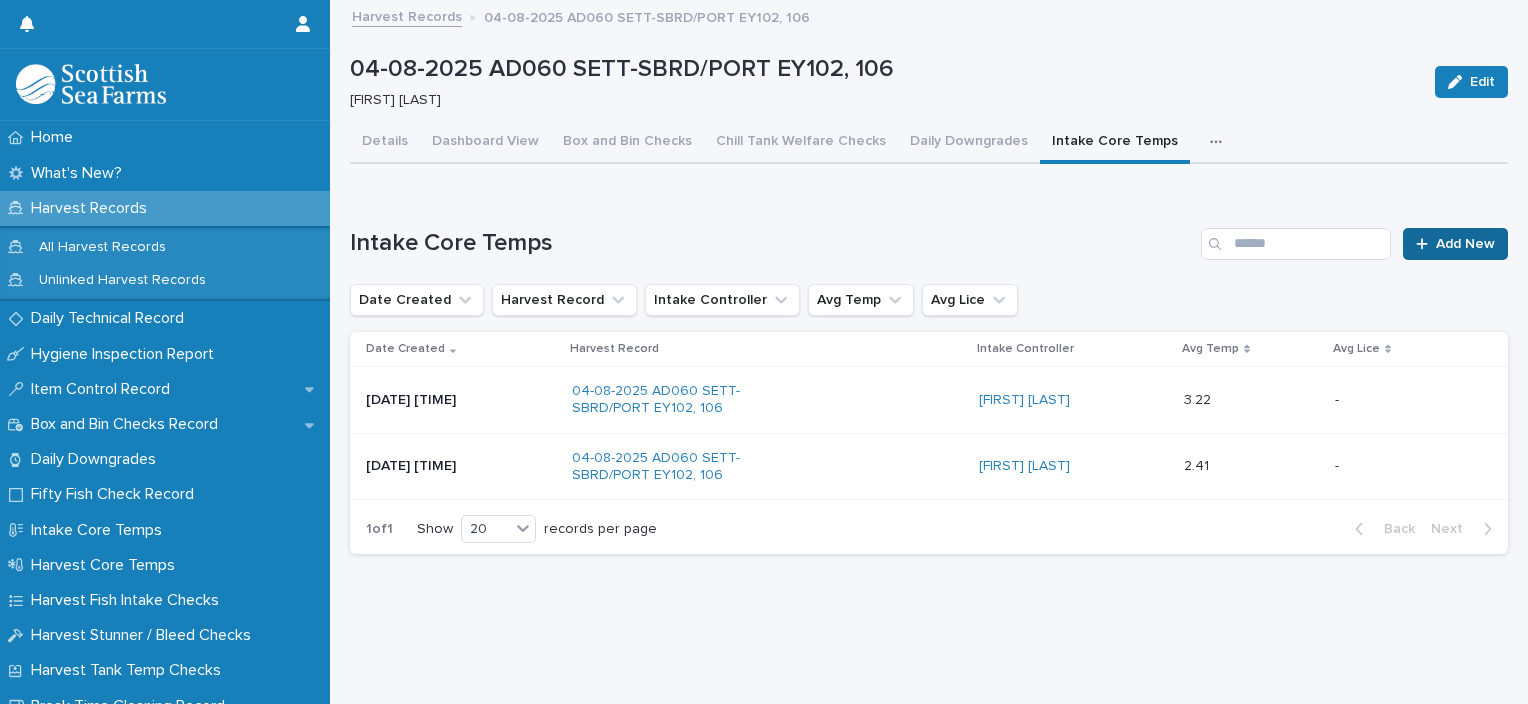 scroll, scrollTop: 0, scrollLeft: 0, axis: both 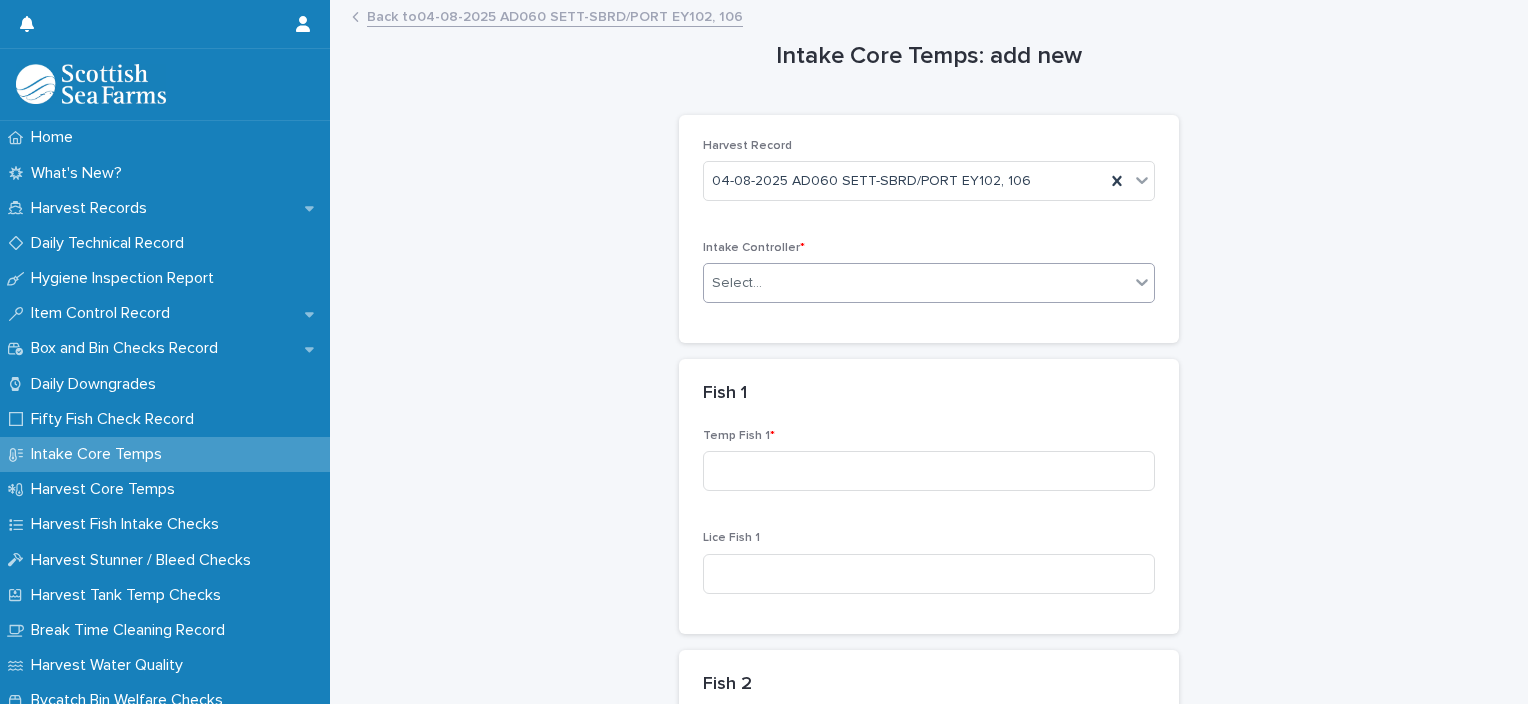 click on "Select..." at bounding box center (916, 283) 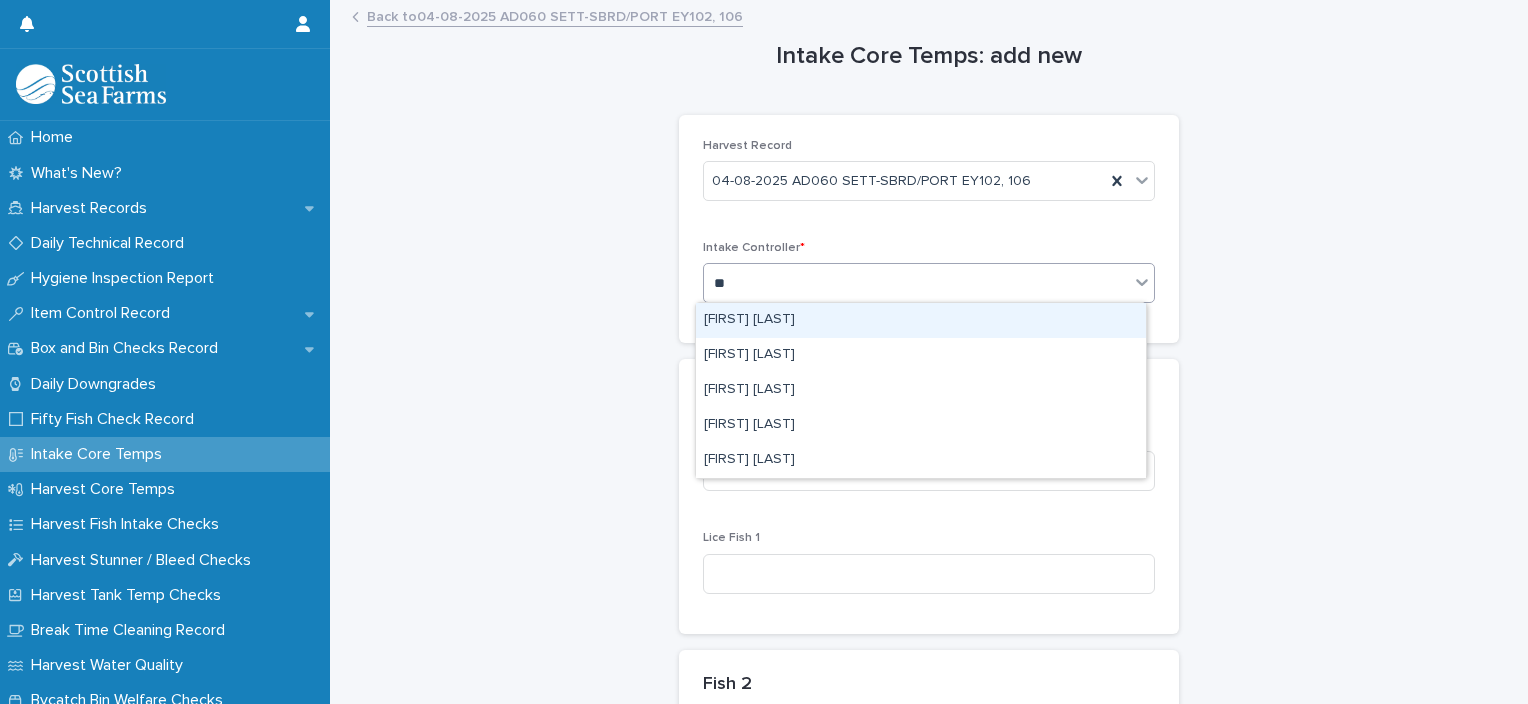 type on "***" 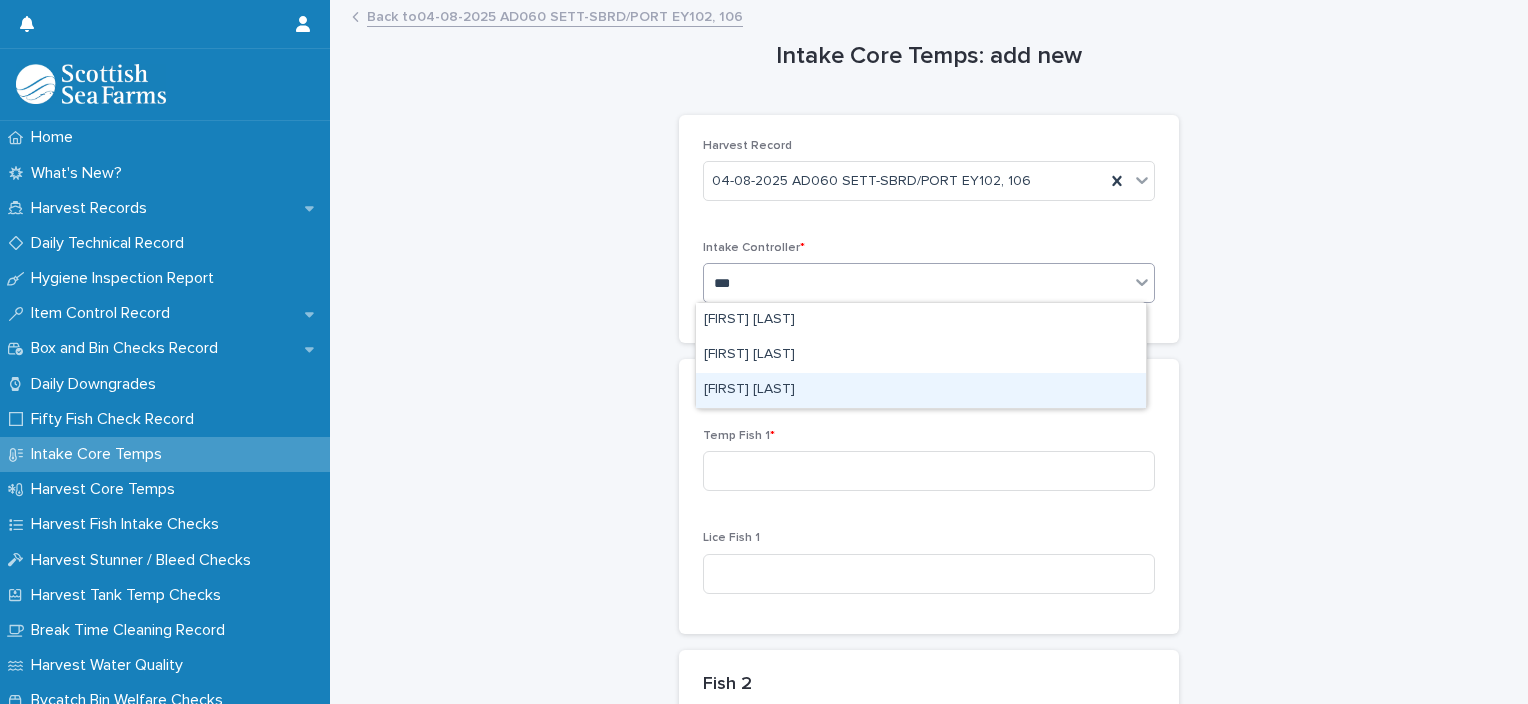 click on "[FIRST] [LAST]" at bounding box center (921, 390) 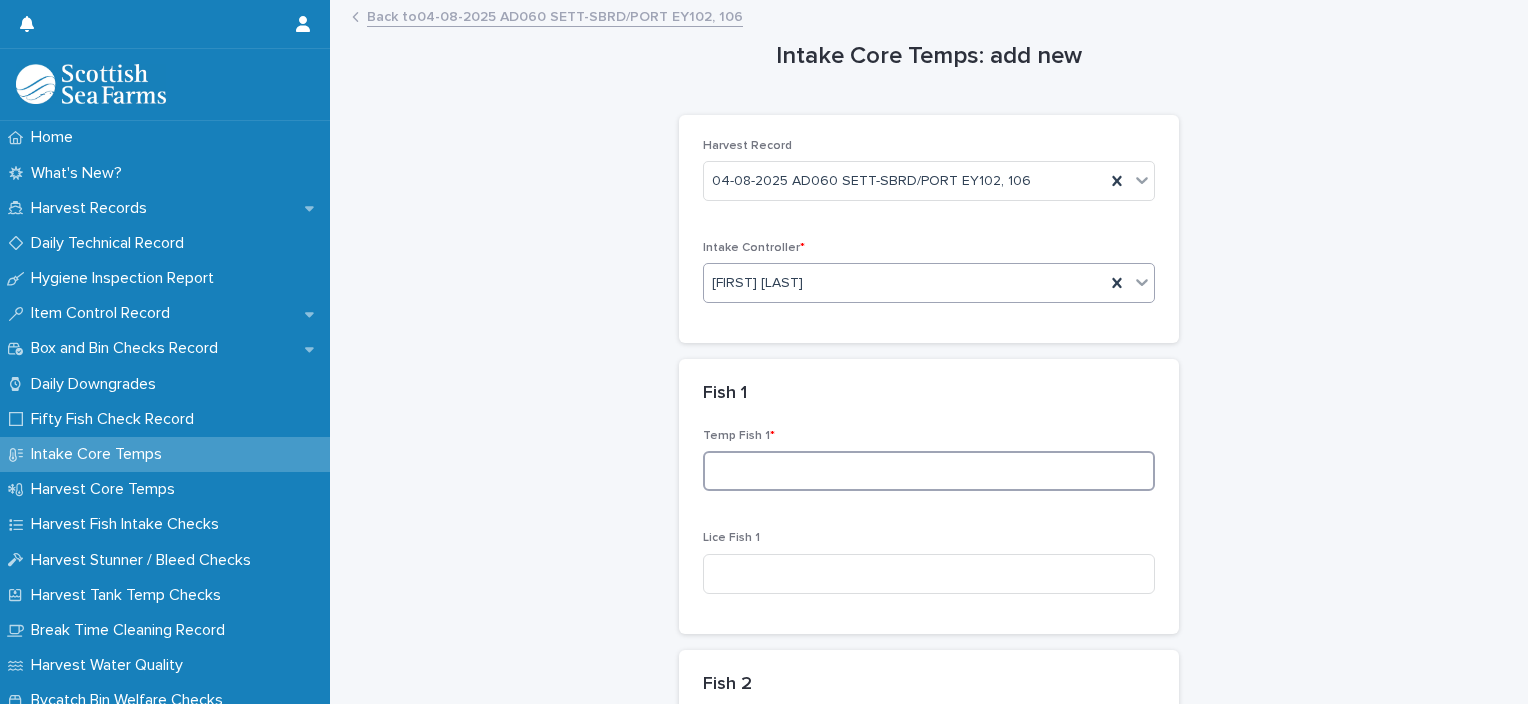 click at bounding box center (929, 471) 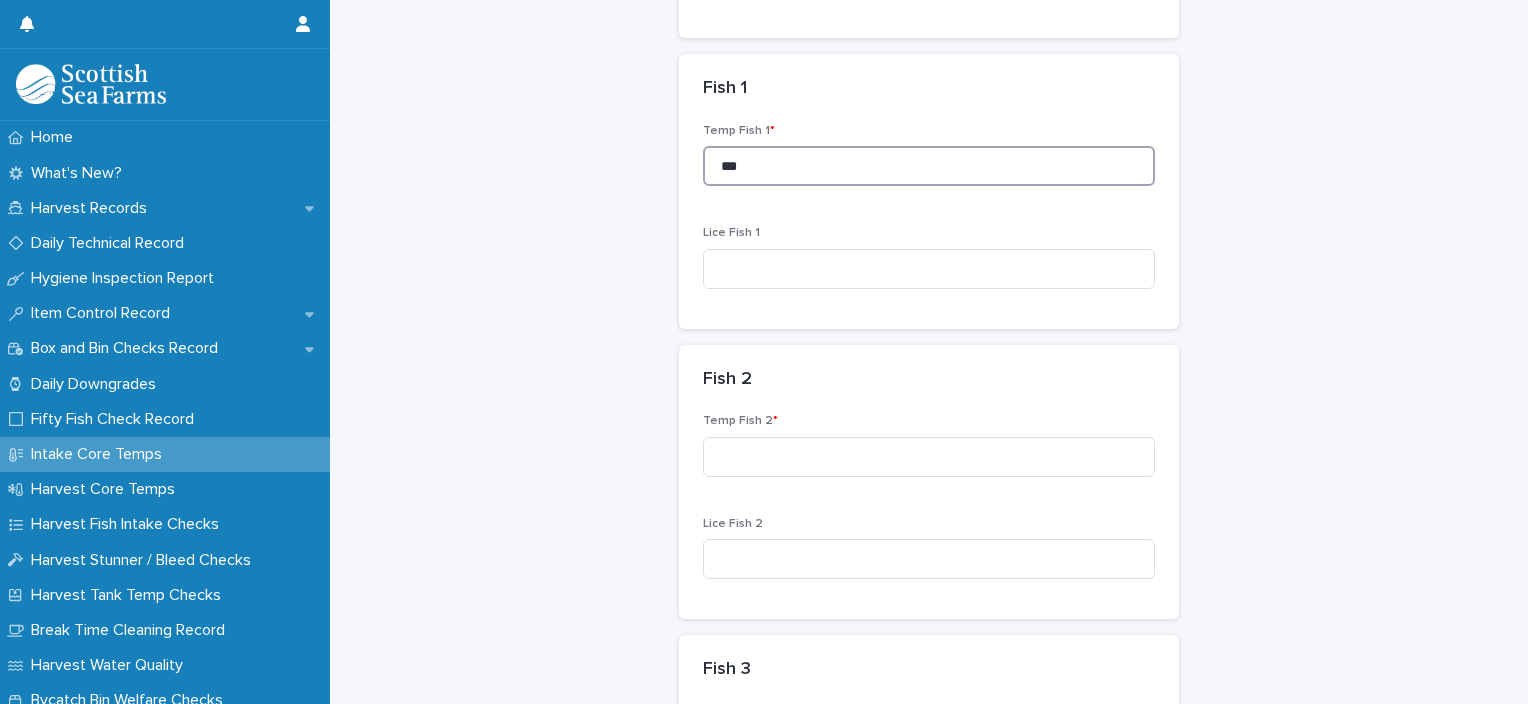 scroll, scrollTop: 432, scrollLeft: 0, axis: vertical 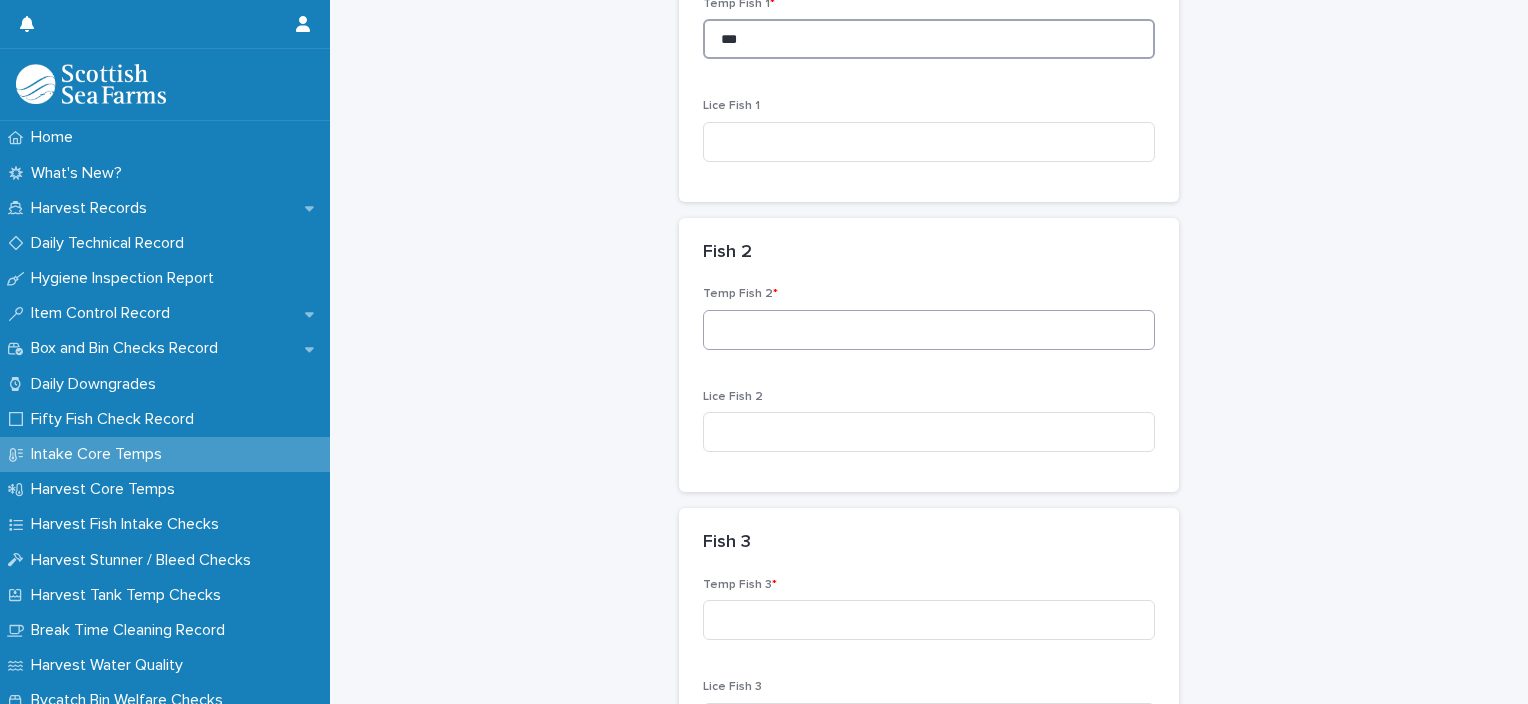 type on "***" 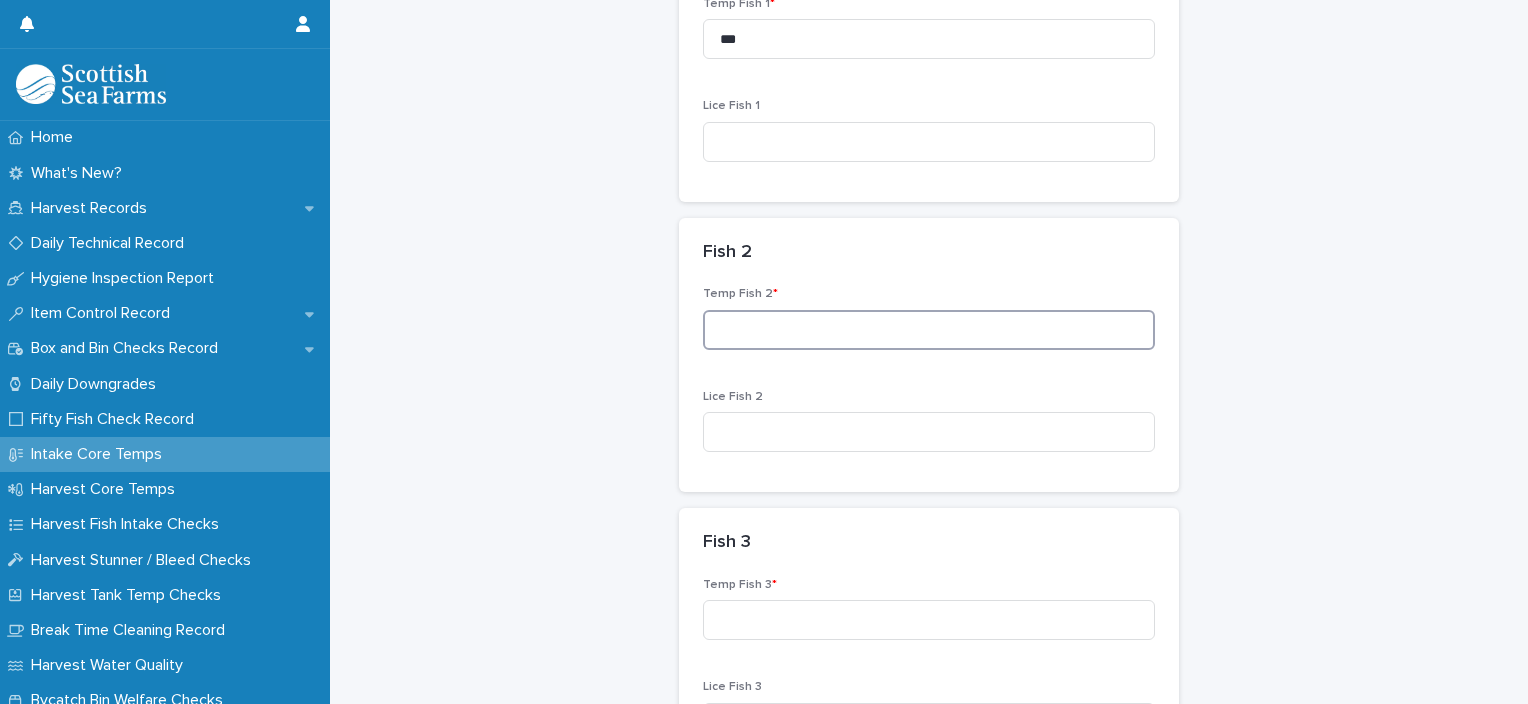 click at bounding box center [929, 330] 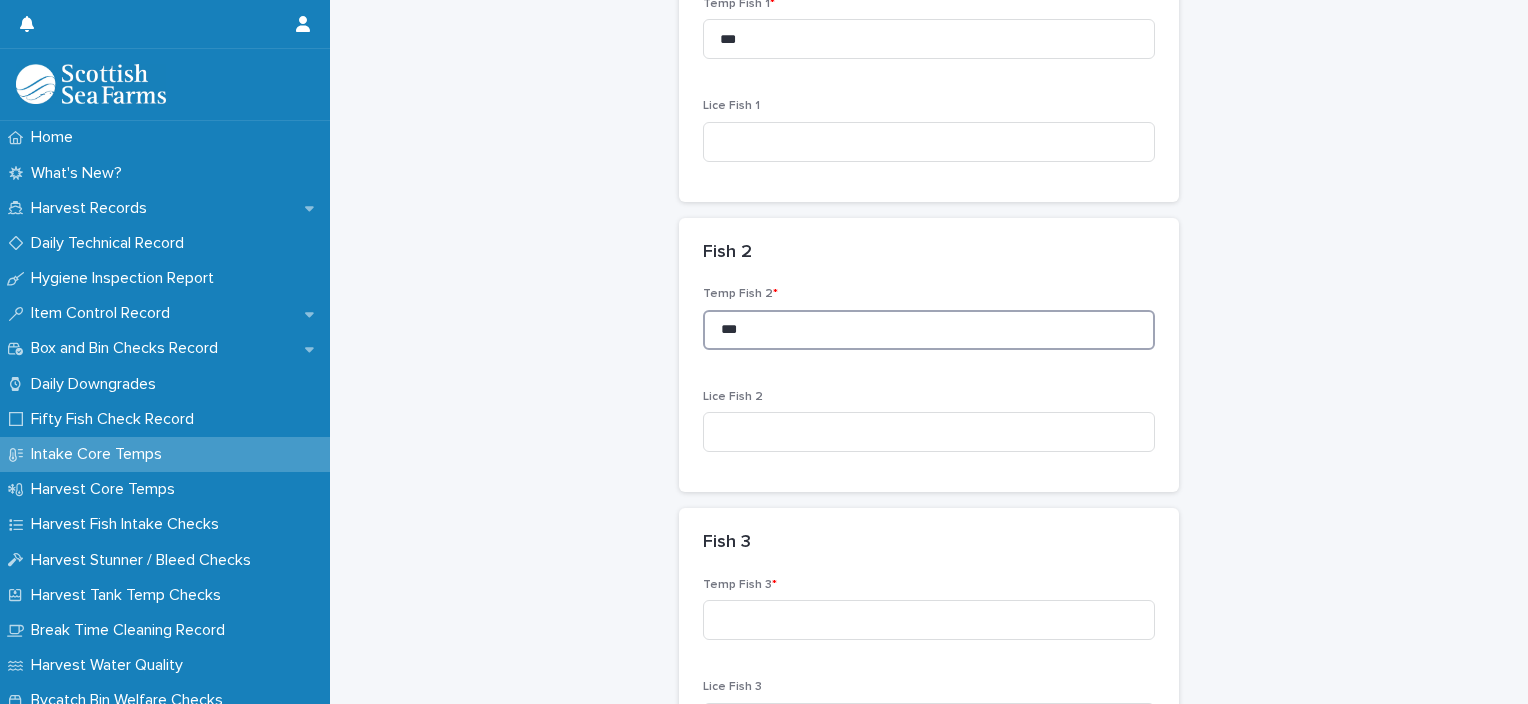 type on "***" 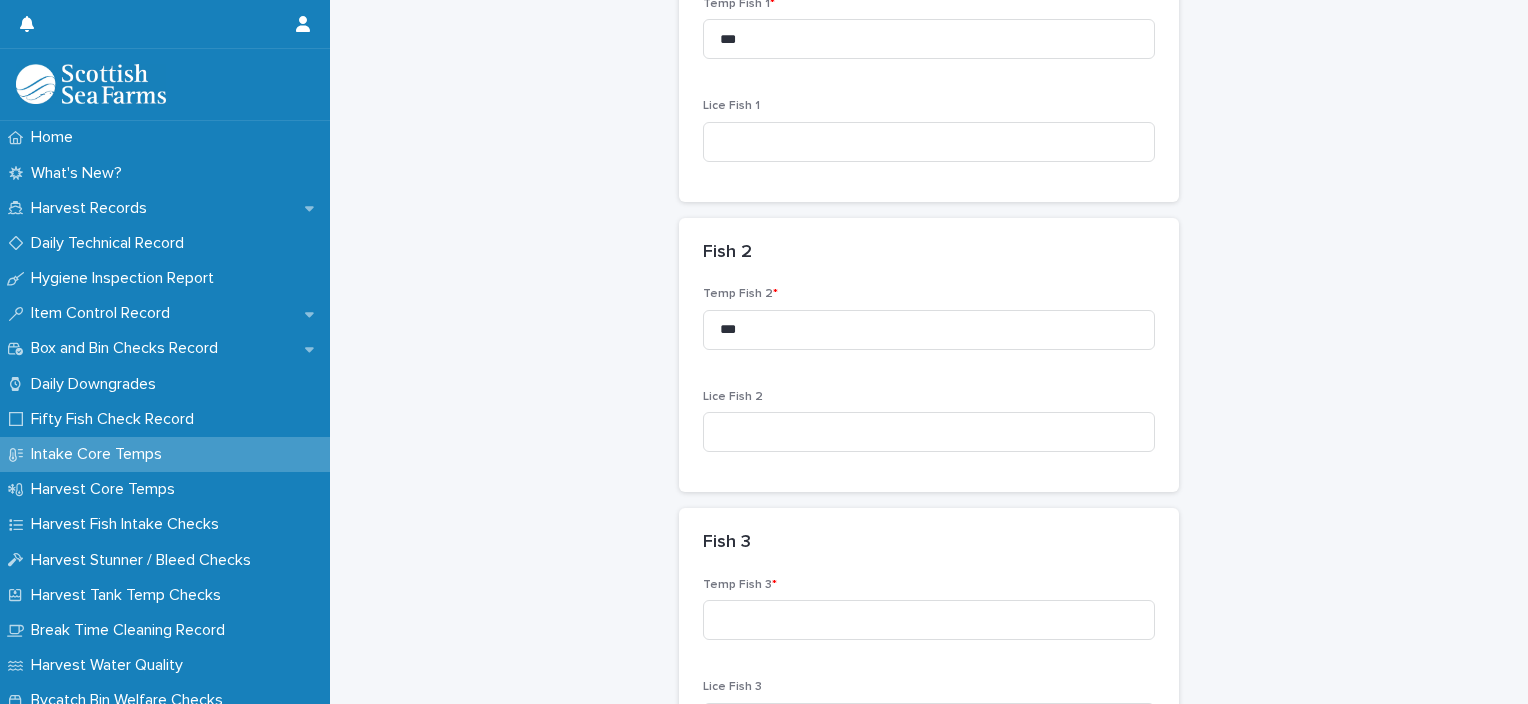 click on "Temp Fish 3 *" at bounding box center [929, 617] 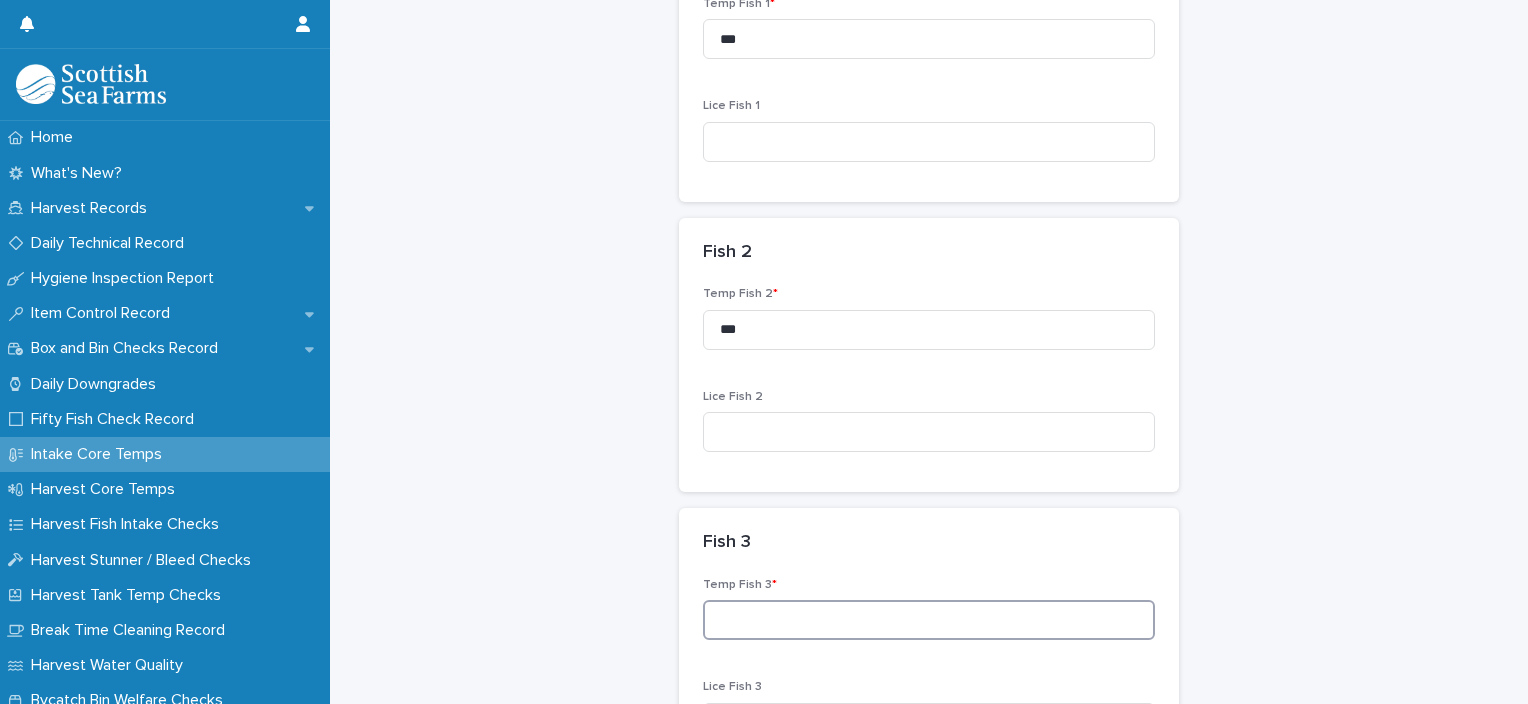 click at bounding box center [929, 620] 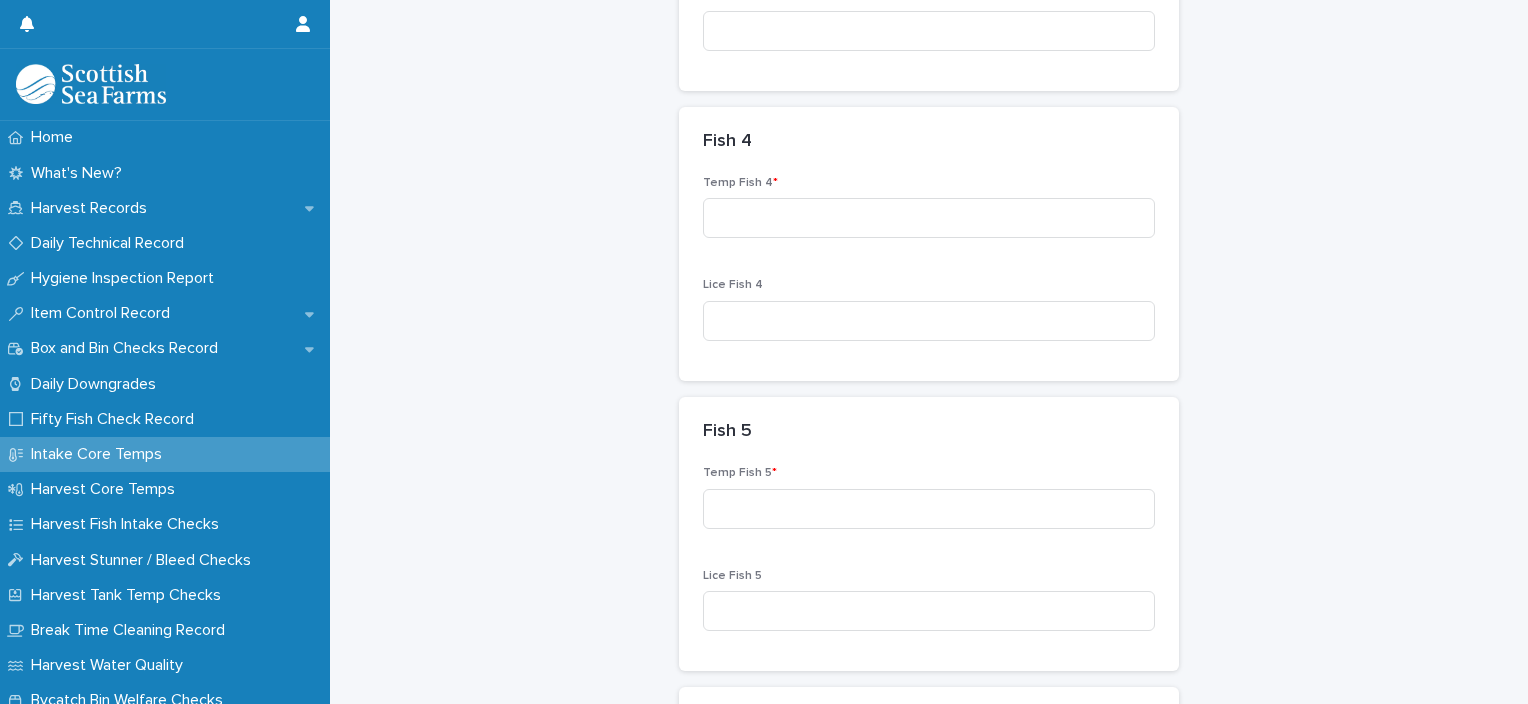 scroll, scrollTop: 1163, scrollLeft: 0, axis: vertical 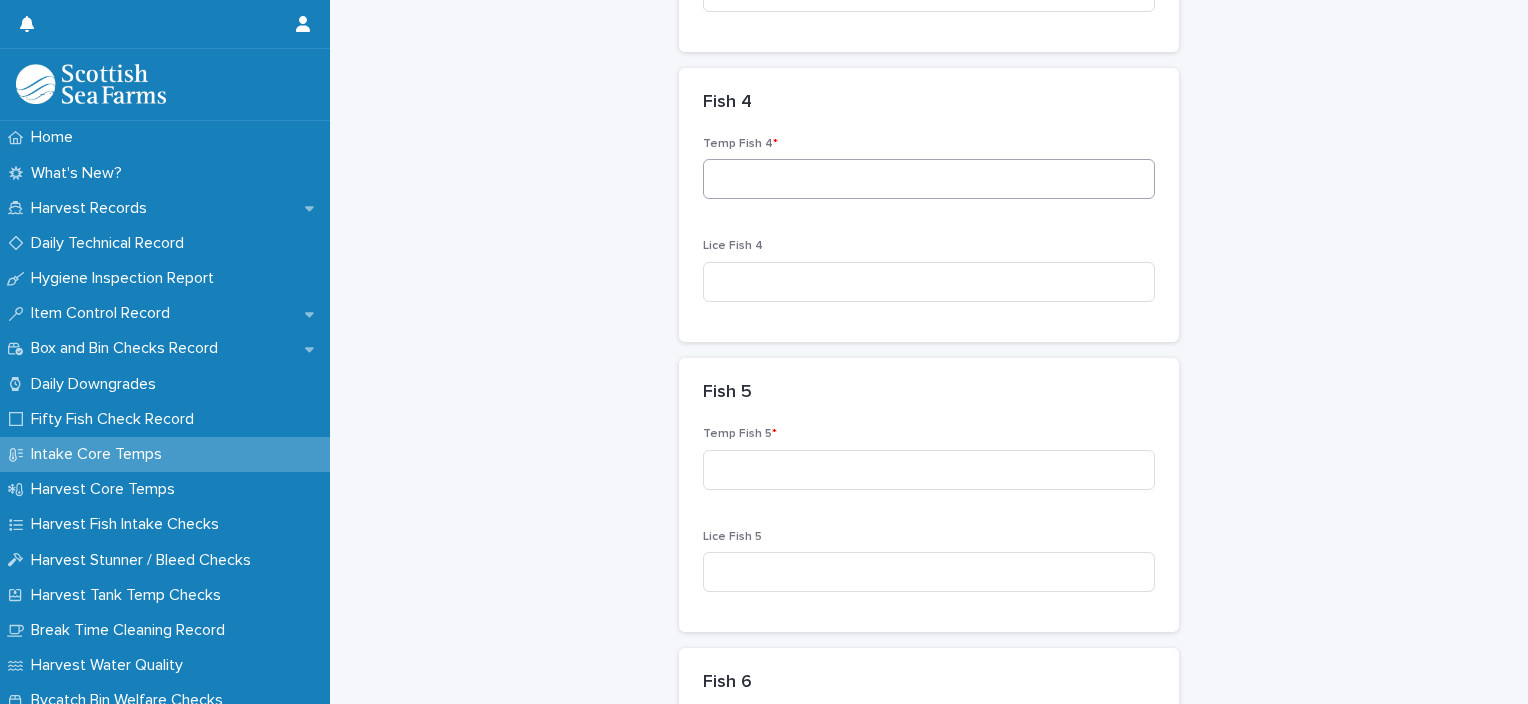 type on "***" 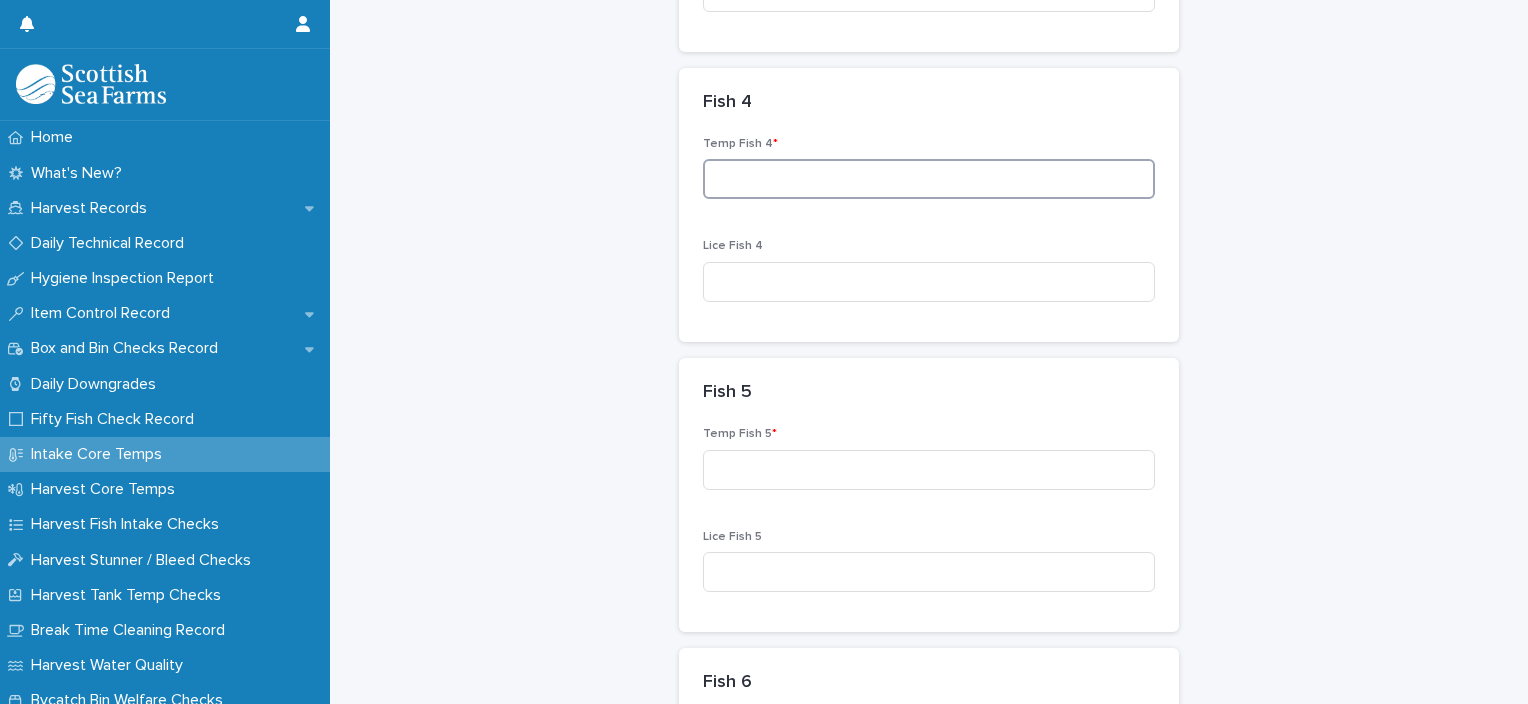 click at bounding box center (929, 179) 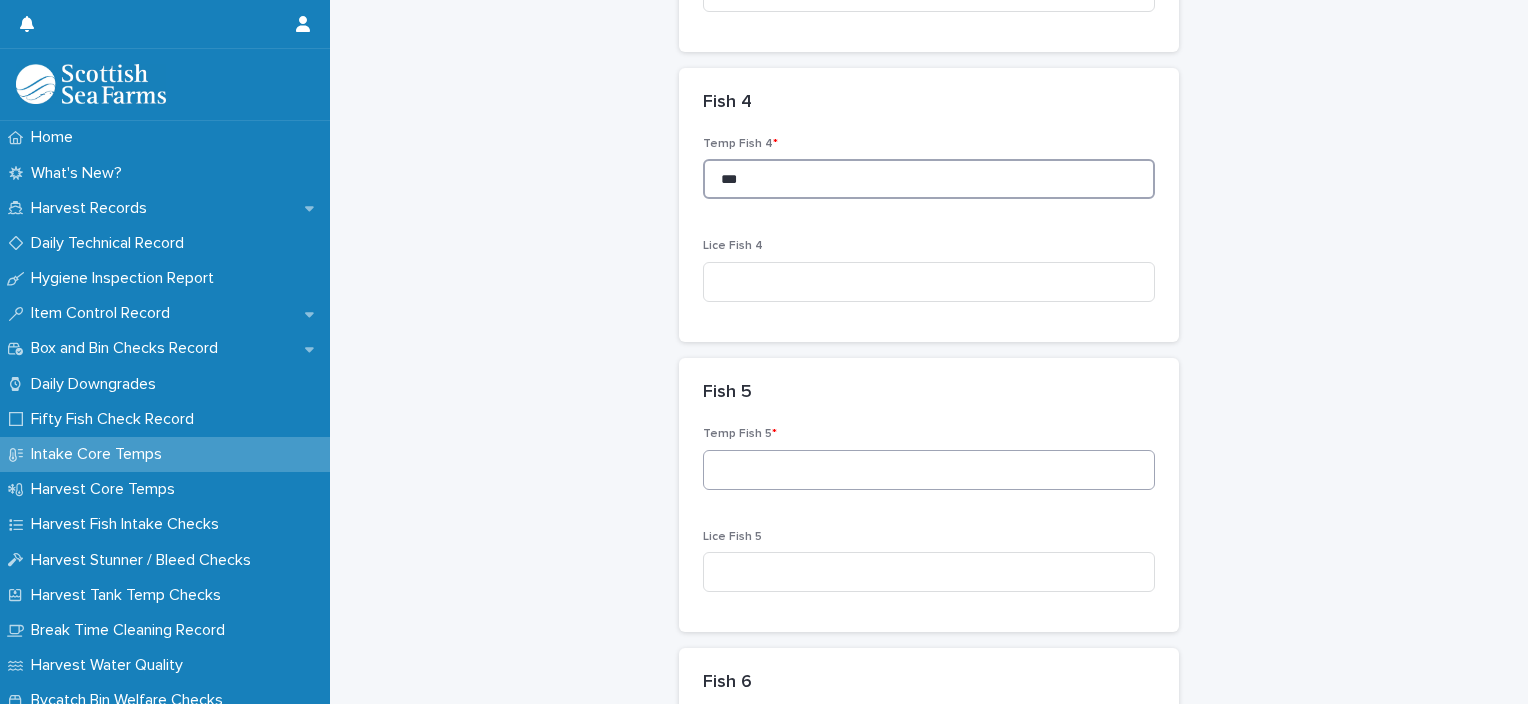 type on "***" 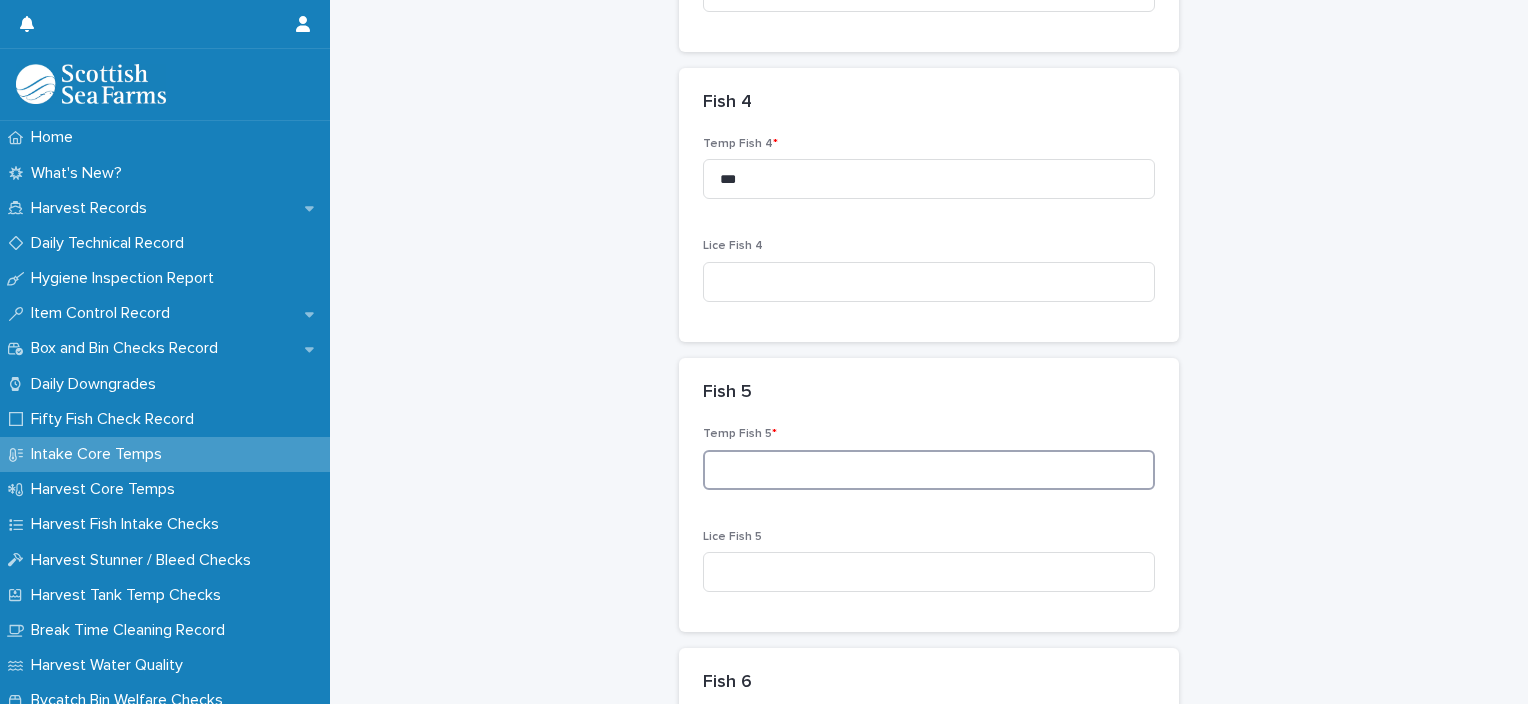 click at bounding box center (929, 470) 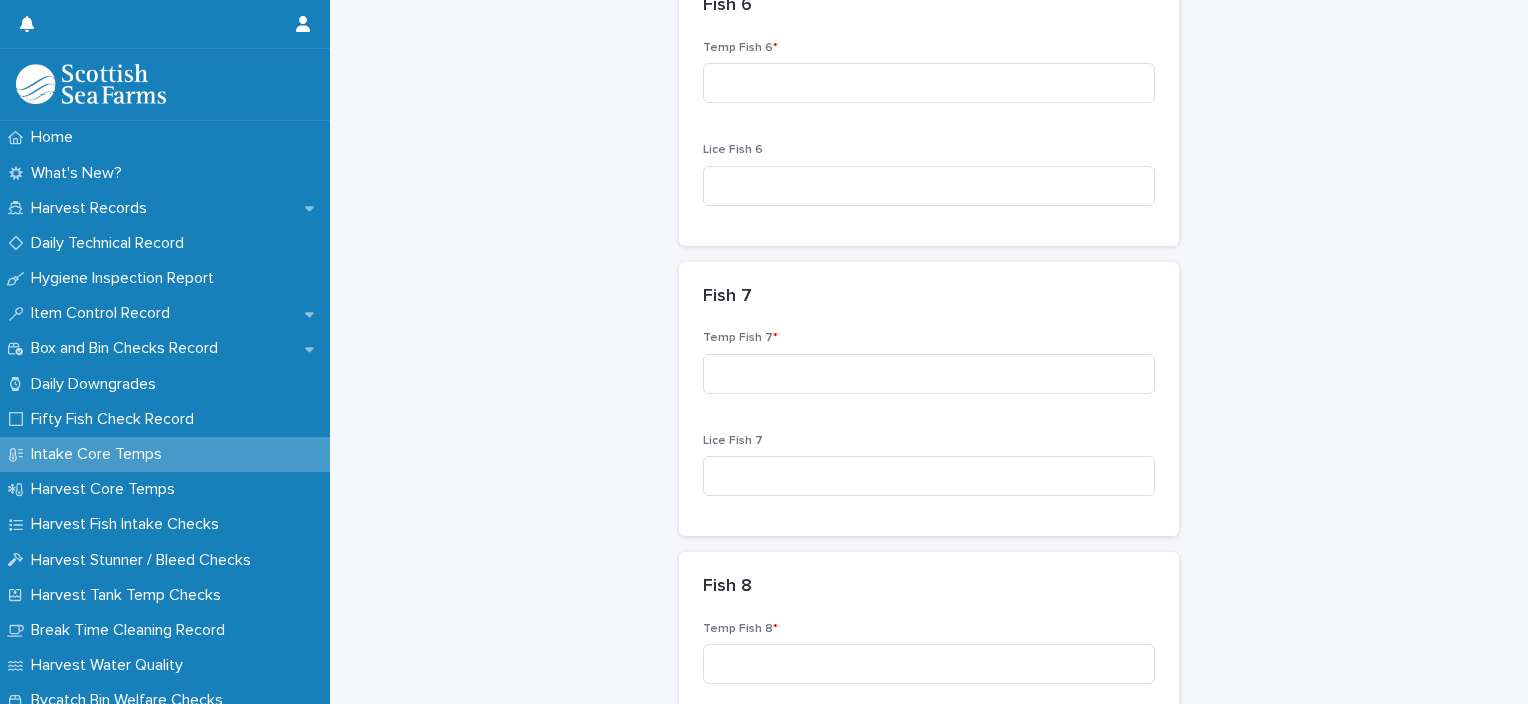 scroll, scrollTop: 1849, scrollLeft: 0, axis: vertical 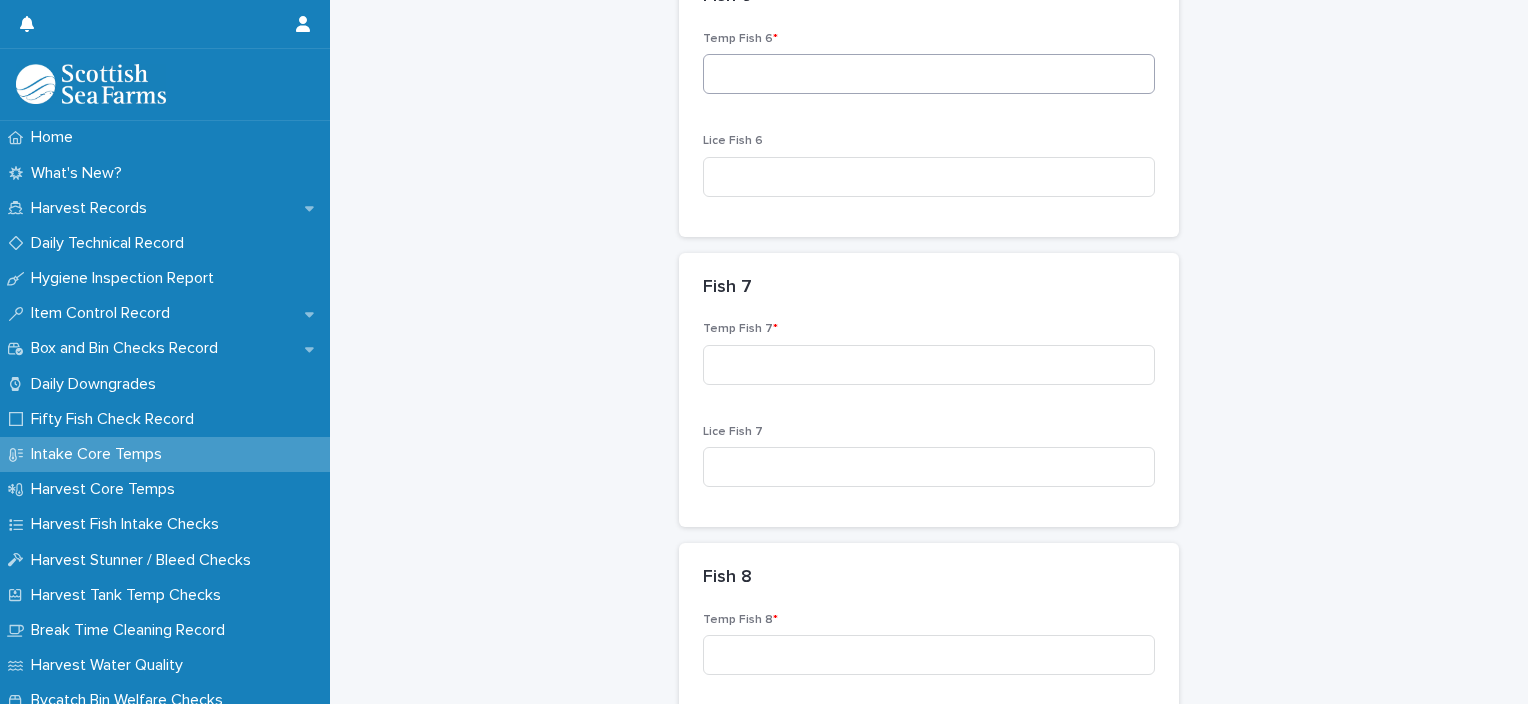 type on "***" 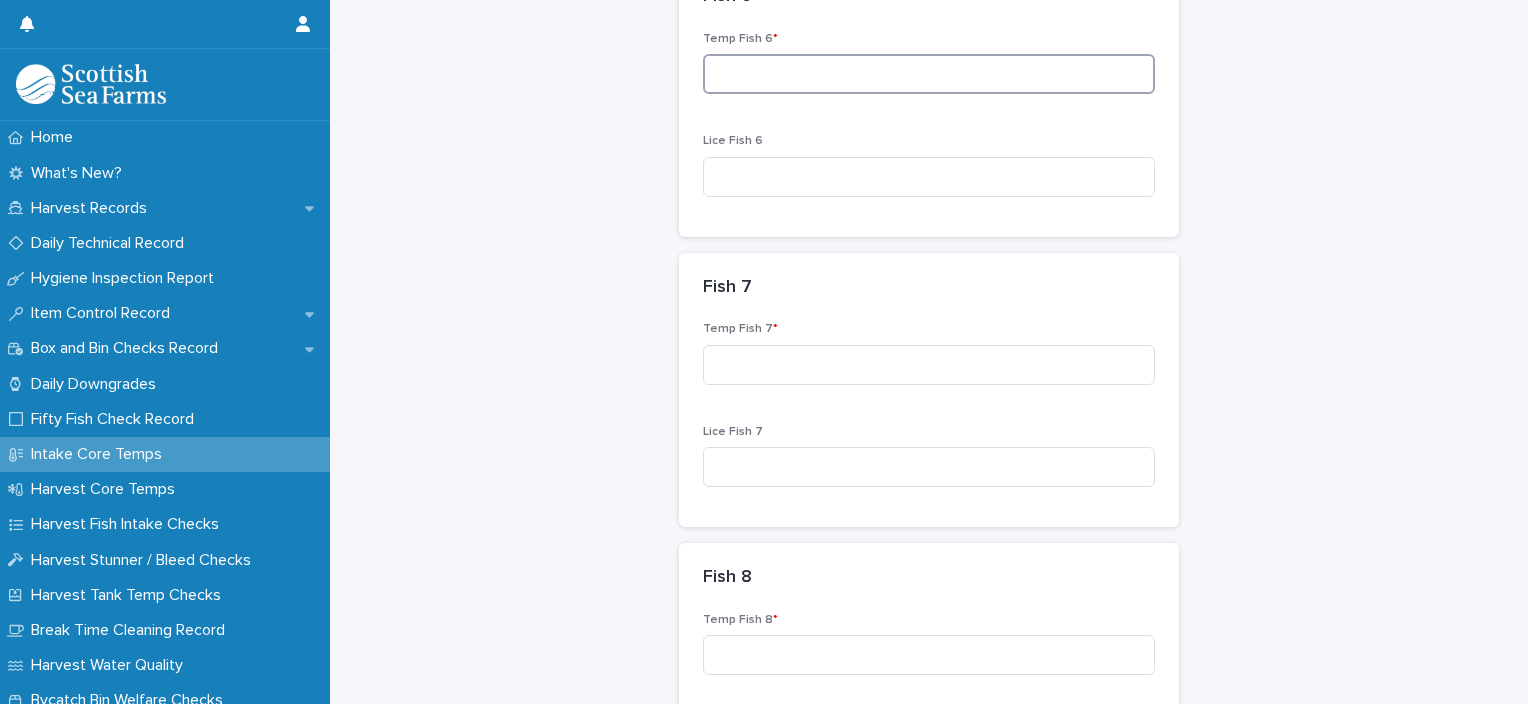 click at bounding box center [929, 74] 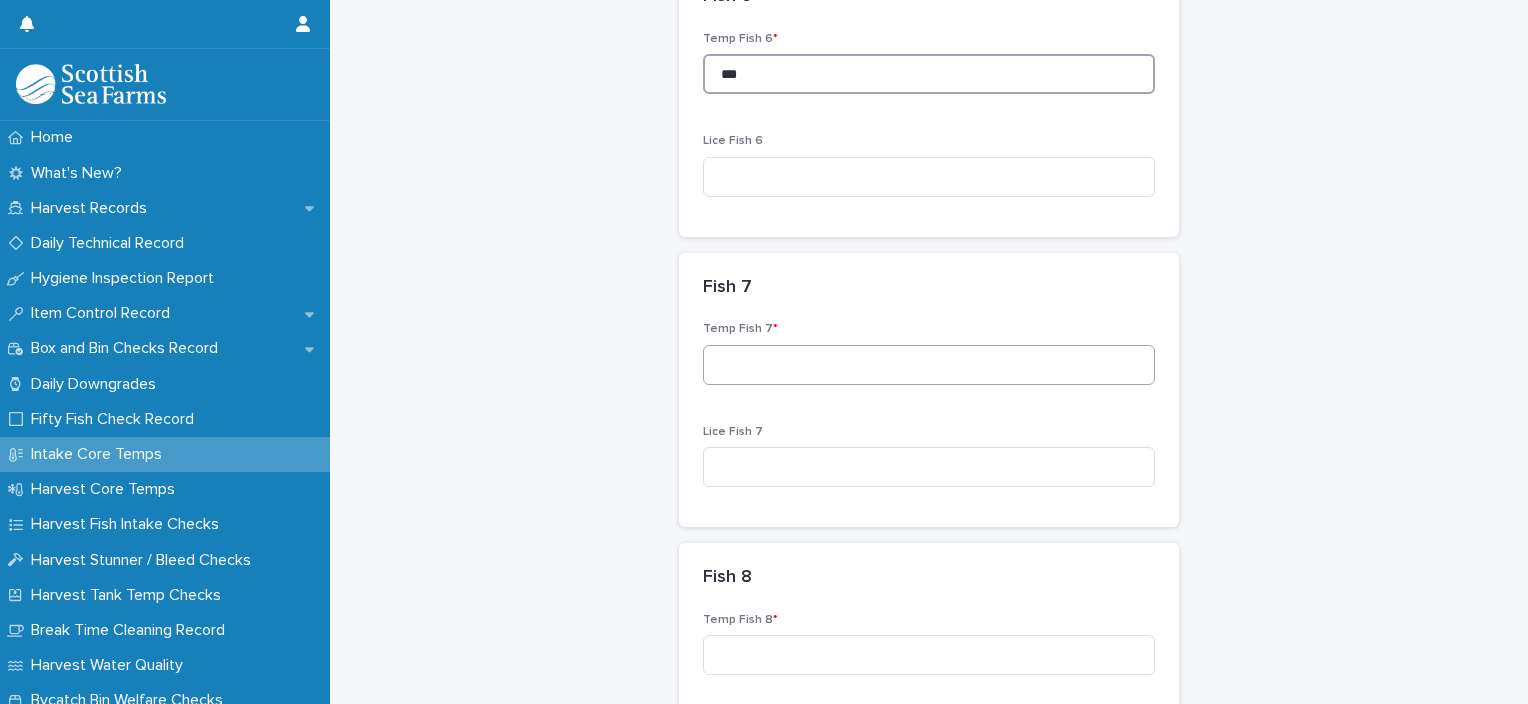 type on "***" 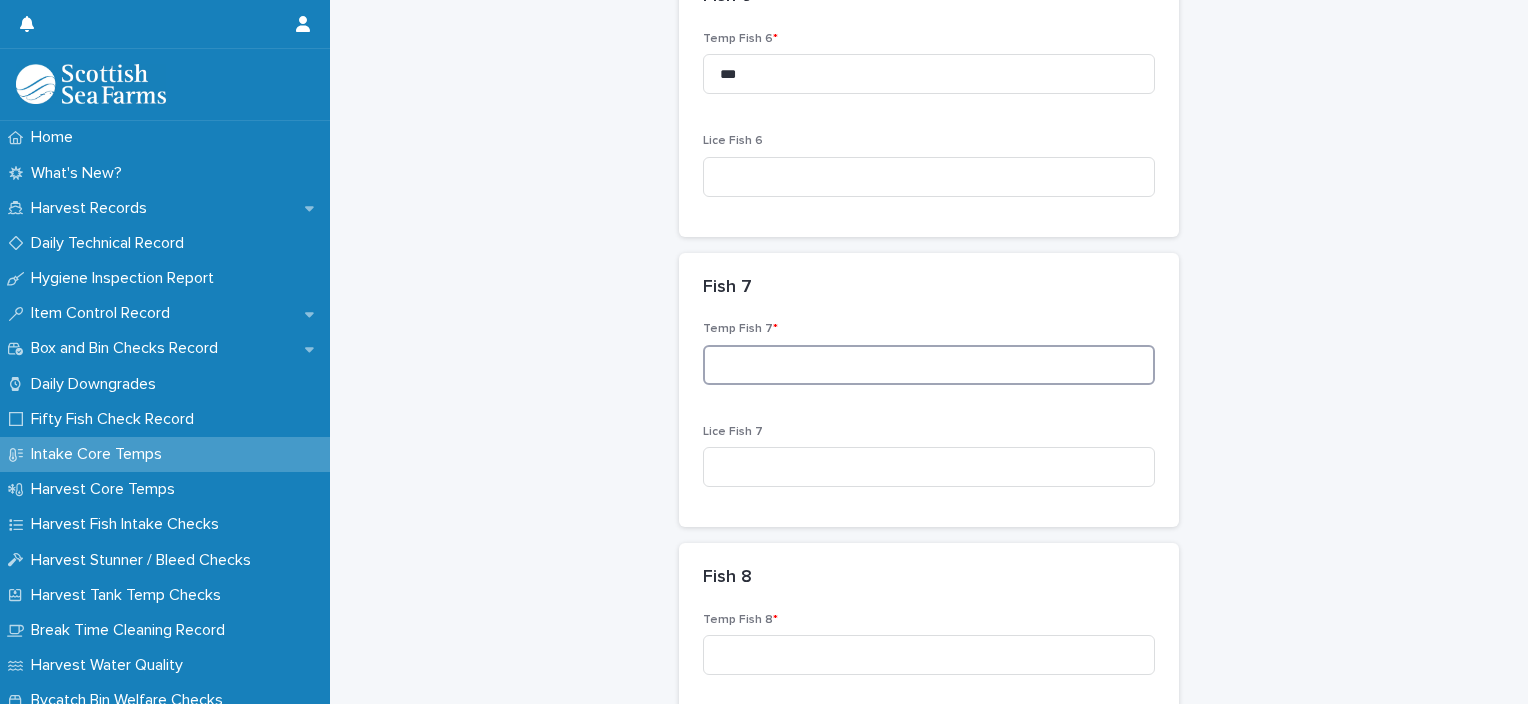 click at bounding box center [929, 365] 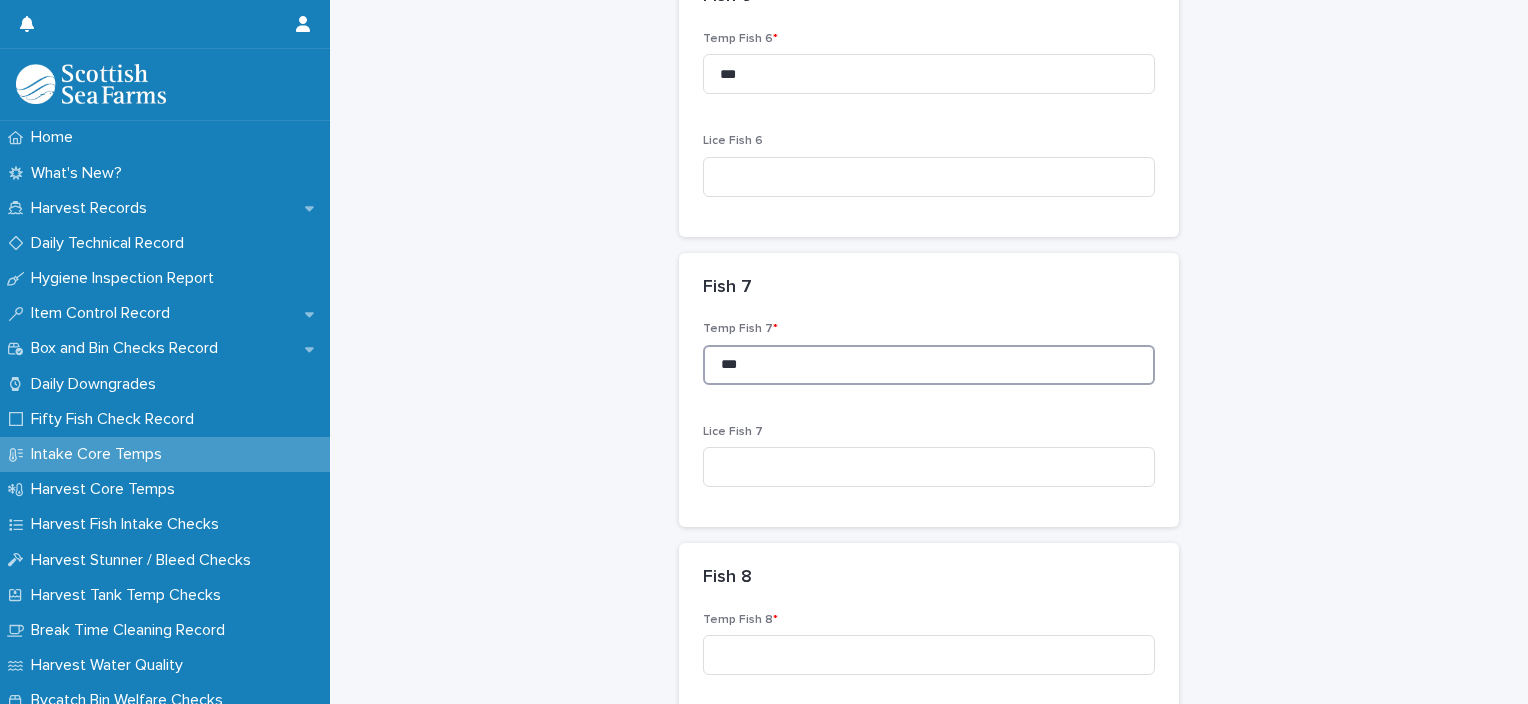 type on "***" 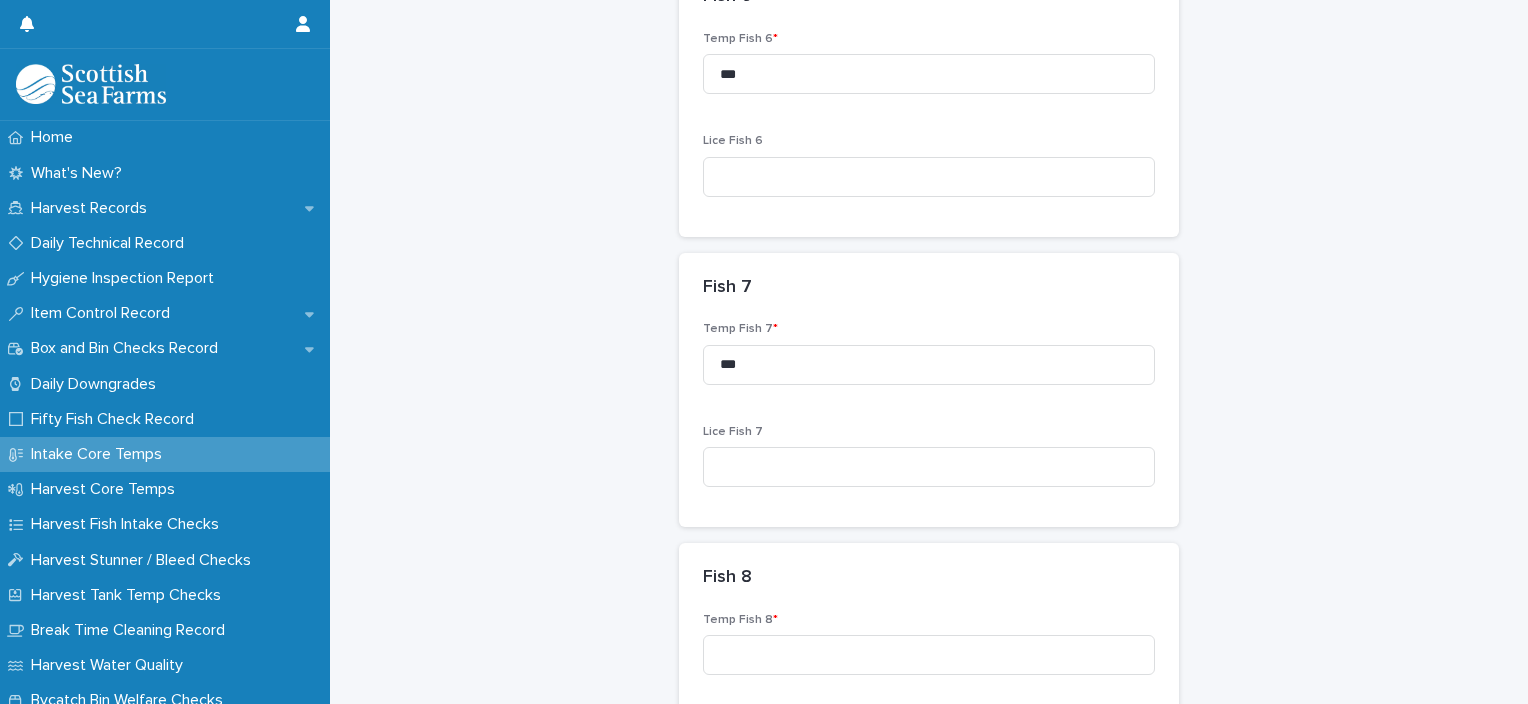 click on "Temp Fish 8 *" at bounding box center (929, 652) 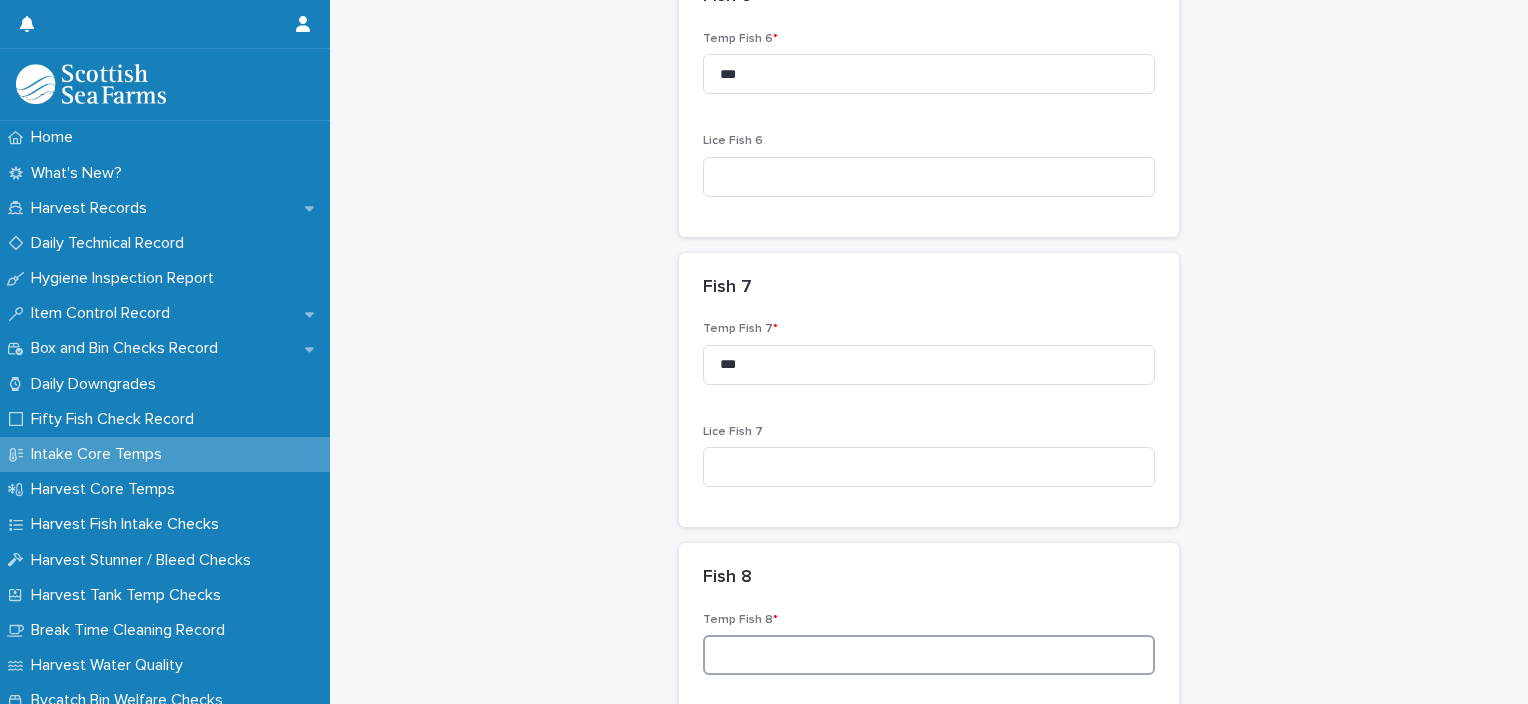 click at bounding box center (929, 655) 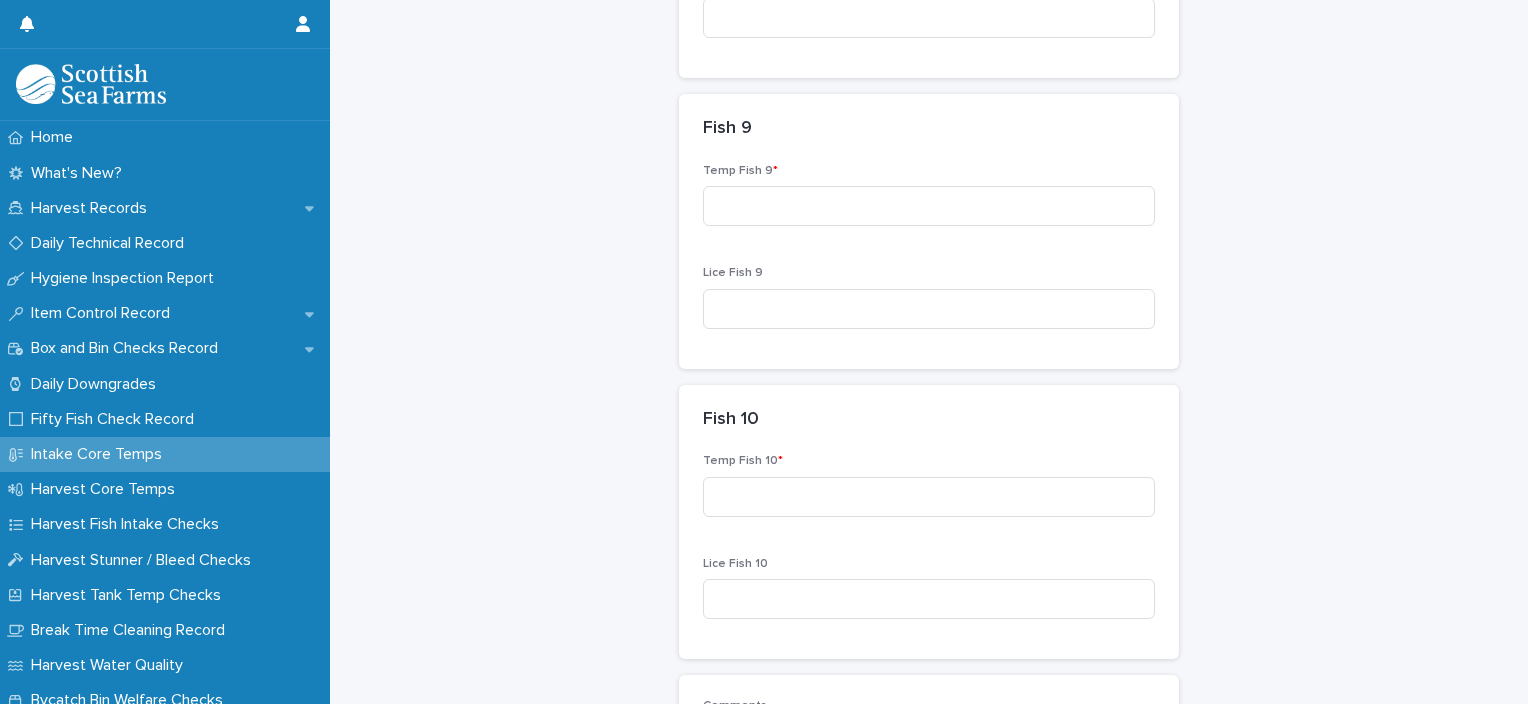 scroll, scrollTop: 2649, scrollLeft: 0, axis: vertical 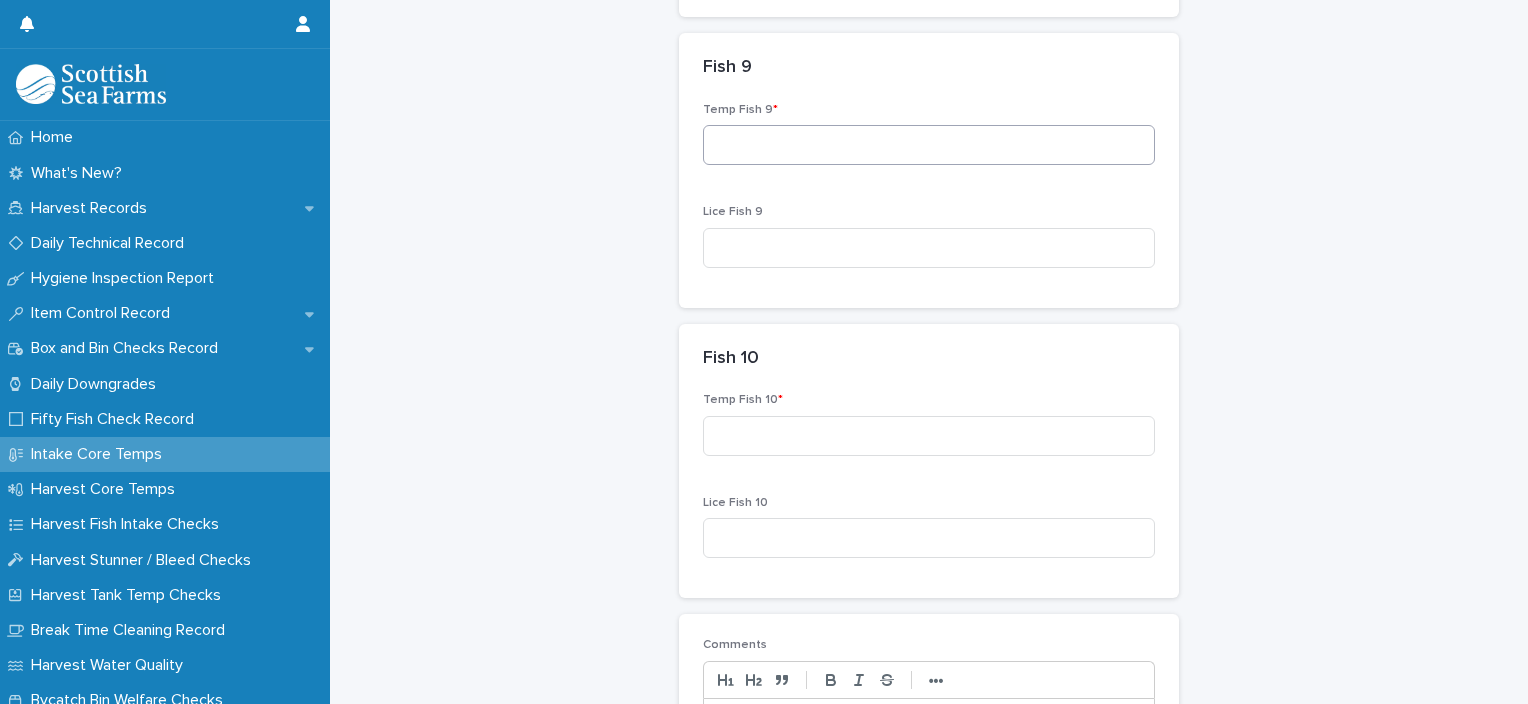 type on "***" 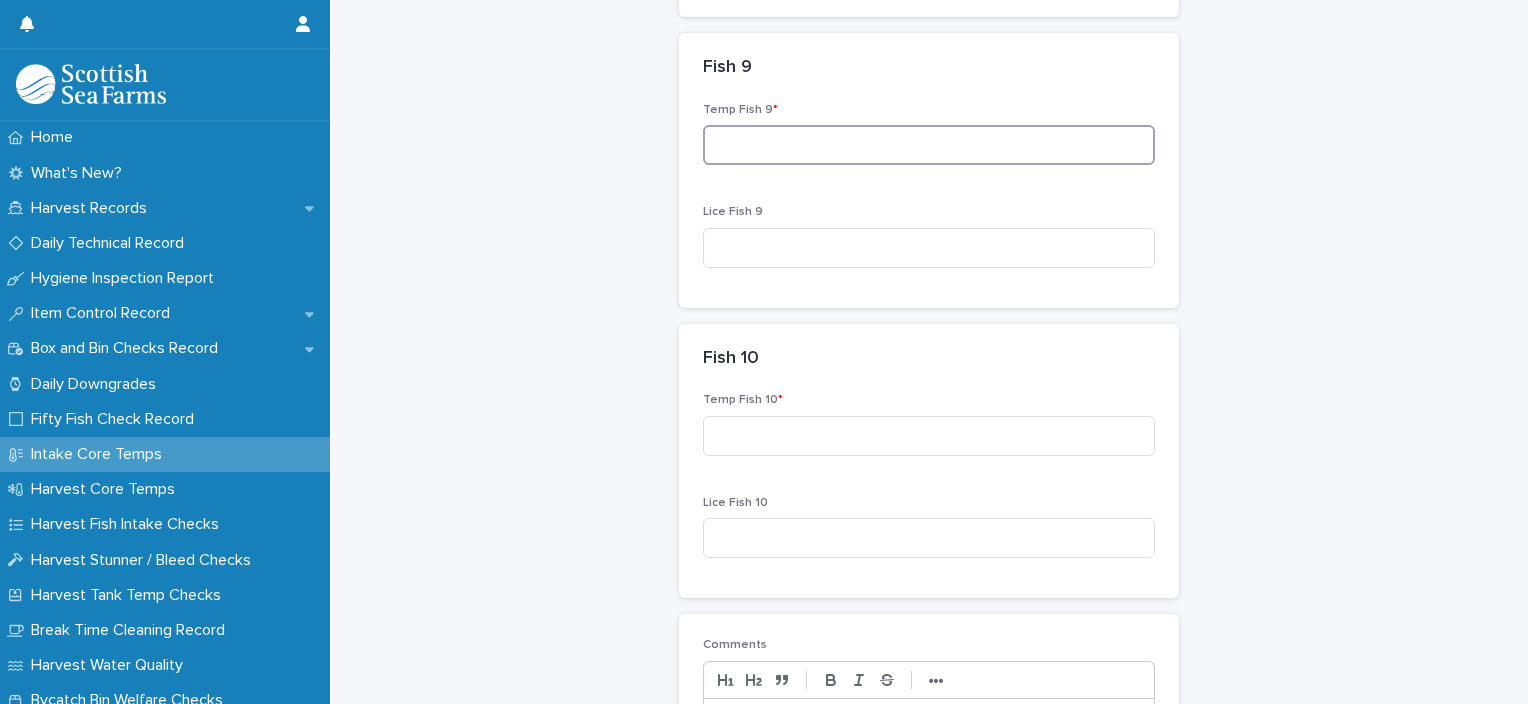 click at bounding box center [929, 145] 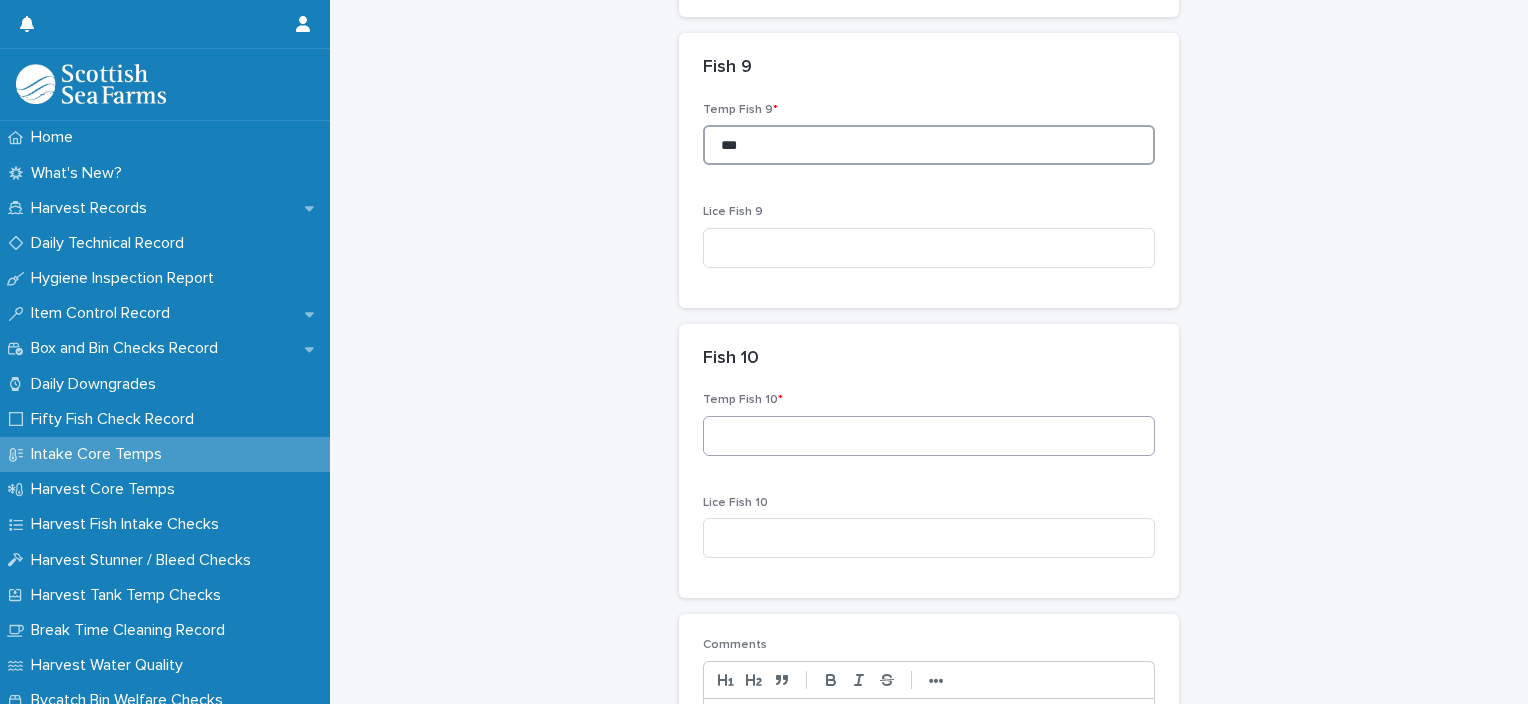 type on "***" 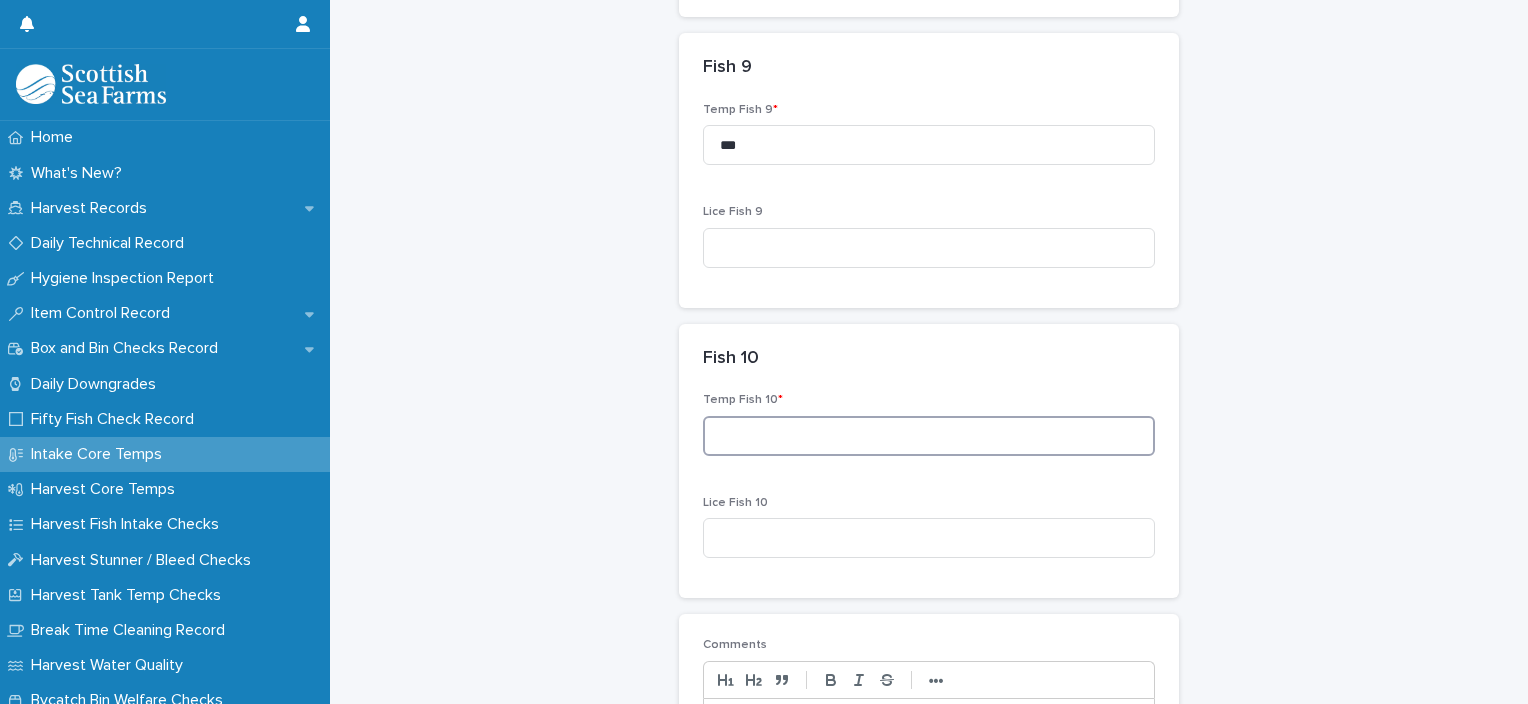 click at bounding box center [929, 436] 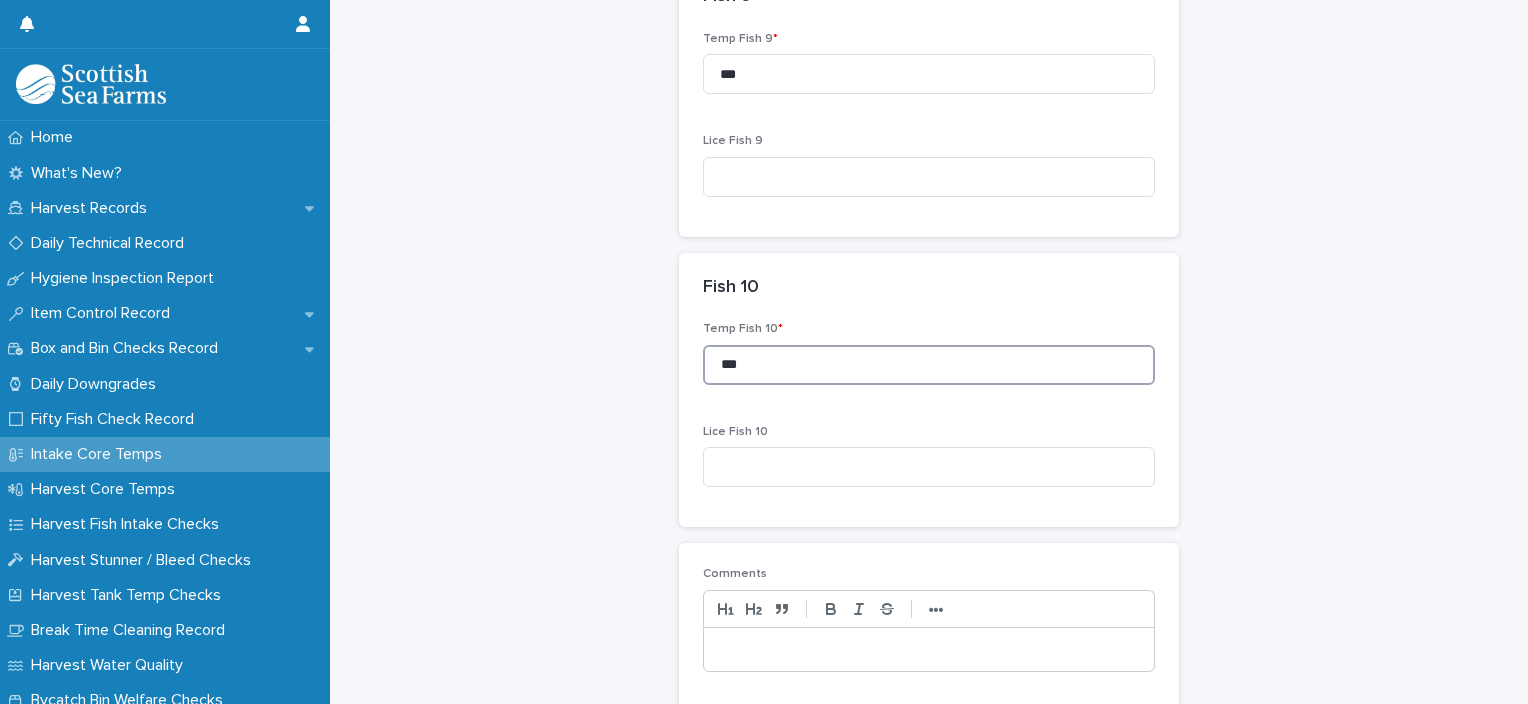 scroll, scrollTop: 2890, scrollLeft: 0, axis: vertical 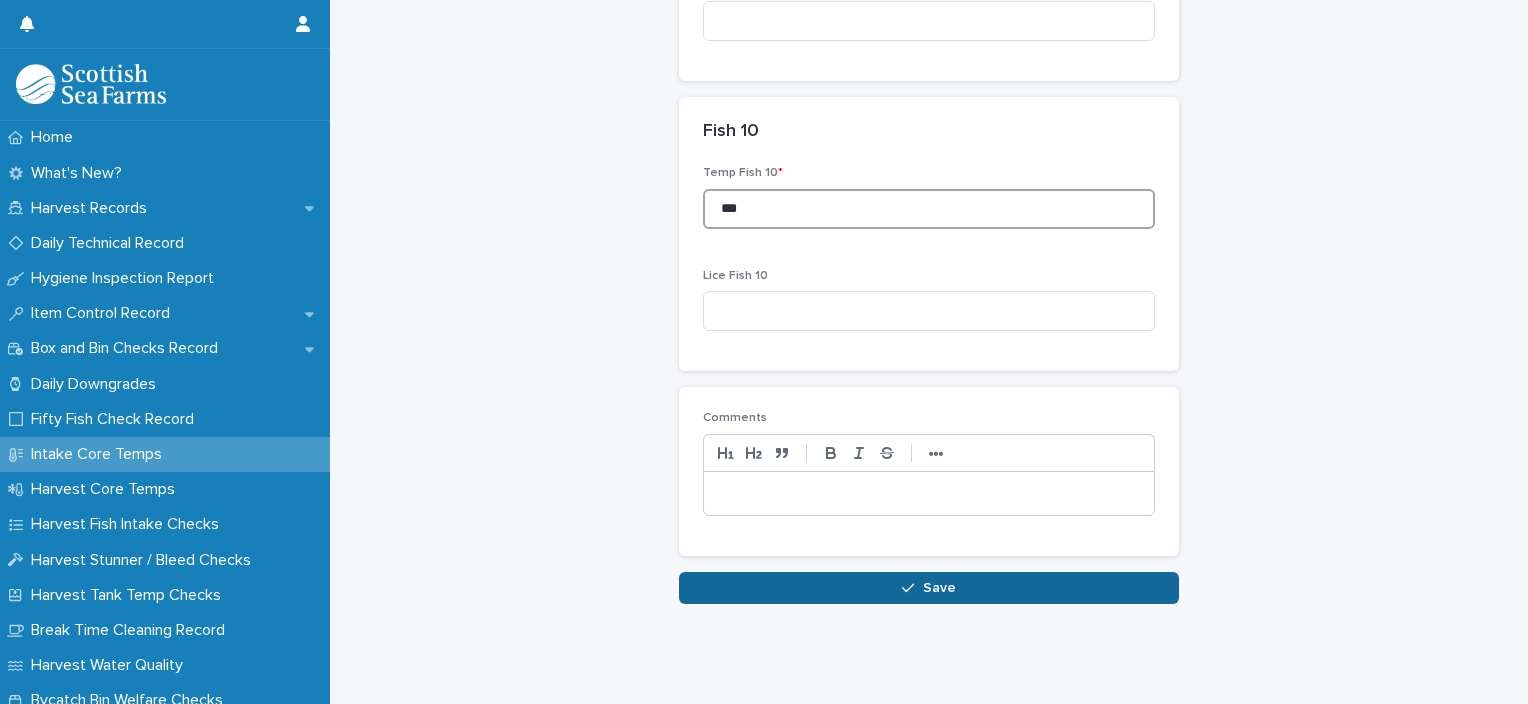 type on "***" 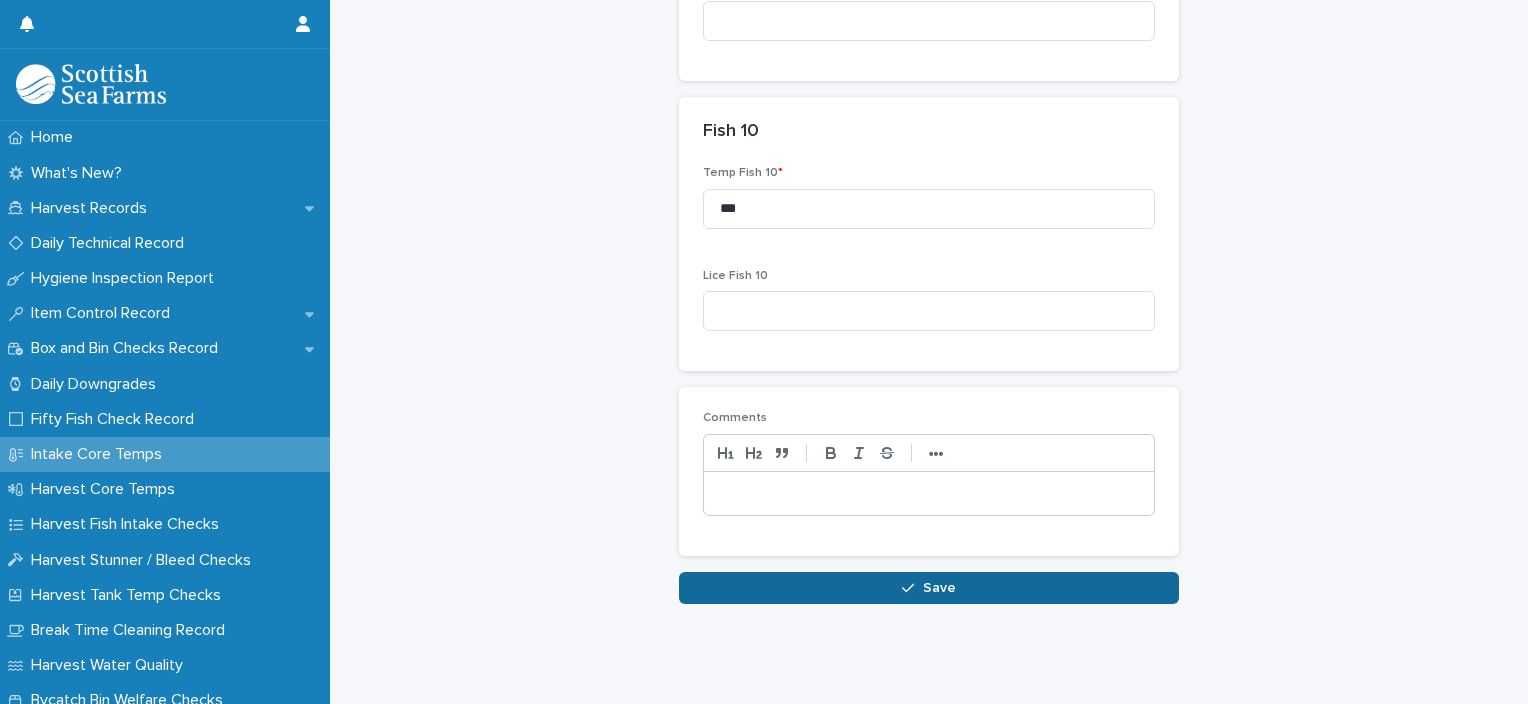 click on "Save" at bounding box center (929, 588) 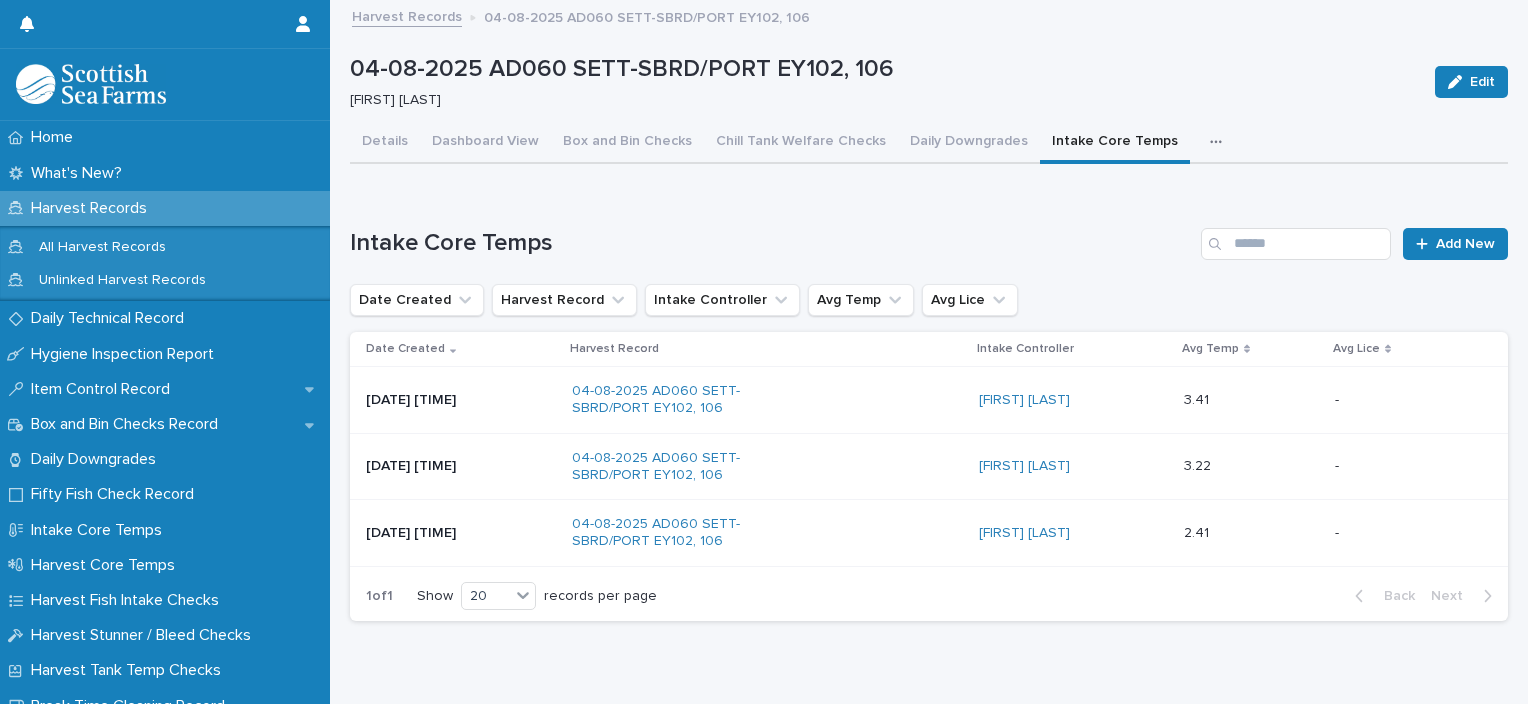 scroll, scrollTop: 46, scrollLeft: 0, axis: vertical 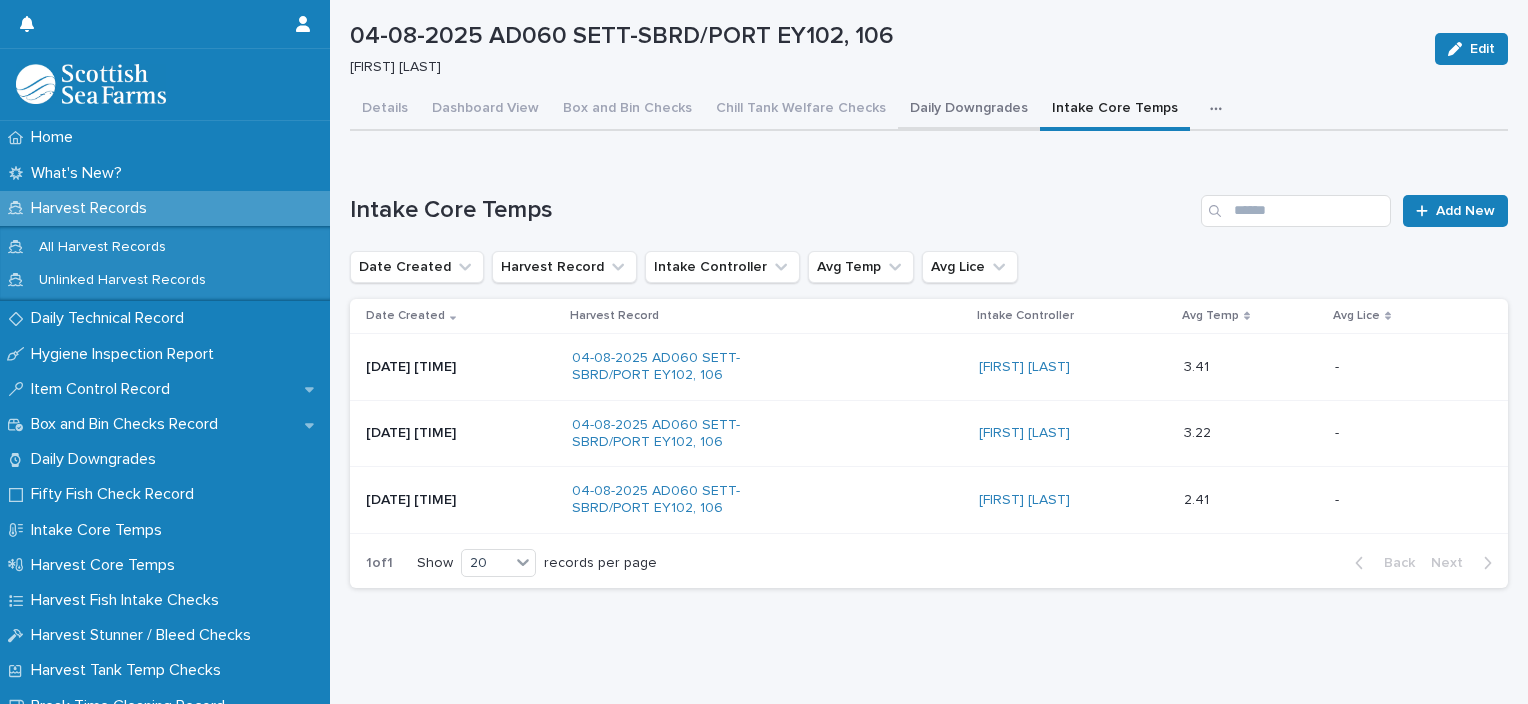click on "Details Dashboard View Box and Bin Checks Chill Tank Welfare Checks Daily Downgrades Intake Core Temps Daily Stunning Efficacy Fifty Fish Checks Fish Welfare Inspections Gutting Line Checks Harvest Core Temps and pH Harvest Fish Intake Checks Harvest Record Notes Harvest Stunner & Bleeder Checks Harvest Tank Temp Checks Harvest Tank Traceability Records Harvest Water Quality Nucleus Records Outside Bycatch Bin Welfare Checks Processing Snapshot Reports Reject Fish Secondary Stunning Efficacy Trace Report Can't display tree at index  0 Can't display tree at index  24 Can't display tree at index  14 Can't display tree at index  8 Can't display tree at index  12 Loading... Saving… Loading... Saving… Loading... Saving… Intake Core Temps Add New Date Created Harvest Record Intake Controller Avg Temp Avg Lice Date Created Harvest Record Intake Controller Avg Temp Avg Lice 4/8/2025 14:16 04-08-2025 AD060 SETT-SBRD/PORT EY102, 106   Ionel Stoica   3.41 3.41   - -   4/8/2025 13:18   Ionel Stoica   3.22 3.22" at bounding box center [929, 346] 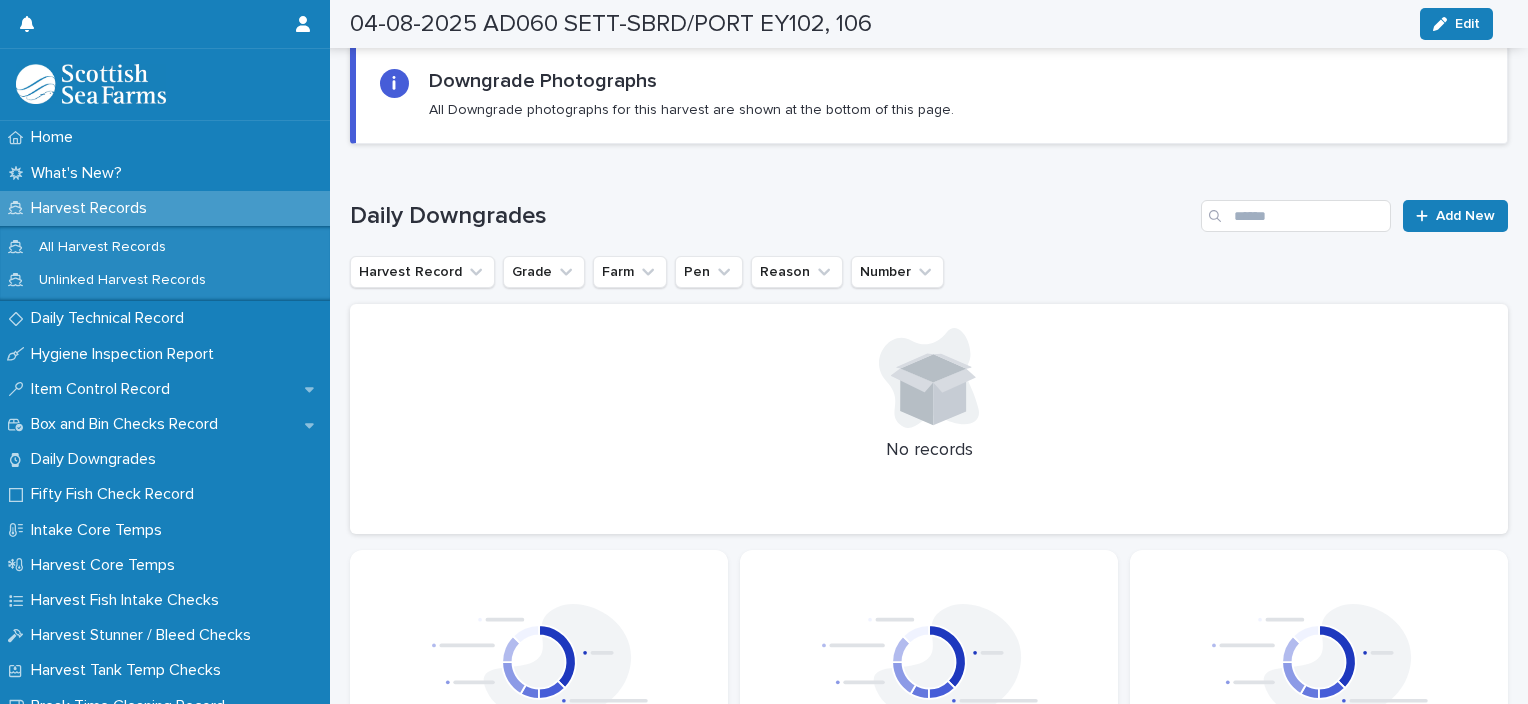 scroll, scrollTop: 268, scrollLeft: 0, axis: vertical 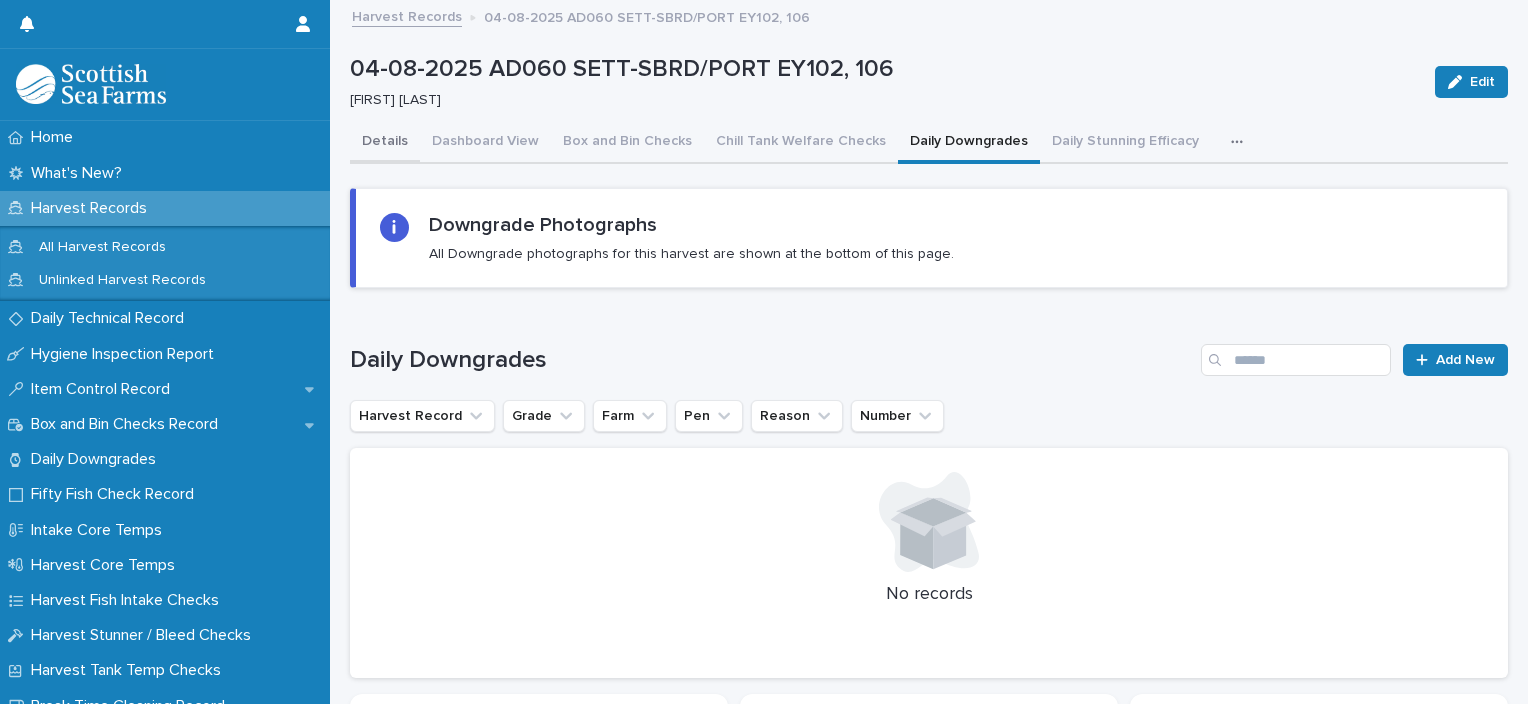 click on "Details" at bounding box center (385, 143) 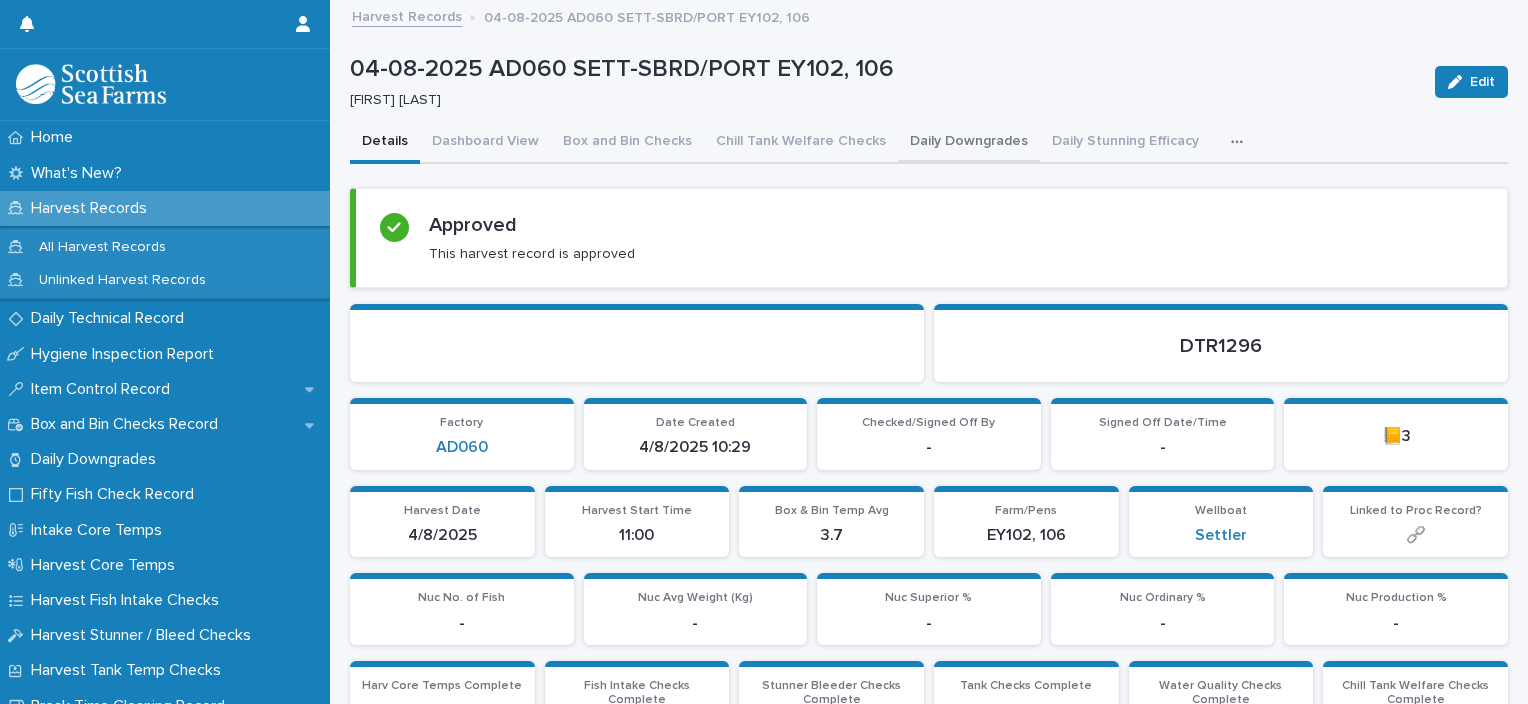 click on "Daily Downgrades" at bounding box center (969, 143) 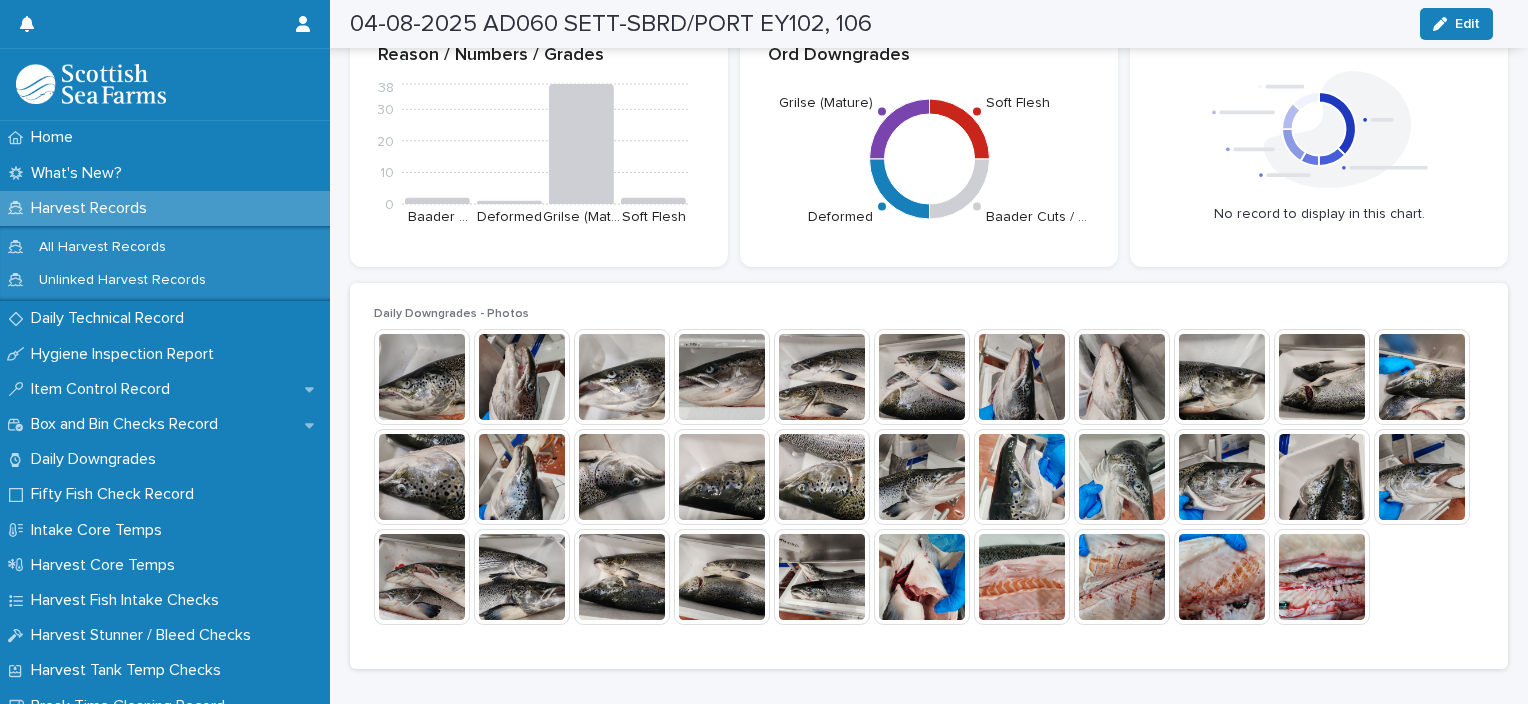scroll, scrollTop: 887, scrollLeft: 0, axis: vertical 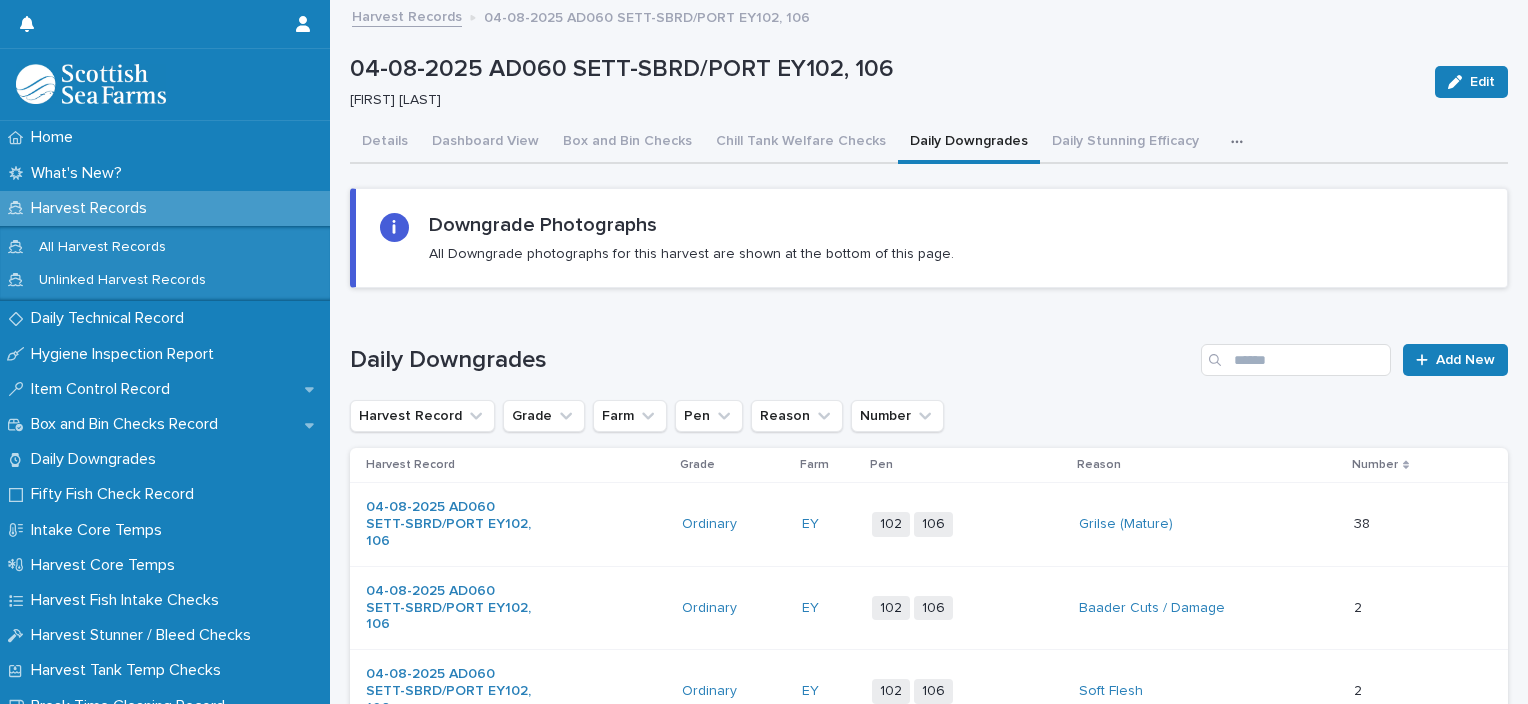 click at bounding box center (1241, 142) 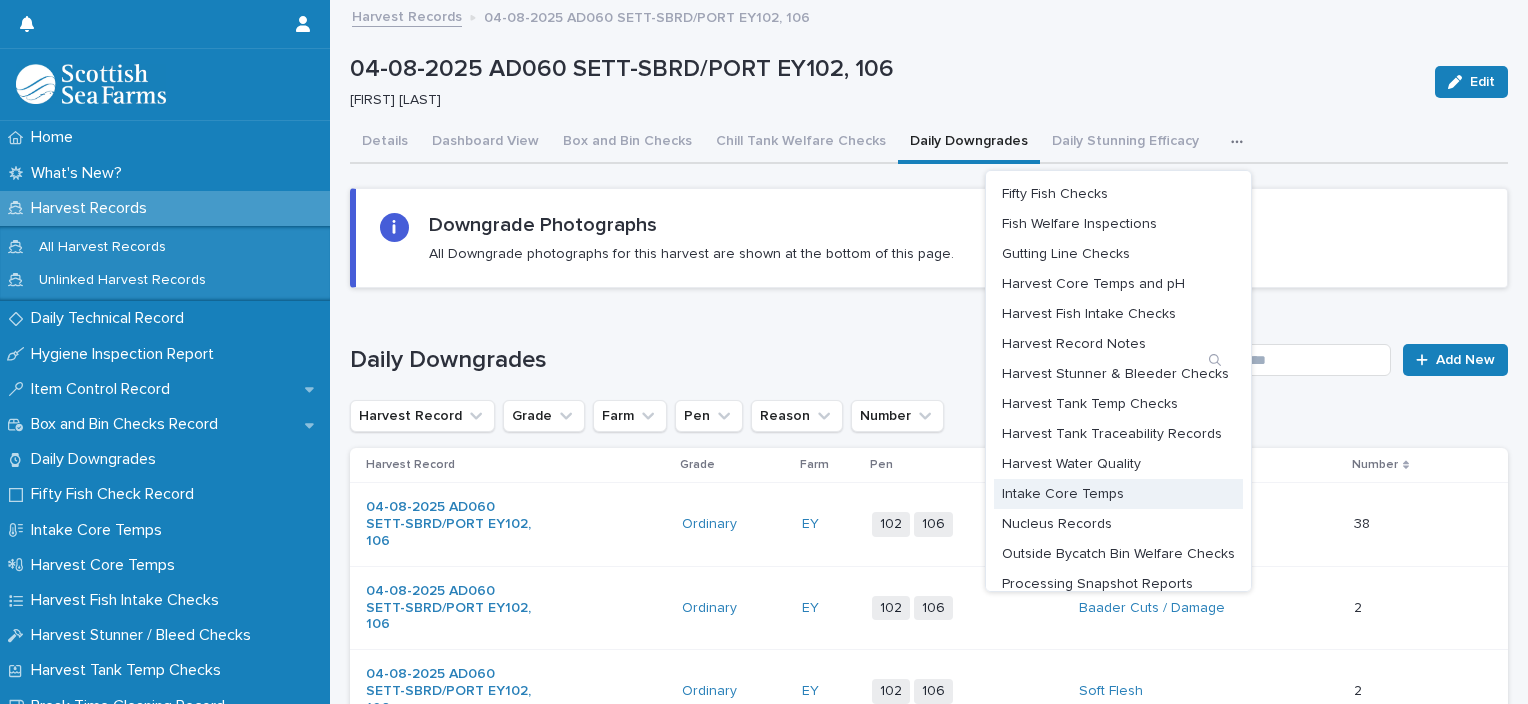 click on "Intake Core Temps" at bounding box center [1063, 494] 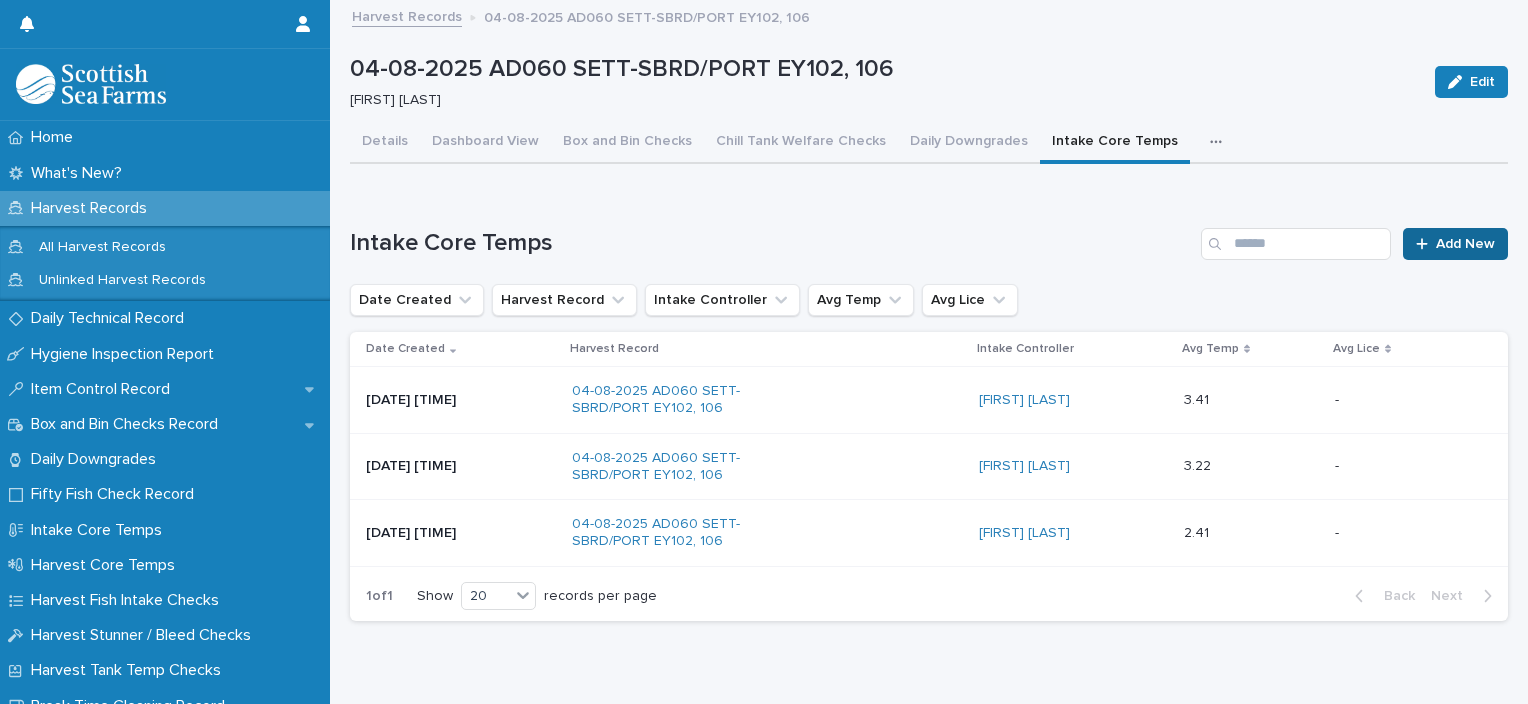click on "Add New" at bounding box center [1465, 244] 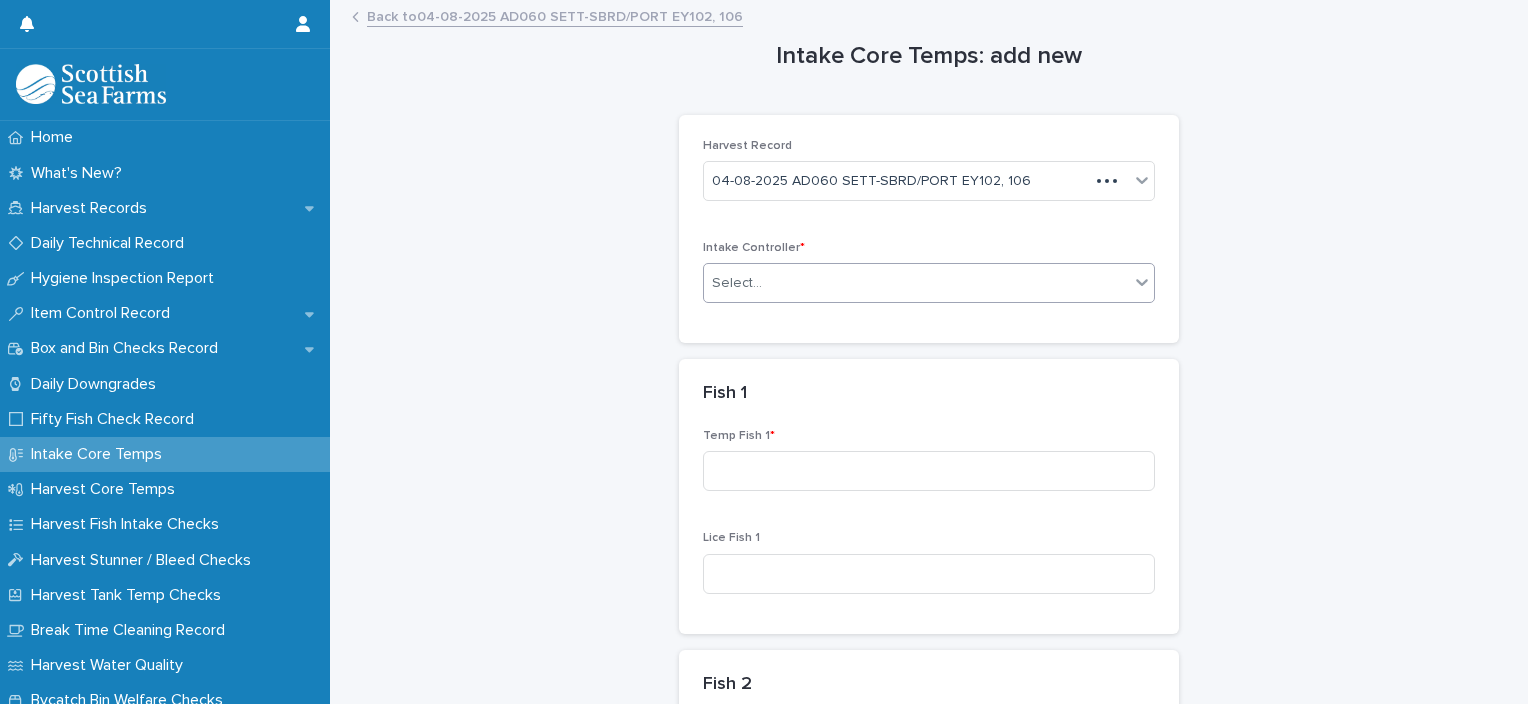 click on "Select..." at bounding box center (916, 283) 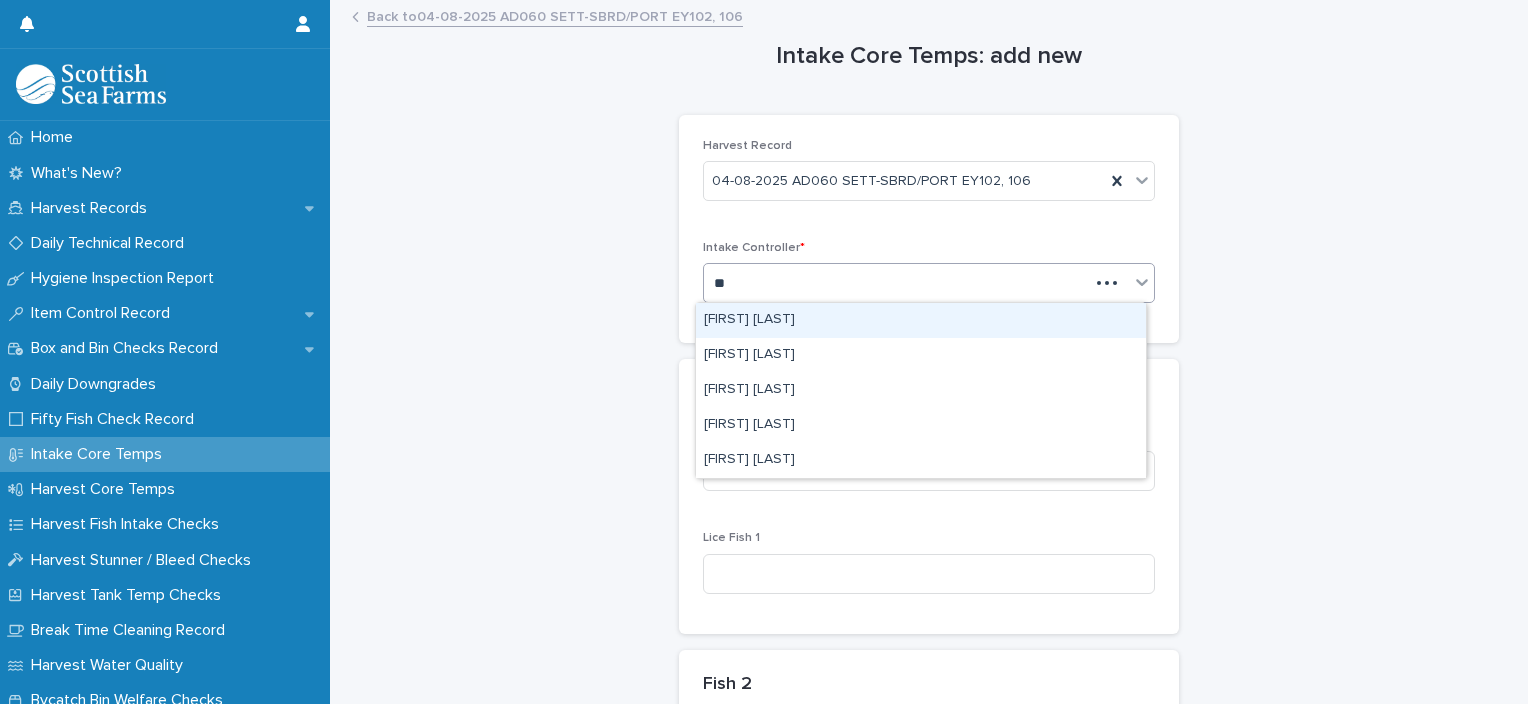 type on "***" 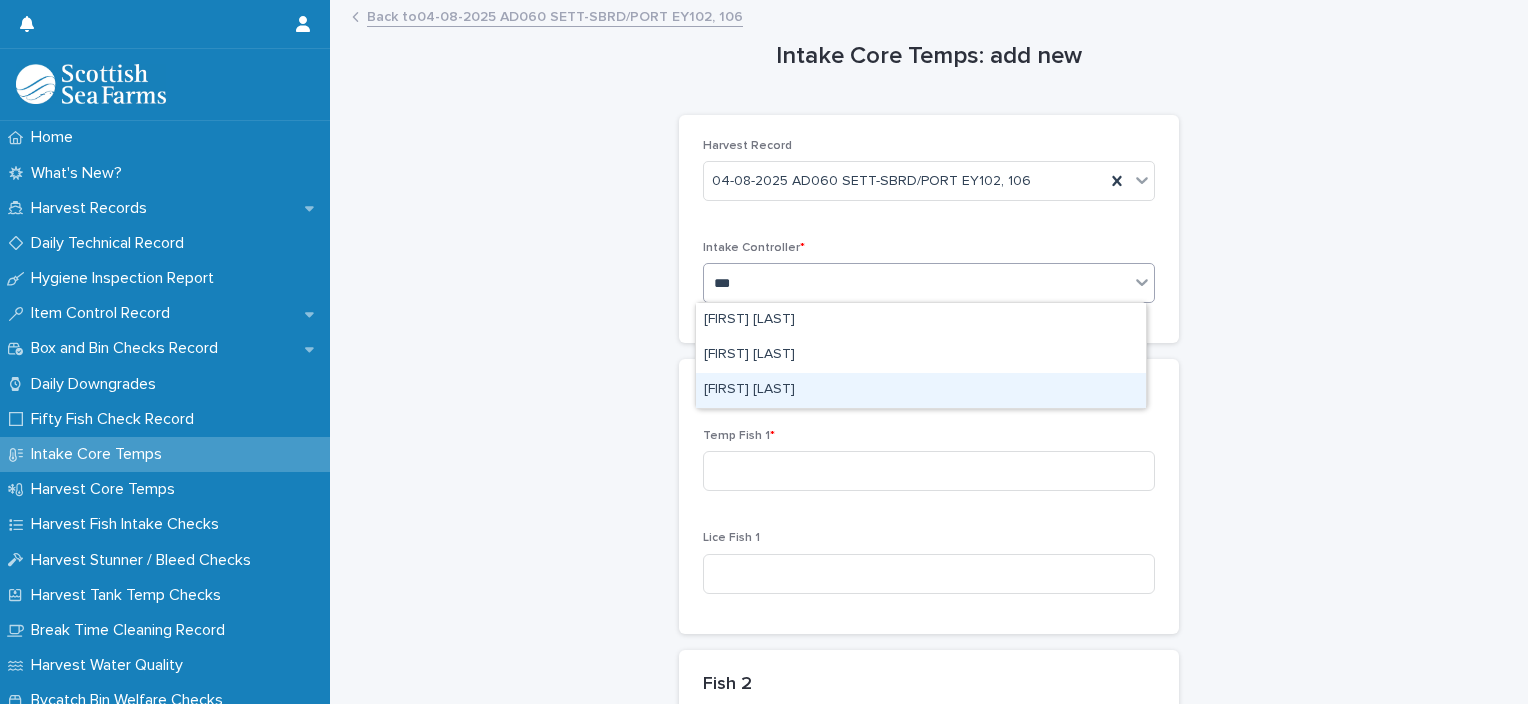 click on "[FIRST] [LAST]" at bounding box center [921, 390] 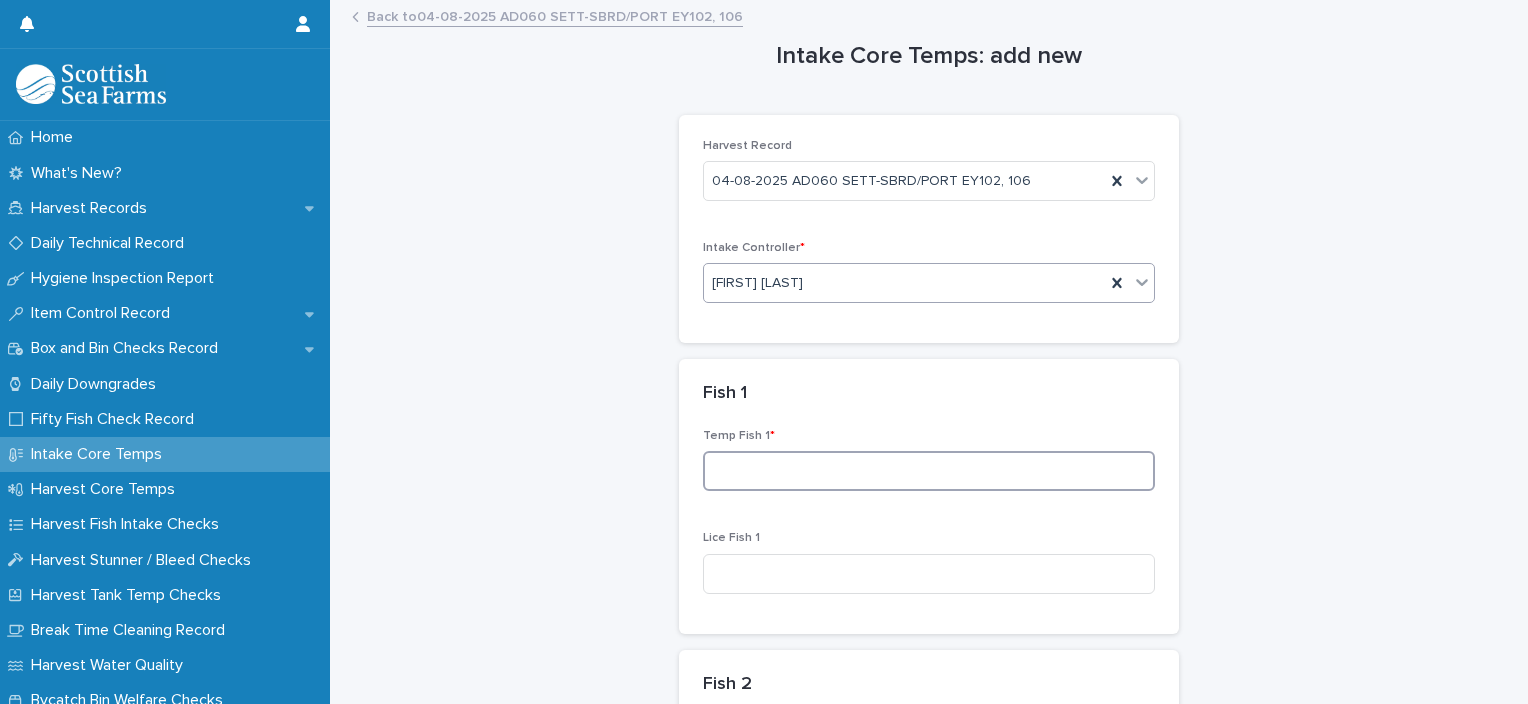 click at bounding box center [929, 471] 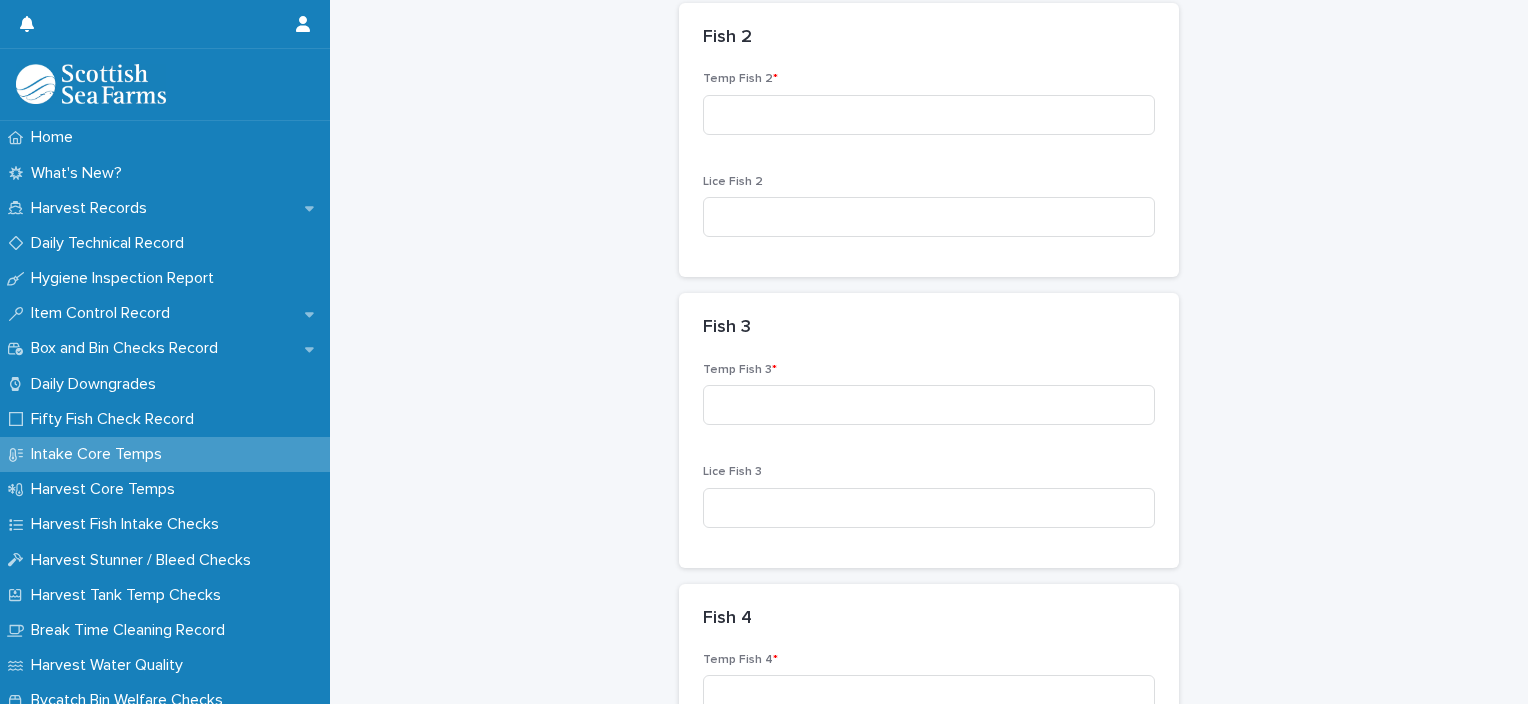 scroll, scrollTop: 668, scrollLeft: 0, axis: vertical 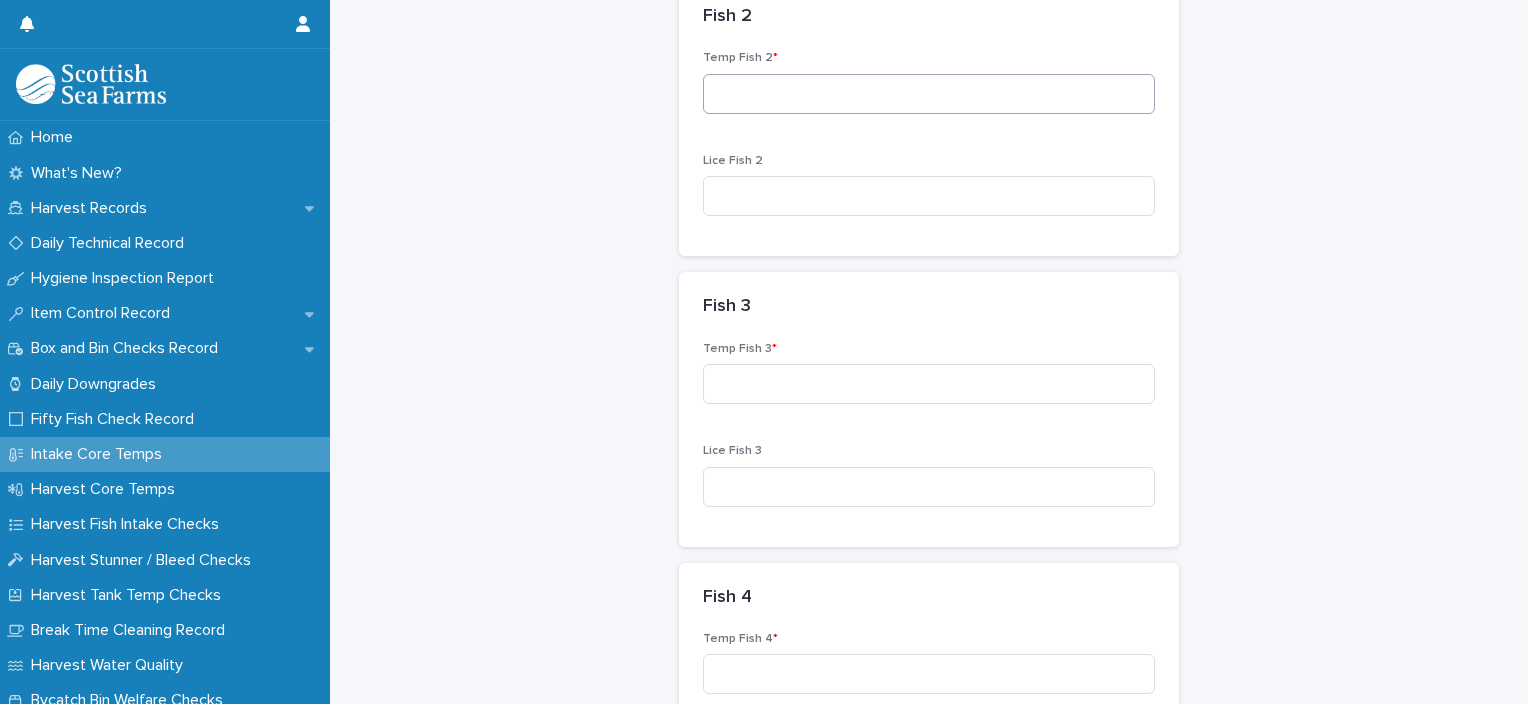 type on "***" 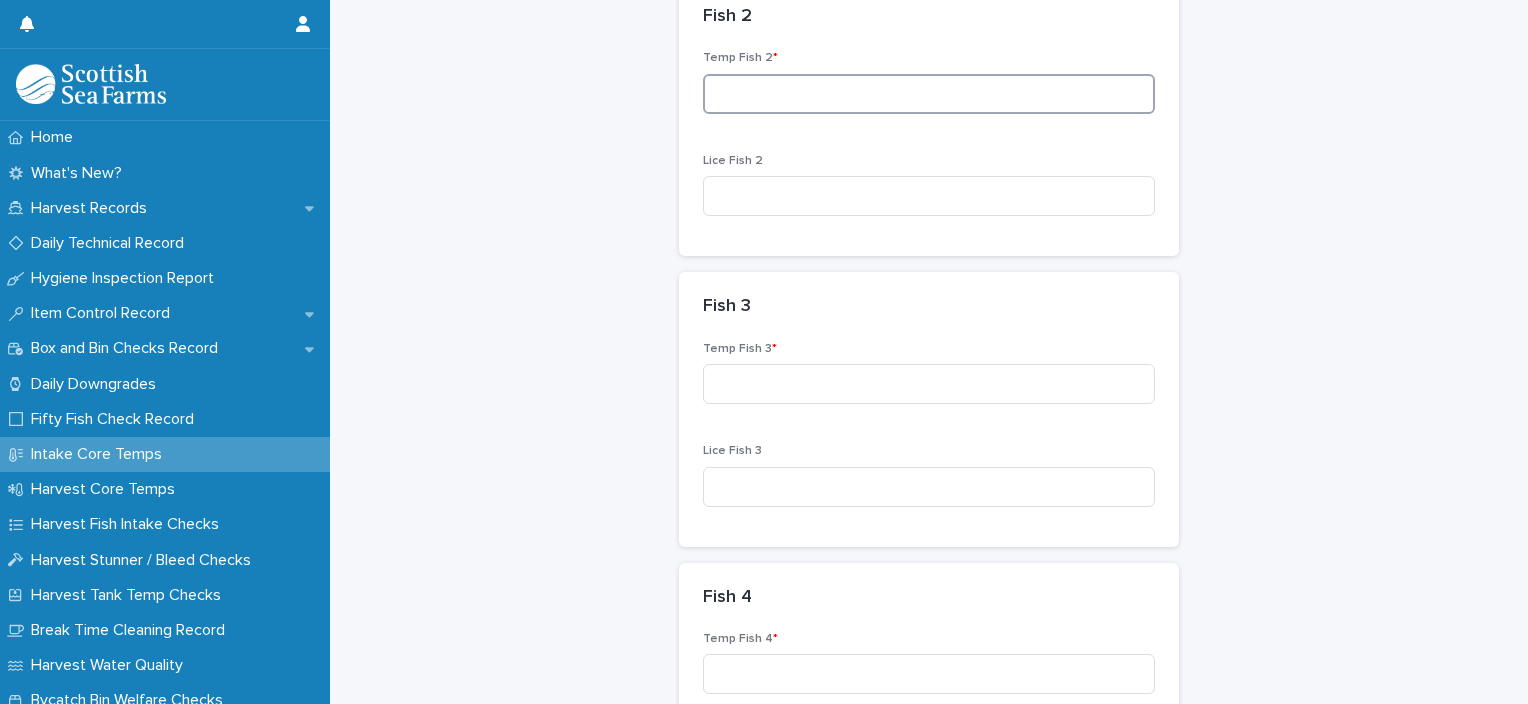 click at bounding box center (929, 94) 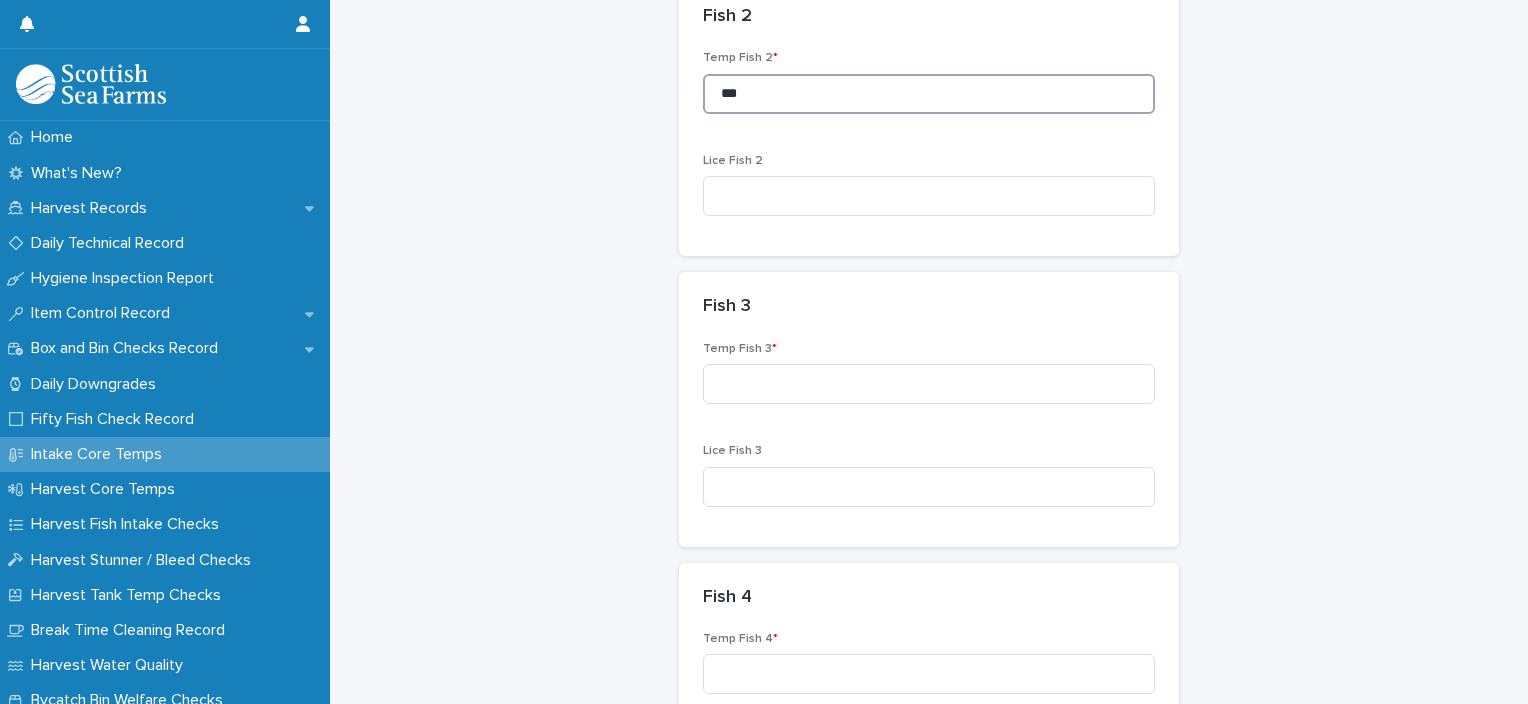 type on "***" 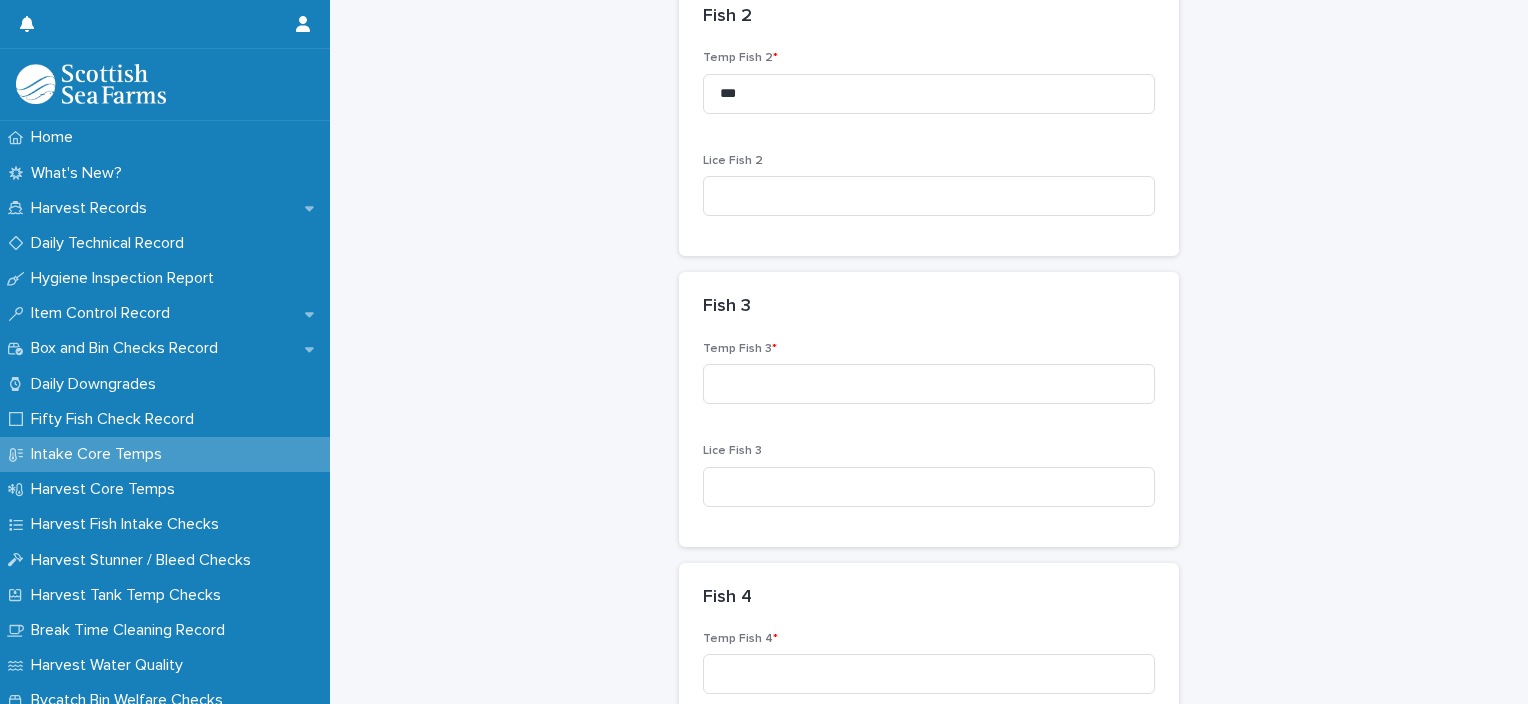 click on "Temp Fish 3 *" at bounding box center (929, 381) 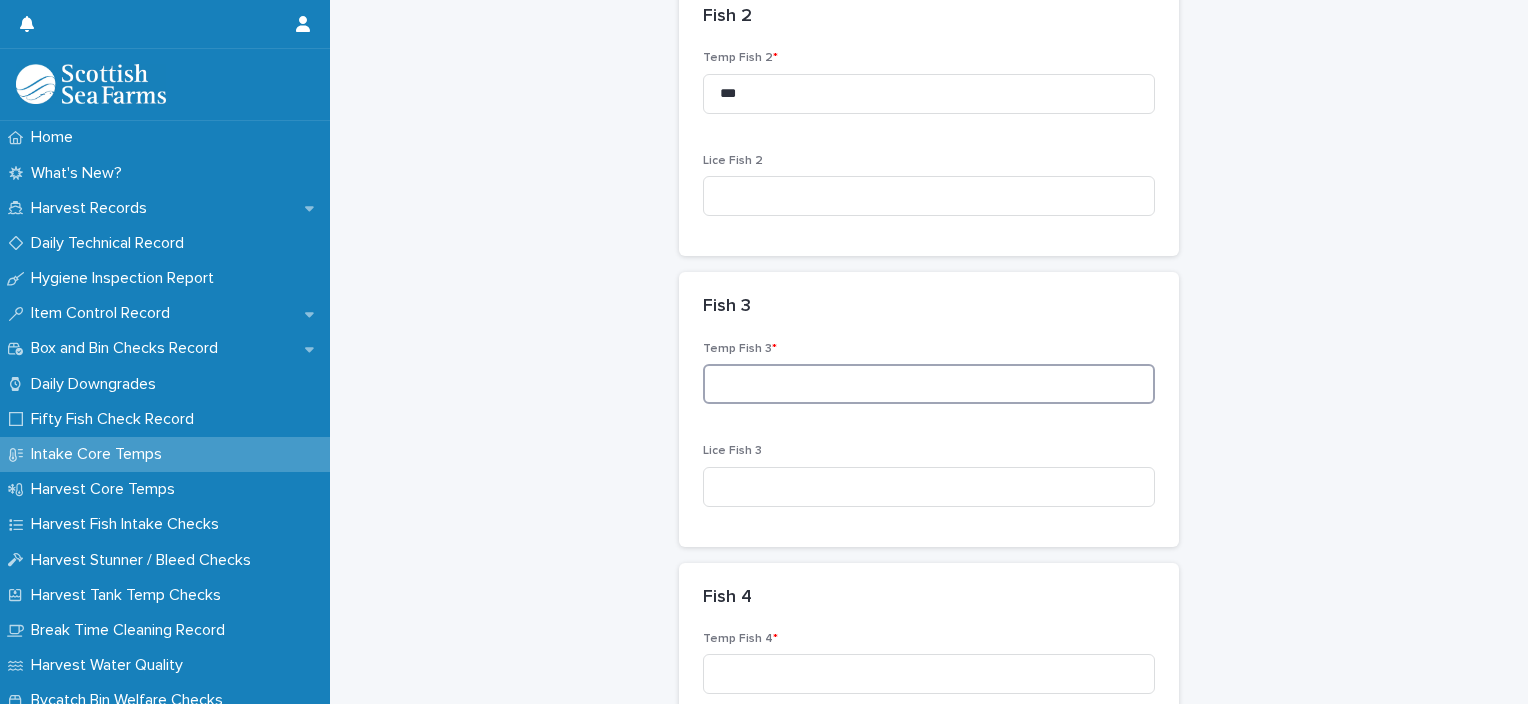 click at bounding box center [929, 384] 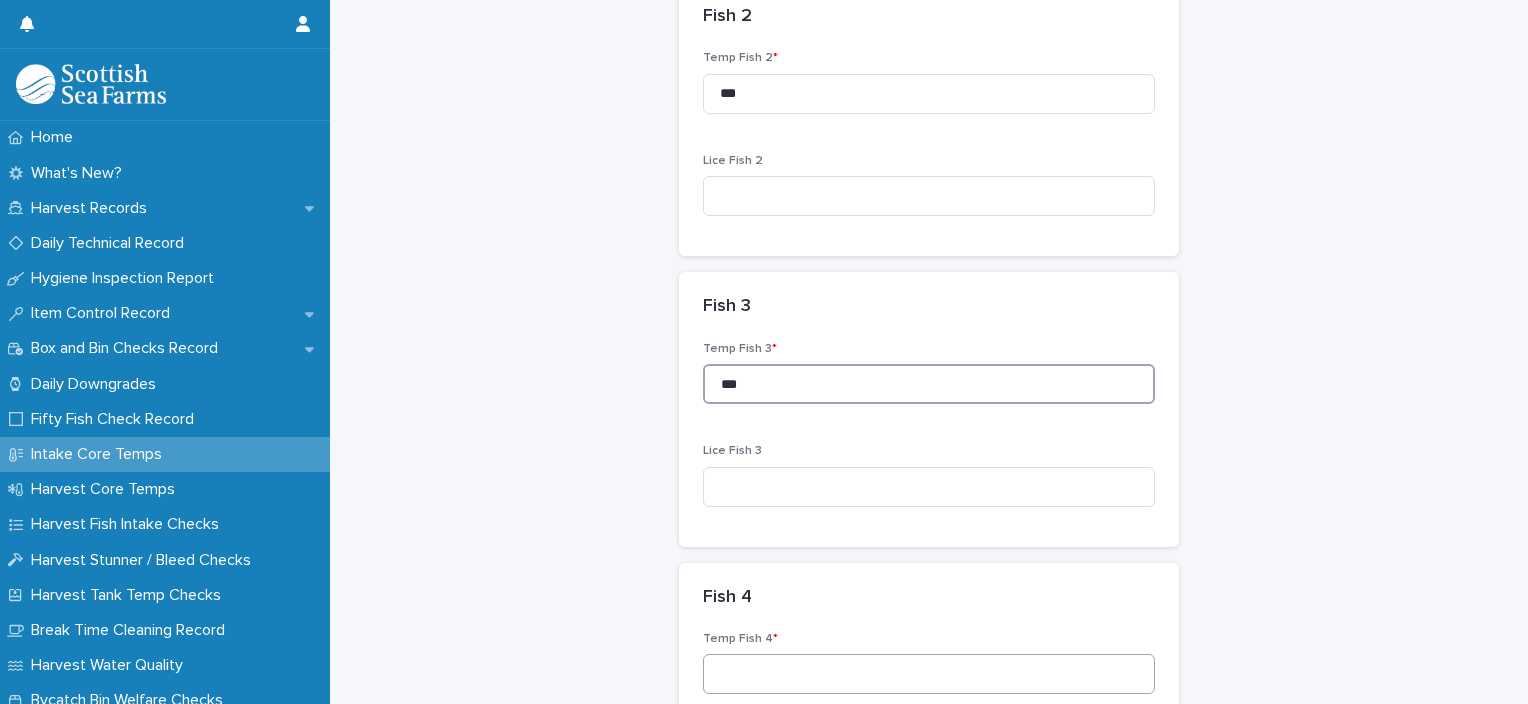 type on "***" 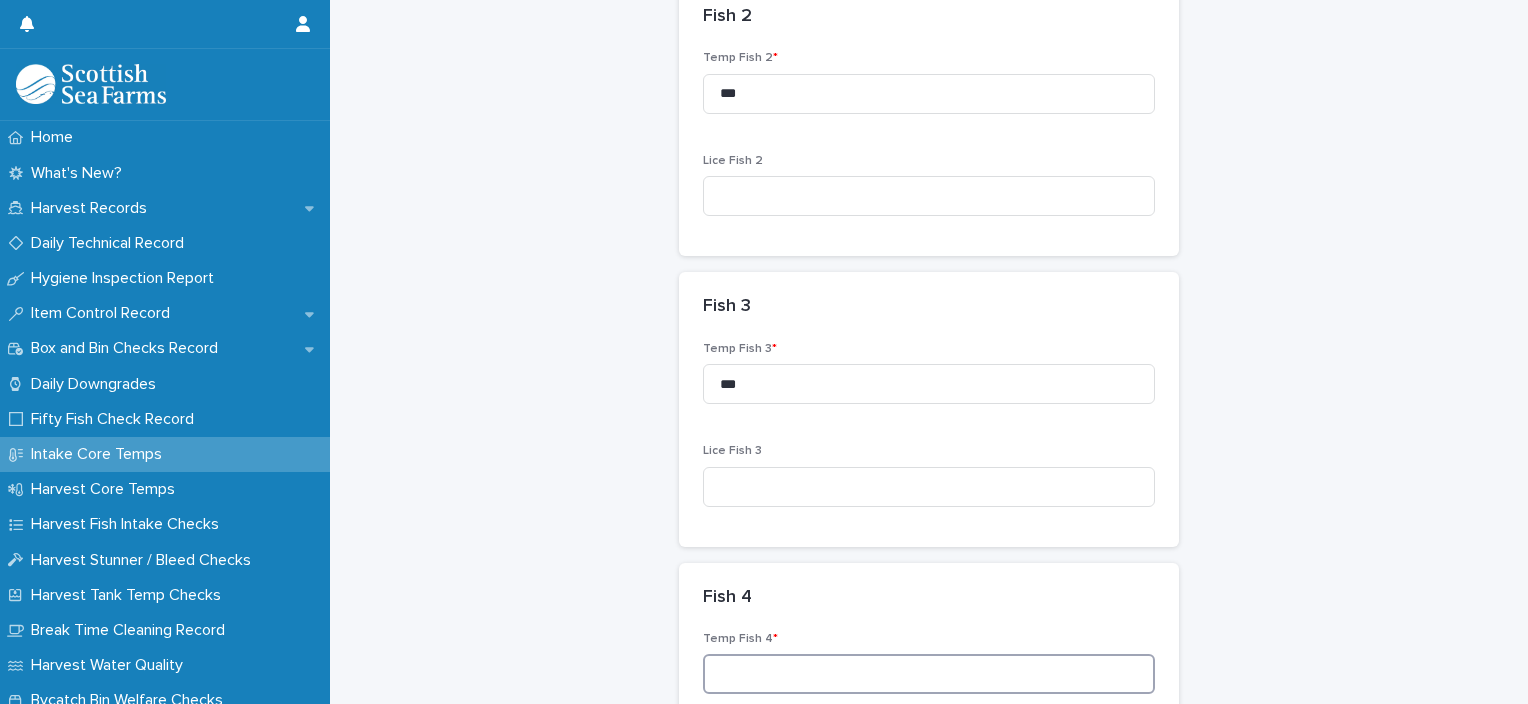 click at bounding box center [929, 674] 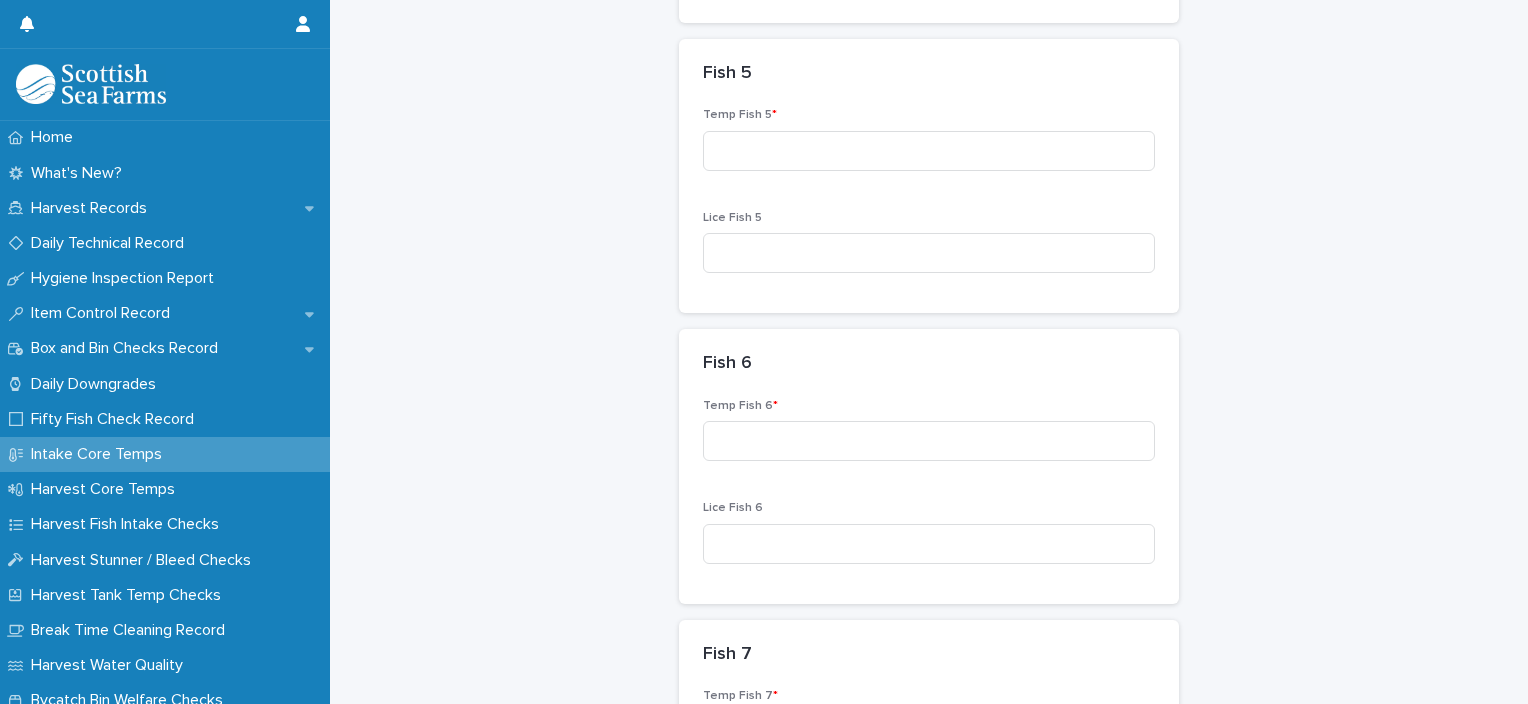 scroll, scrollTop: 1530, scrollLeft: 0, axis: vertical 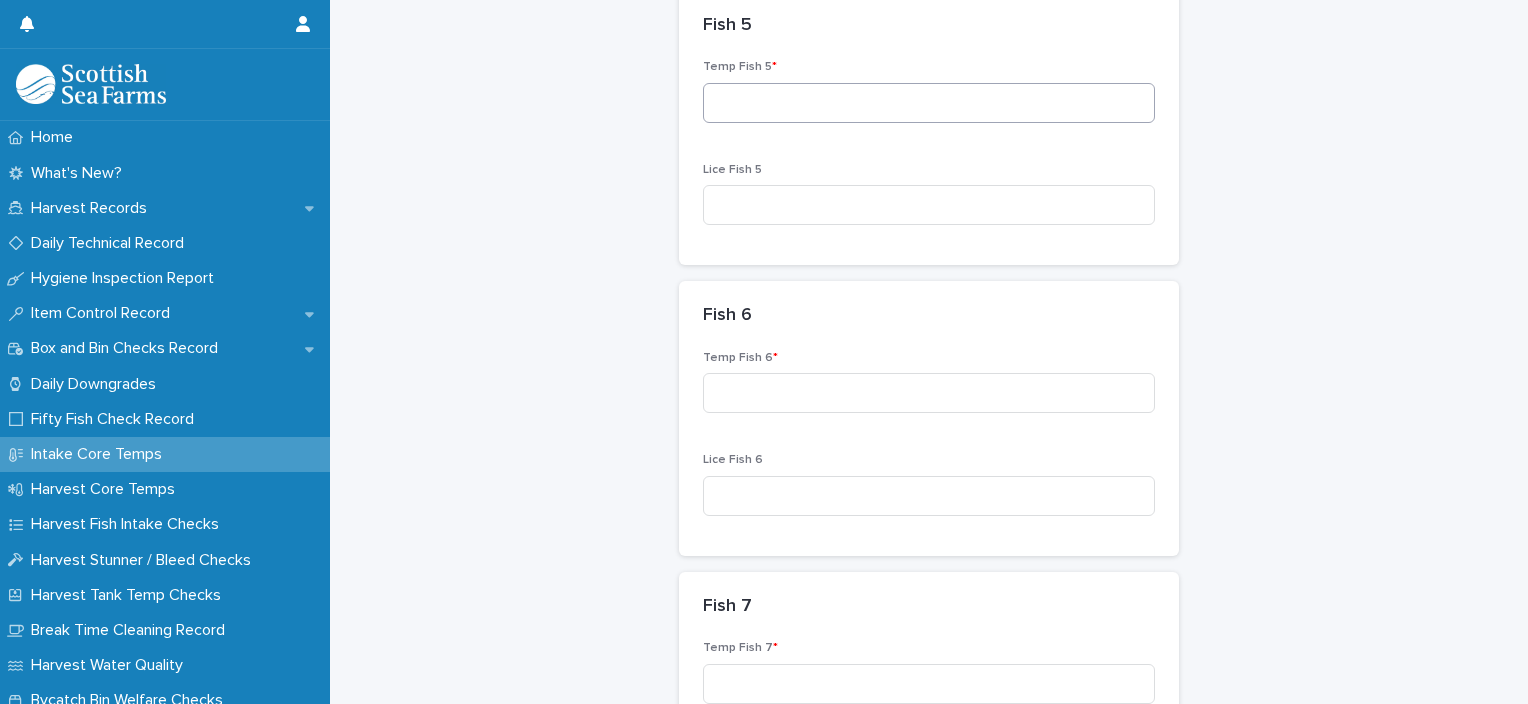 type on "***" 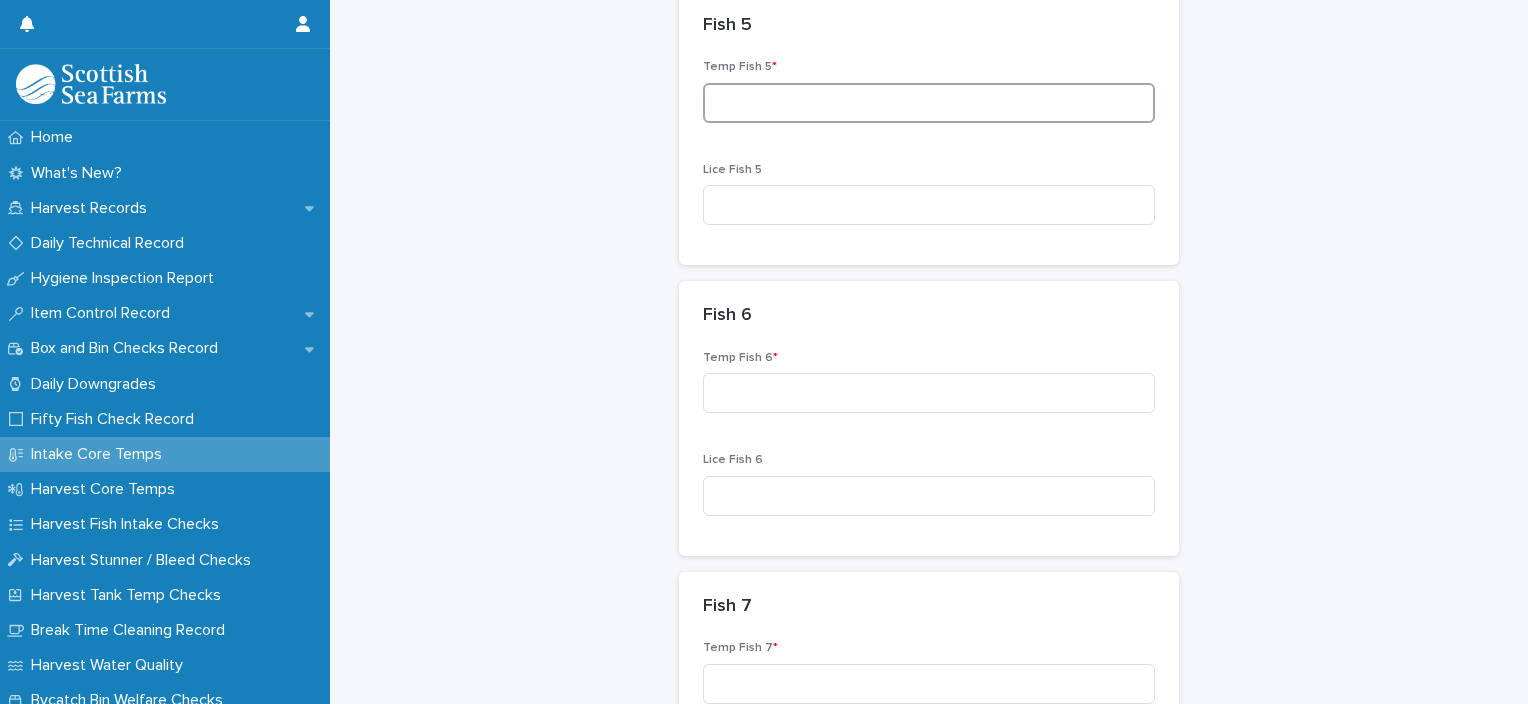 click at bounding box center [929, 103] 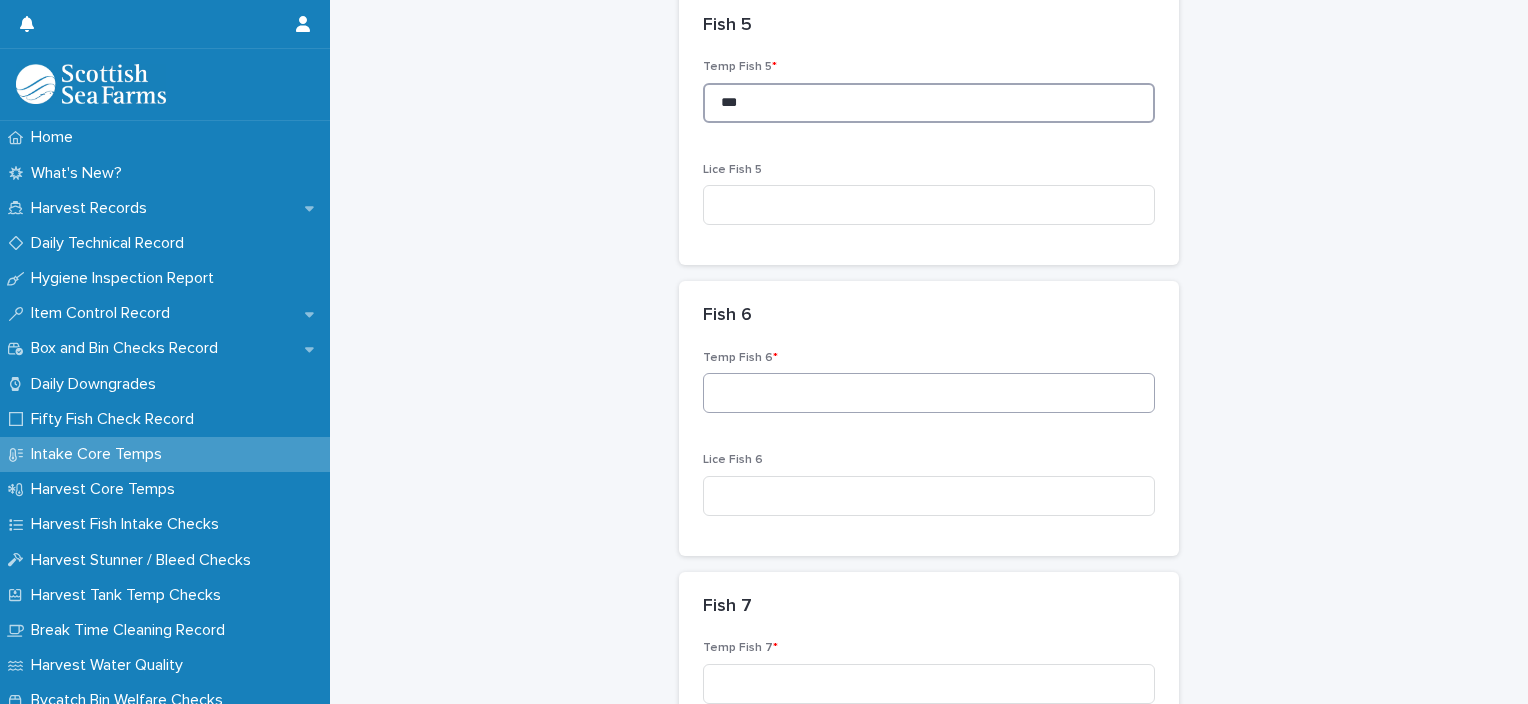 type on "***" 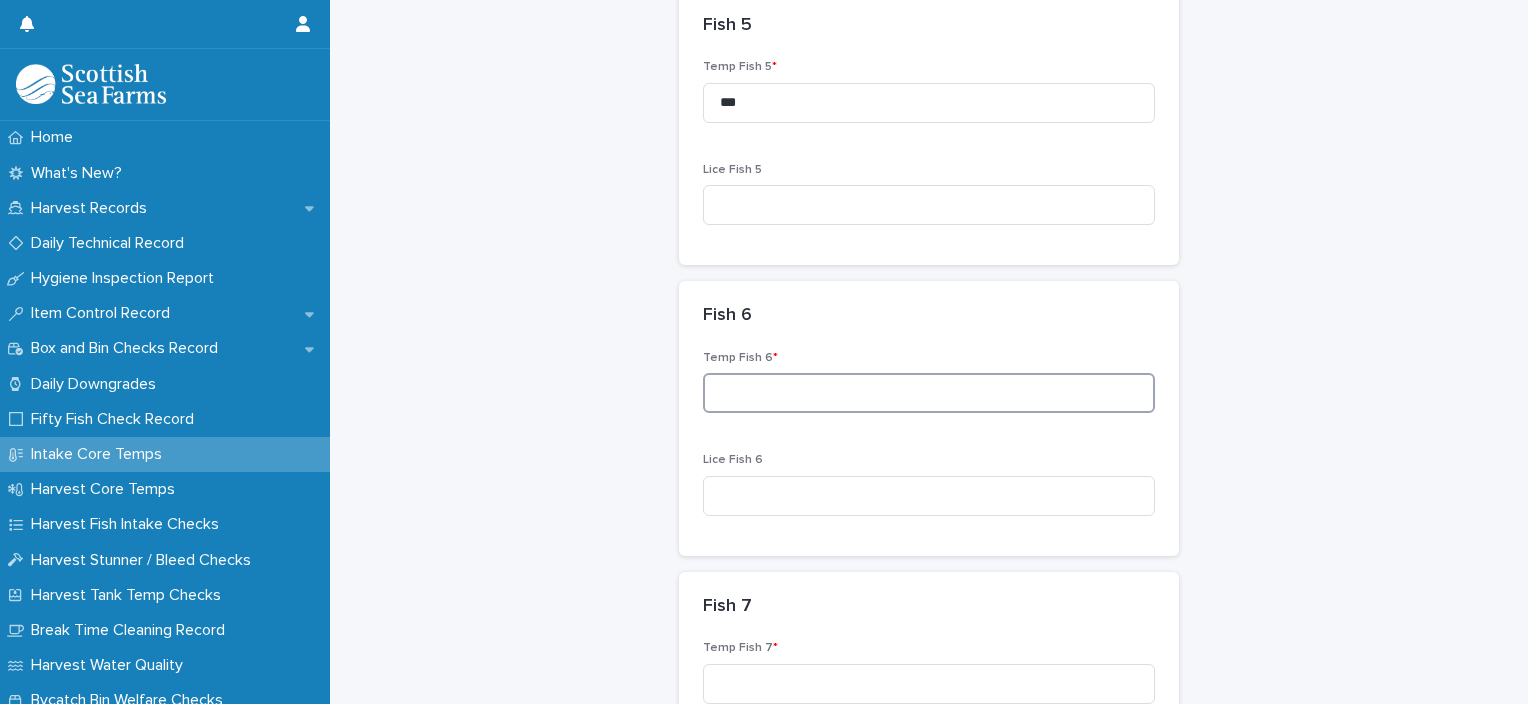 click at bounding box center (929, 393) 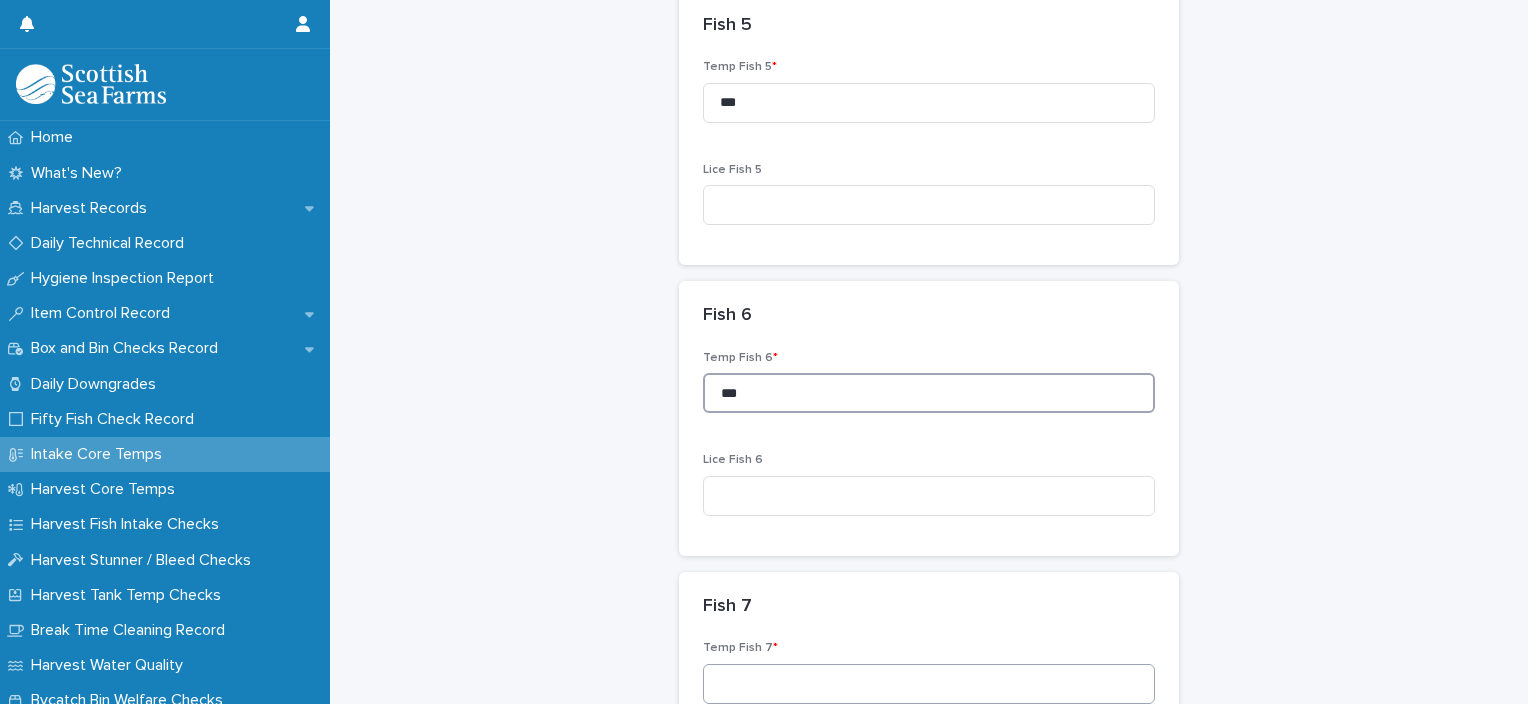 type on "***" 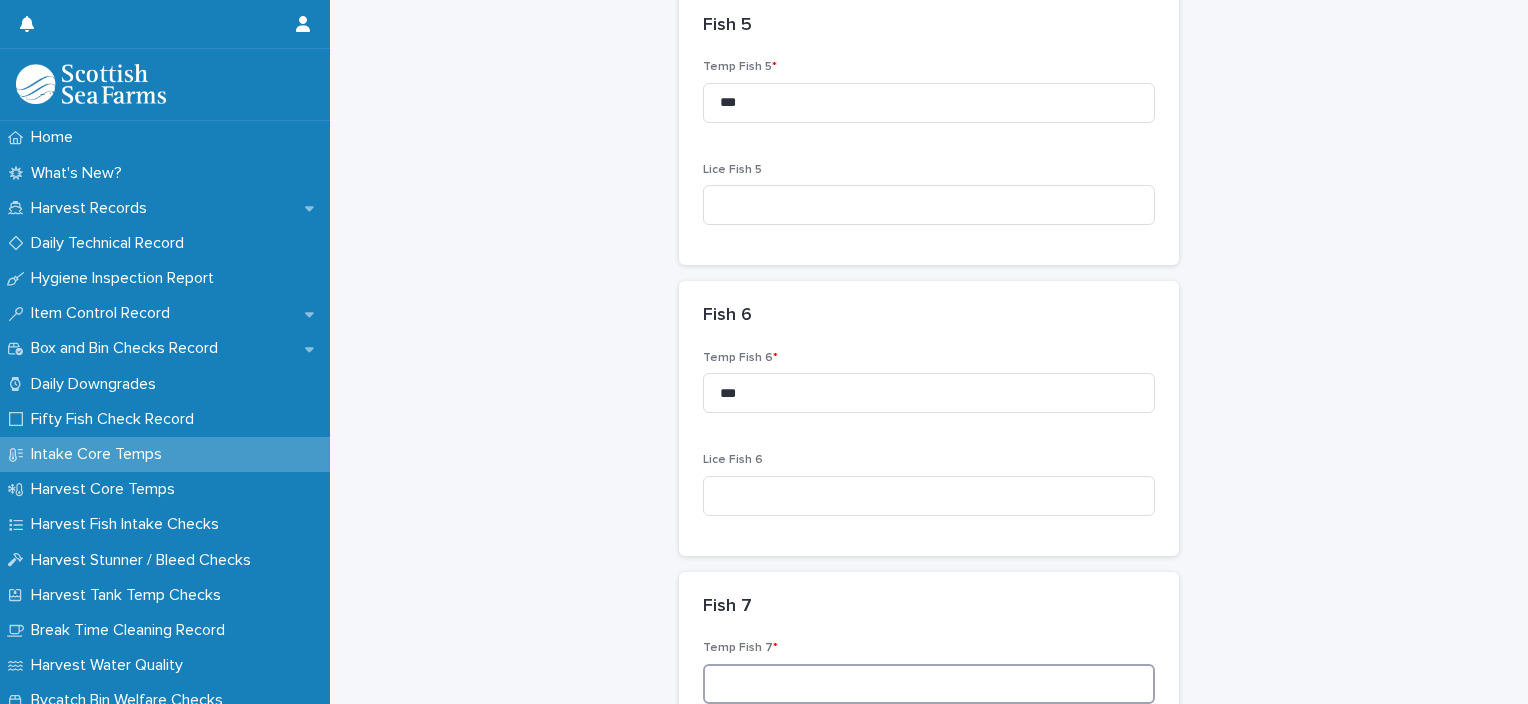 click at bounding box center [929, 684] 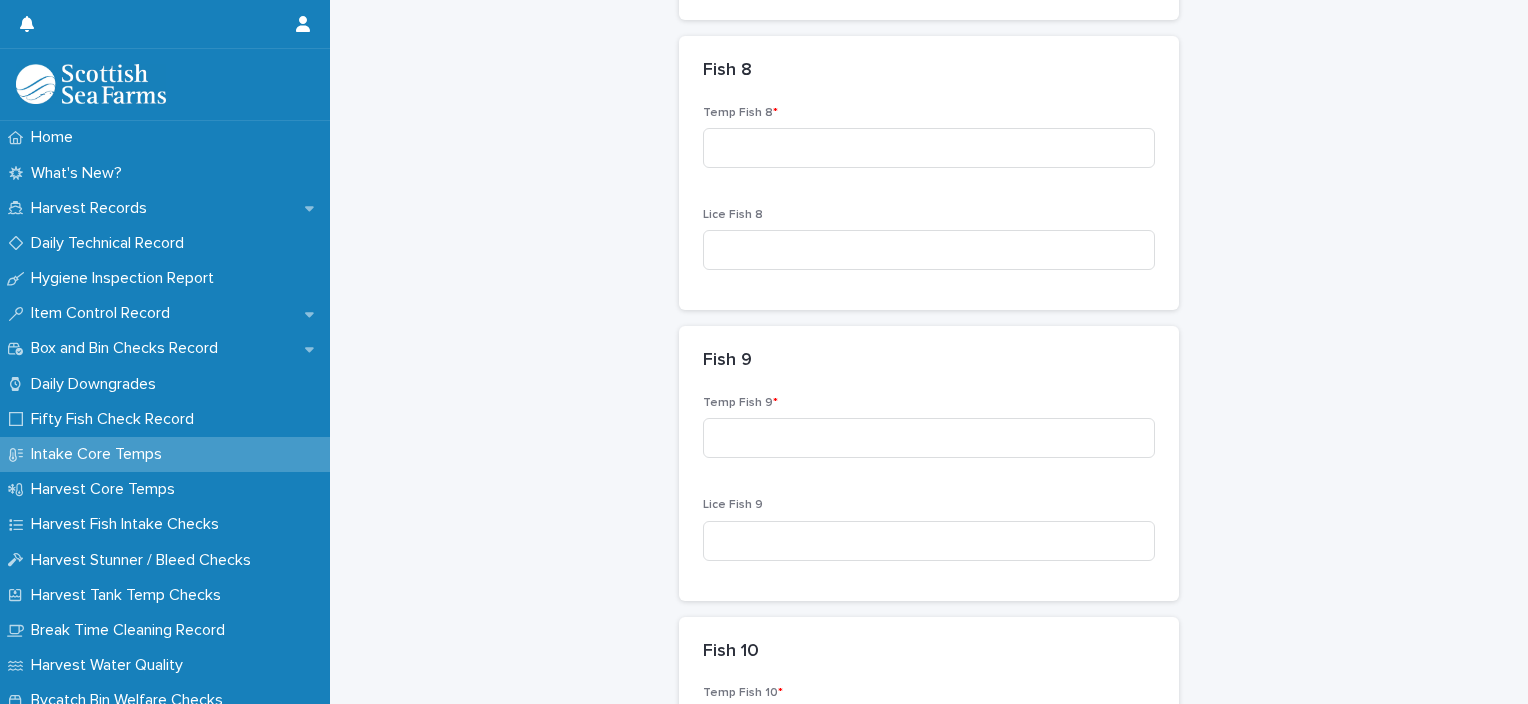 scroll, scrollTop: 2374, scrollLeft: 0, axis: vertical 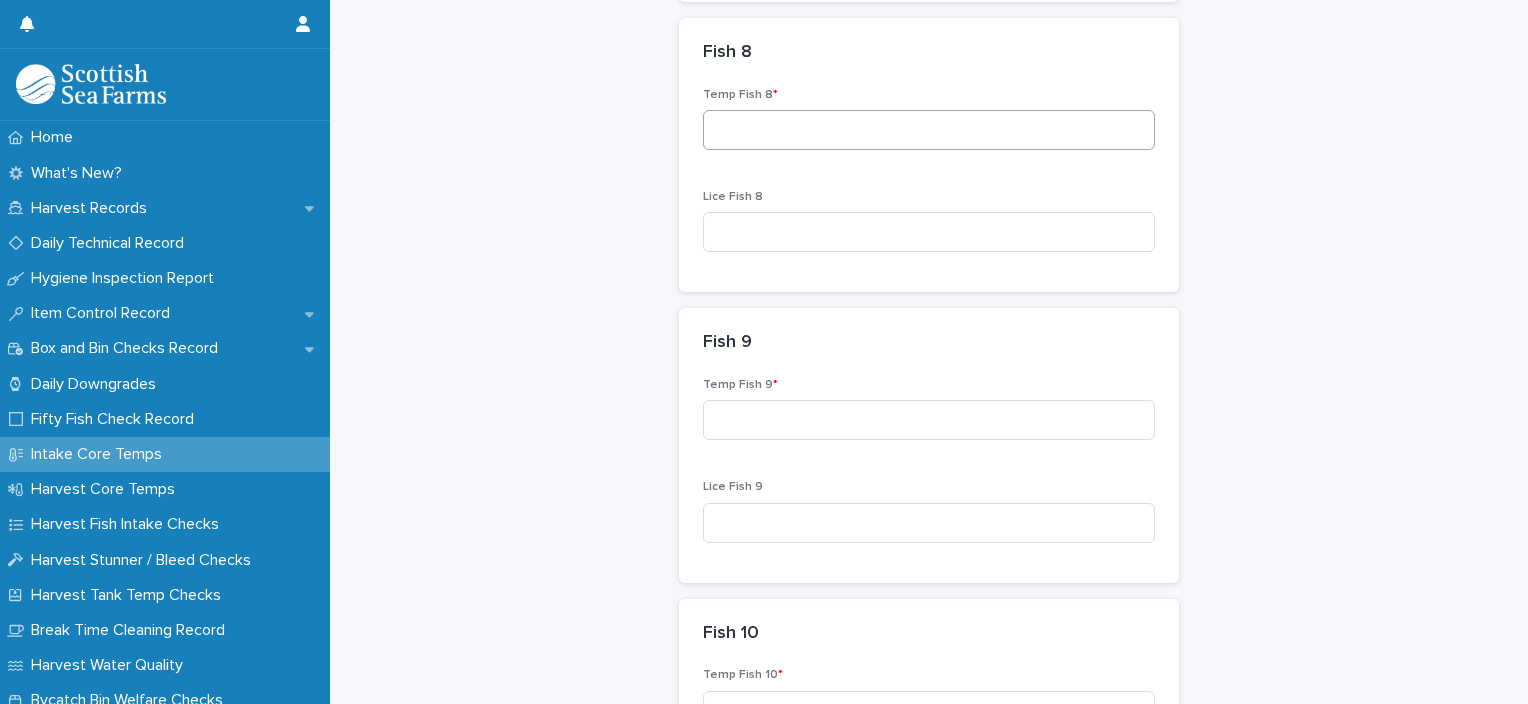type on "***" 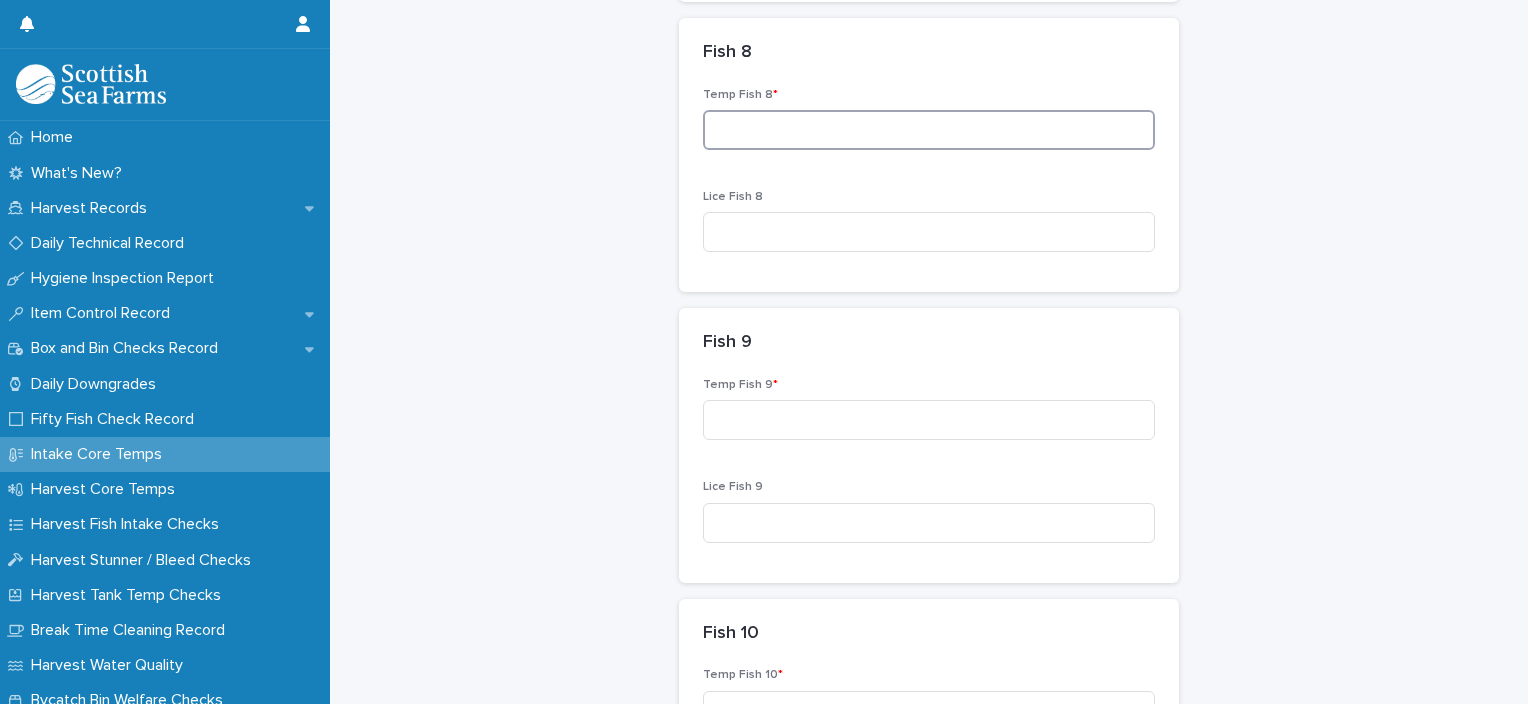 click at bounding box center (929, 130) 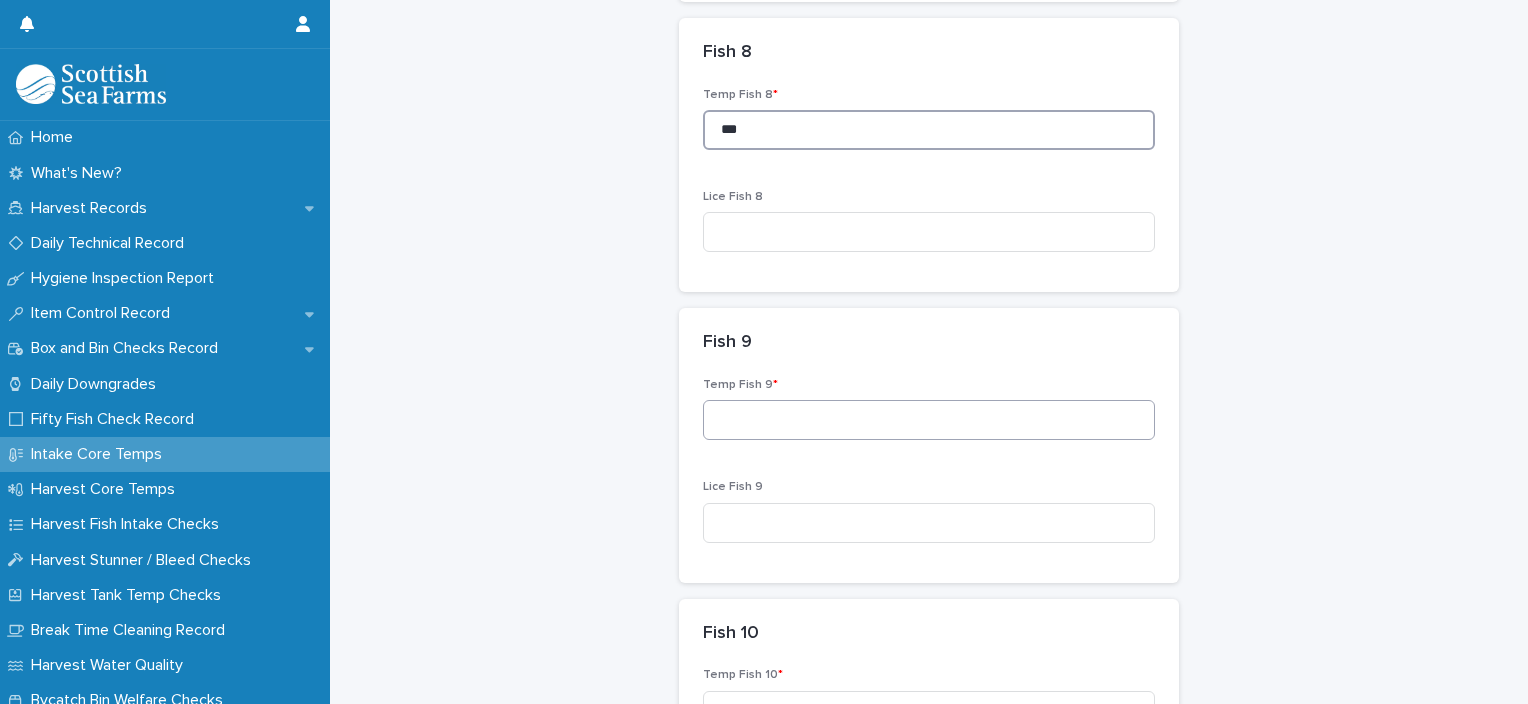 type on "***" 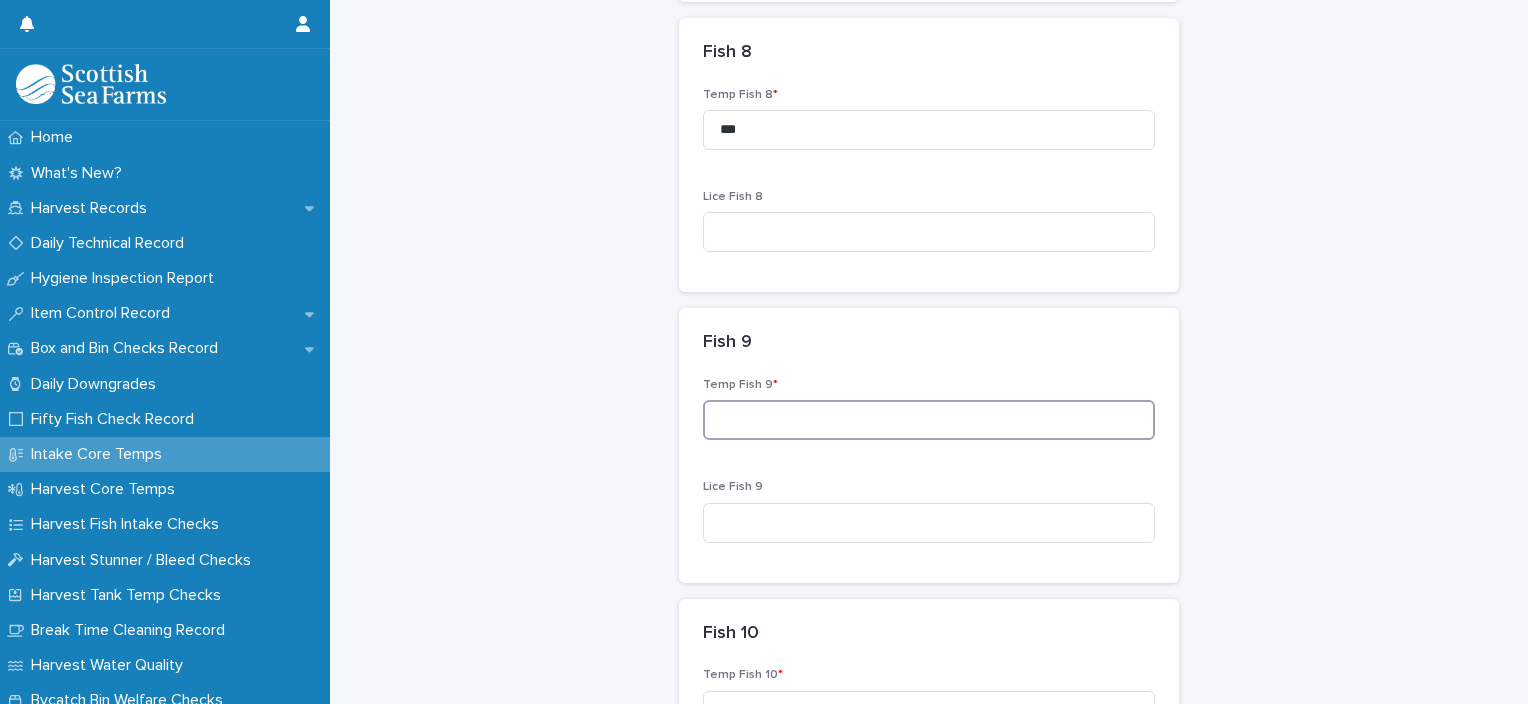click at bounding box center [929, 420] 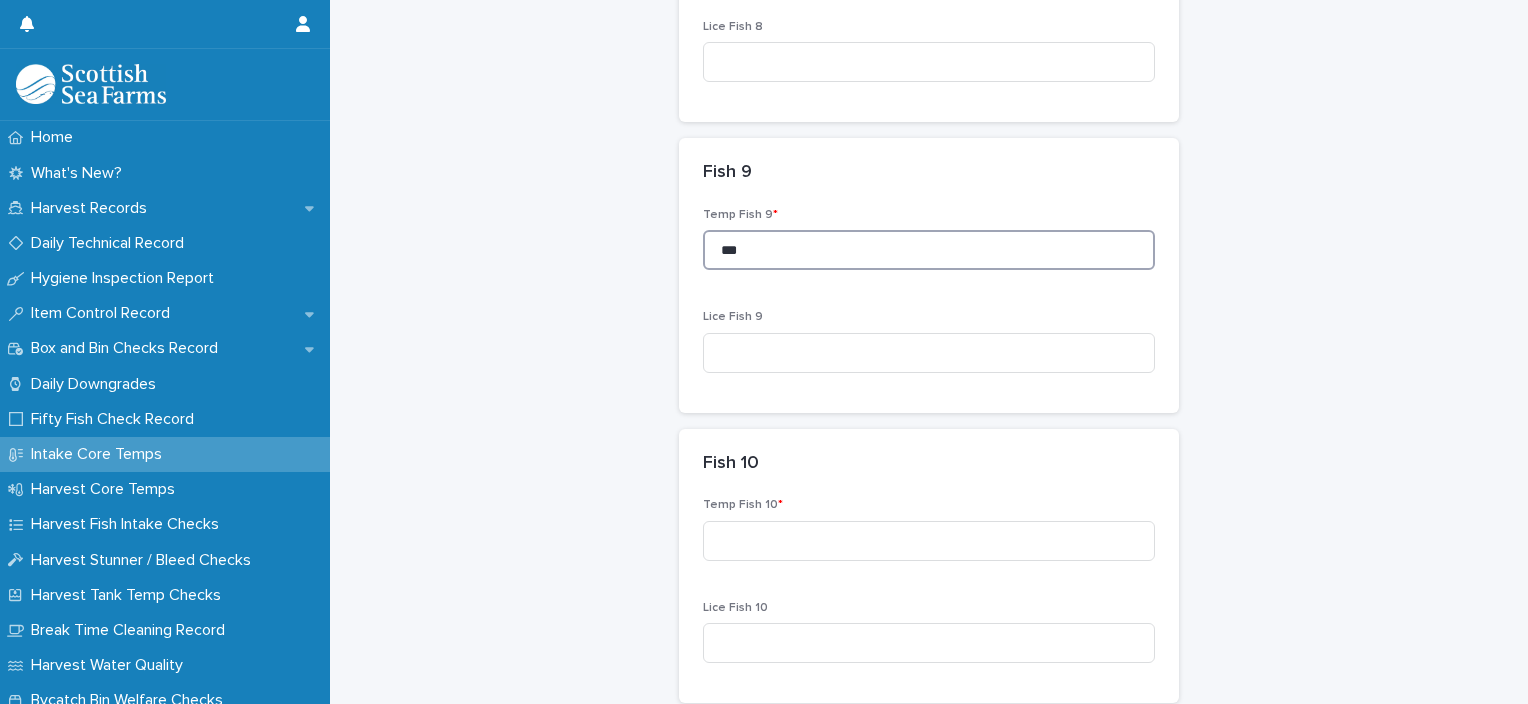 scroll, scrollTop: 2763, scrollLeft: 0, axis: vertical 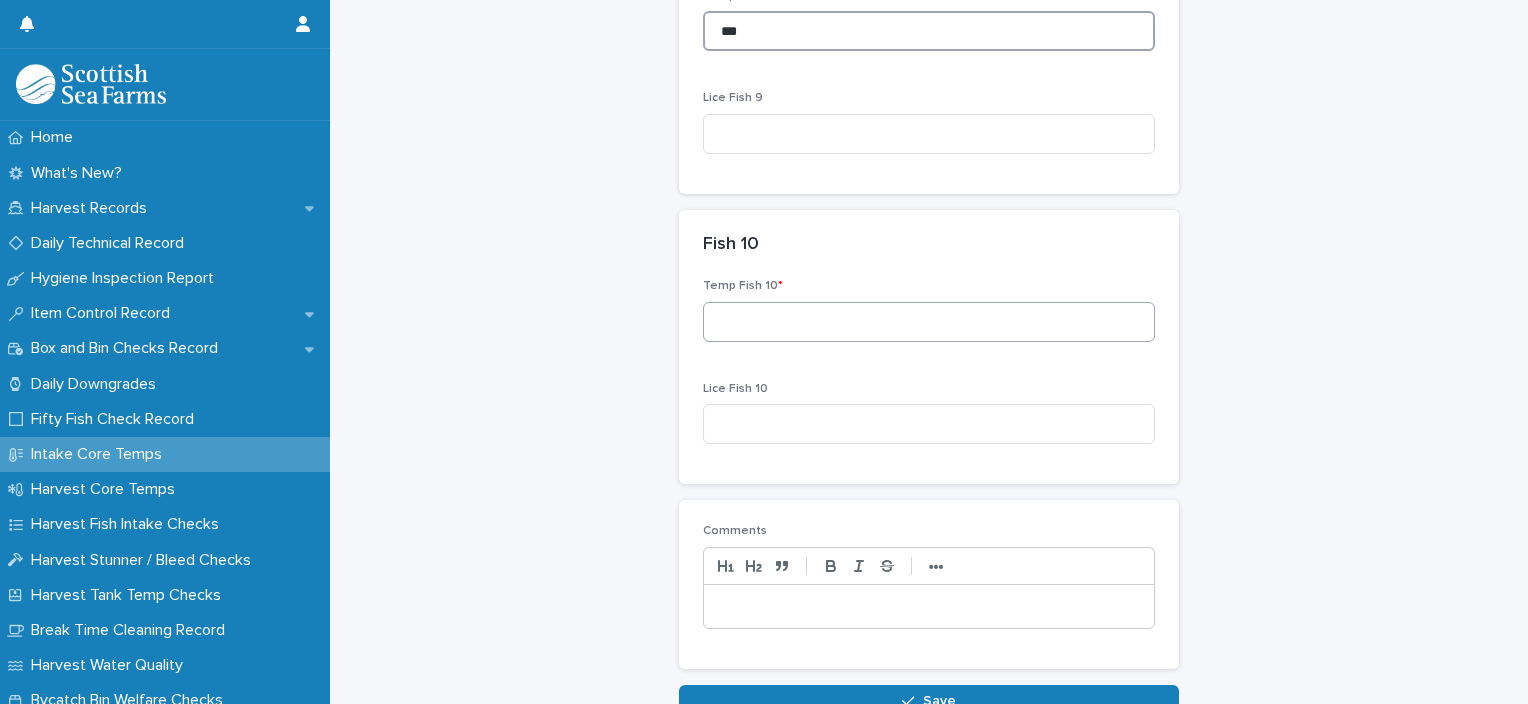 type on "***" 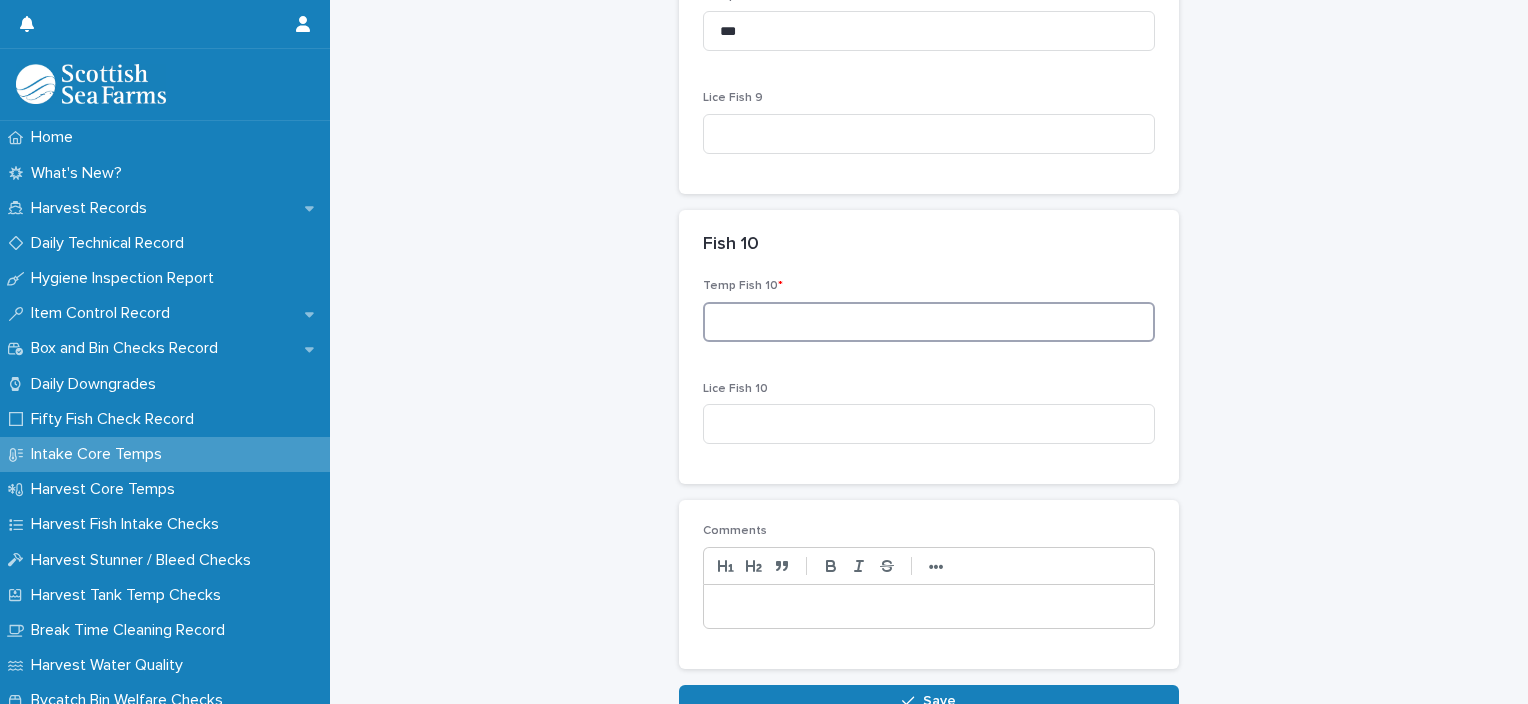 click at bounding box center [929, 322] 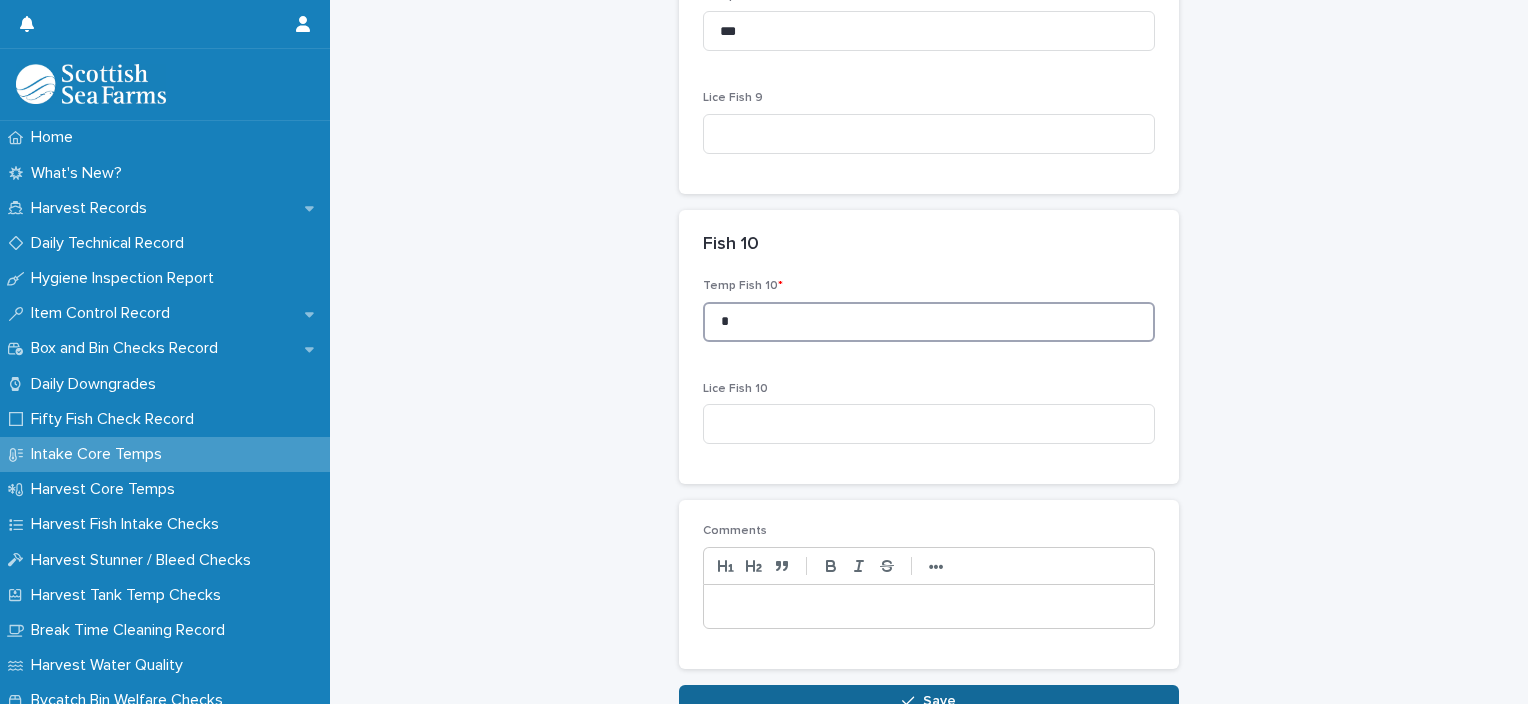 type on "*" 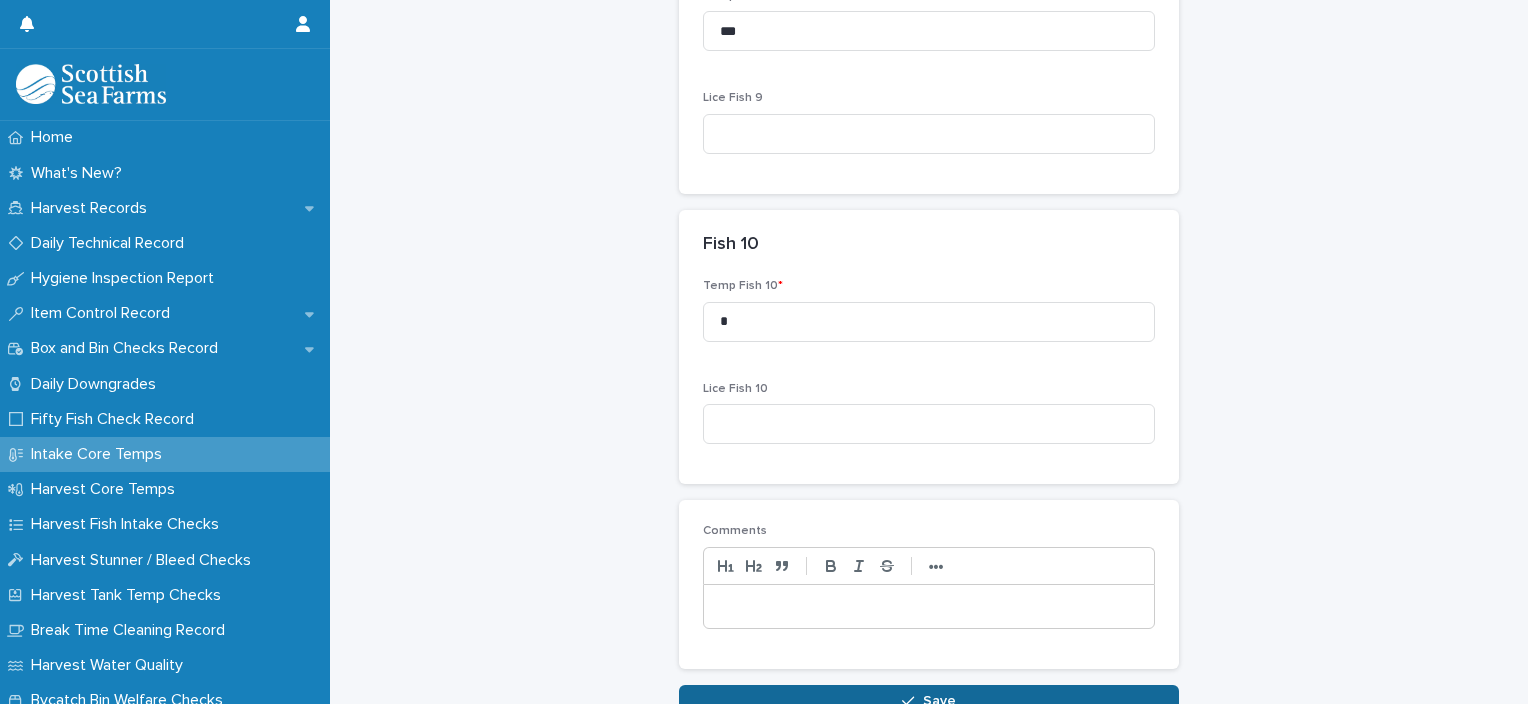 click on "Save" at bounding box center (929, 701) 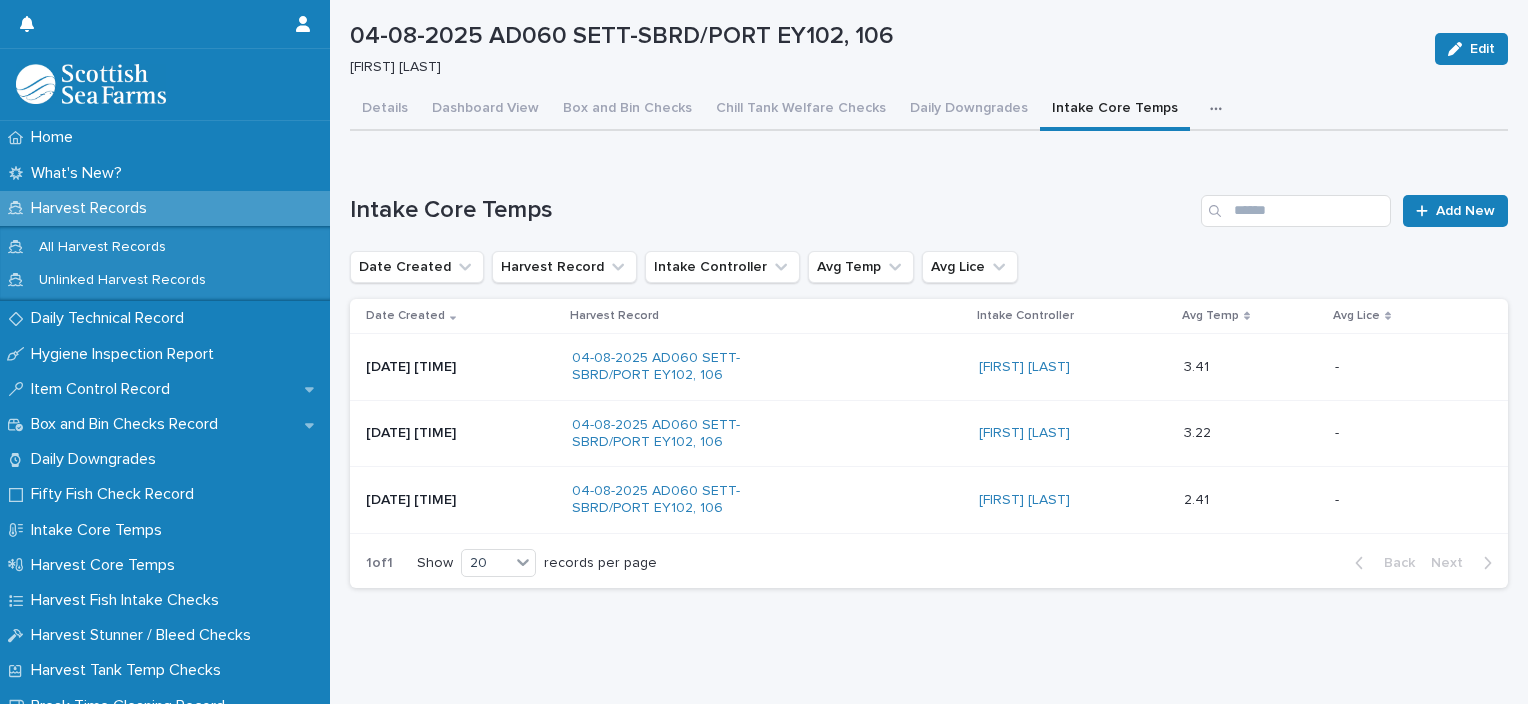 scroll, scrollTop: 0, scrollLeft: 0, axis: both 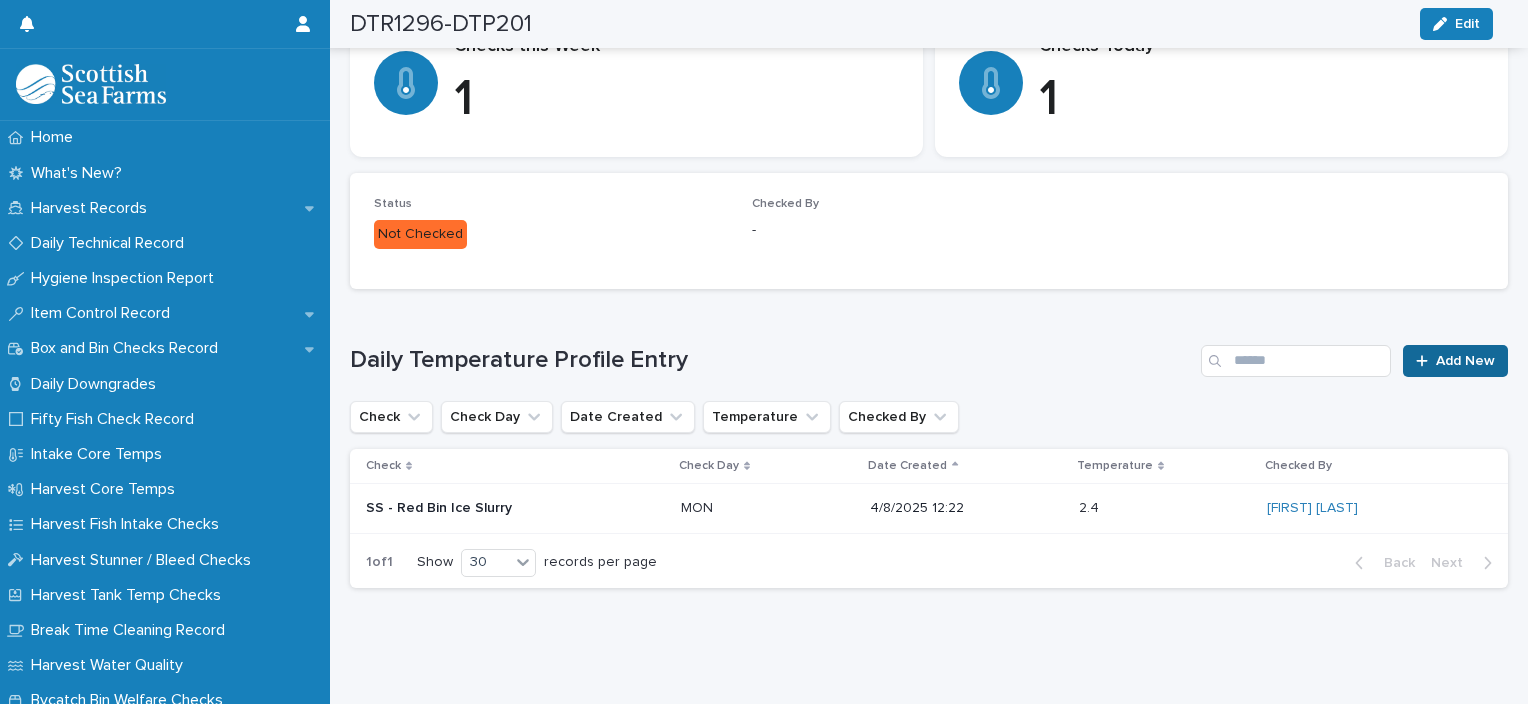 click on "Add New" at bounding box center [1465, 361] 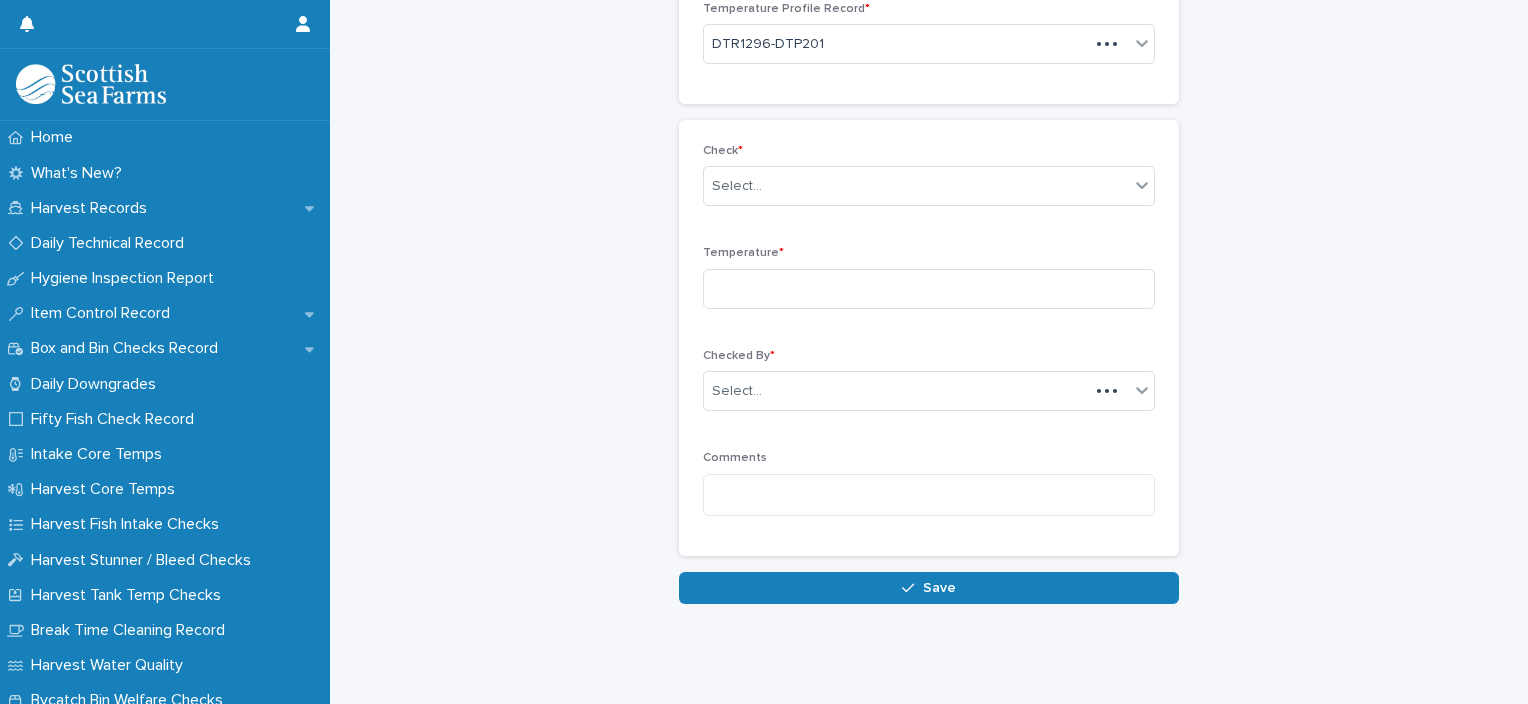 scroll, scrollTop: 136, scrollLeft: 0, axis: vertical 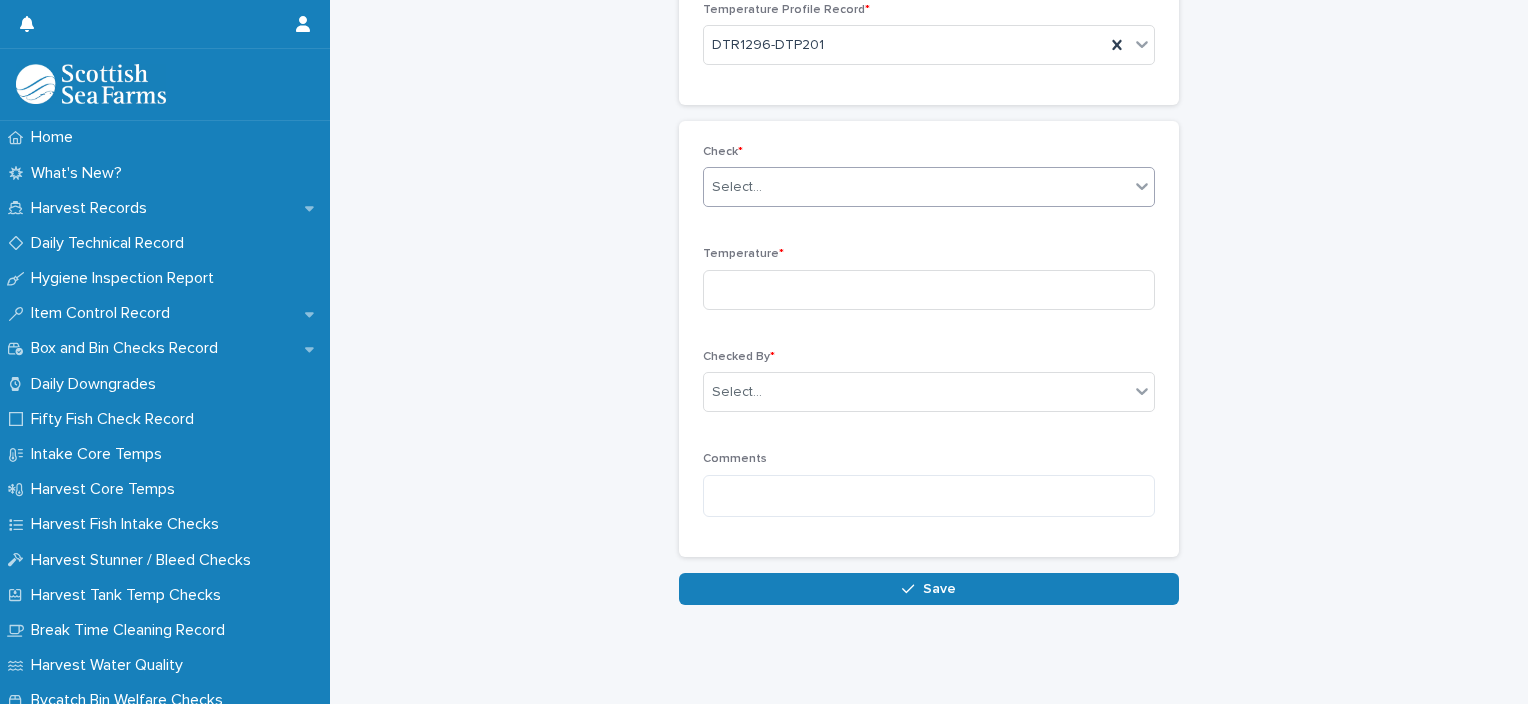 click on "Select..." at bounding box center [916, 187] 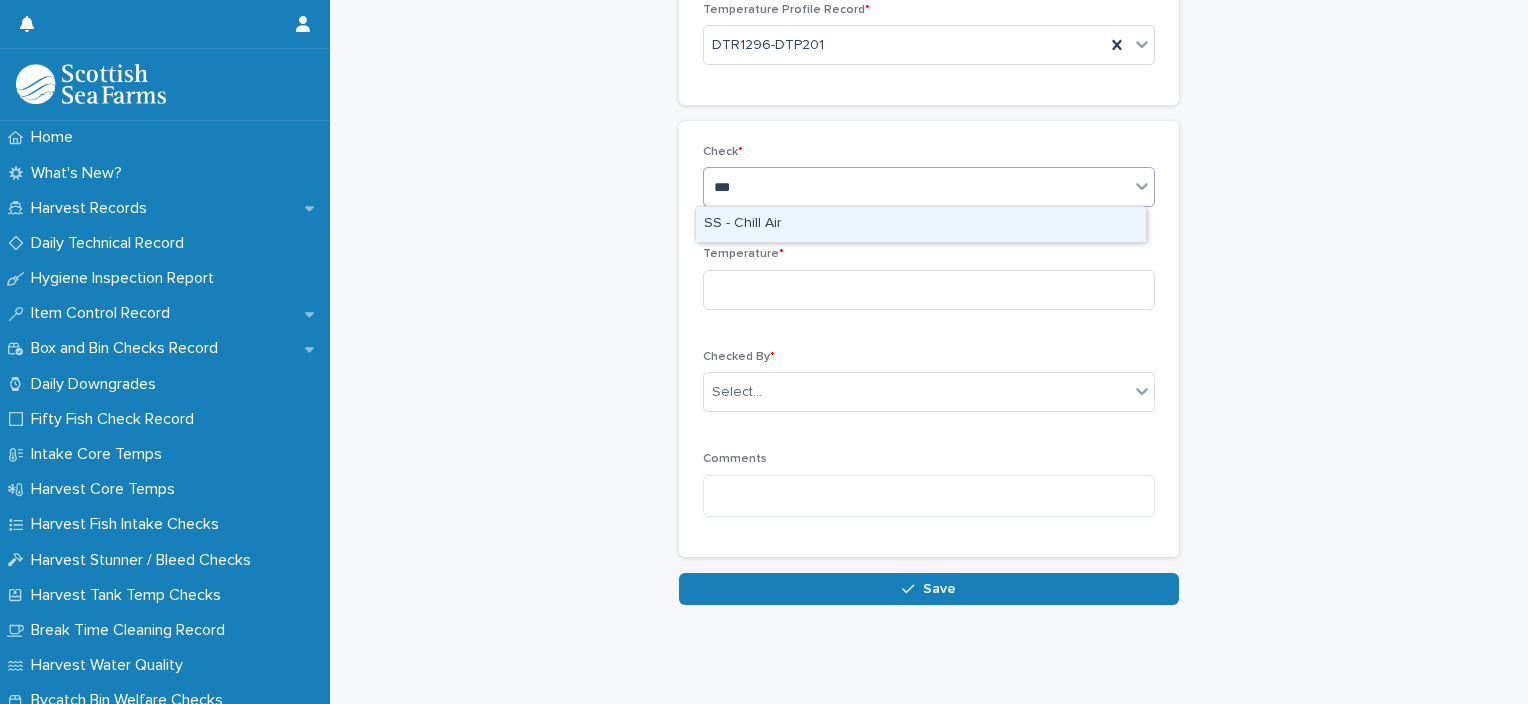 type on "****" 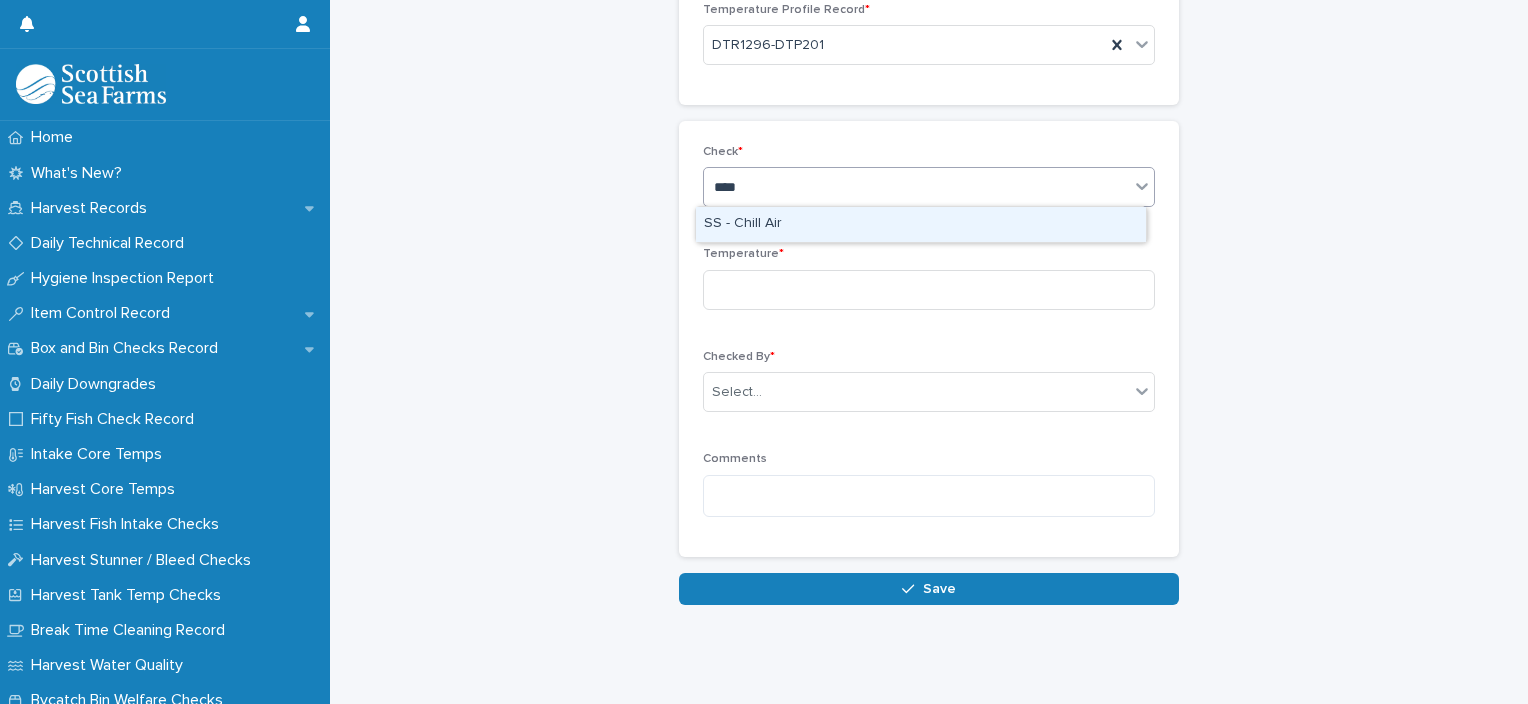 click on "SS - Chill Air" at bounding box center [921, 224] 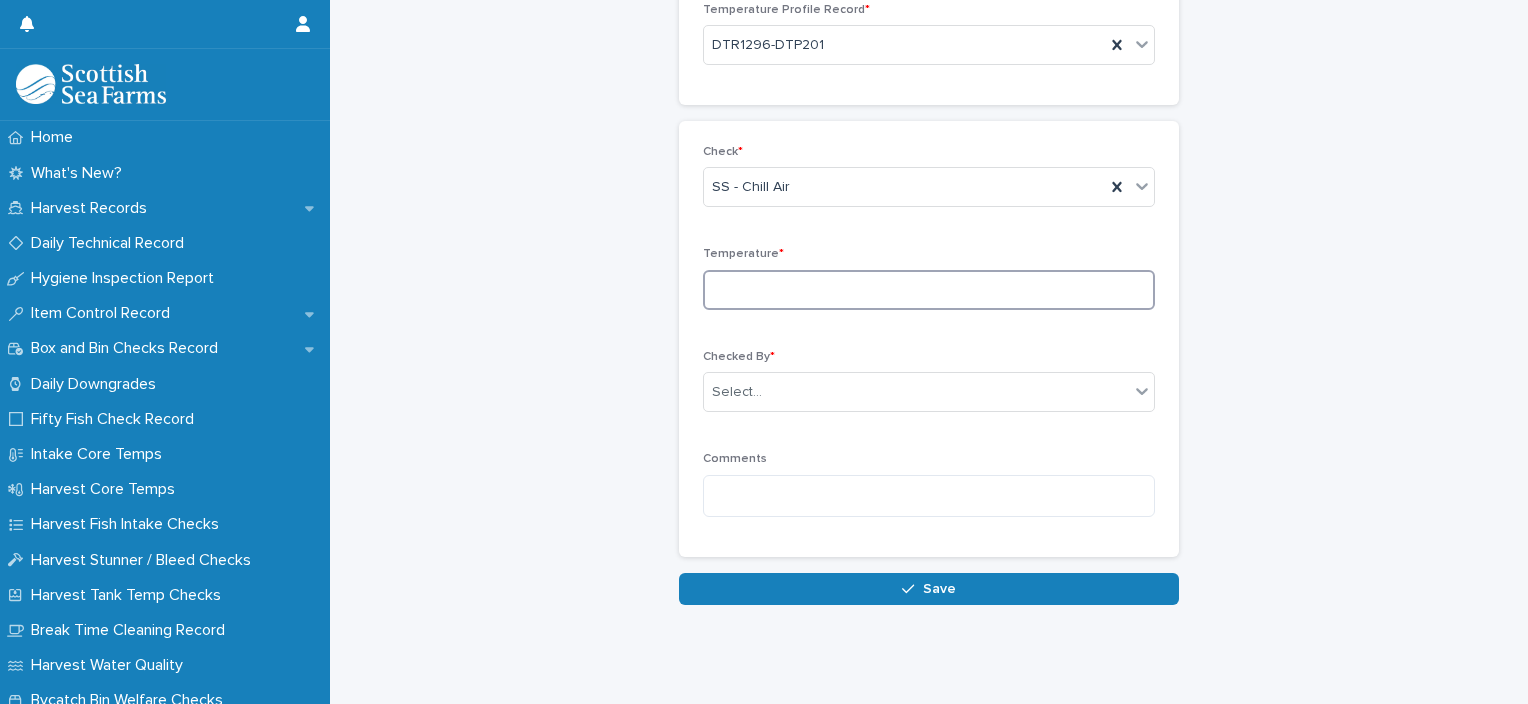 click at bounding box center [929, 290] 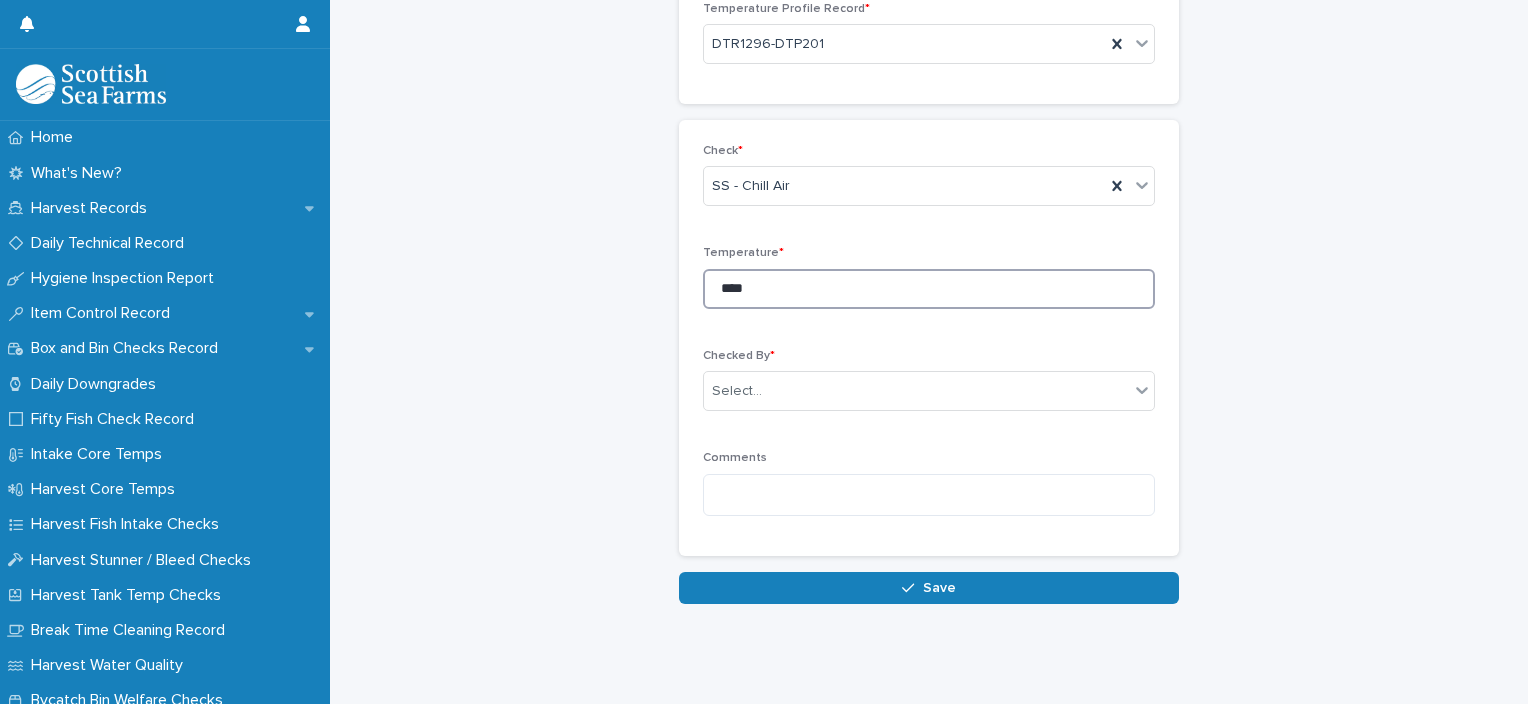 scroll, scrollTop: 151, scrollLeft: 0, axis: vertical 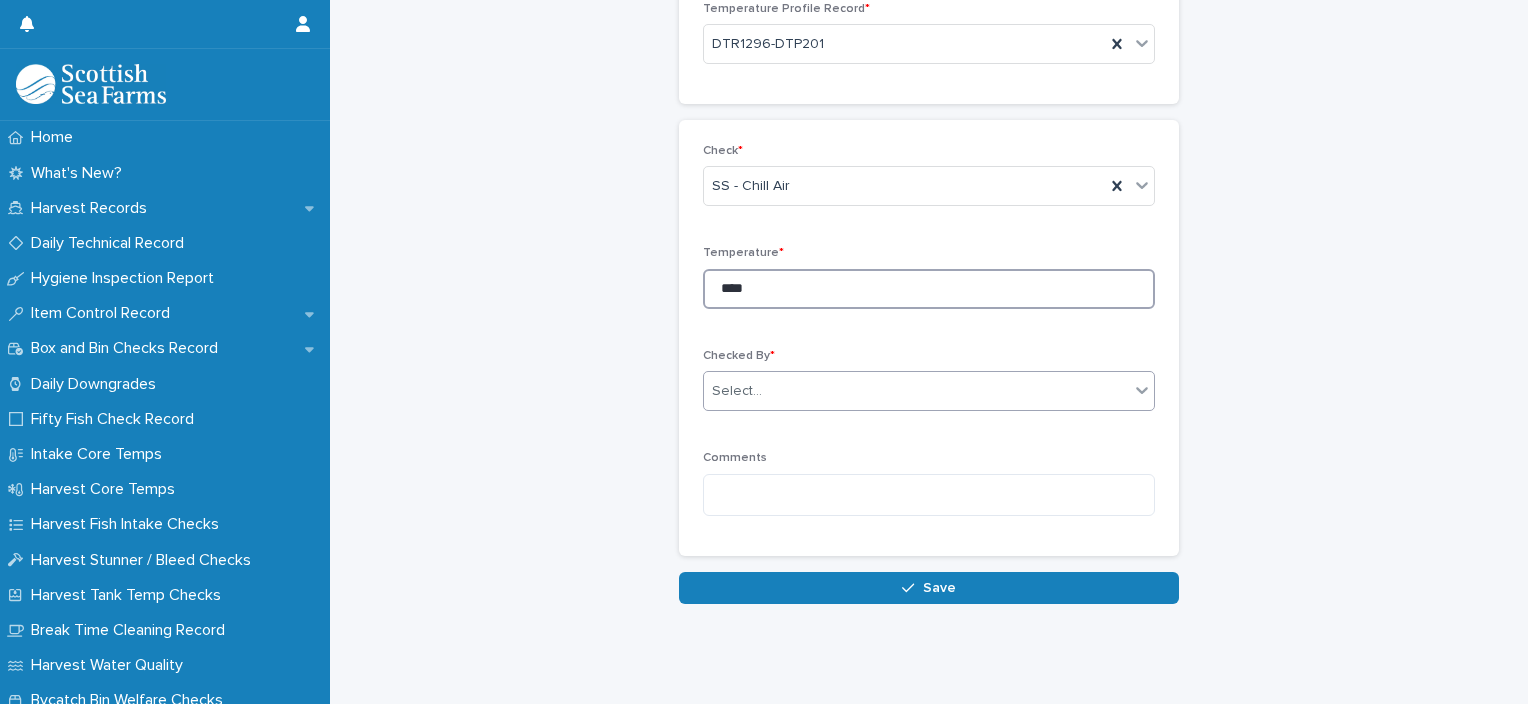 type on "****" 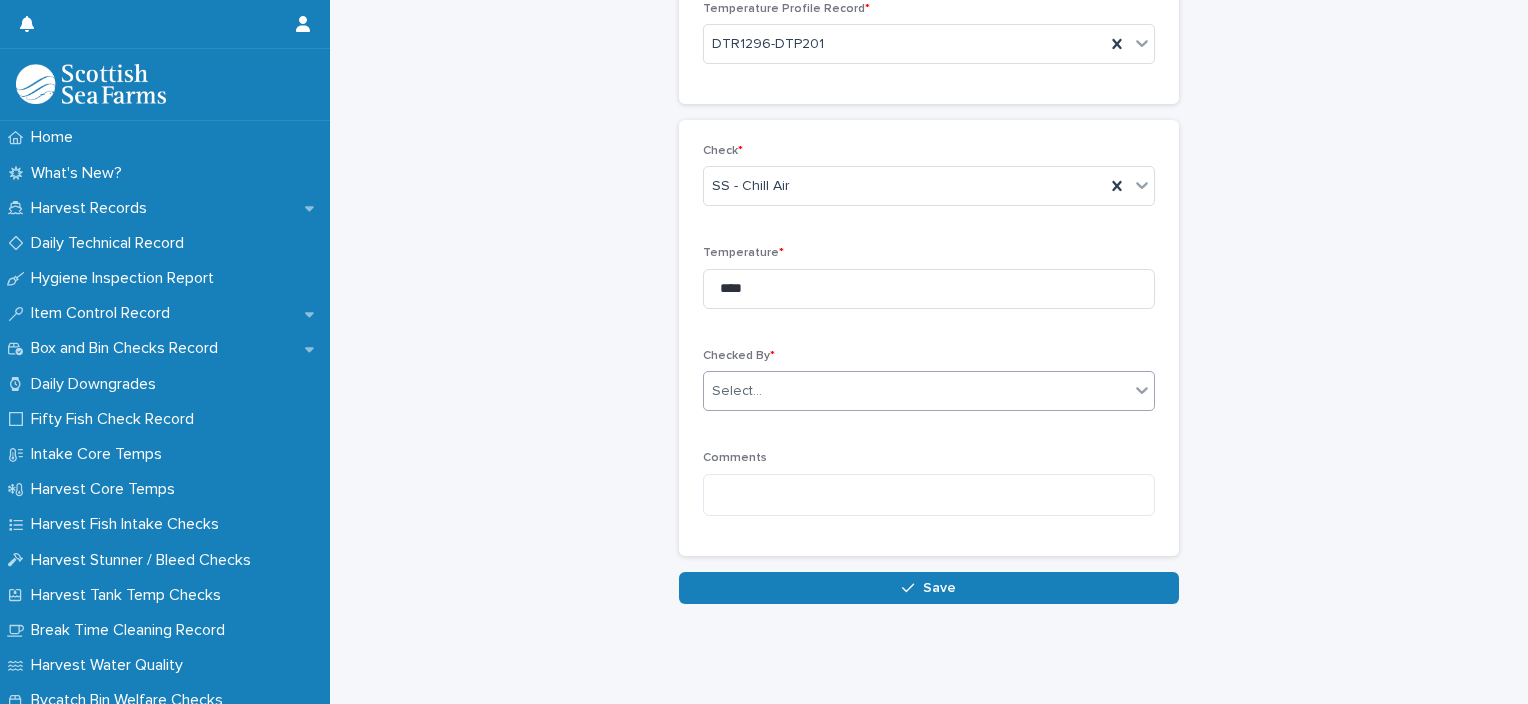 click on "Select..." at bounding box center [916, 391] 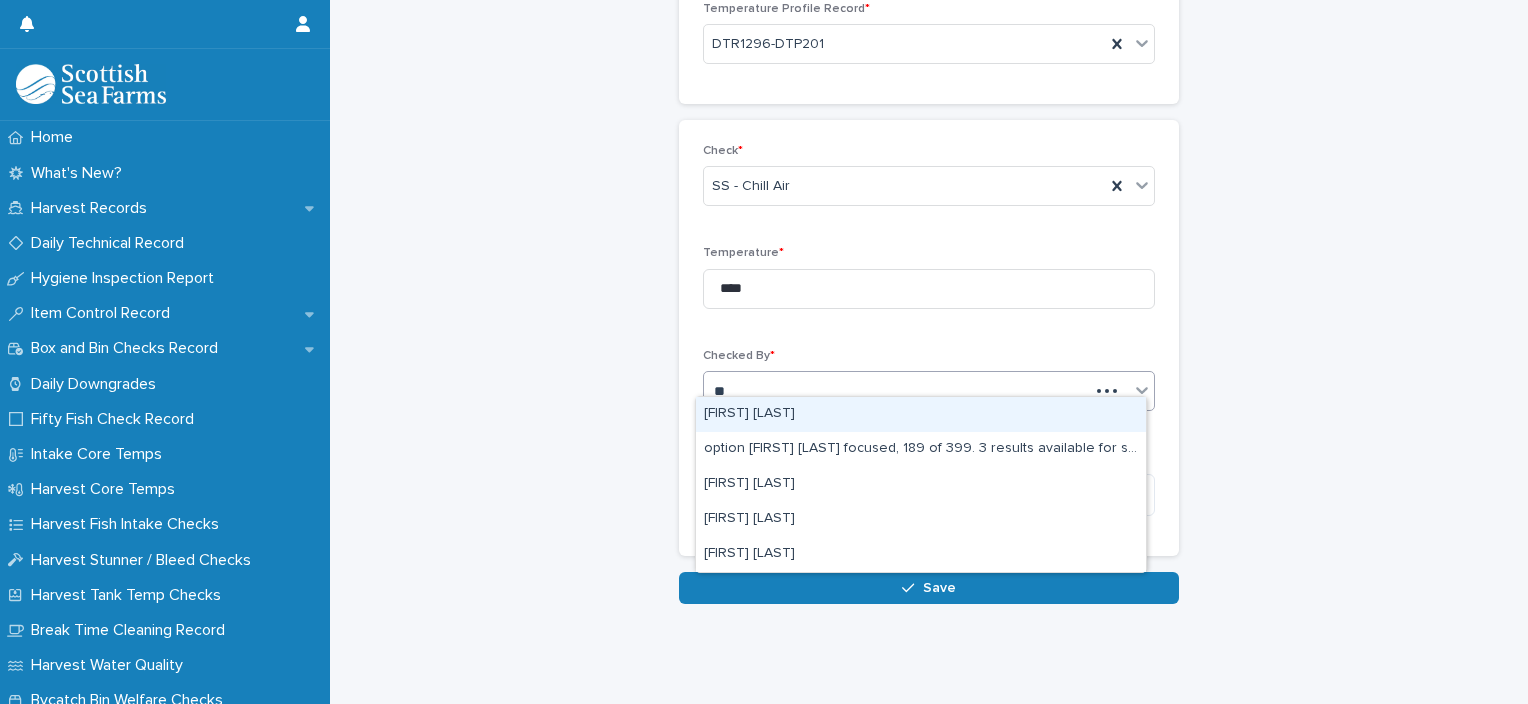 type on "***" 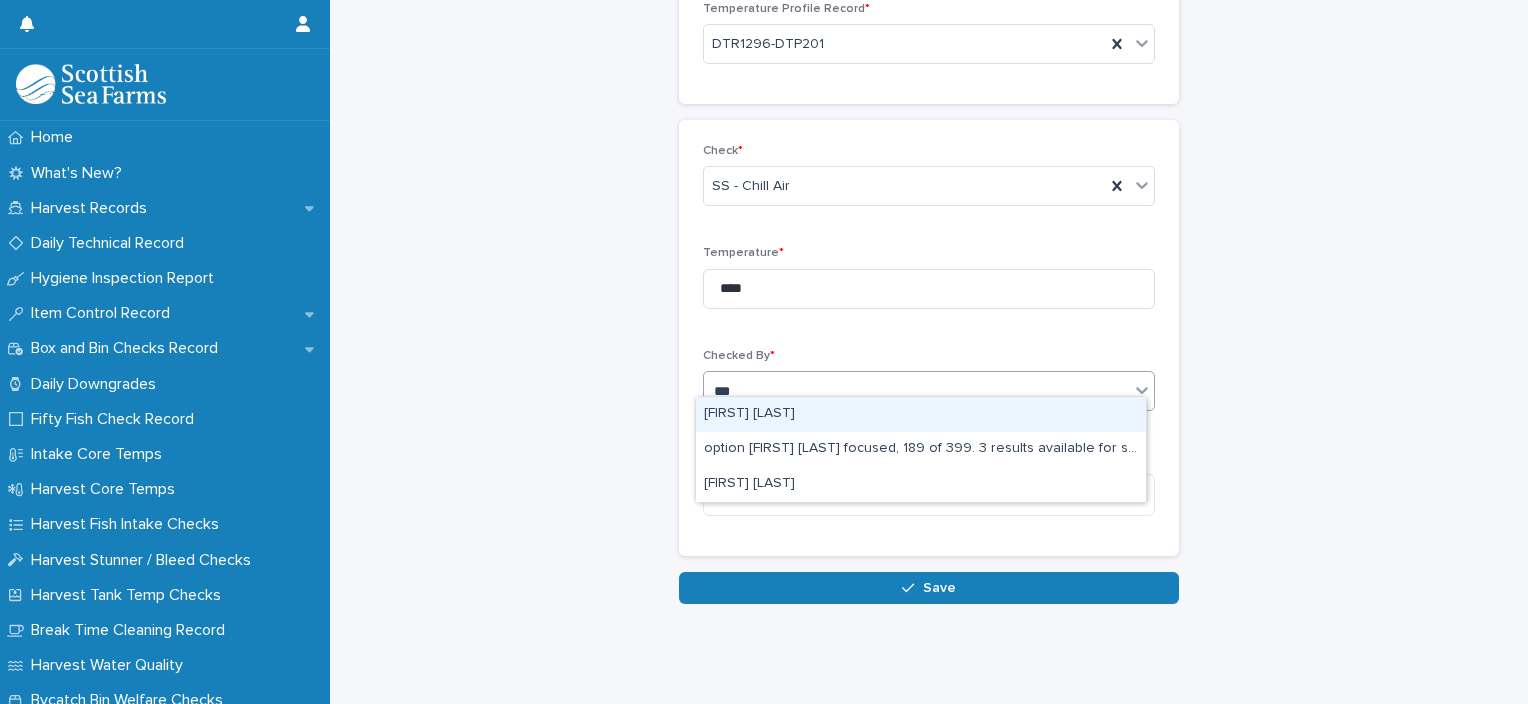 type 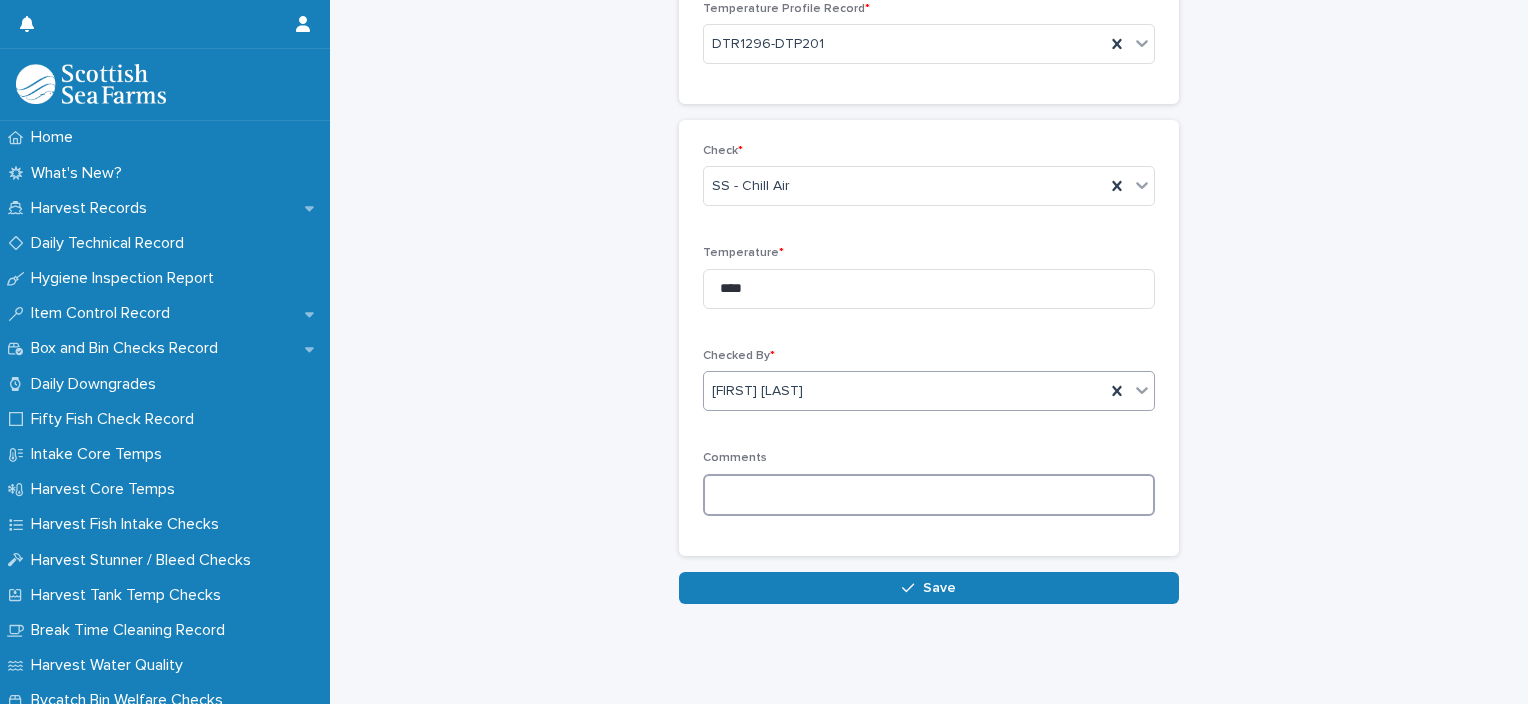 click at bounding box center (929, 495) 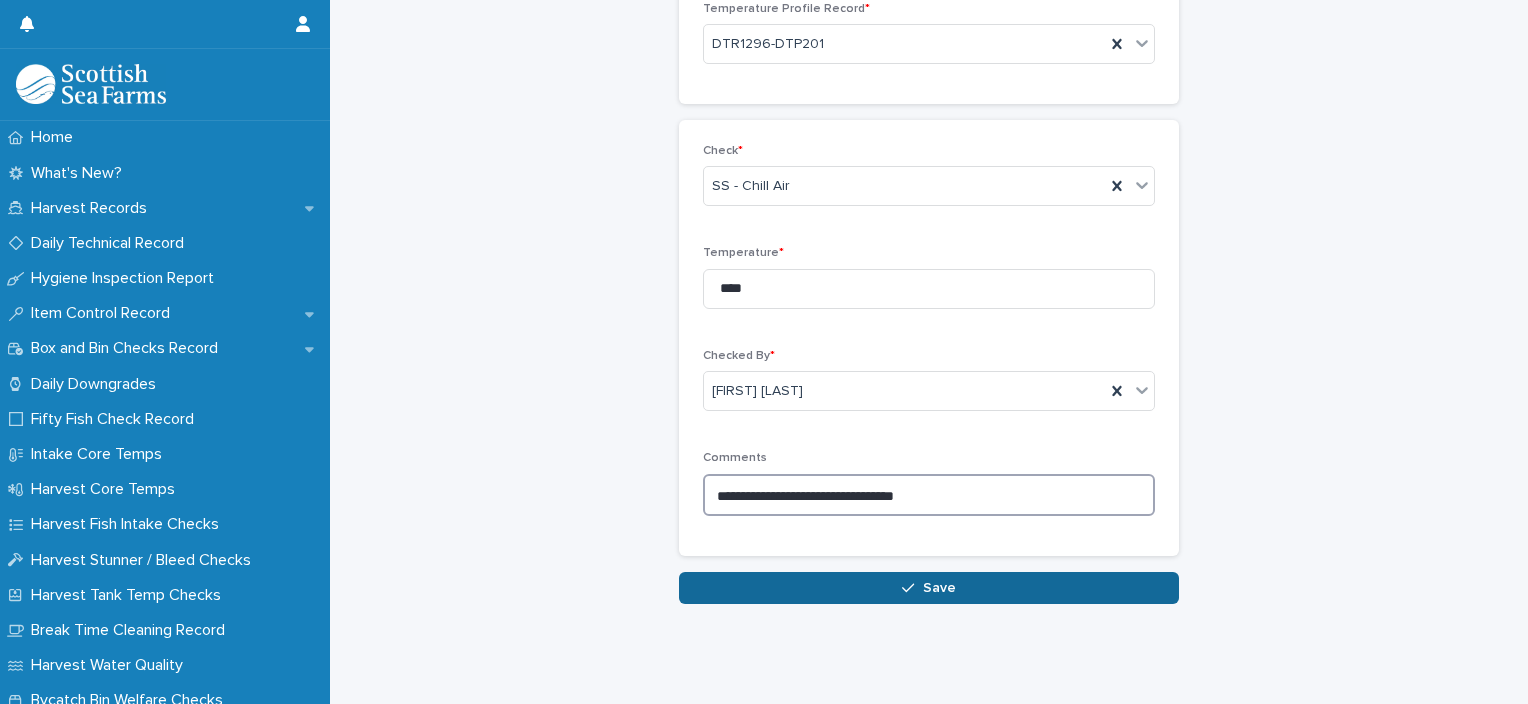 type on "**********" 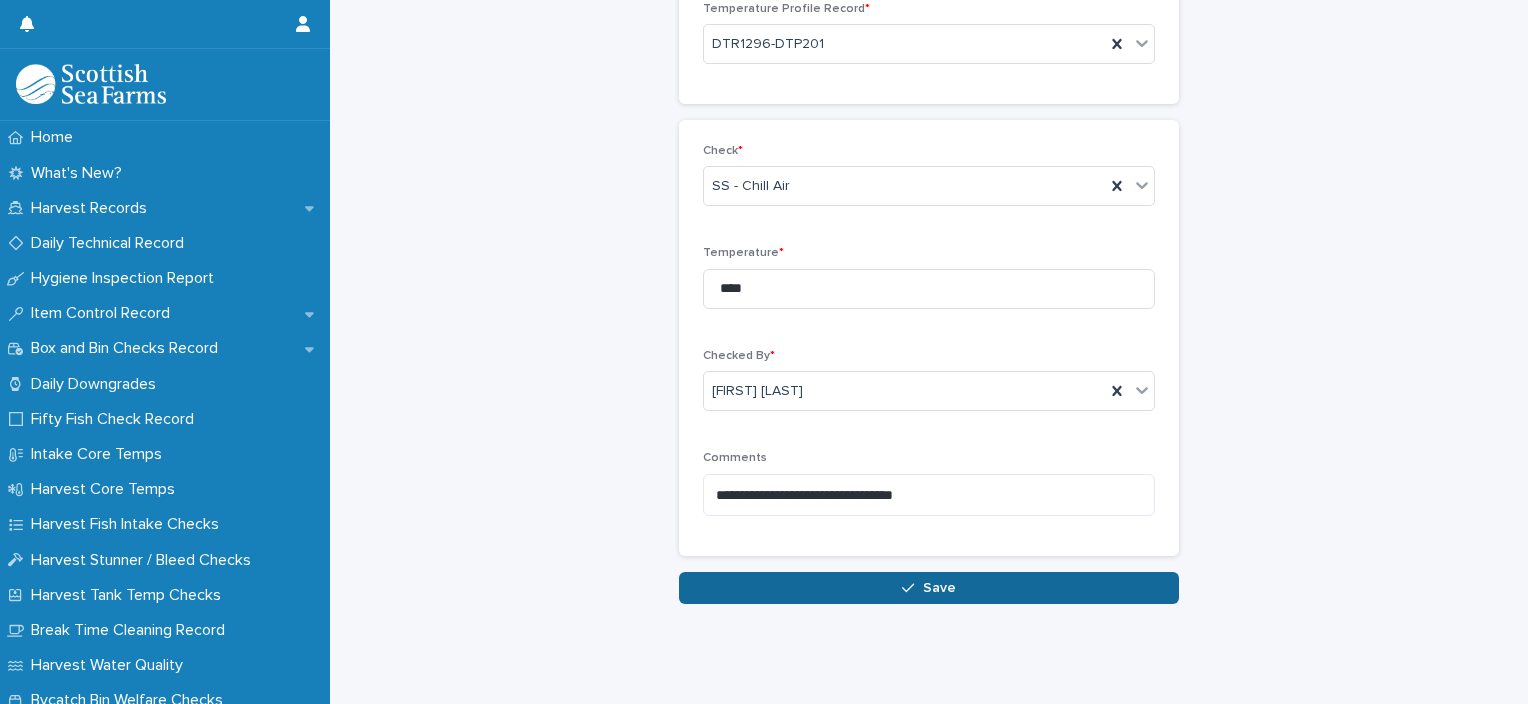 click on "Save" at bounding box center [929, 588] 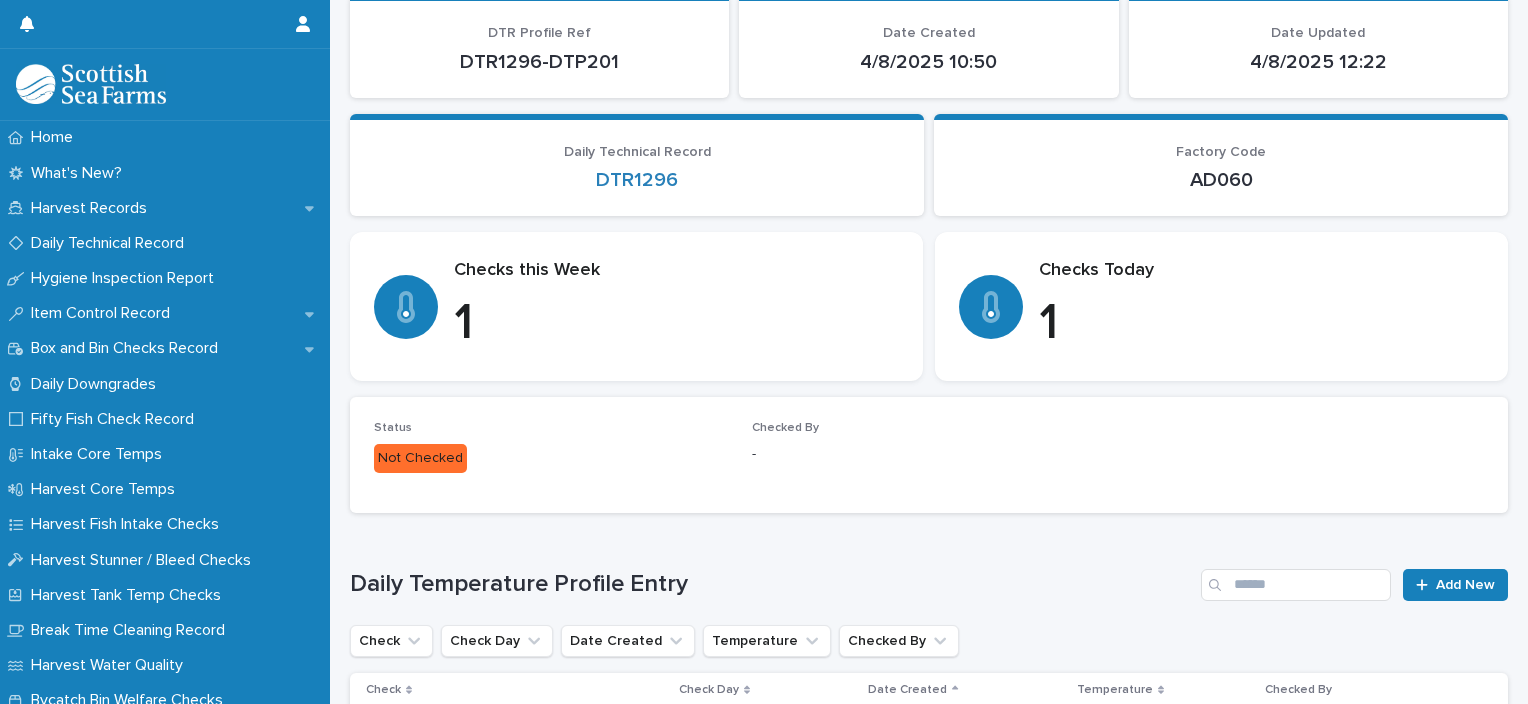 scroll, scrollTop: 0, scrollLeft: 0, axis: both 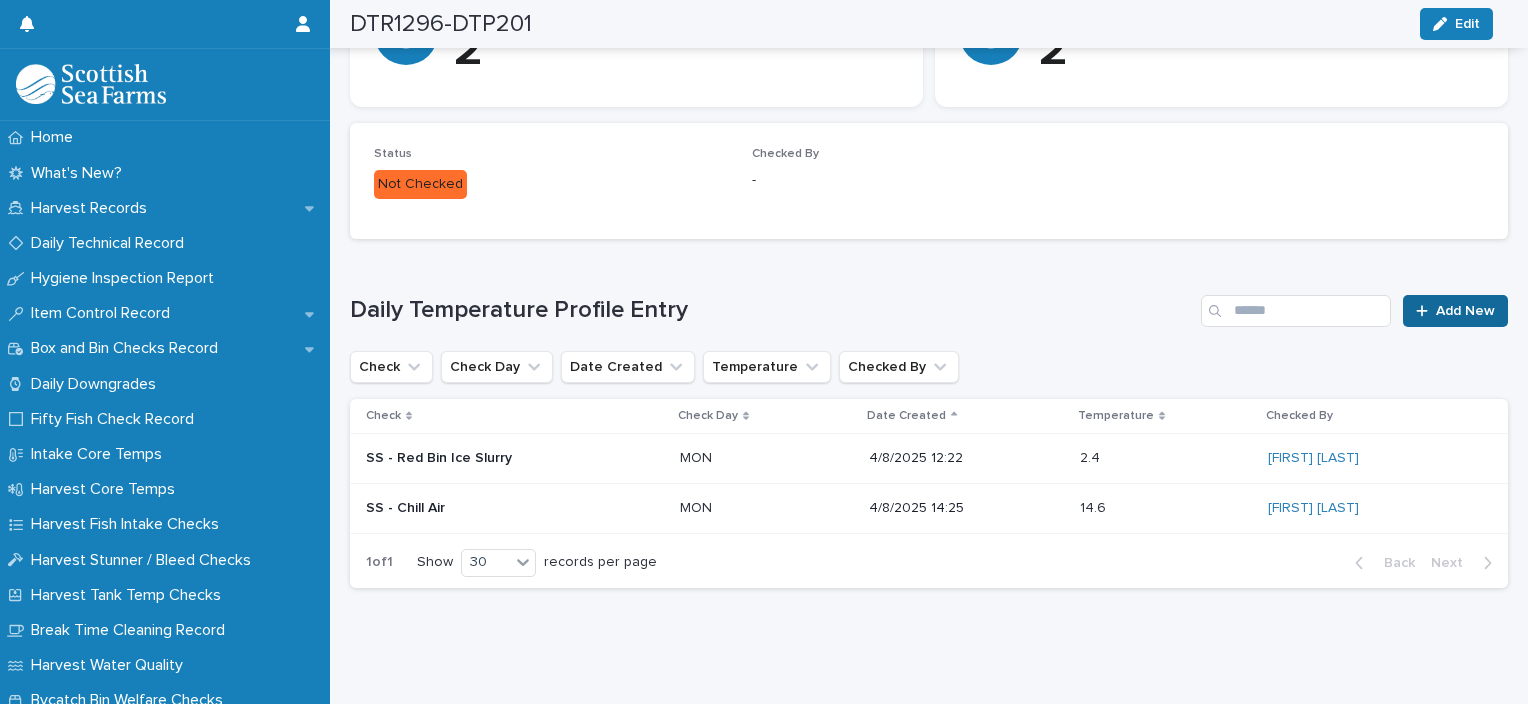 click on "Add New" at bounding box center [1465, 311] 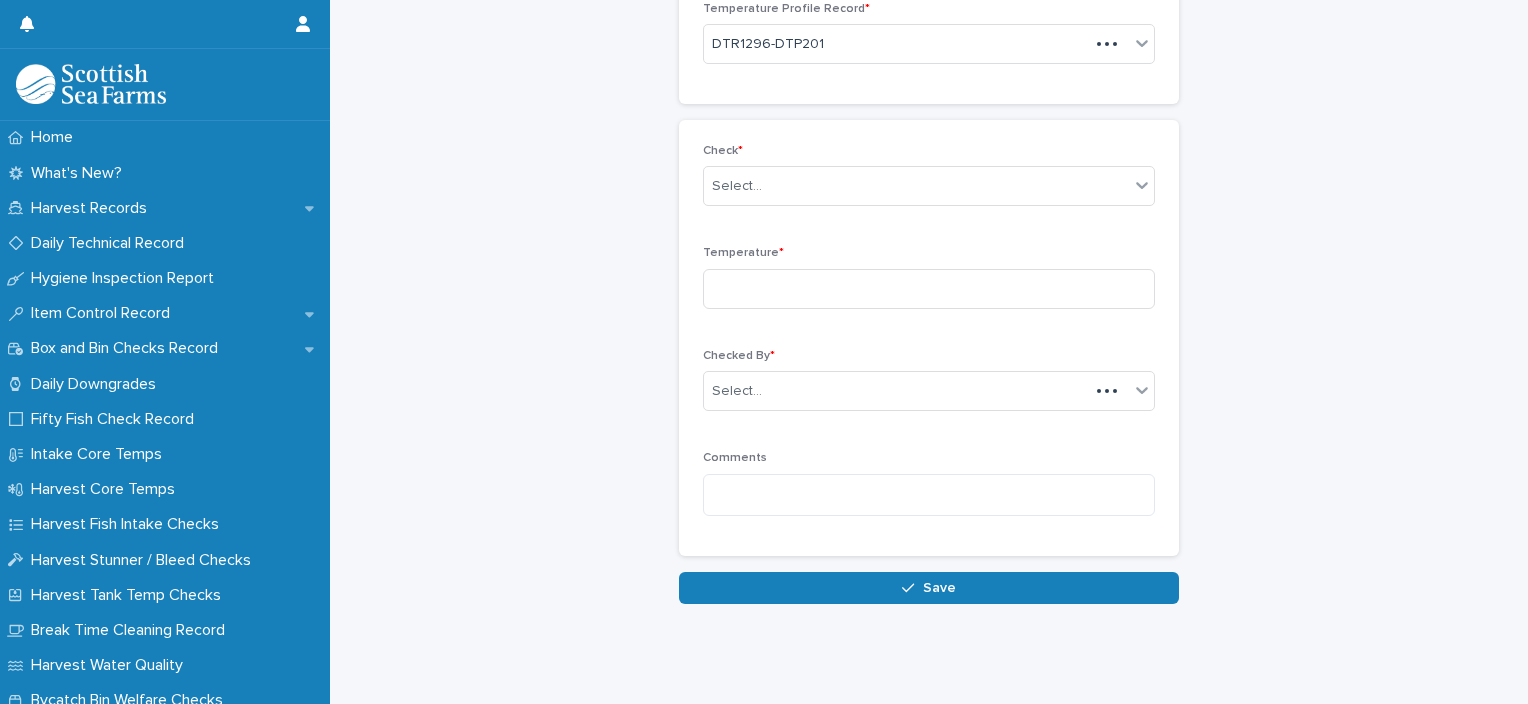 scroll, scrollTop: 136, scrollLeft: 0, axis: vertical 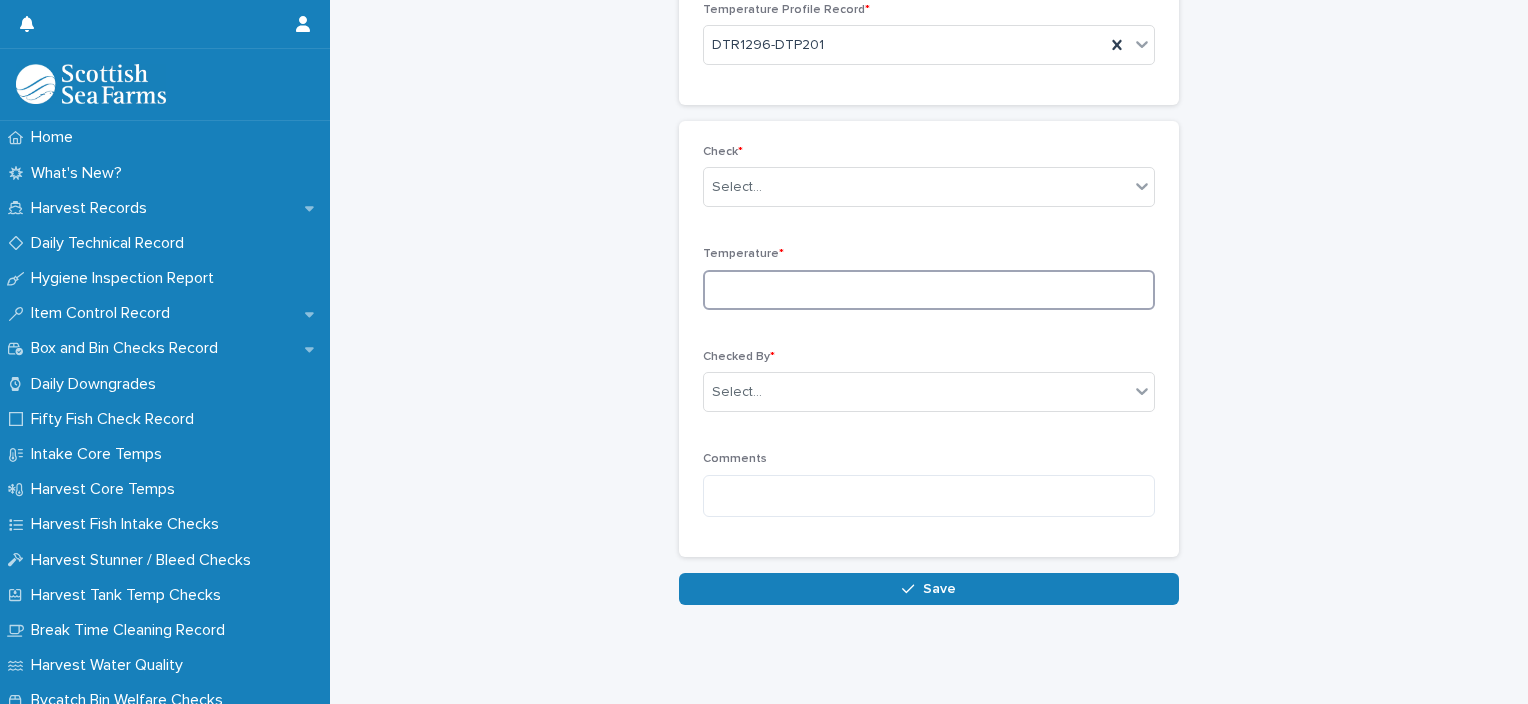 click at bounding box center (929, 290) 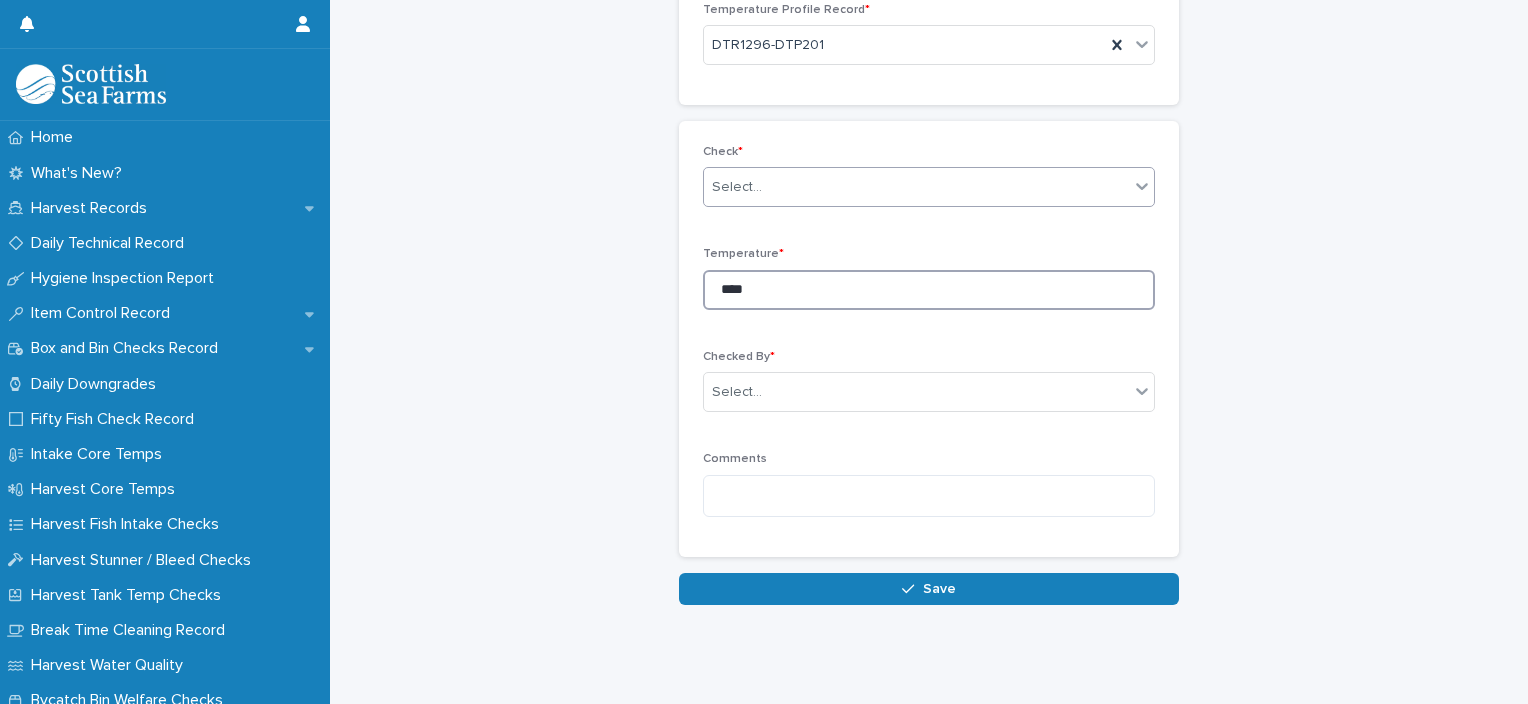 type on "****" 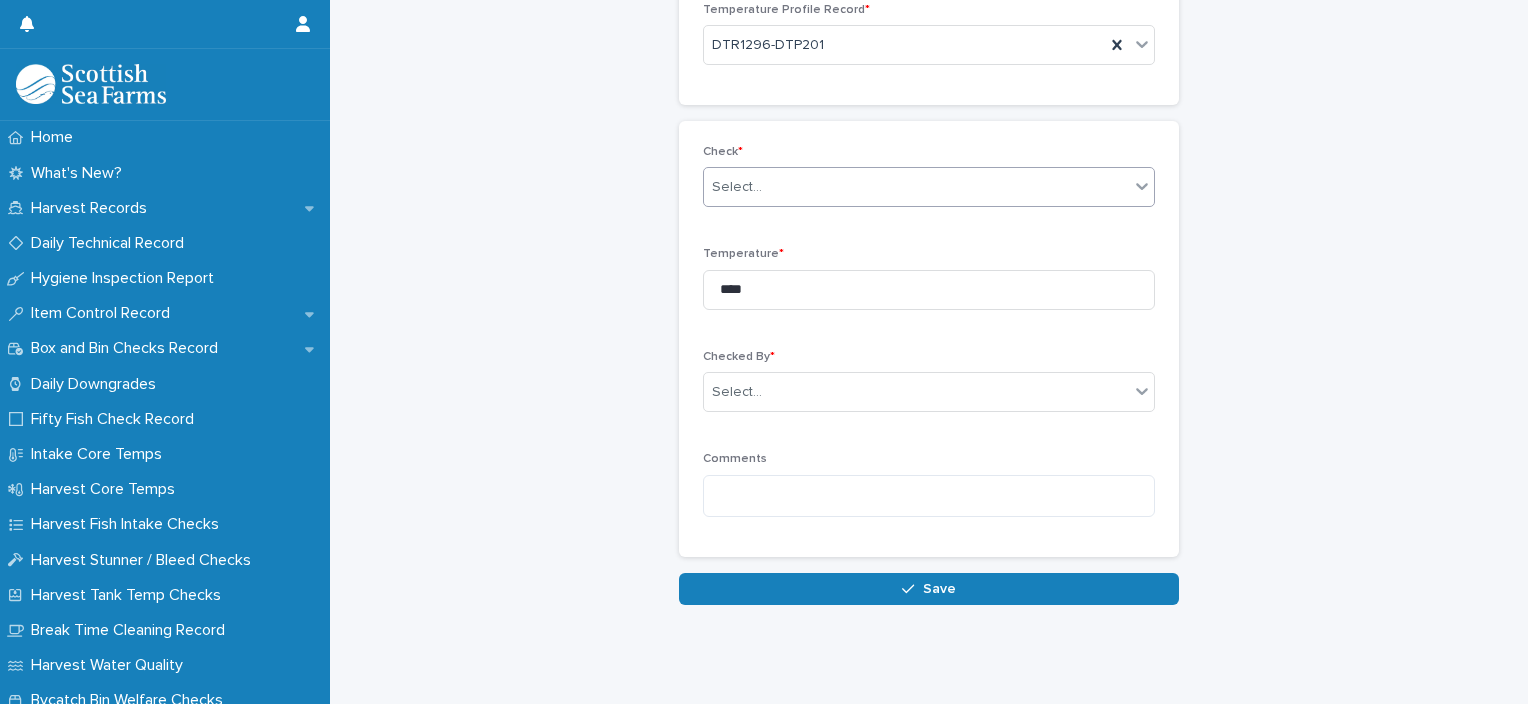 click on "Select..." at bounding box center (916, 187) 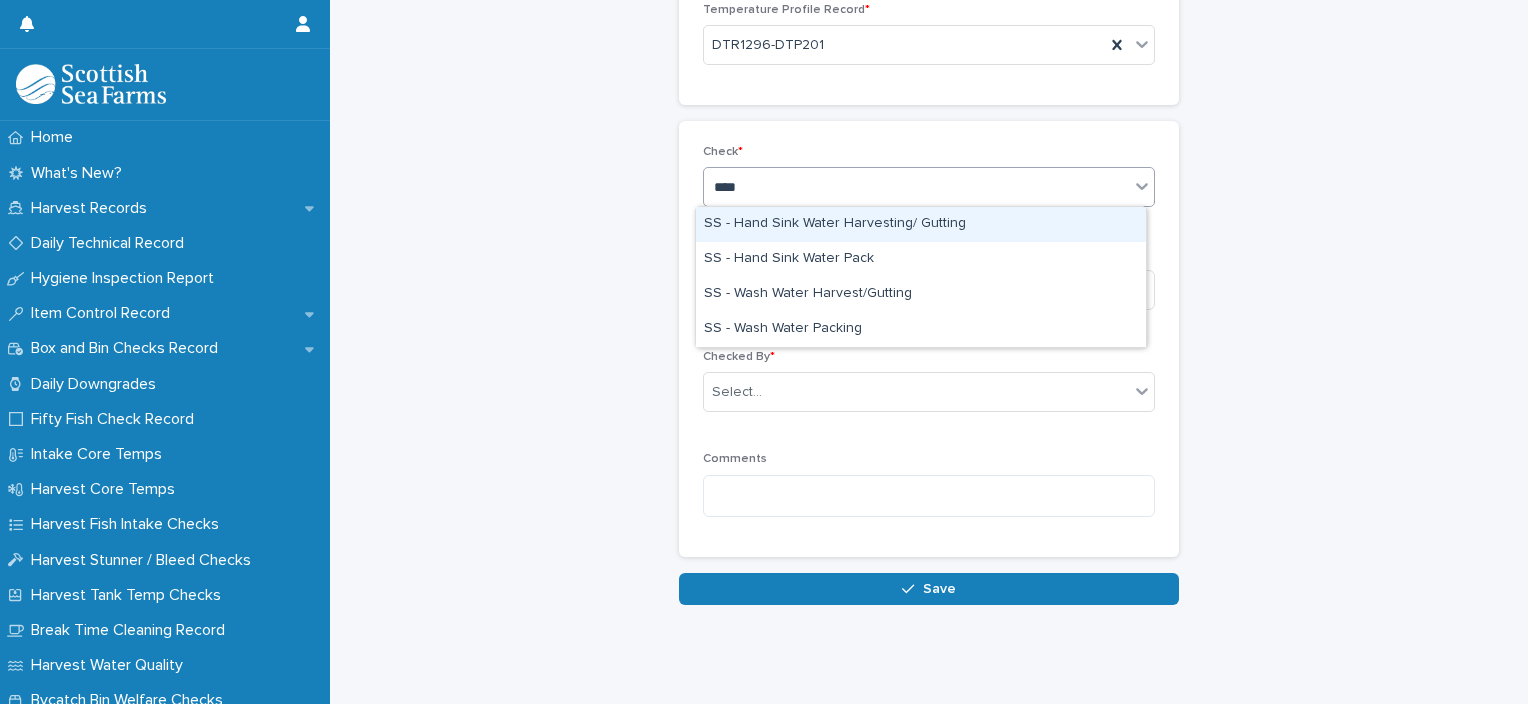 type on "*****" 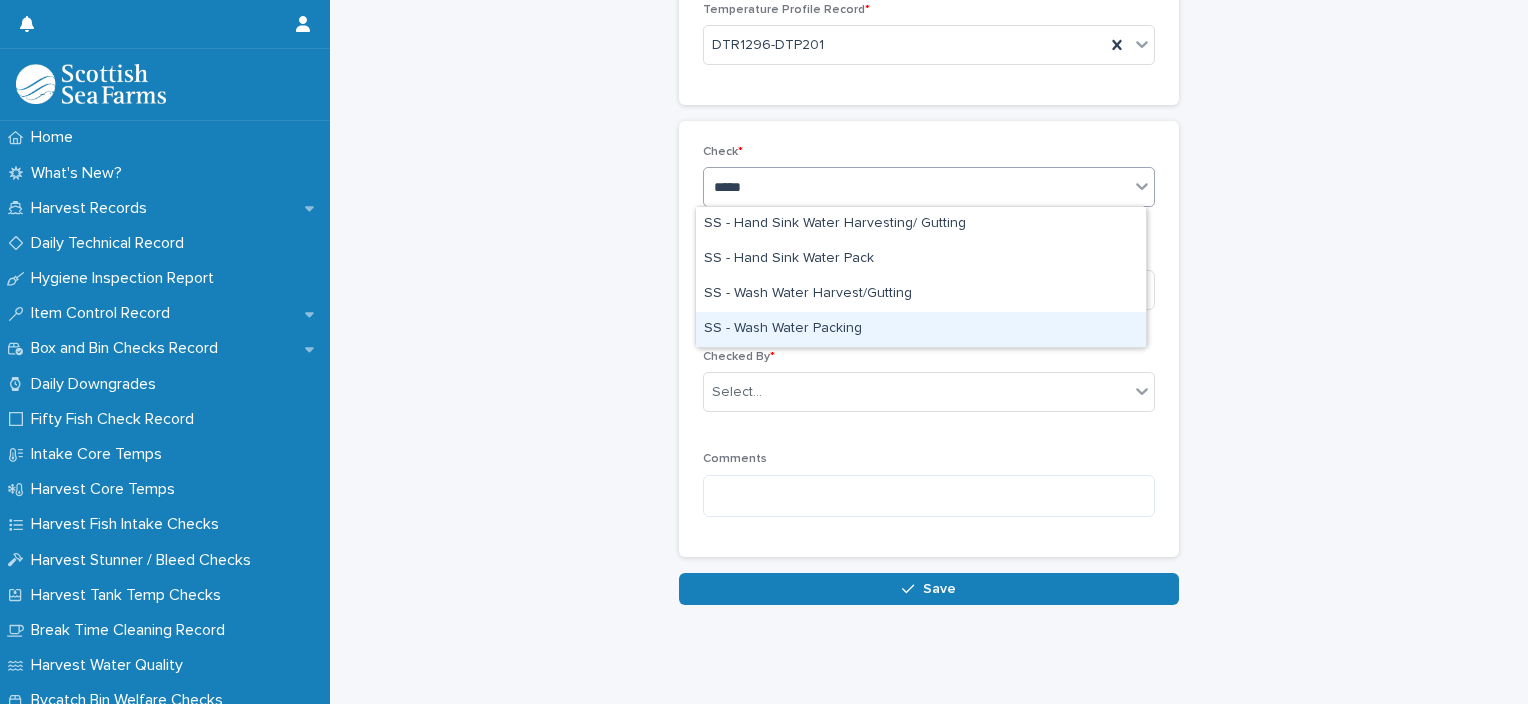 click on "SS - Wash Water Packing" at bounding box center (921, 329) 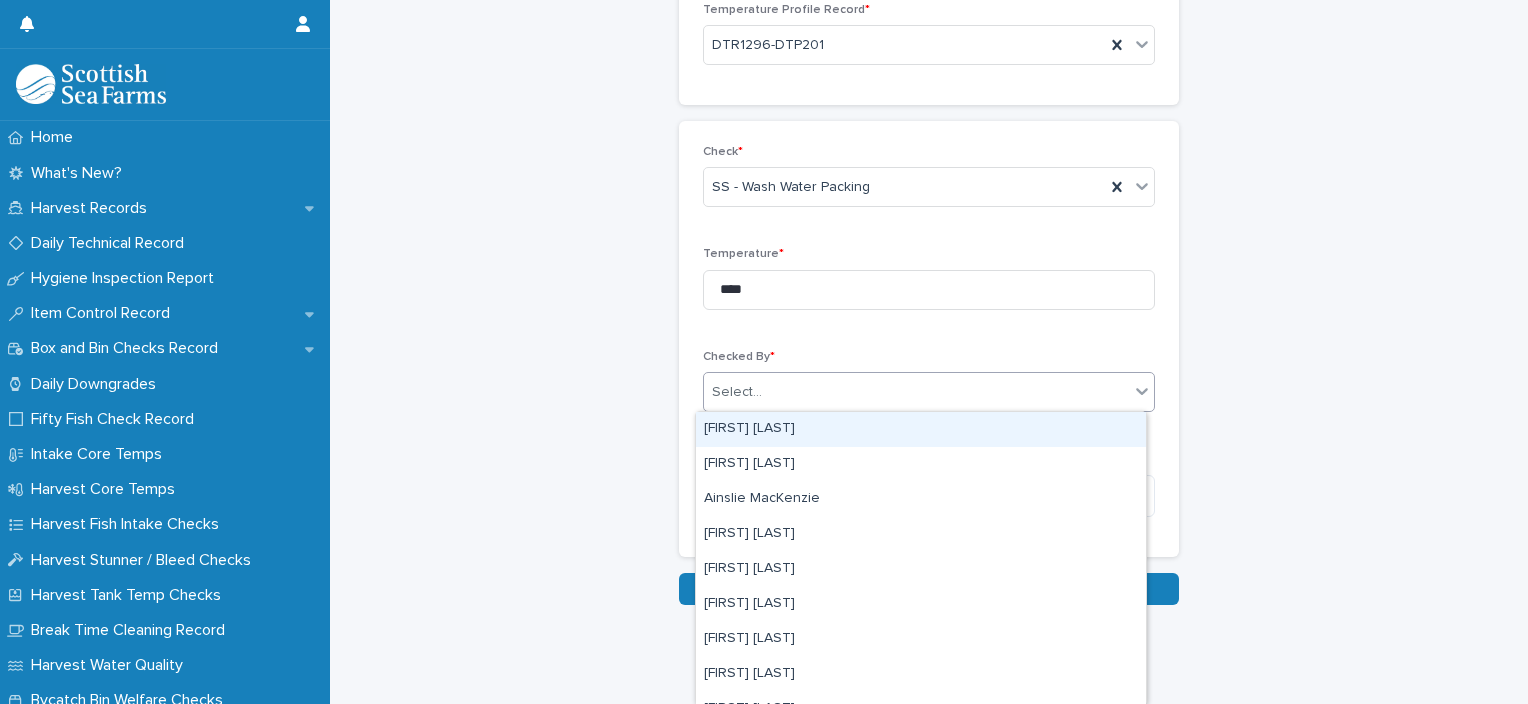 click on "Select..." at bounding box center [916, 392] 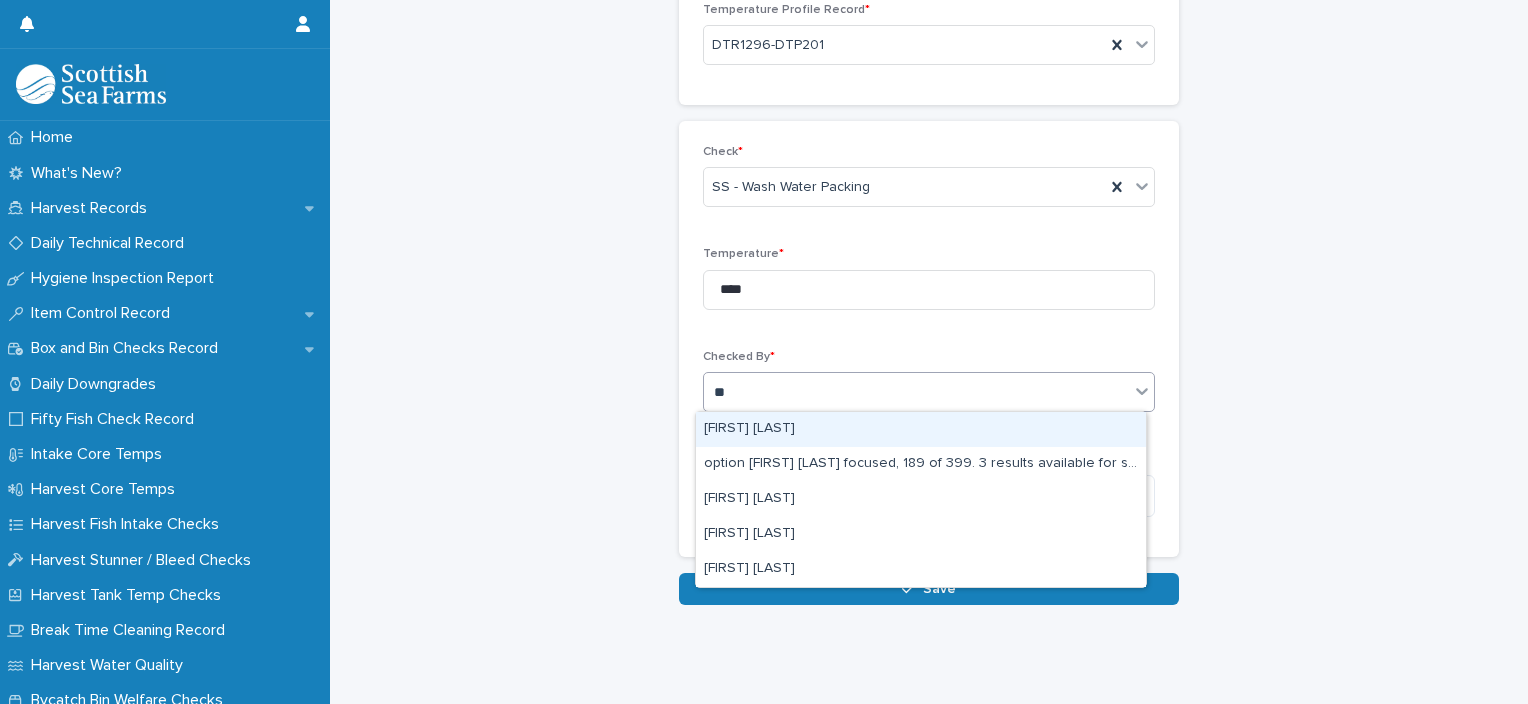 type on "***" 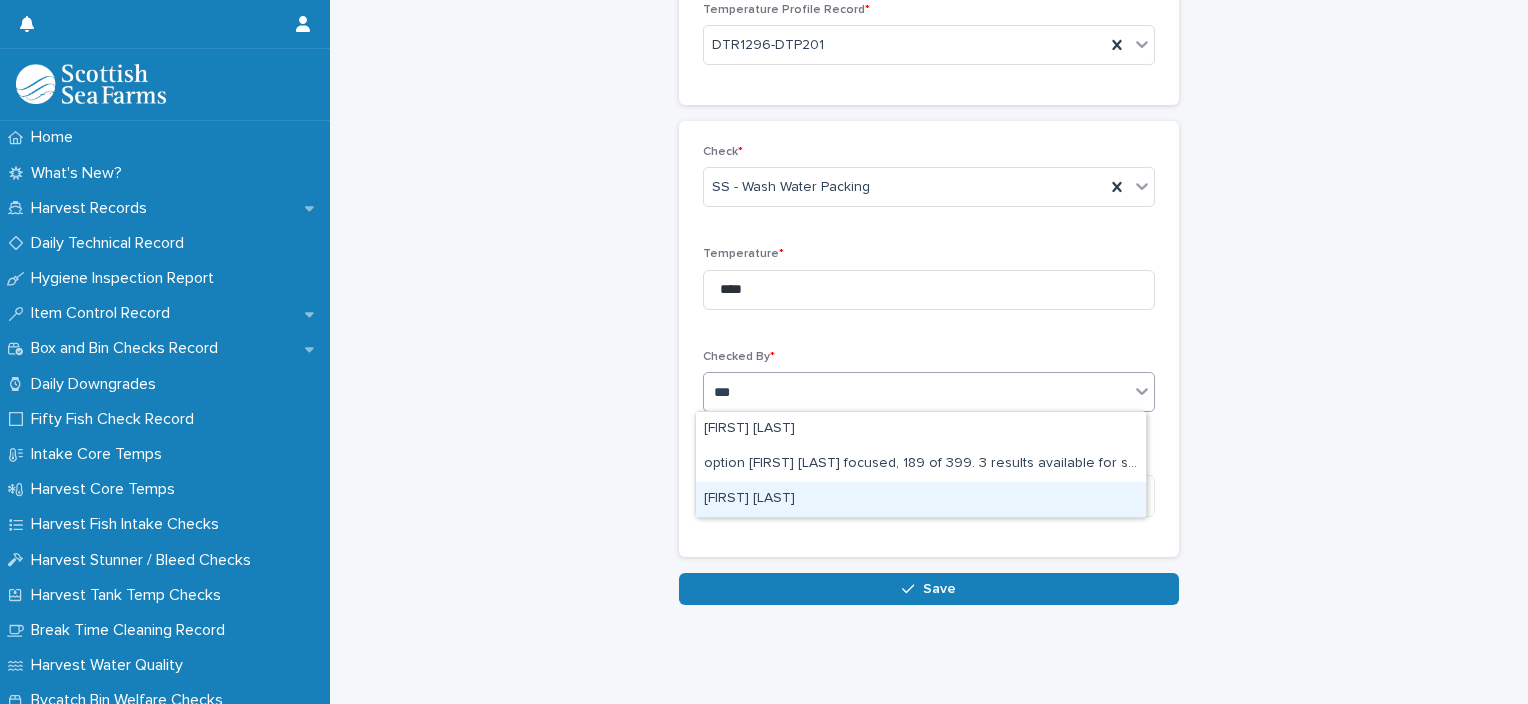 click on "[FIRST] [LAST]" at bounding box center (921, 499) 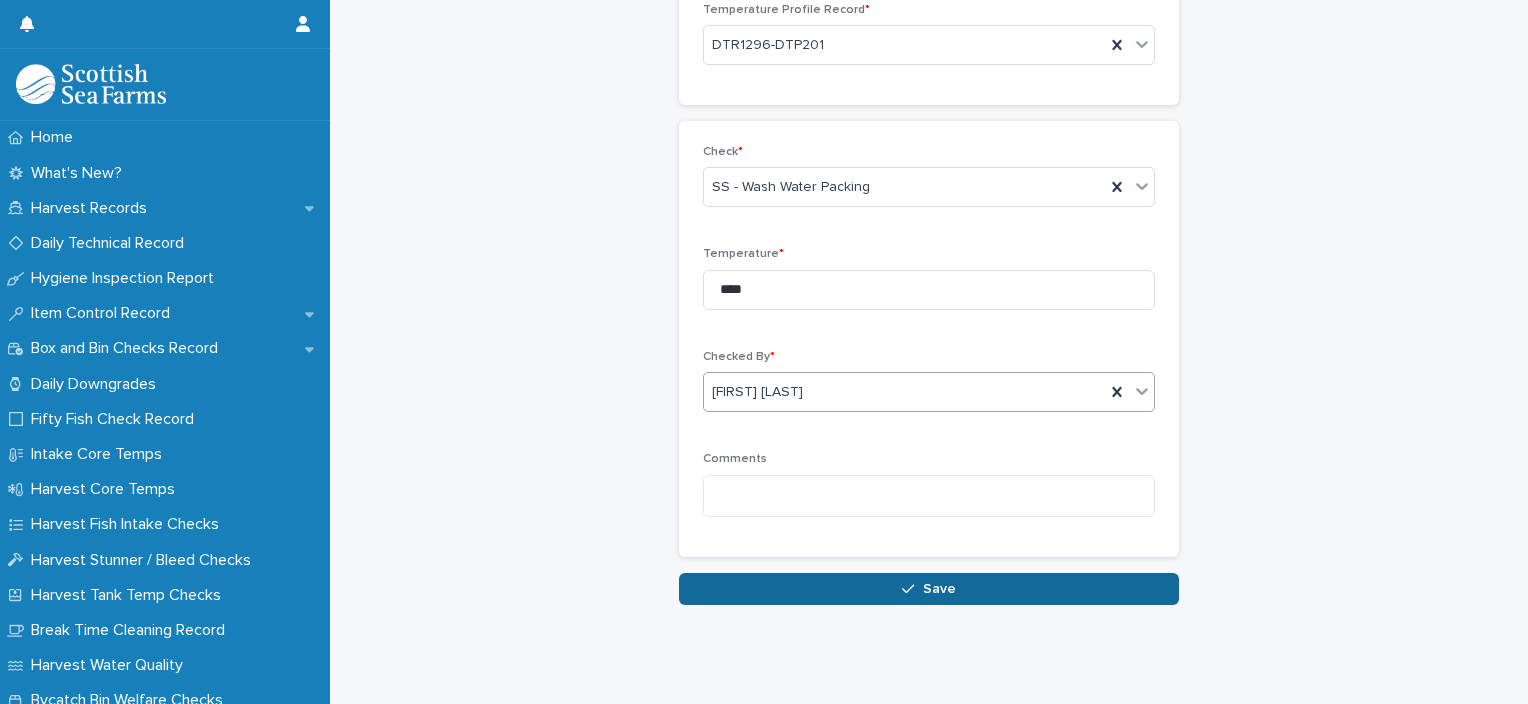 click on "Save" at bounding box center [939, 589] 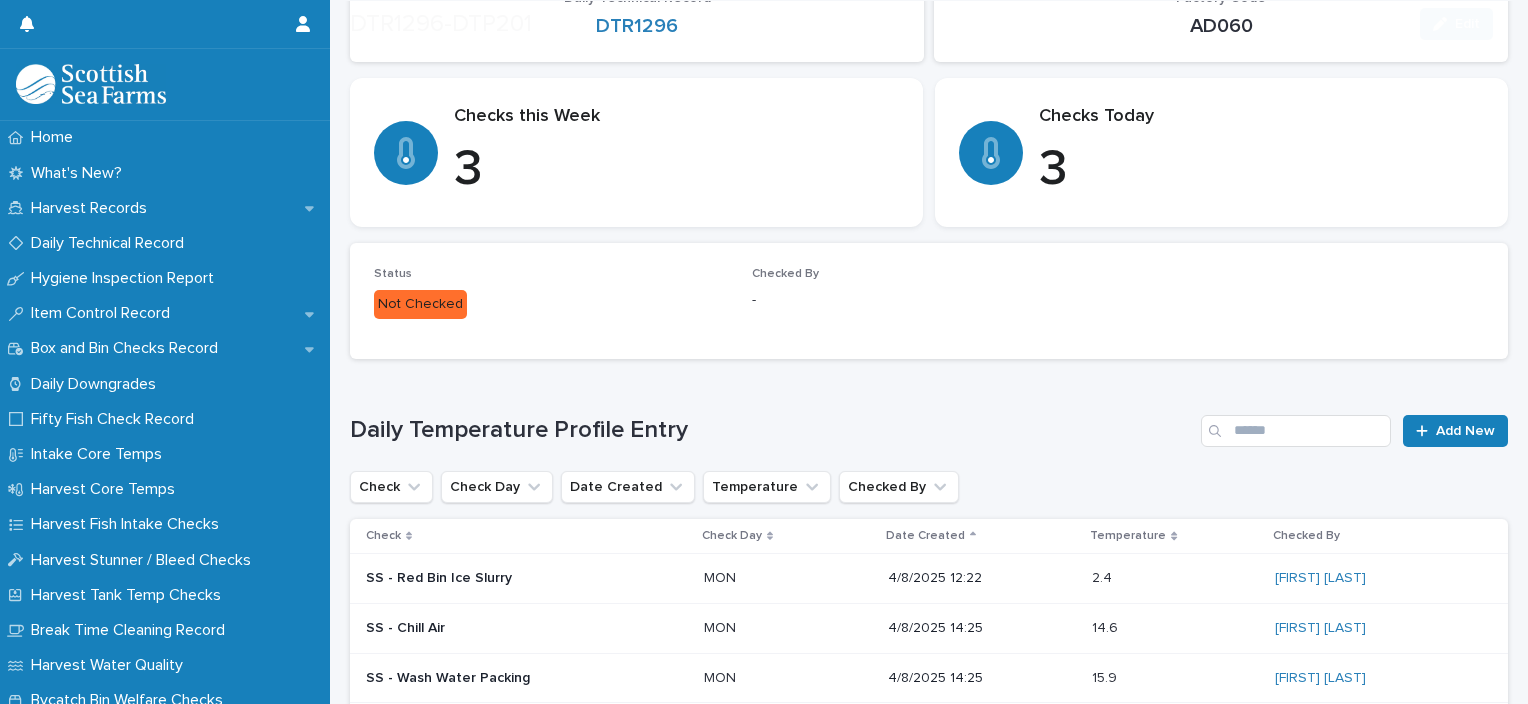 scroll, scrollTop: 487, scrollLeft: 0, axis: vertical 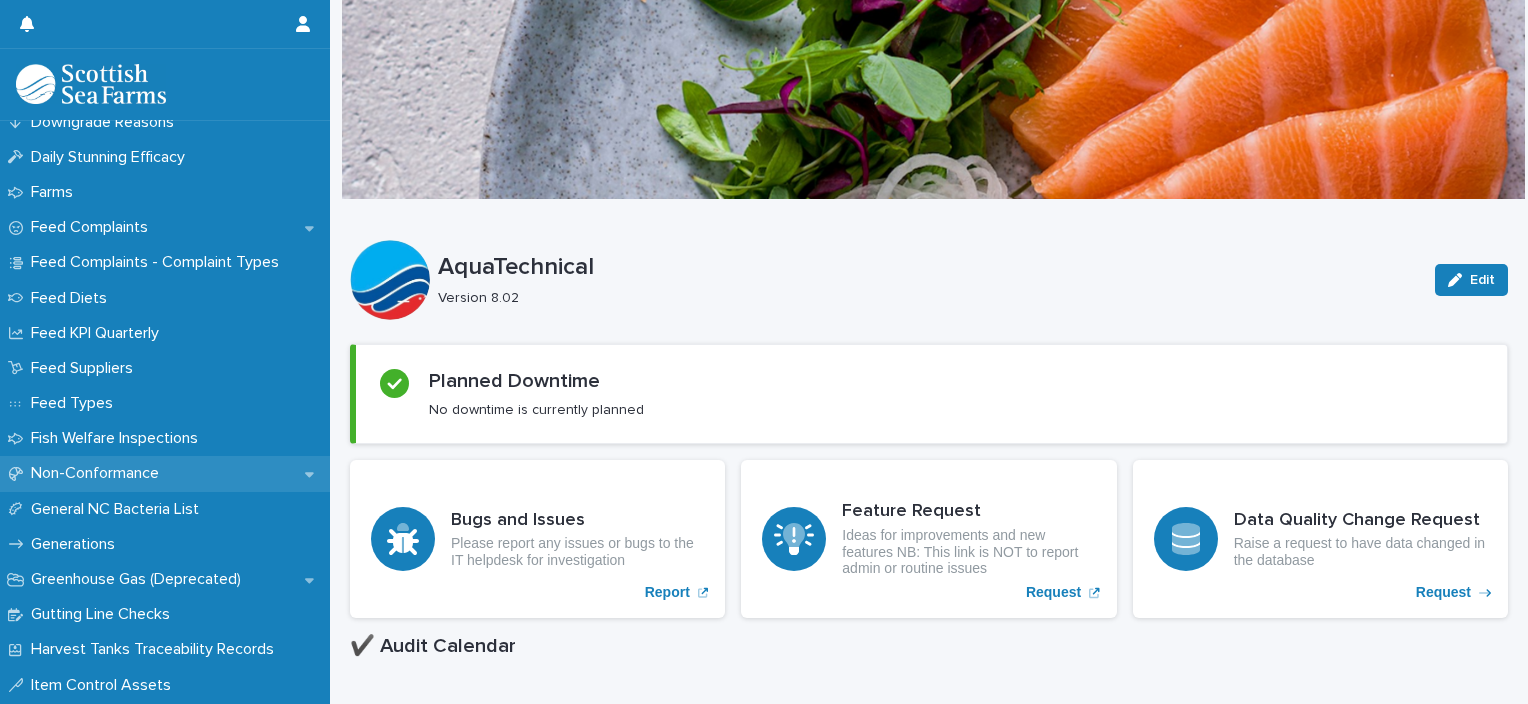 click on "Non-Conformance" at bounding box center (99, 473) 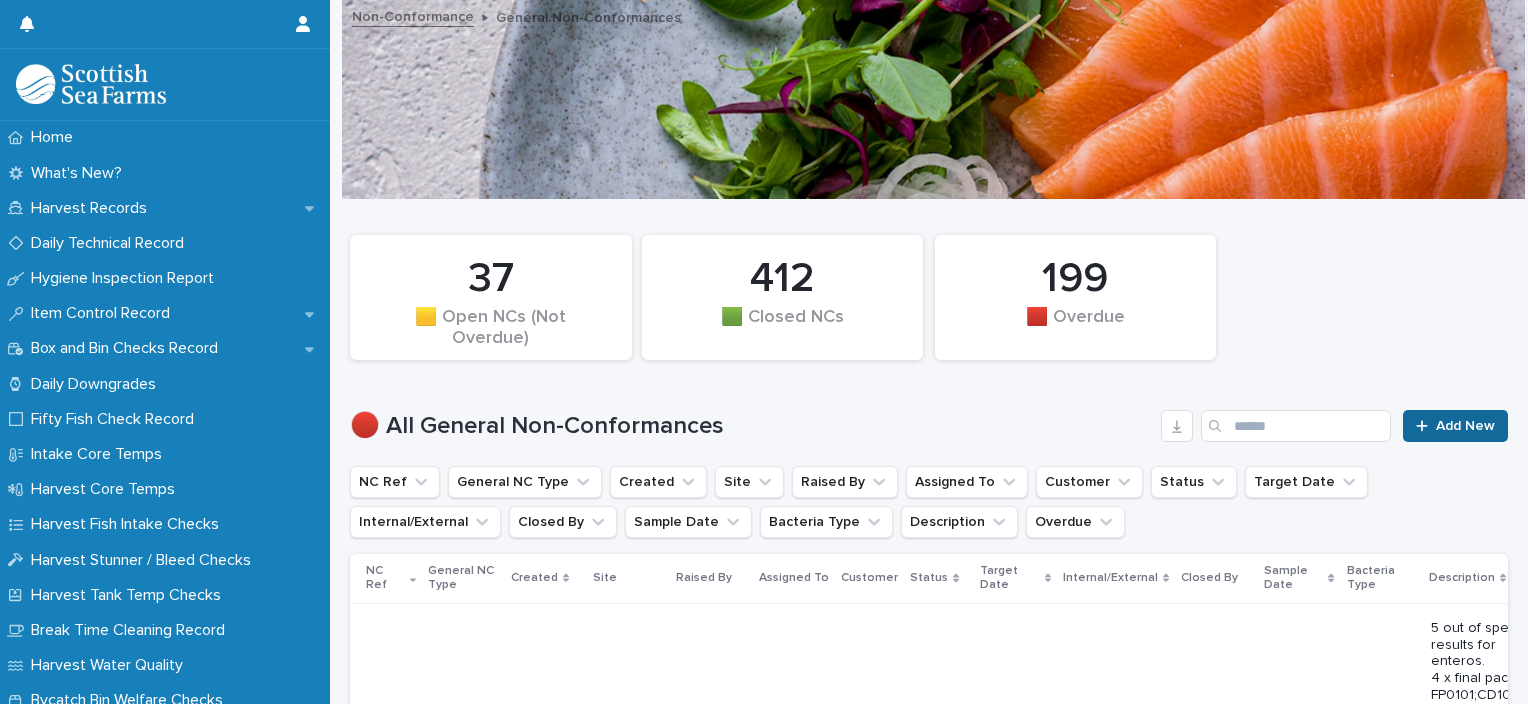 click on "Add New" at bounding box center (1465, 426) 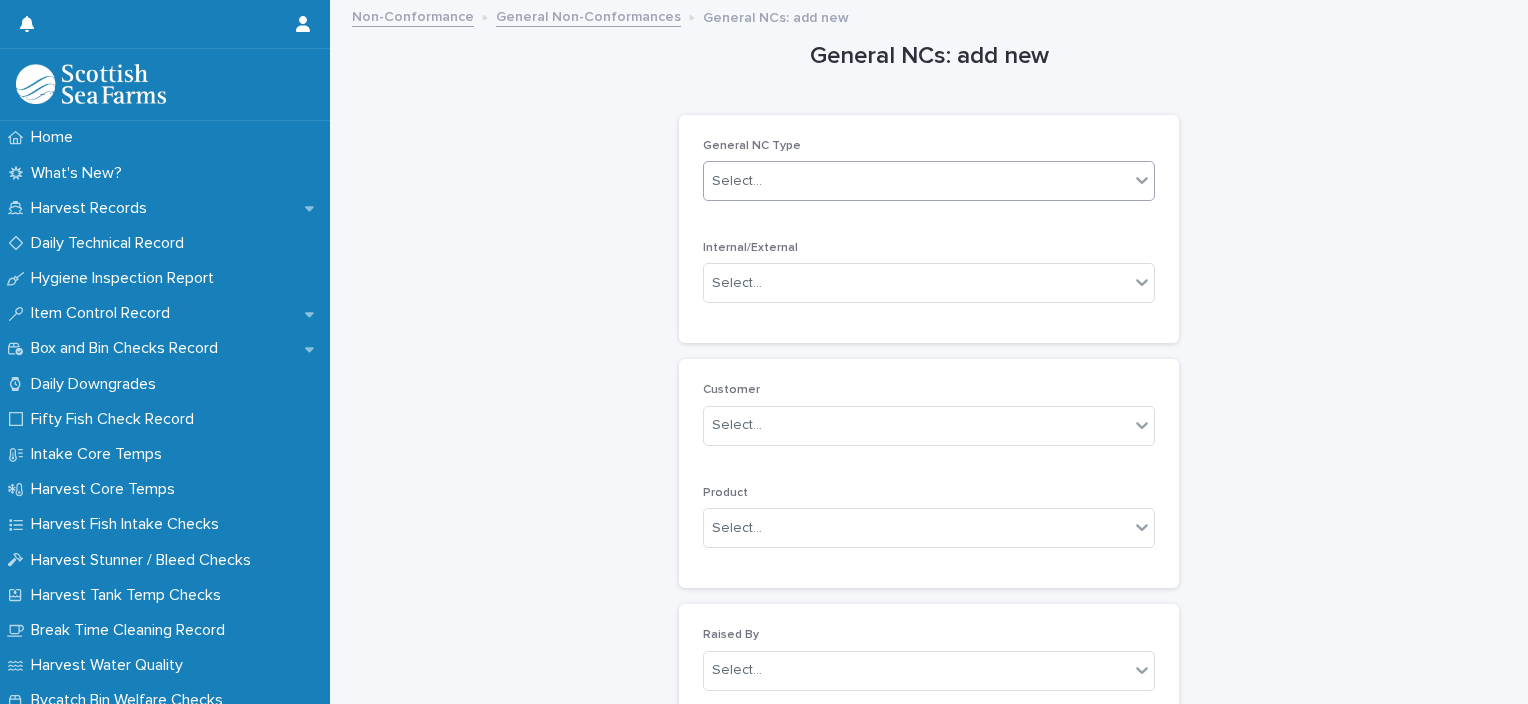 click on "Select..." at bounding box center [737, 181] 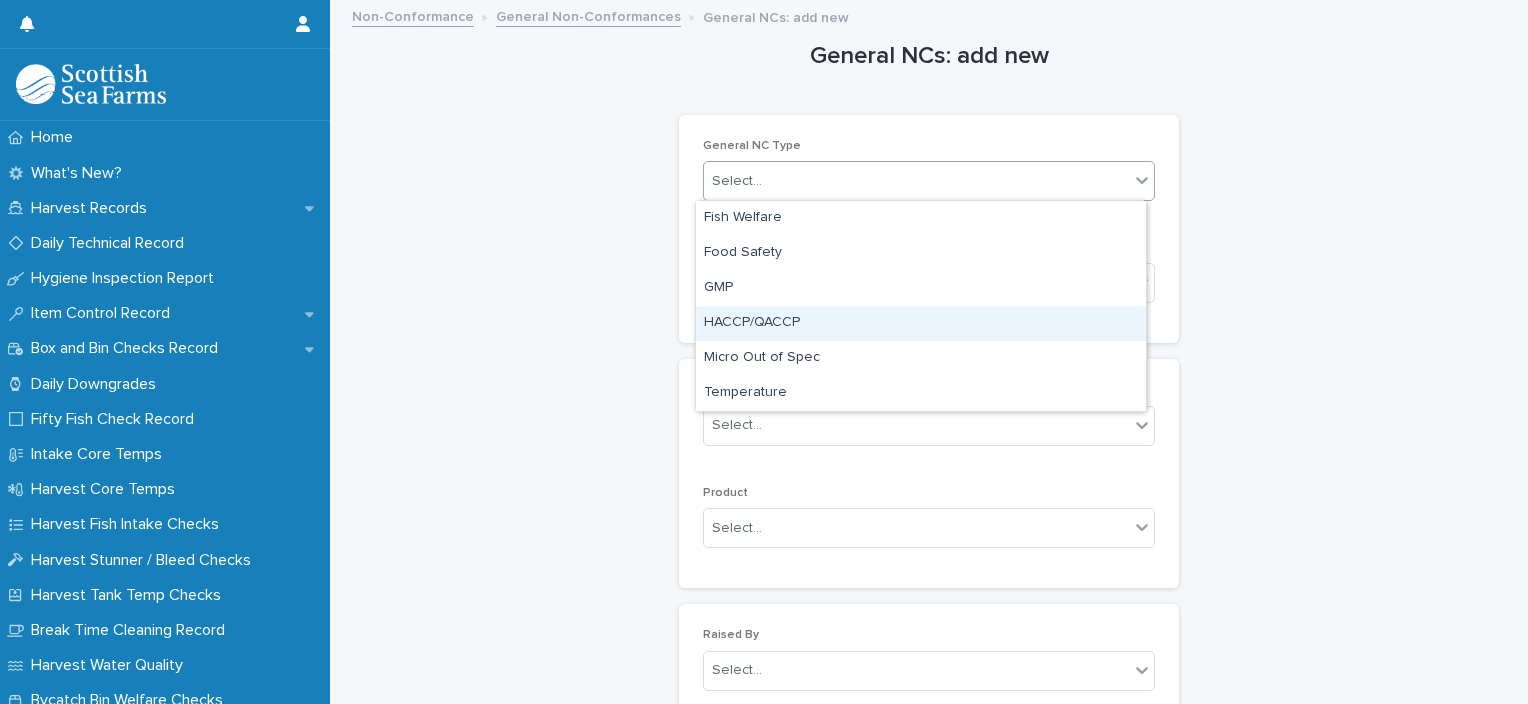 click on "HACCP/QACCP" at bounding box center (921, 323) 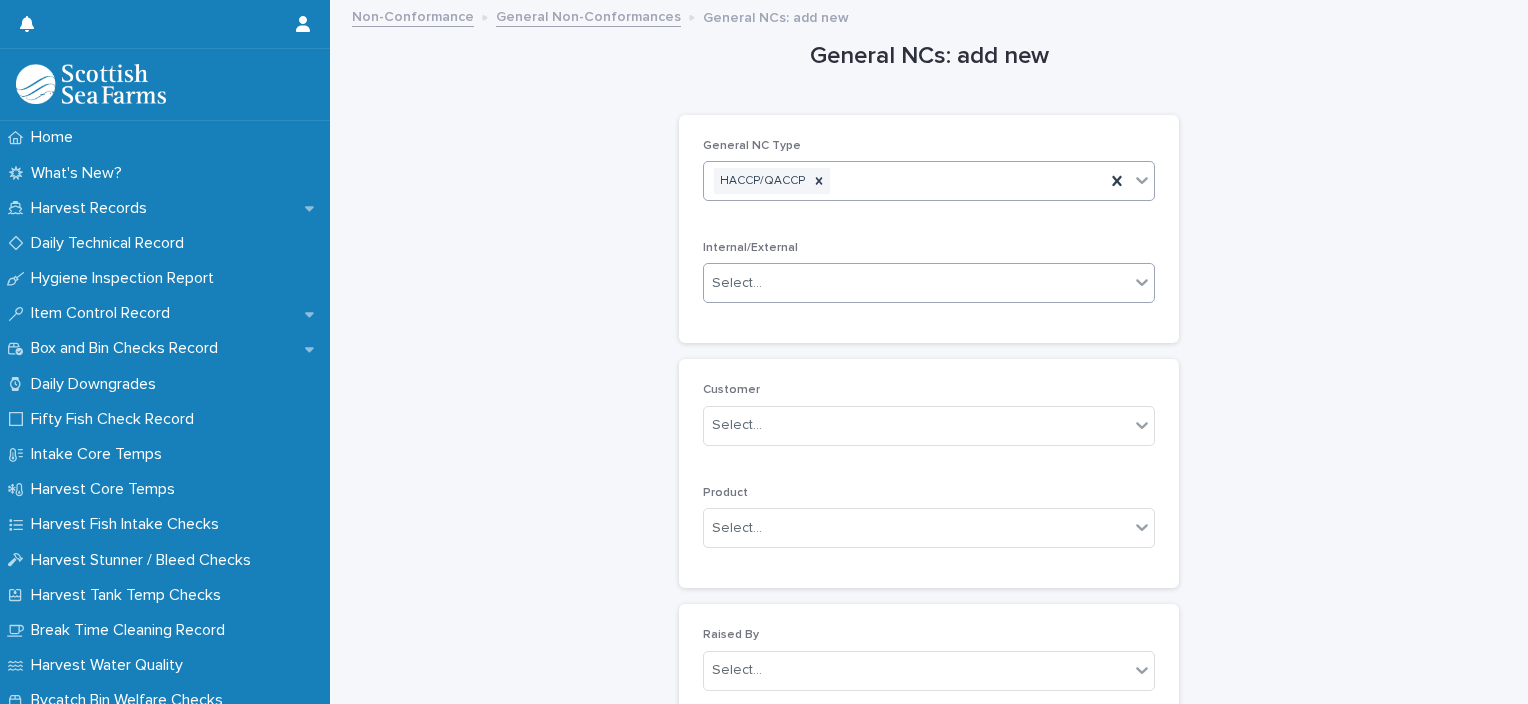 click on "Select..." at bounding box center (916, 283) 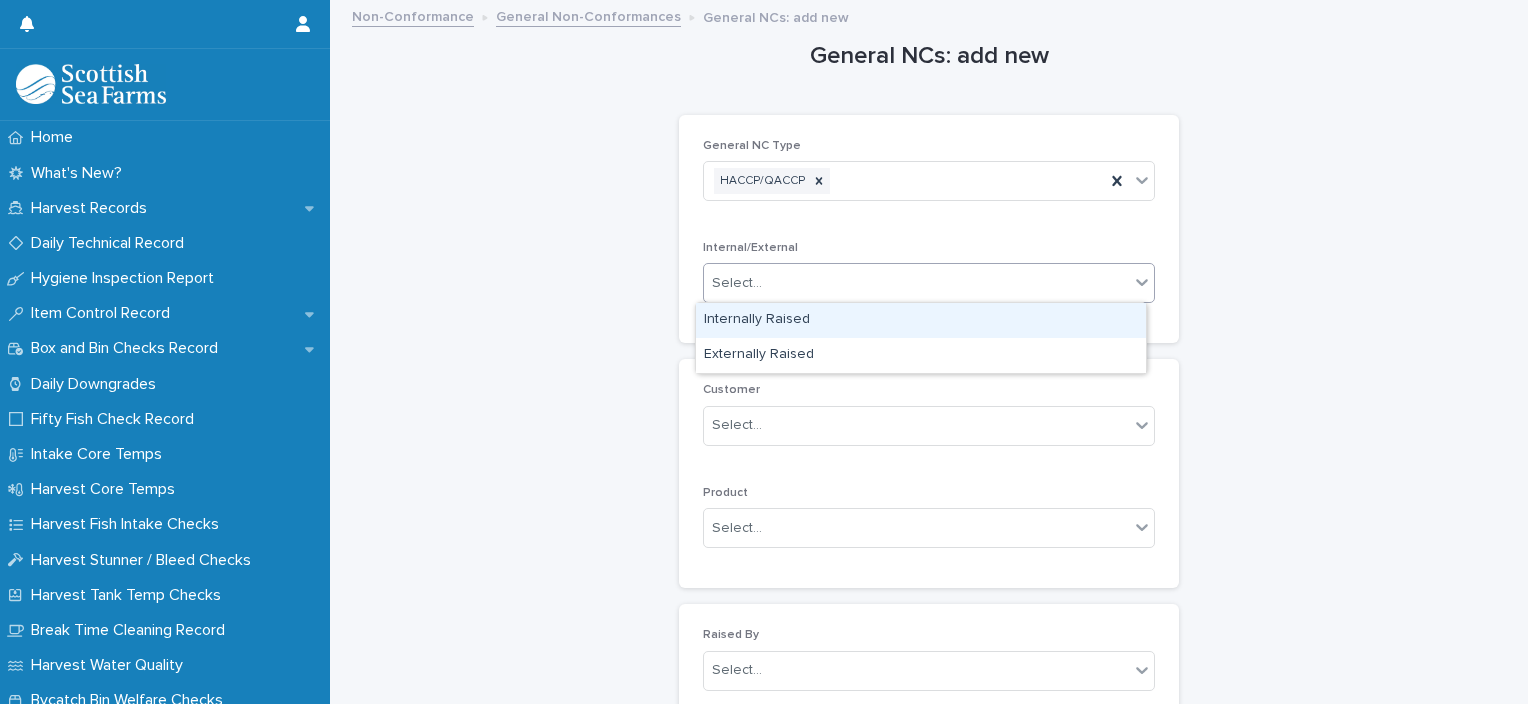 click on "Internally Raised" at bounding box center [921, 320] 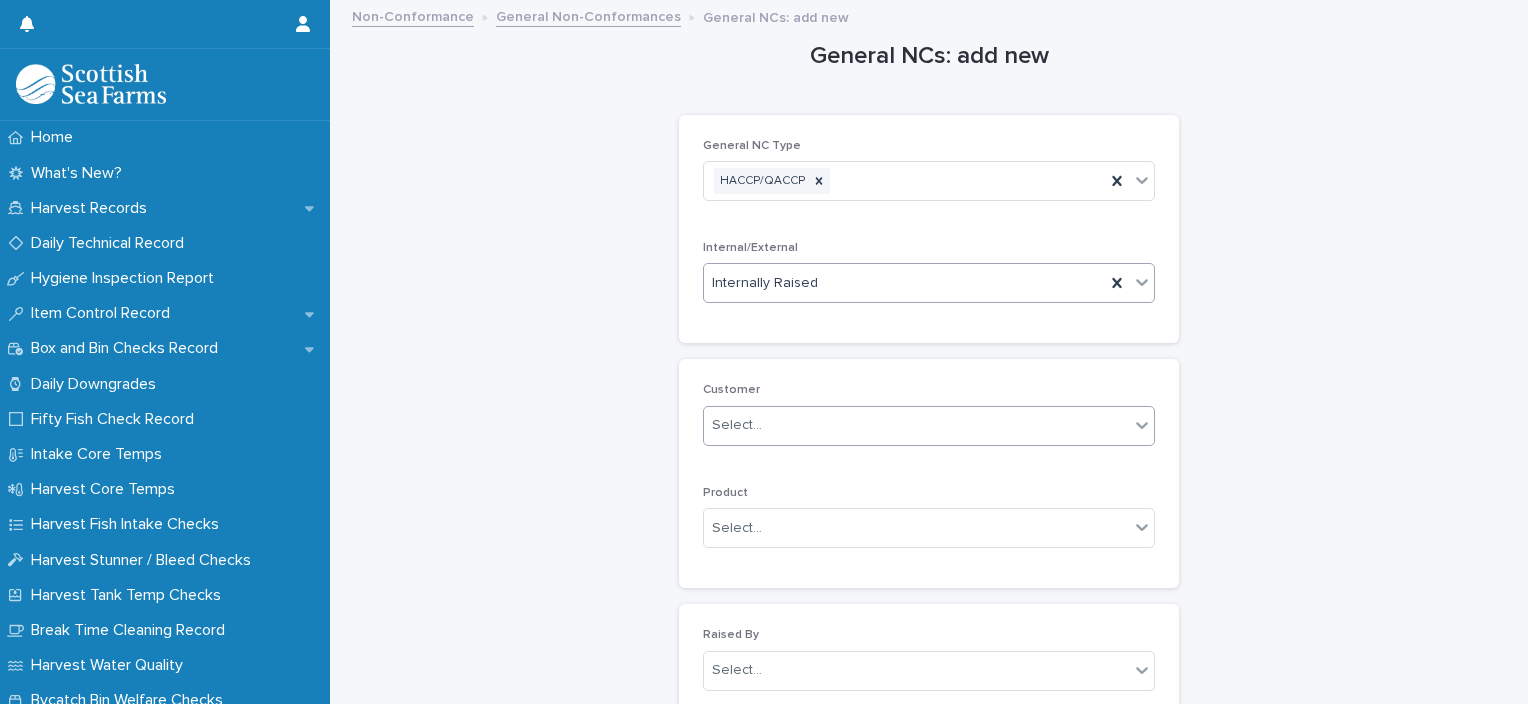 click on "Select..." at bounding box center (916, 425) 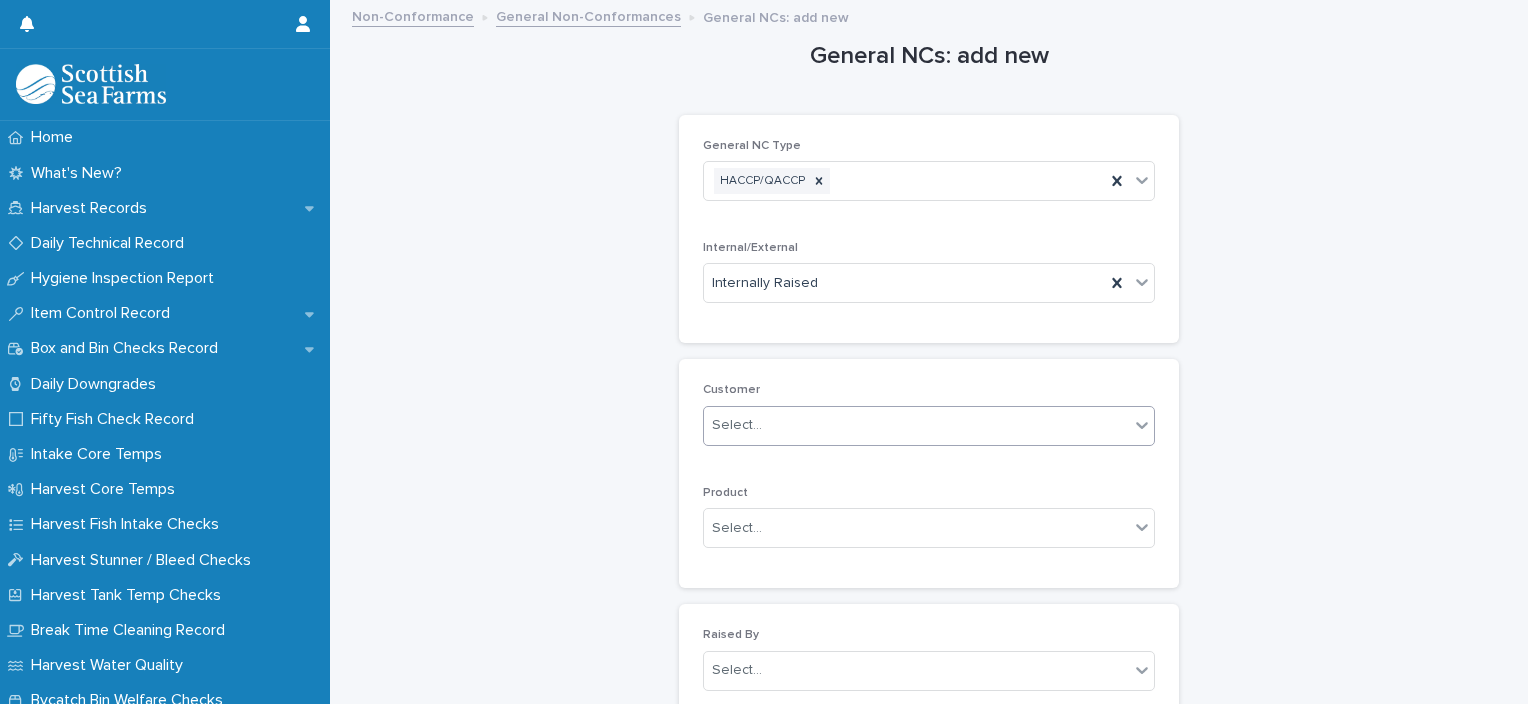 click on "Select..." at bounding box center (916, 425) 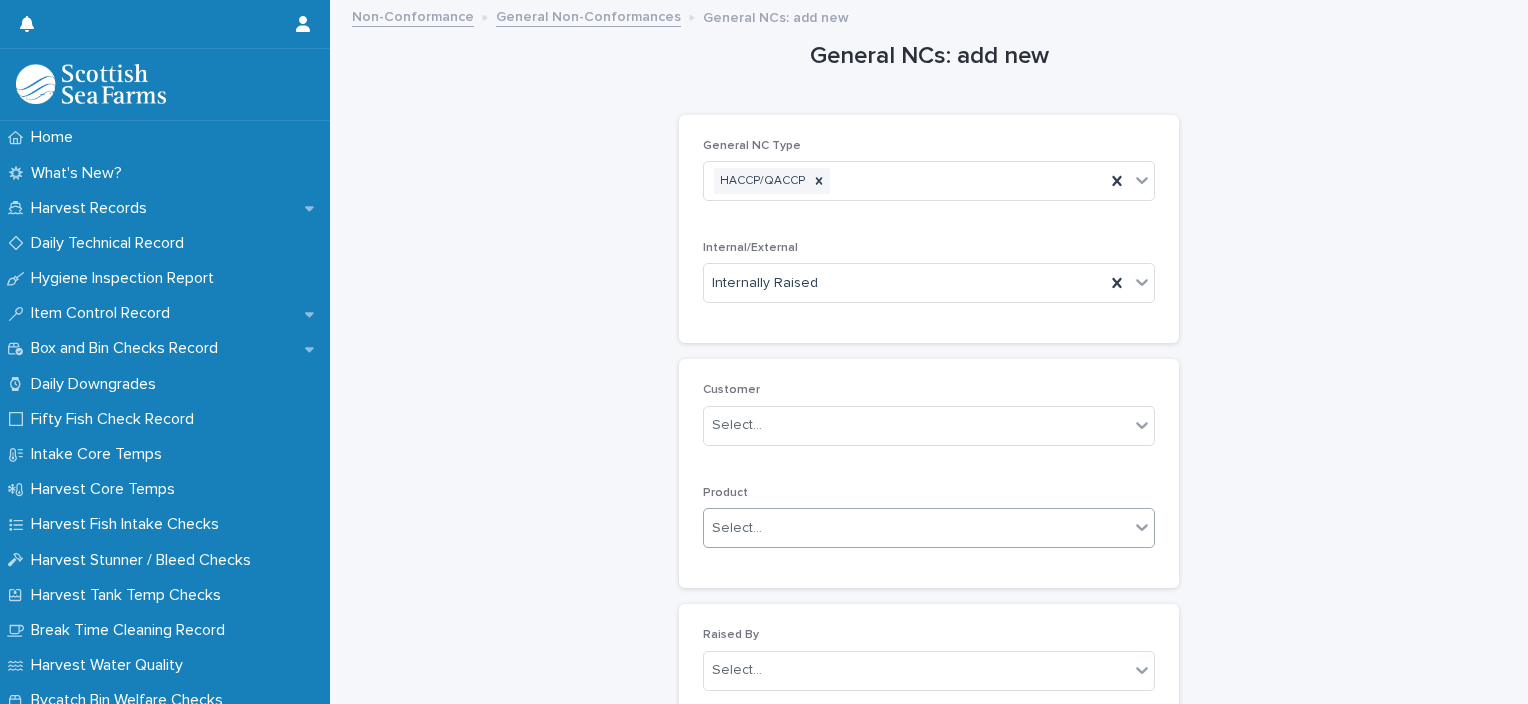click on "Select..." at bounding box center [916, 528] 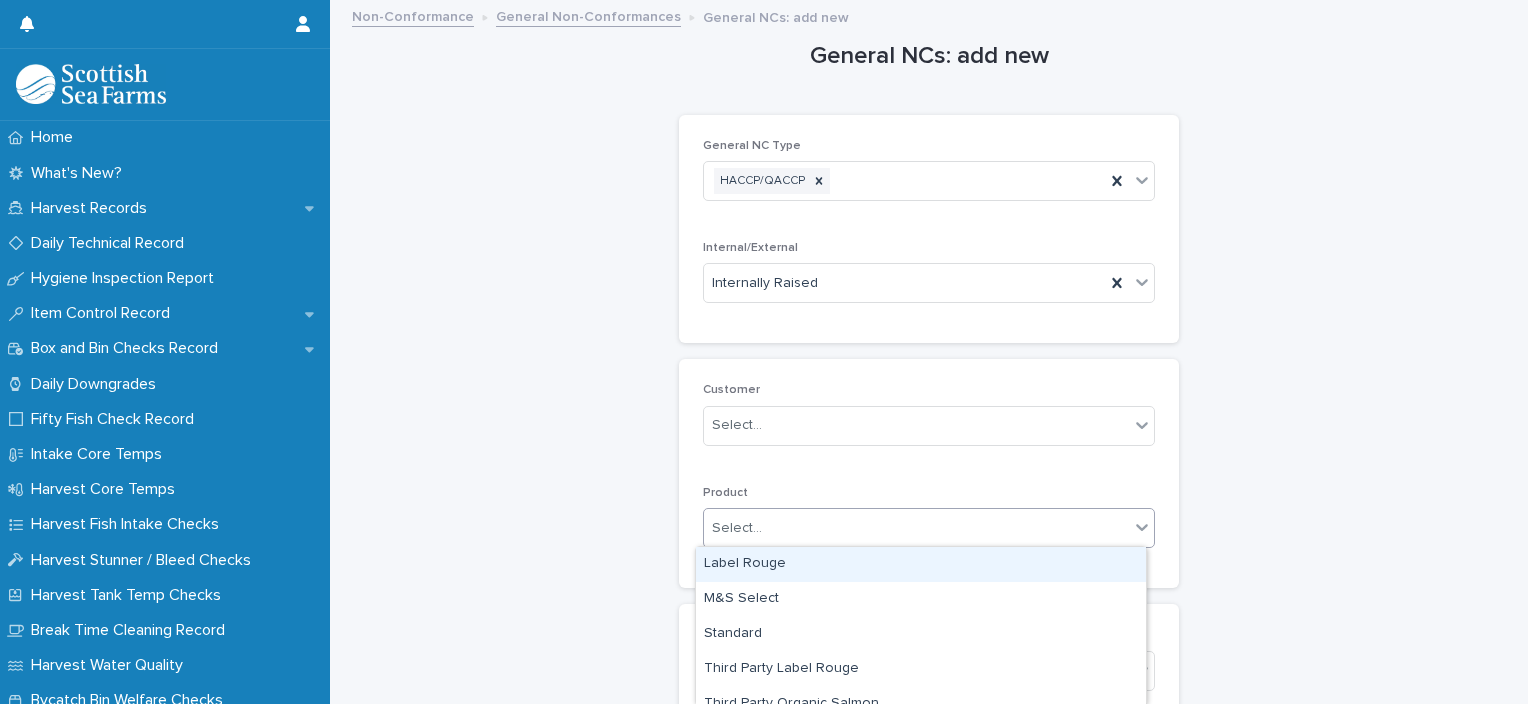 click on "Select..." at bounding box center (916, 528) 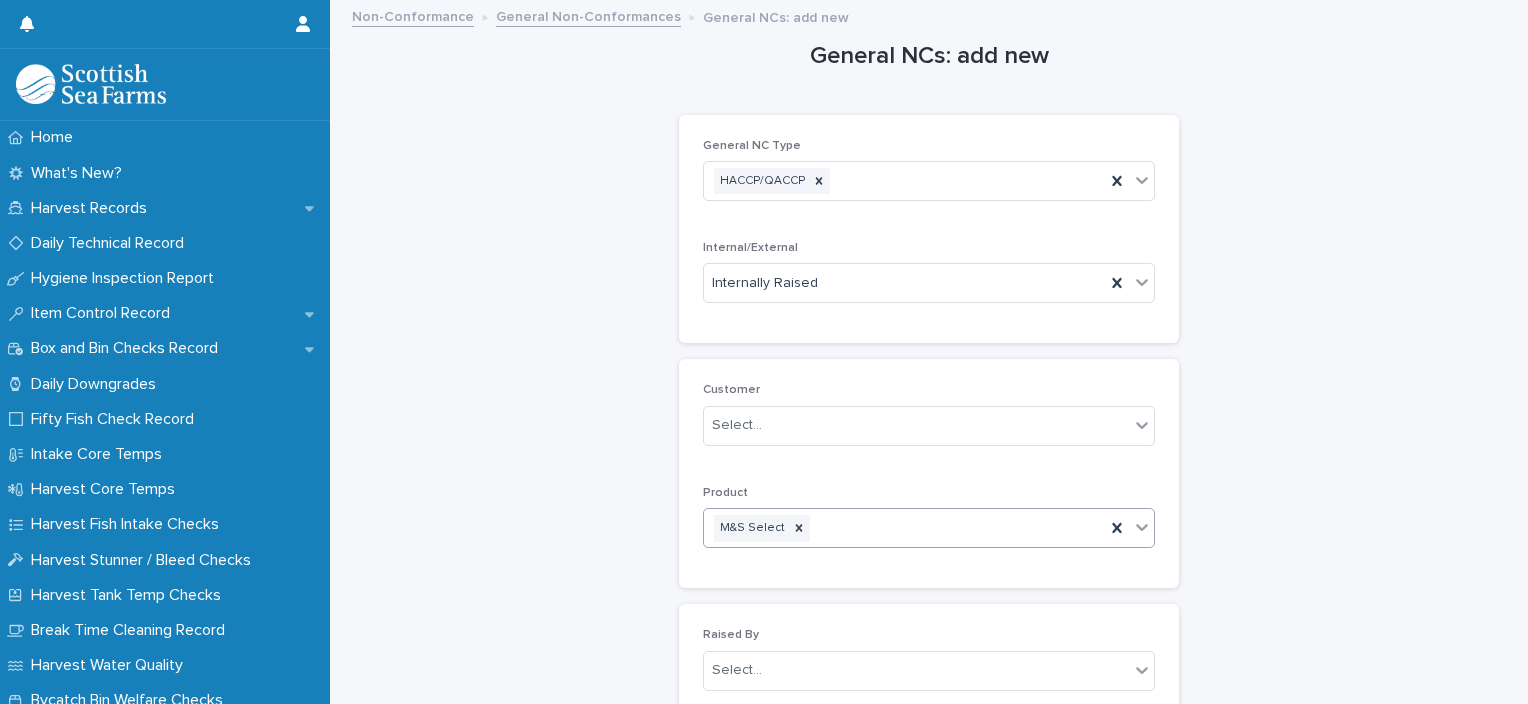 click on "General NCs: add new Loading... Saving… Loading... Saving… Loading... Saving… General NC Type HACCP/QACCP Internal/External Internally Raised Customer Select... Product   option M&S Select, selected.     0 results available. Select is focused ,type to refine list, press Down to open the menu,  press left to focus selected values M&S Select Raised By Select... Site Select... Issue Actions Assigned To Select... Target Date Notify Add other employees you wish to notify of this GNC Attachments This file cannot be opened Download File Add Sample Date Bacteria Type Select... Description Status Open Closure Notes/Root Cause Closed By Select... Sorry, there was an error saving your record. Please try again. Please fill out the required fields above. Save" at bounding box center (929, 1156) 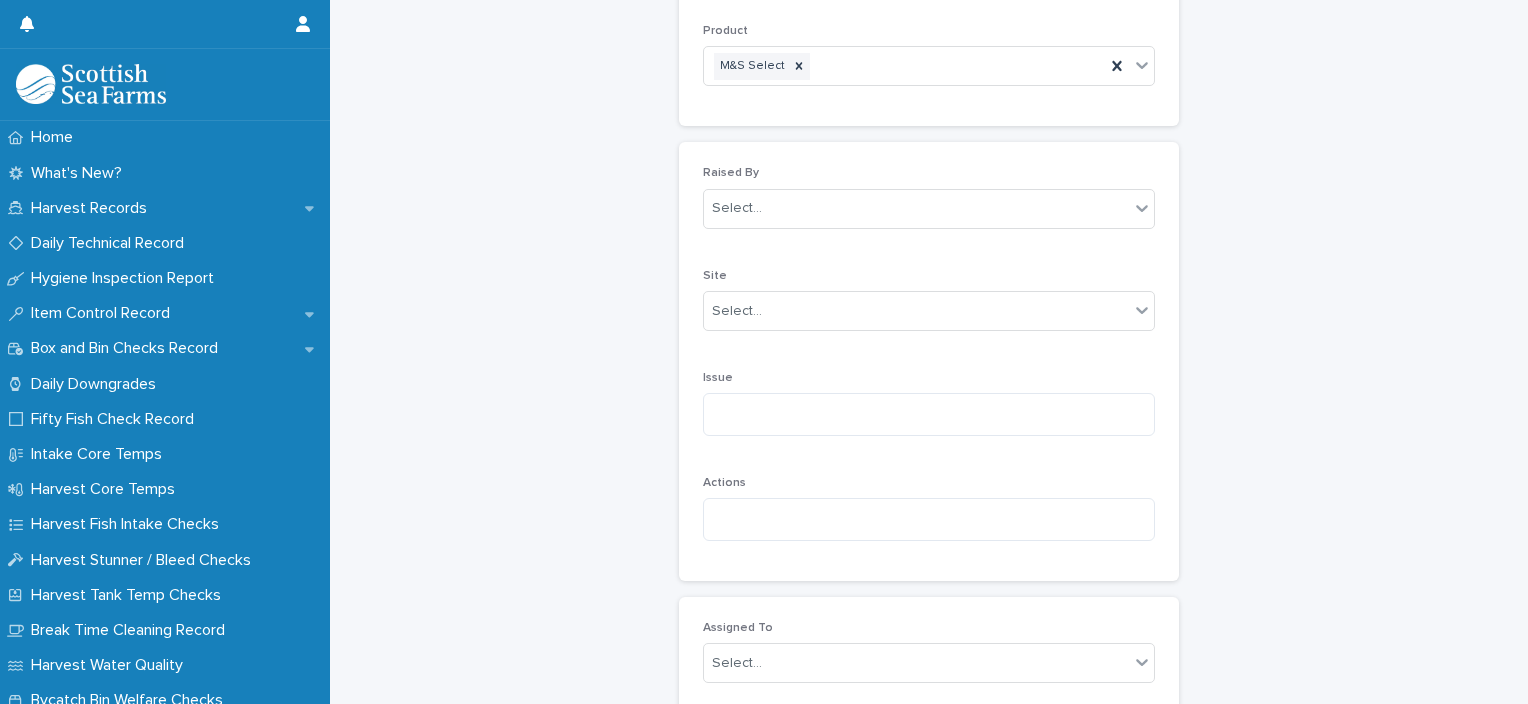 scroll, scrollTop: 468, scrollLeft: 0, axis: vertical 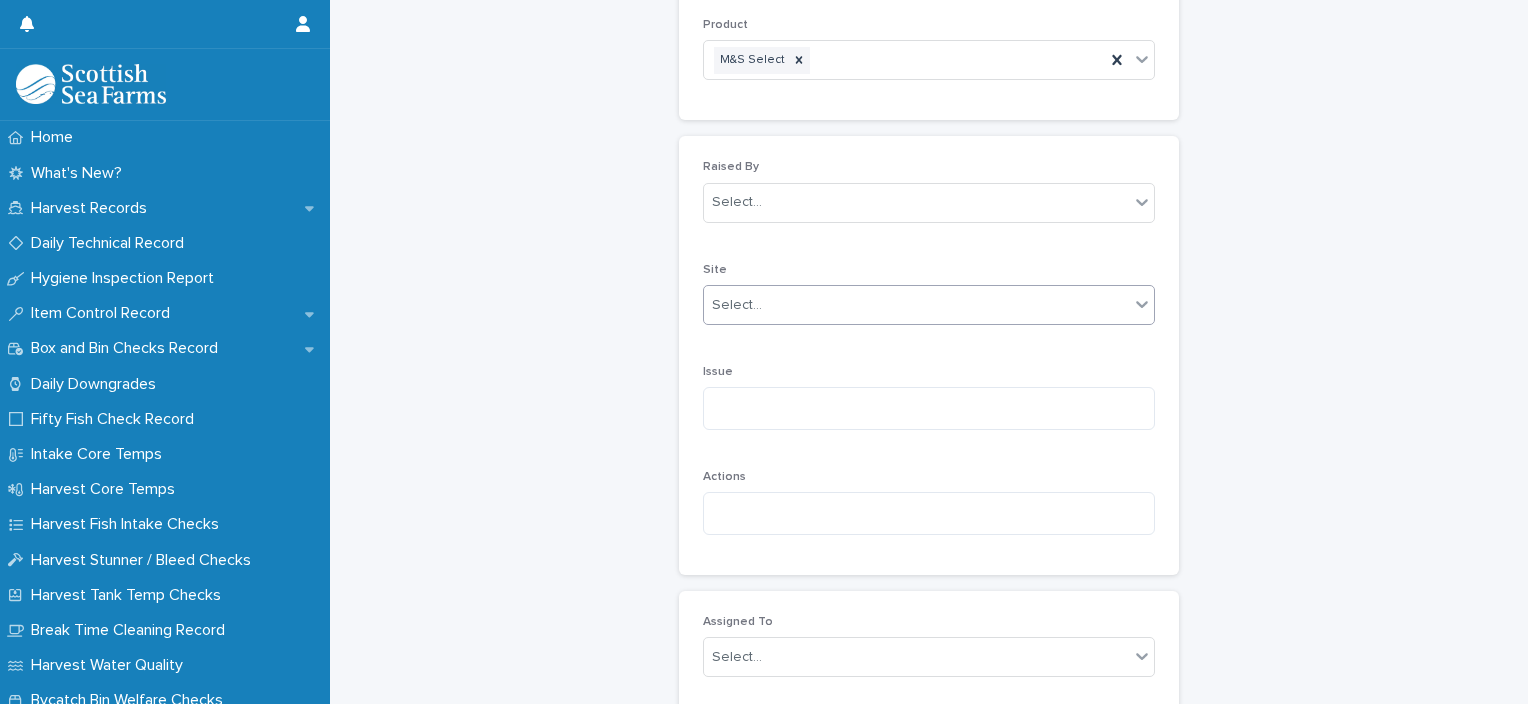 click on "Select..." at bounding box center (916, 305) 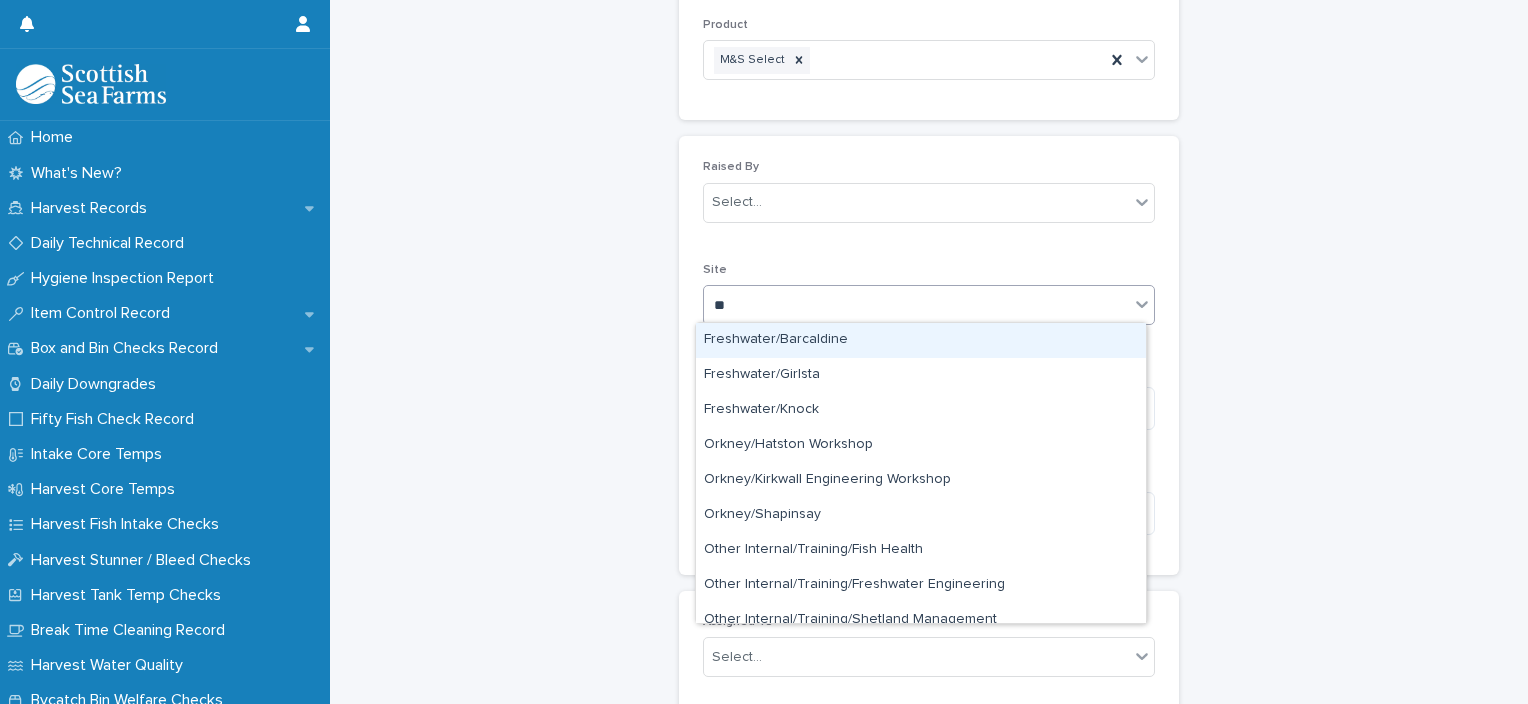 type on "***" 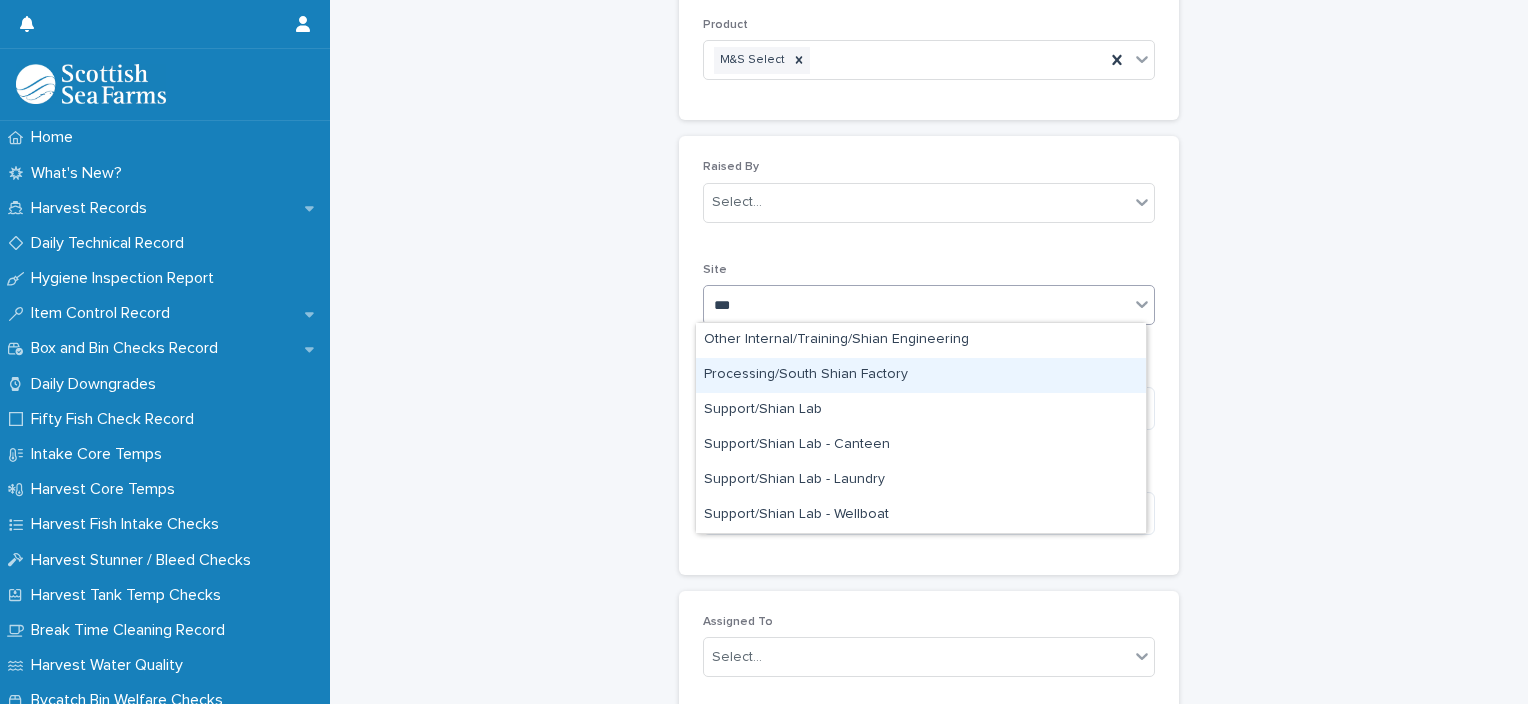 drag, startPoint x: 847, startPoint y: 354, endPoint x: 844, endPoint y: 377, distance: 23.194826 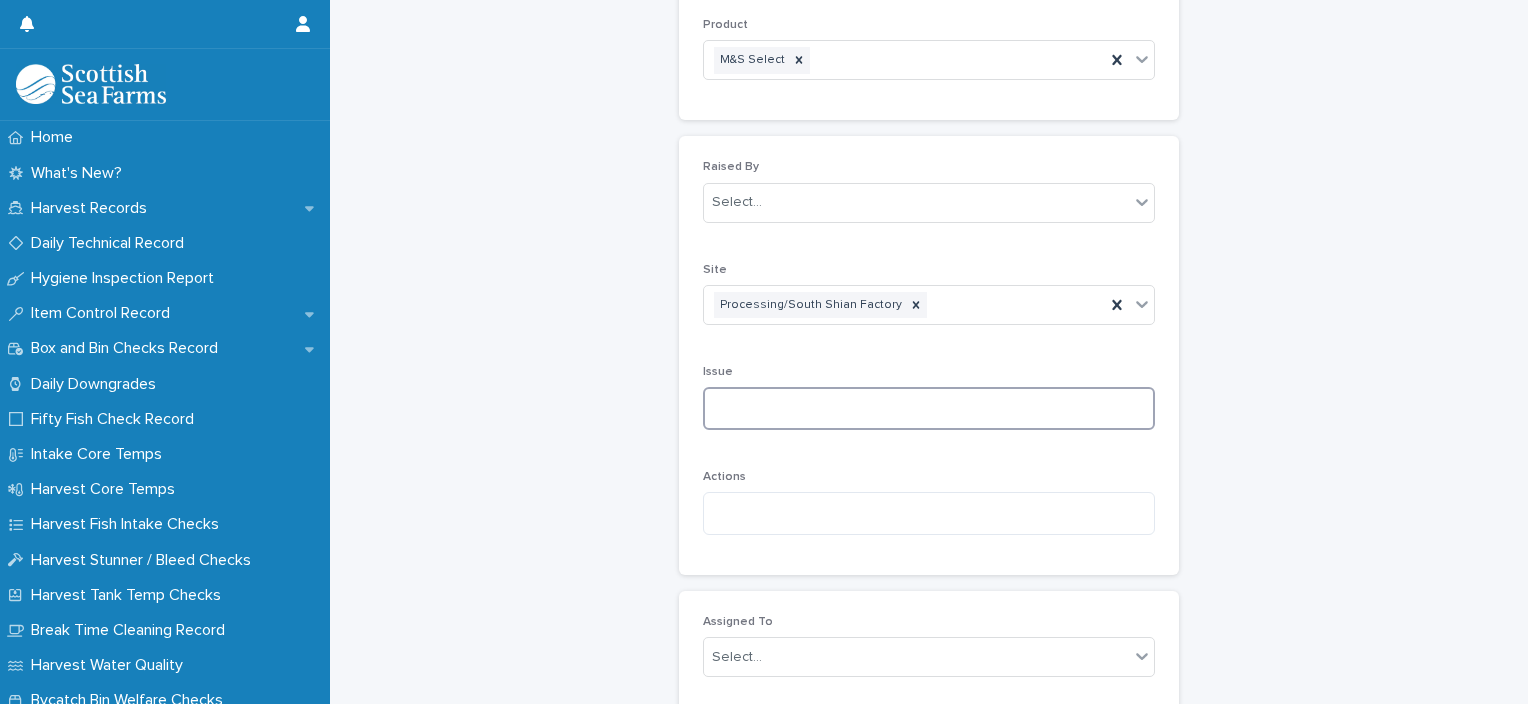 click at bounding box center (929, 408) 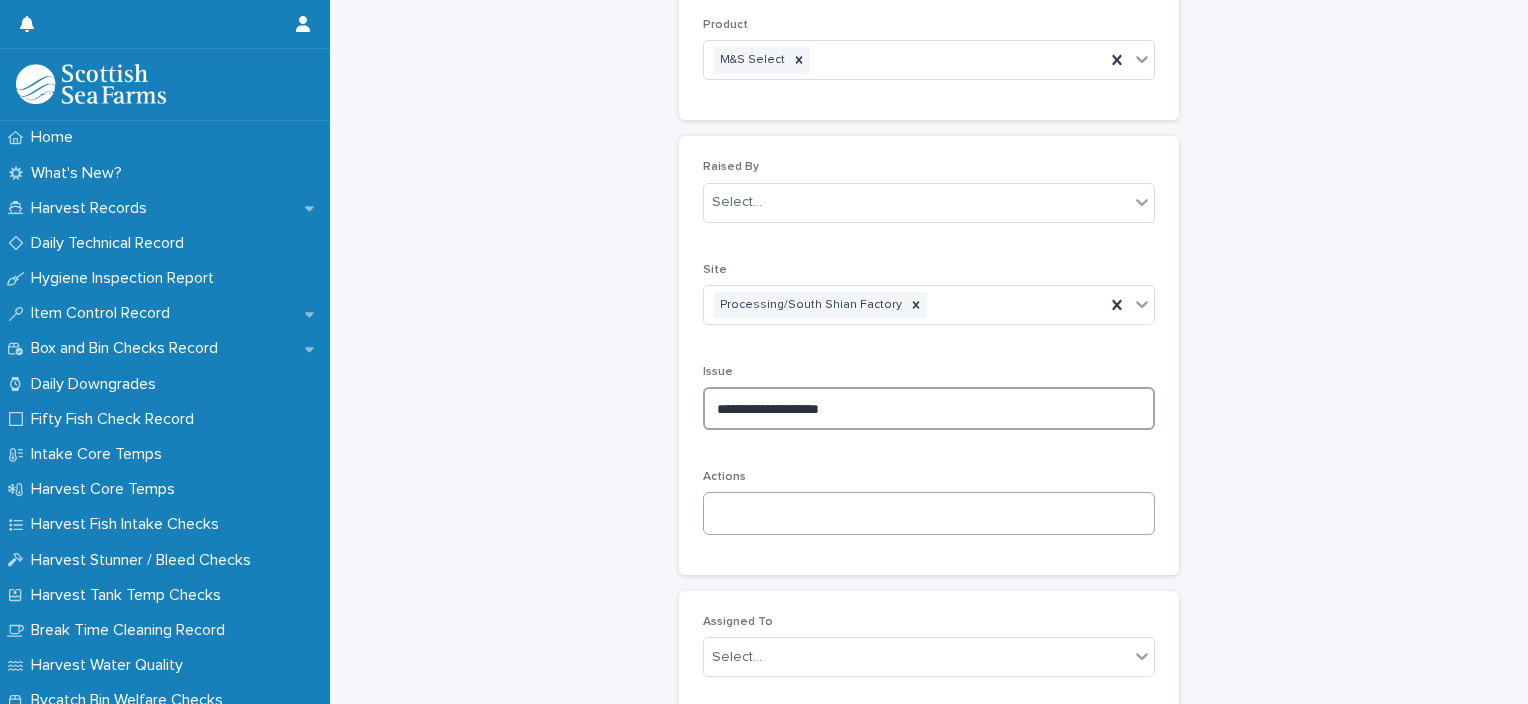 type on "**********" 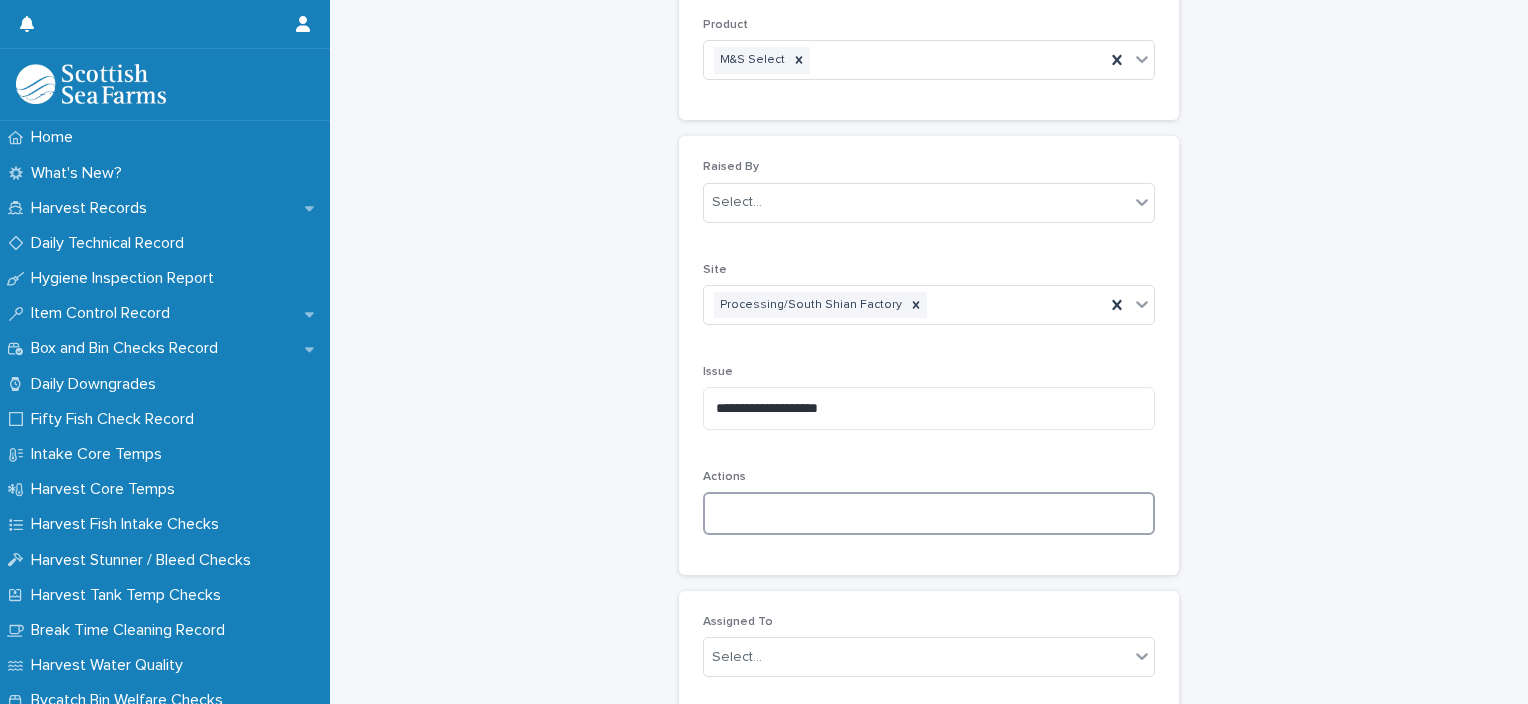 click at bounding box center (929, 513) 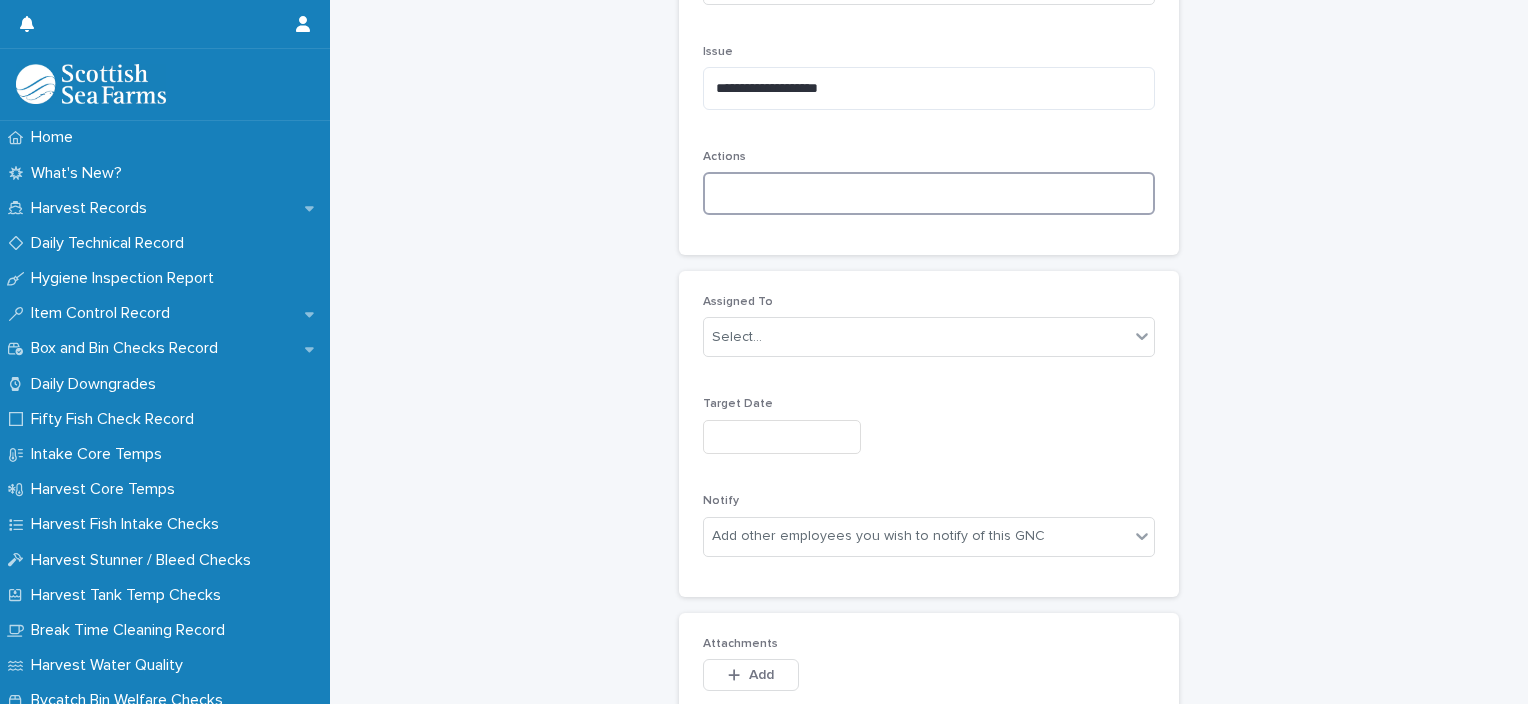 scroll, scrollTop: 794, scrollLeft: 0, axis: vertical 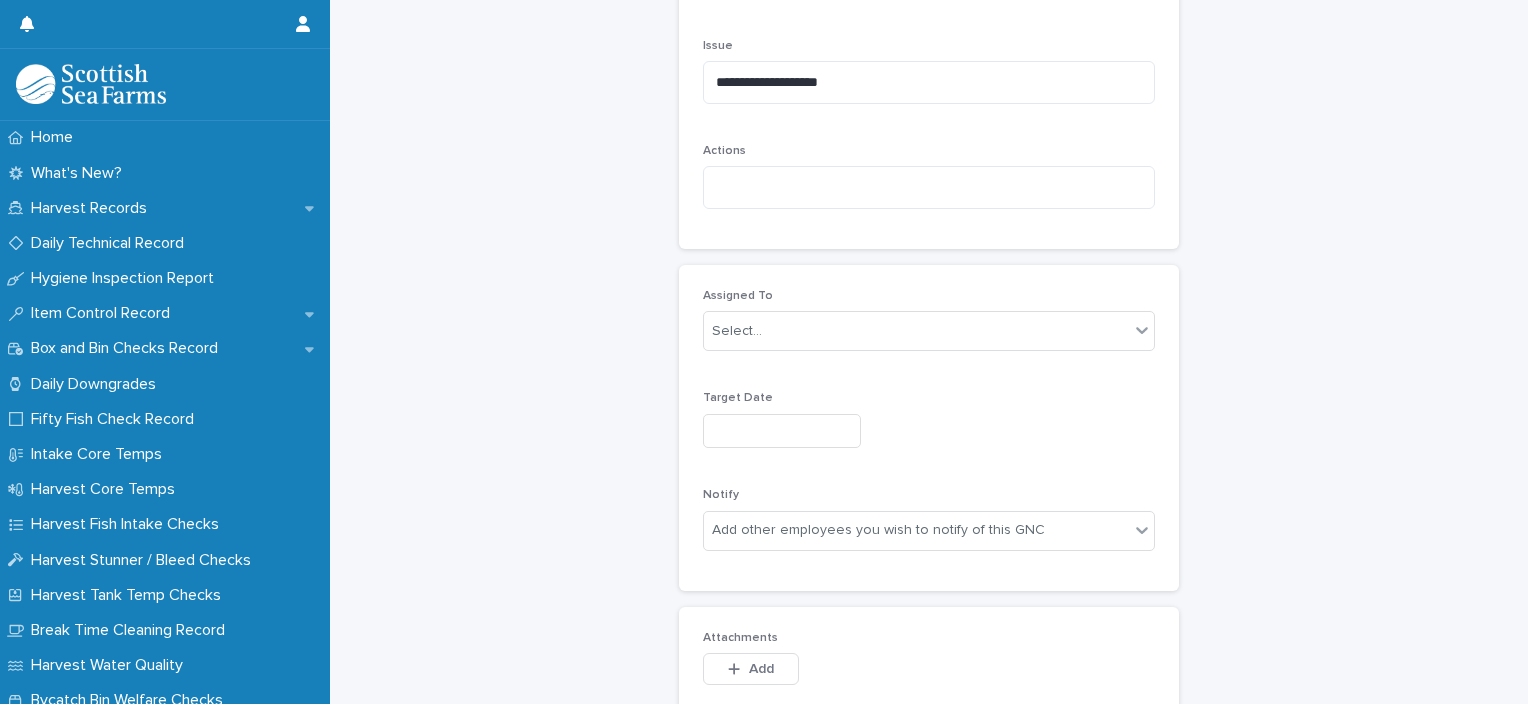 click at bounding box center (782, 431) 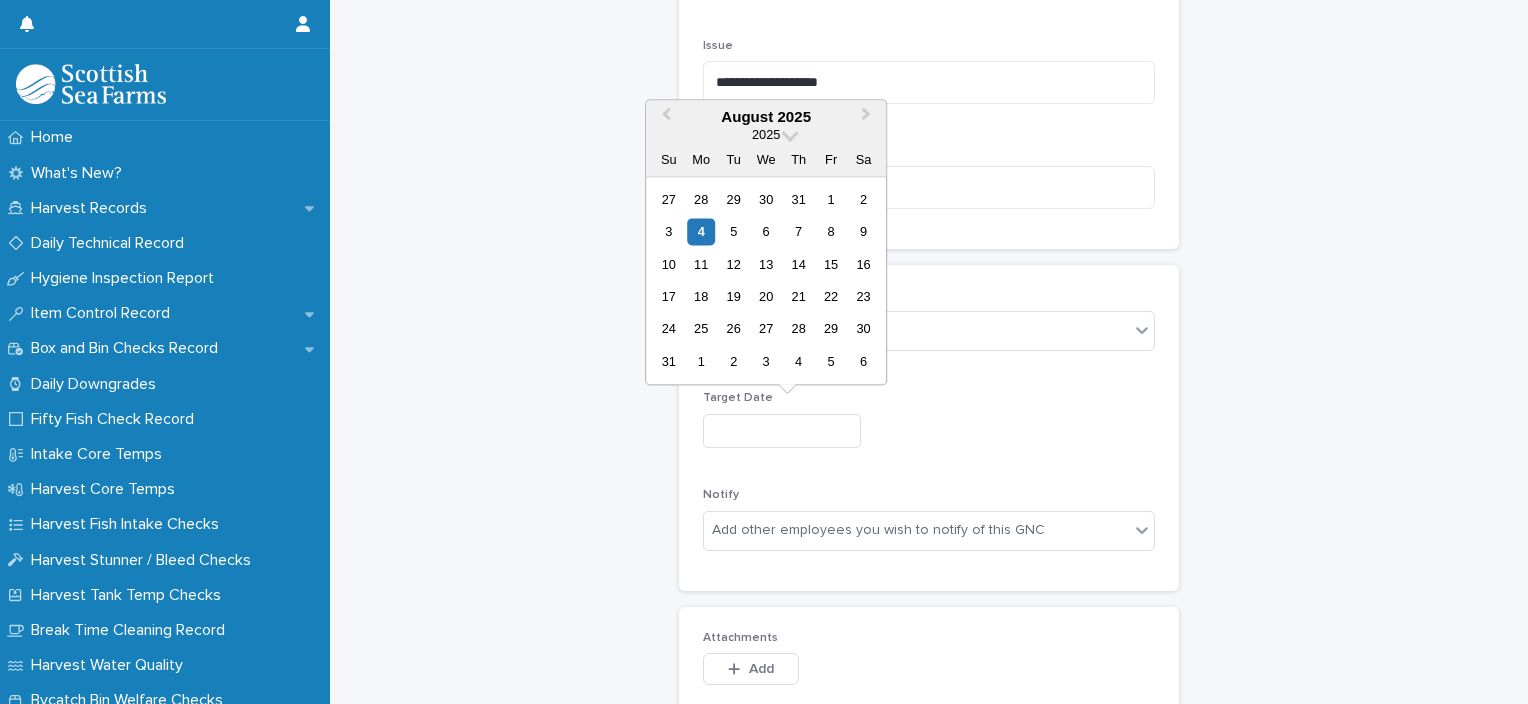 click at bounding box center [929, 431] 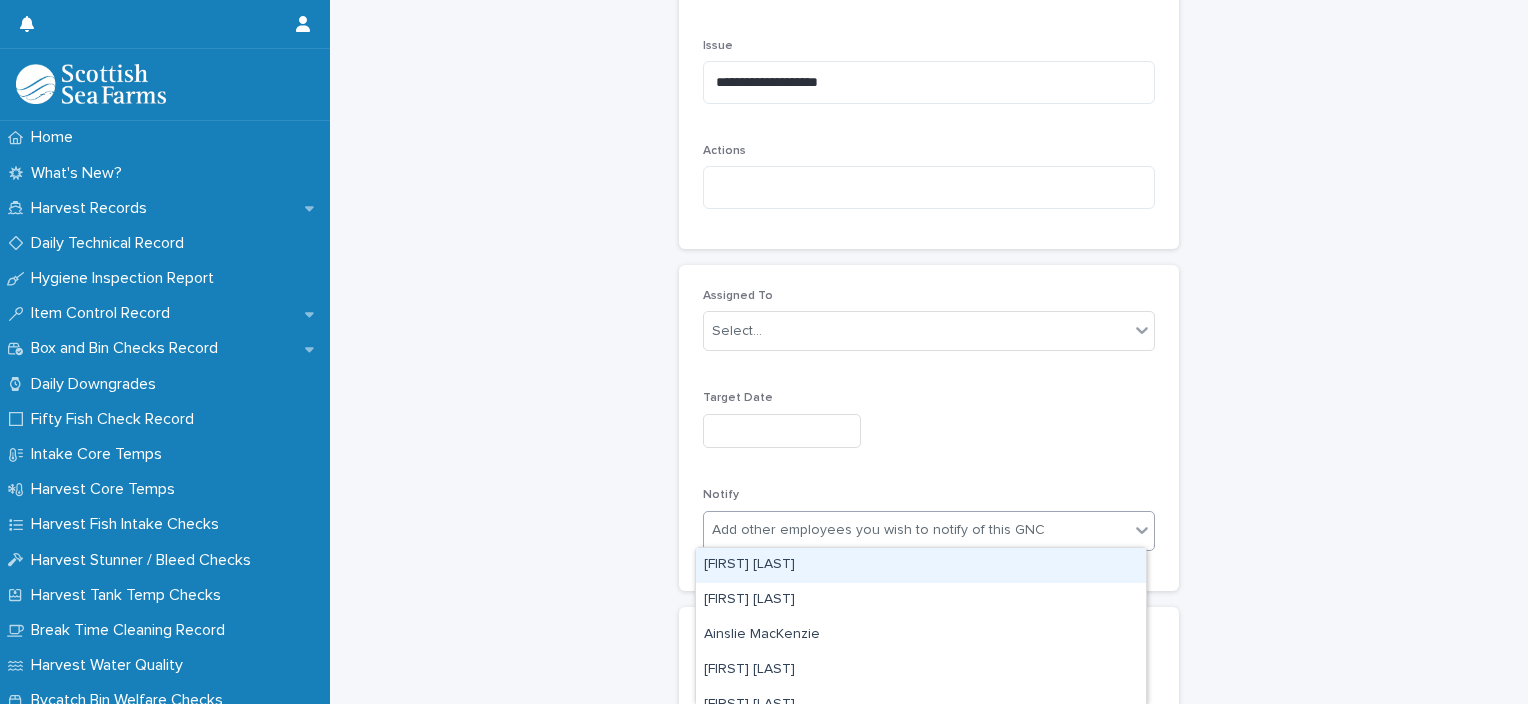 click on "Add other employees you wish to notify of this GNC" at bounding box center [916, 530] 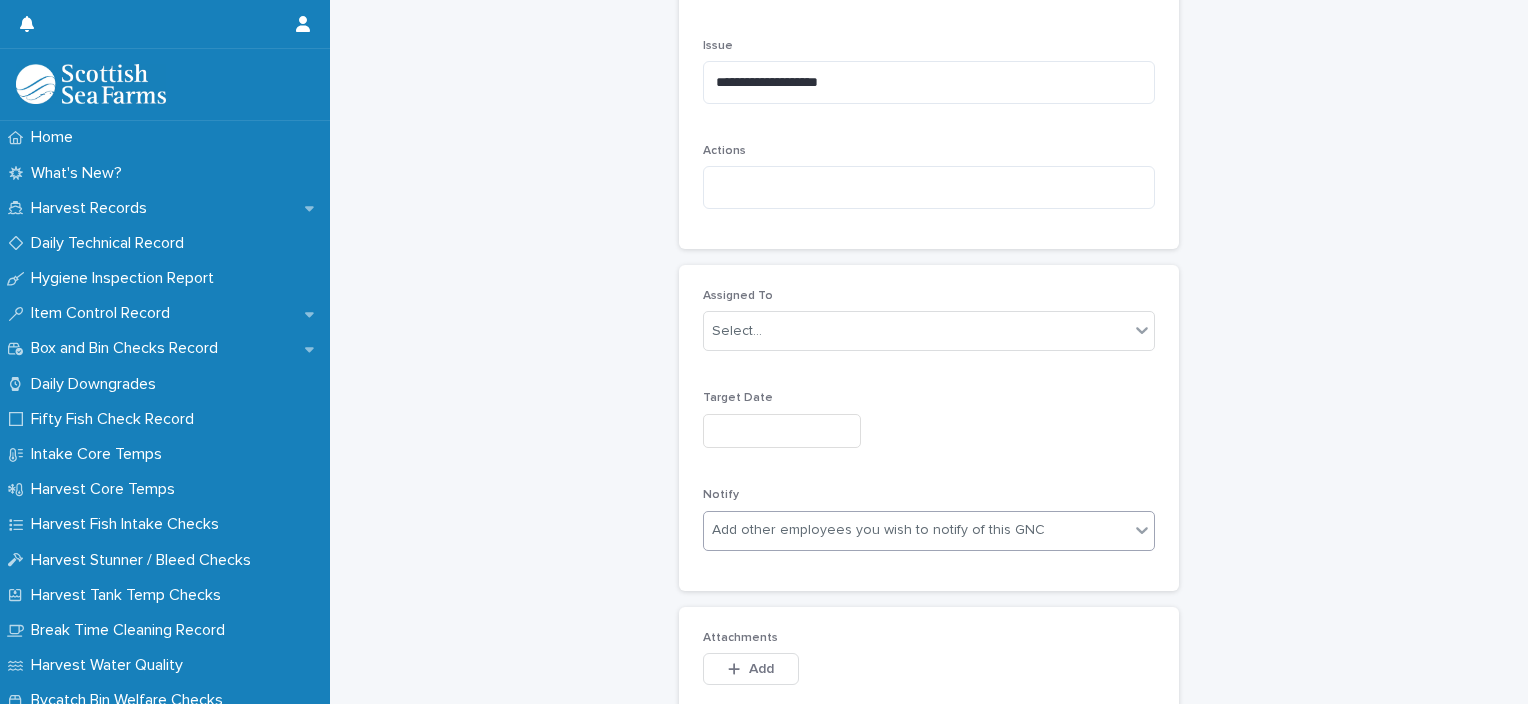click on "**********" at bounding box center (929, 362) 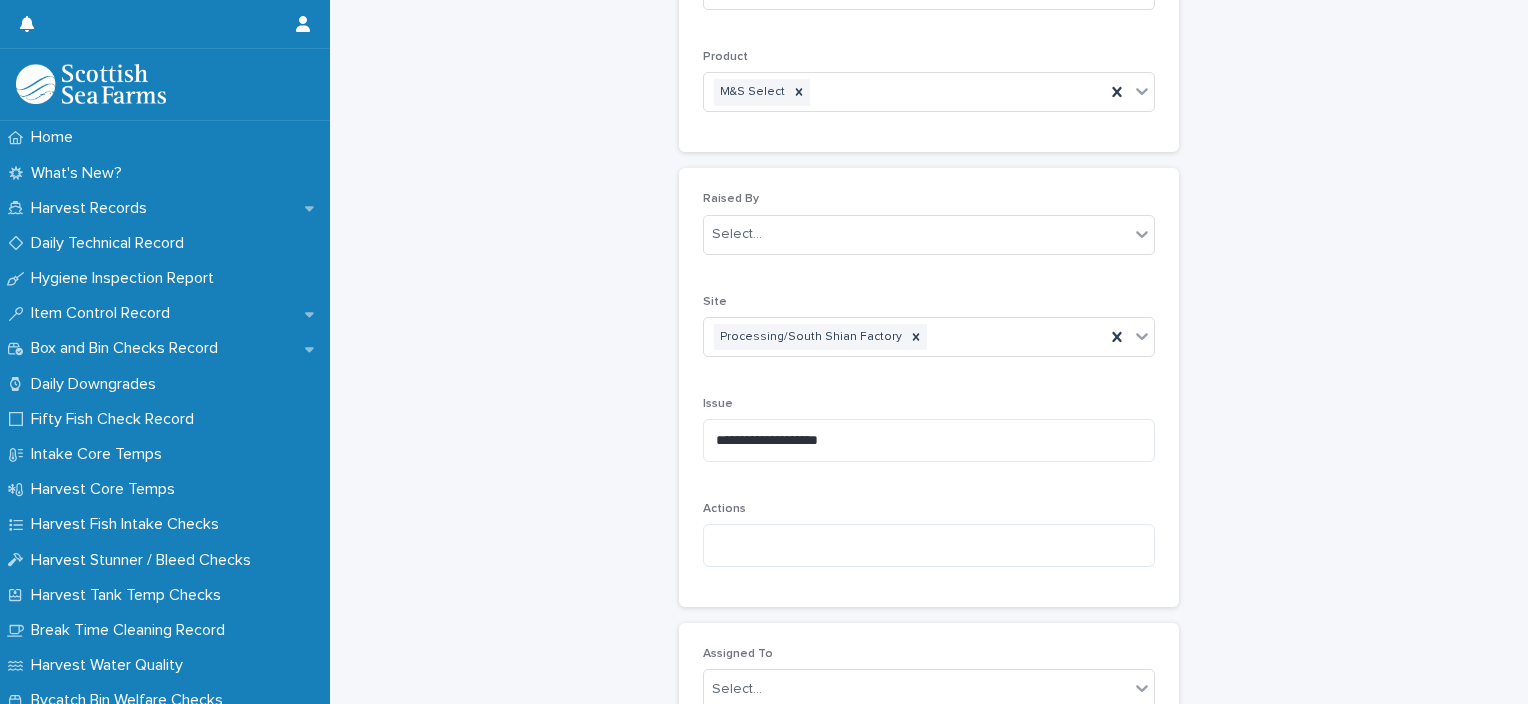 scroll, scrollTop: 438, scrollLeft: 0, axis: vertical 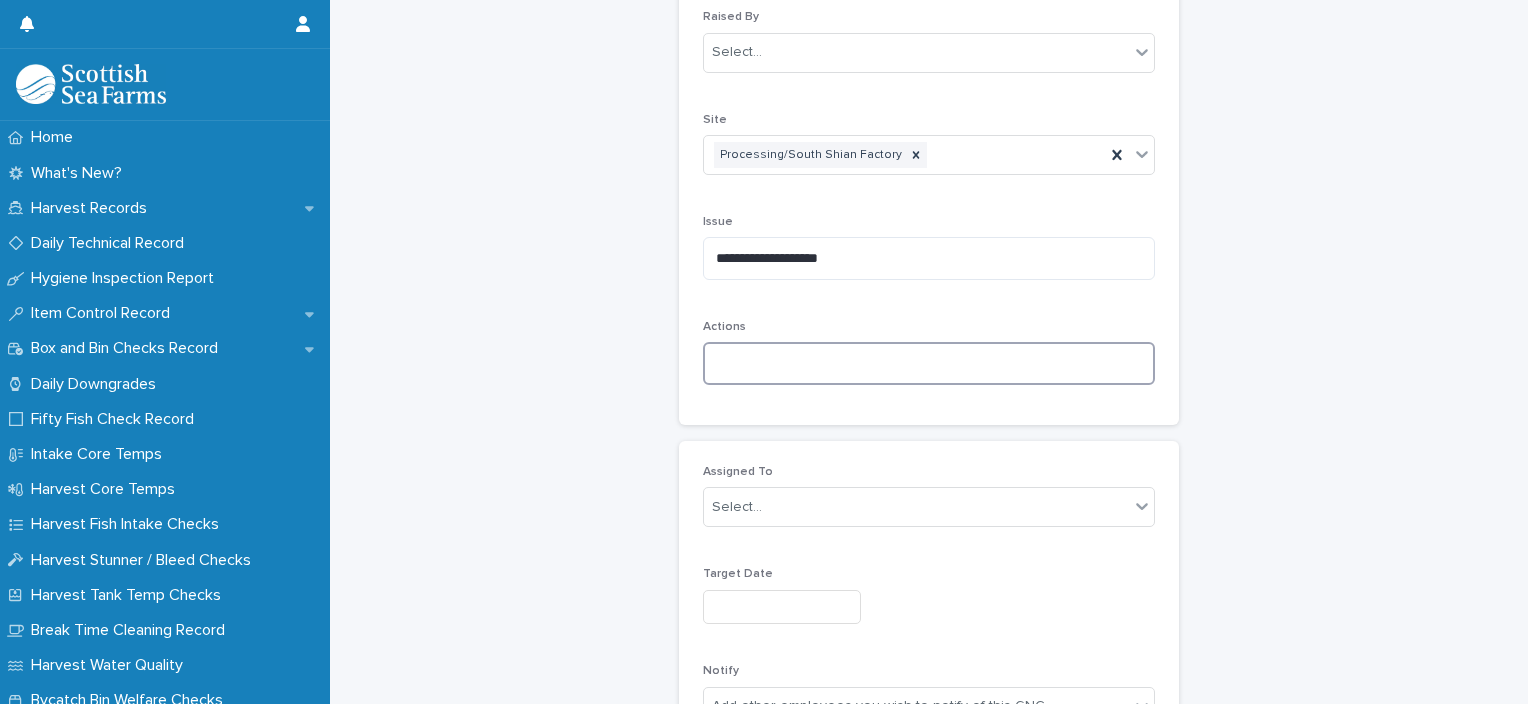 click at bounding box center [929, 363] 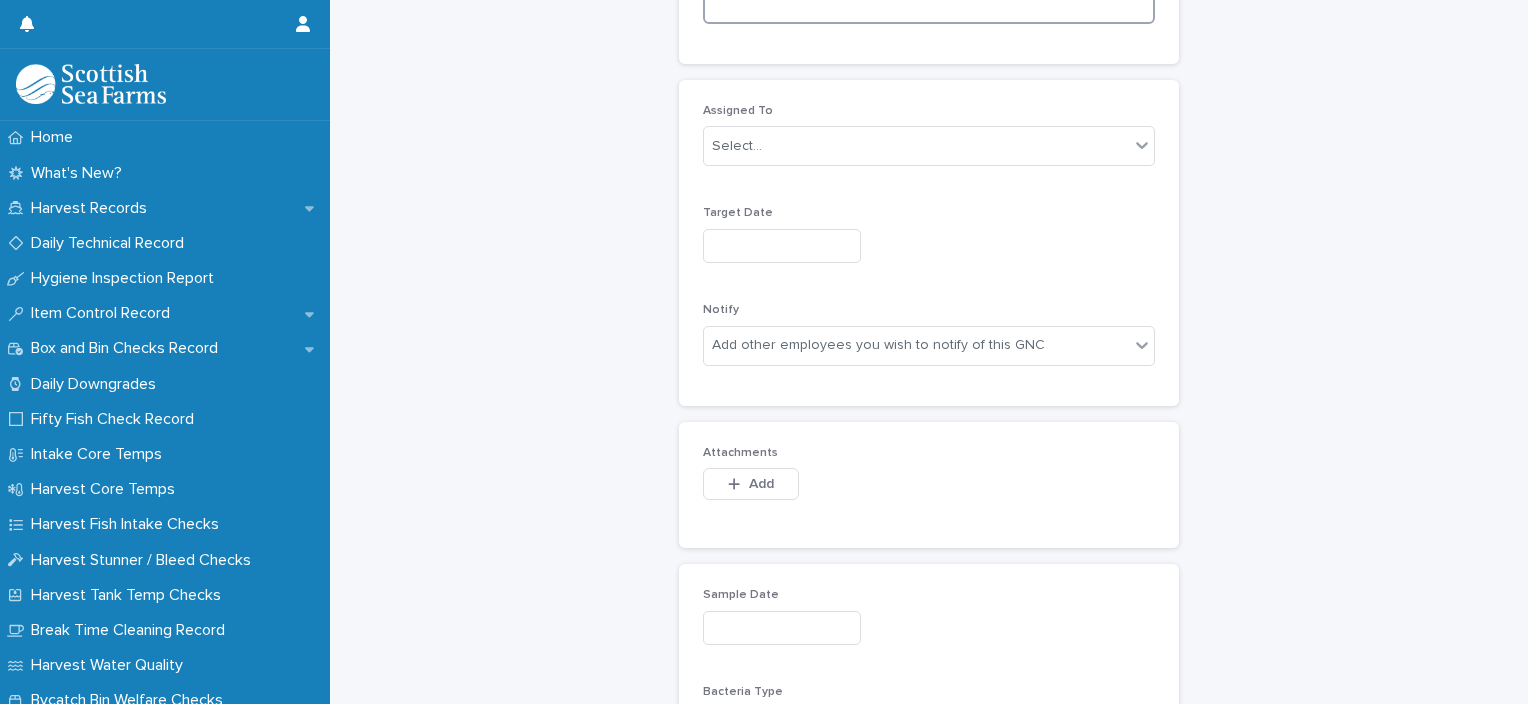 scroll, scrollTop: 1024, scrollLeft: 0, axis: vertical 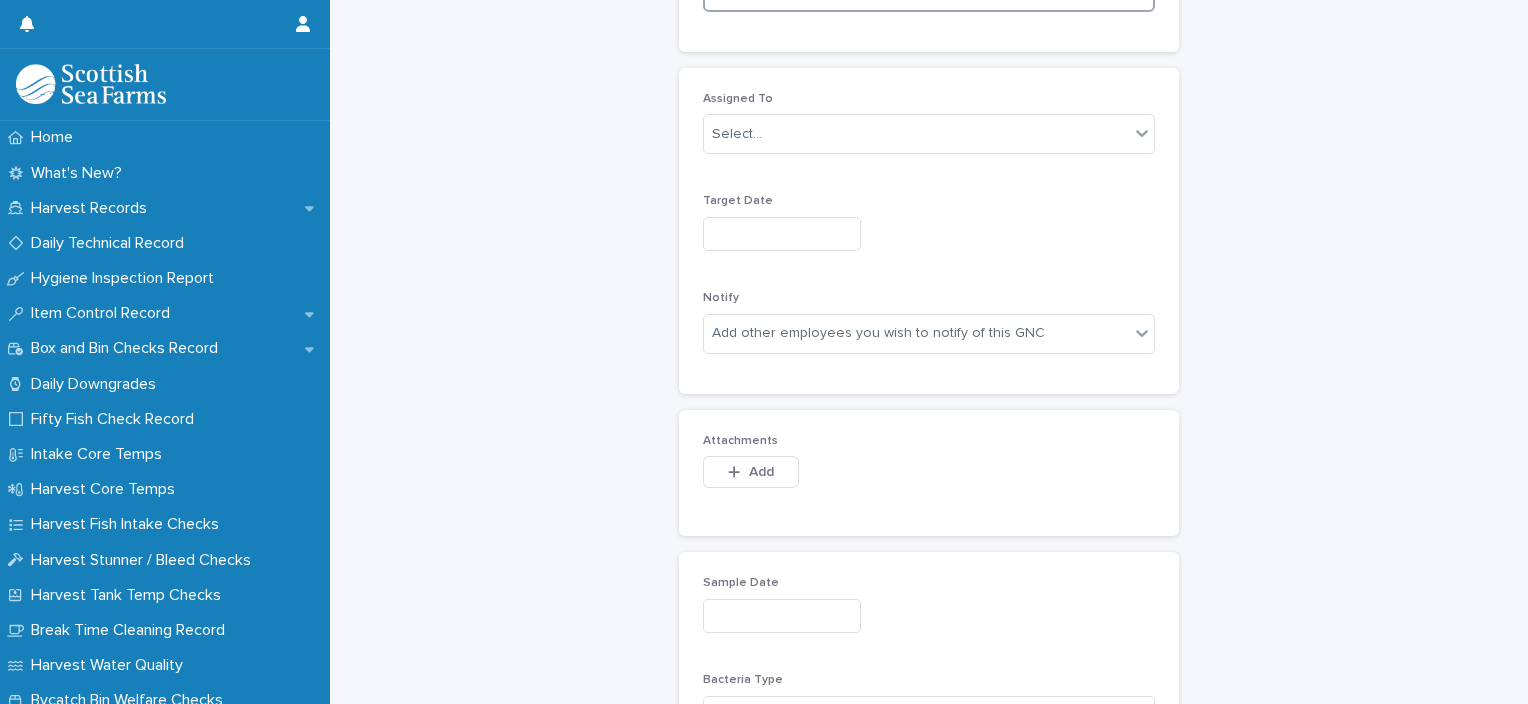 type on "**********" 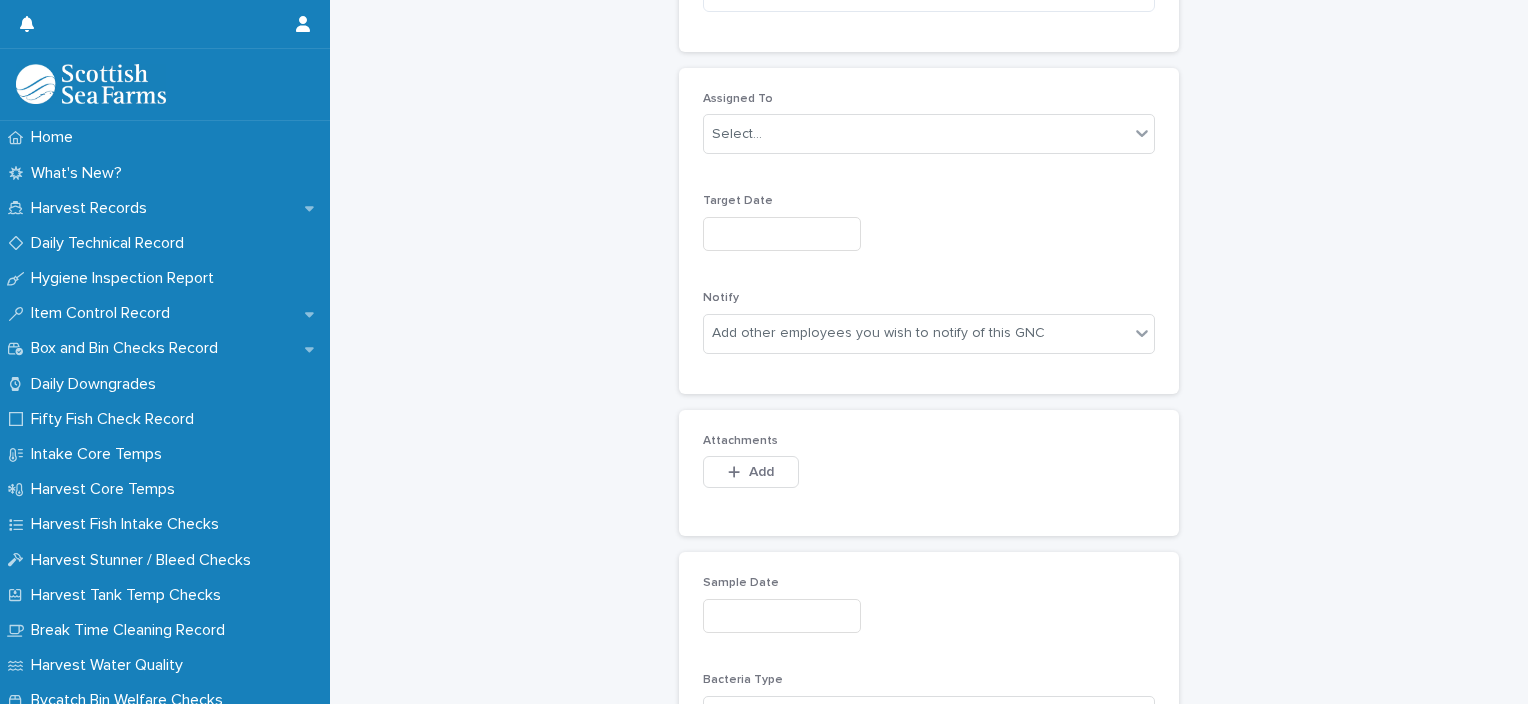 click at bounding box center (782, 234) 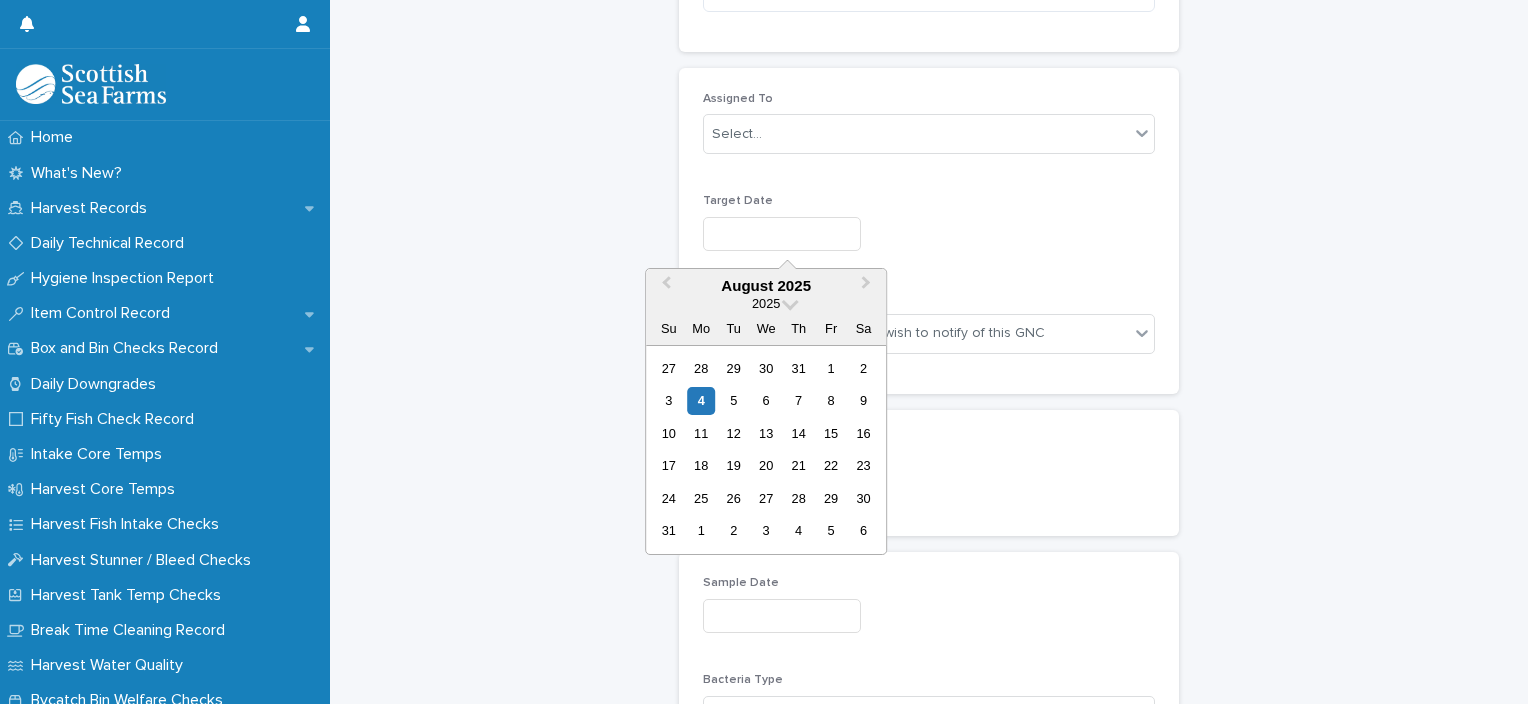 click at bounding box center (929, 234) 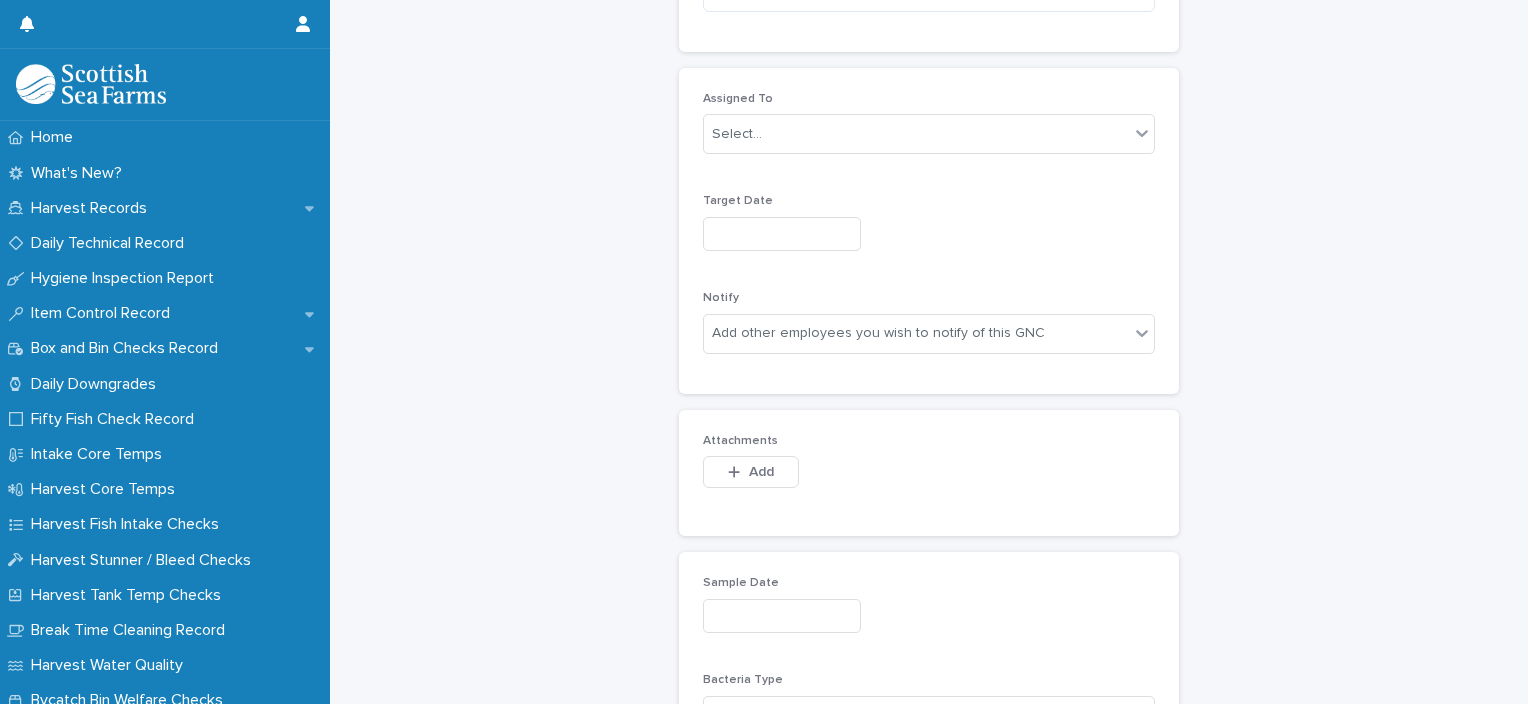 scroll, scrollTop: 1224, scrollLeft: 0, axis: vertical 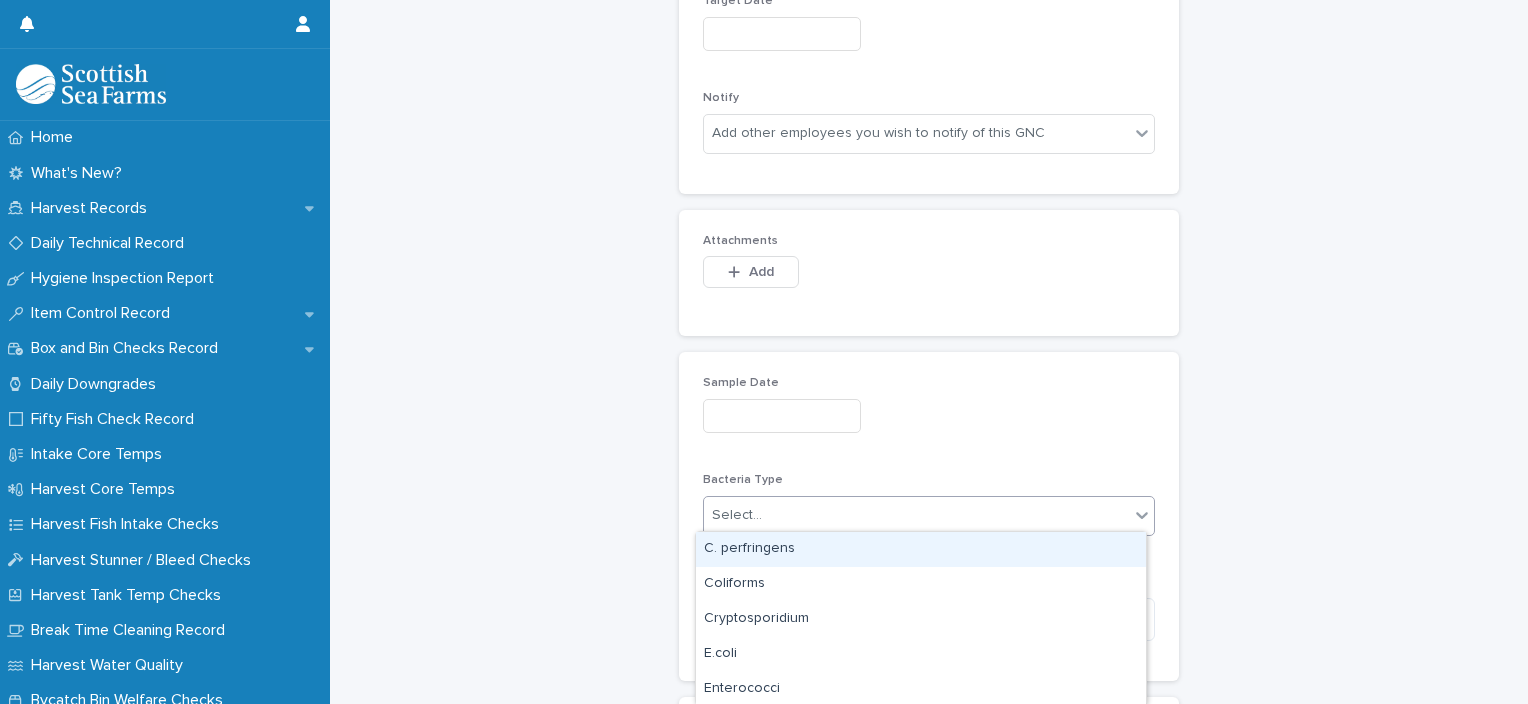 click on "Select..." at bounding box center [916, 515] 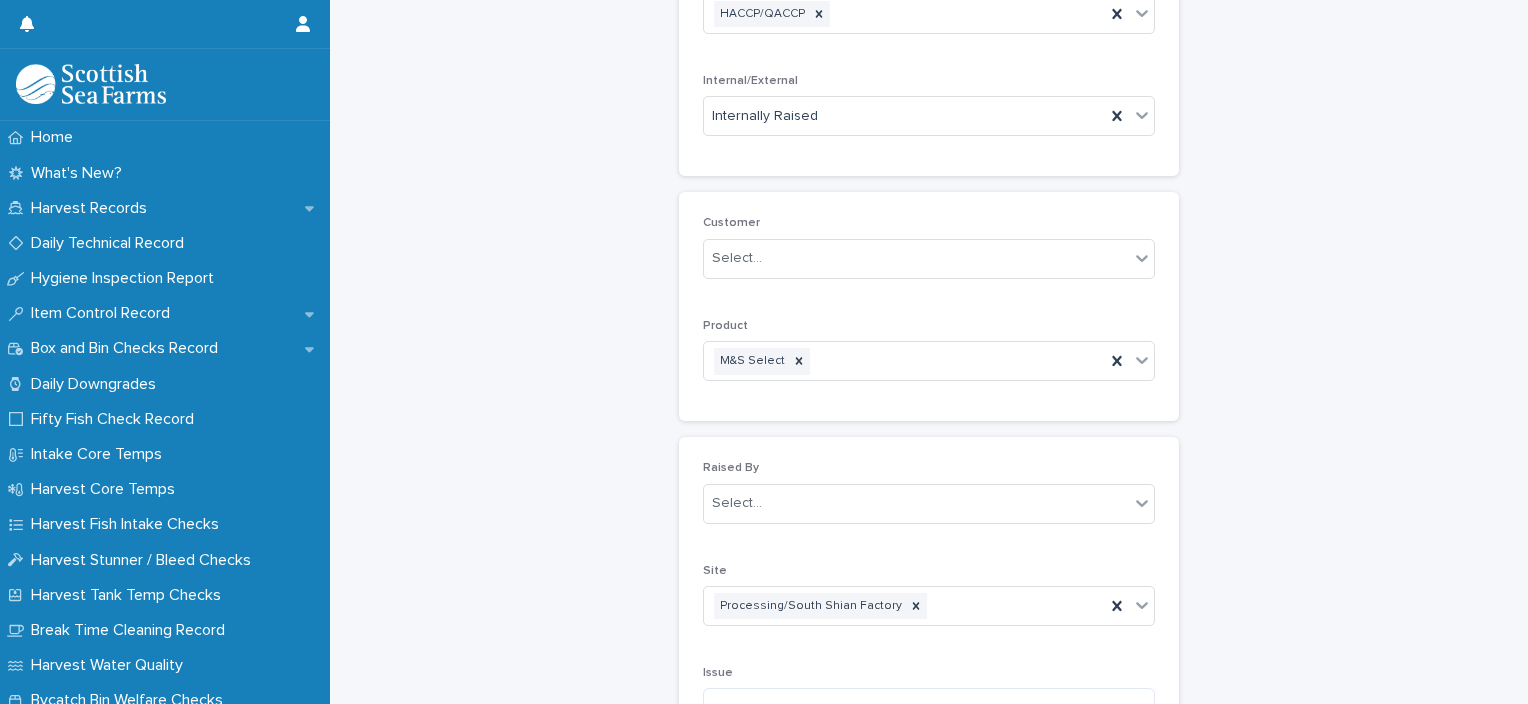 scroll, scrollTop: 0, scrollLeft: 0, axis: both 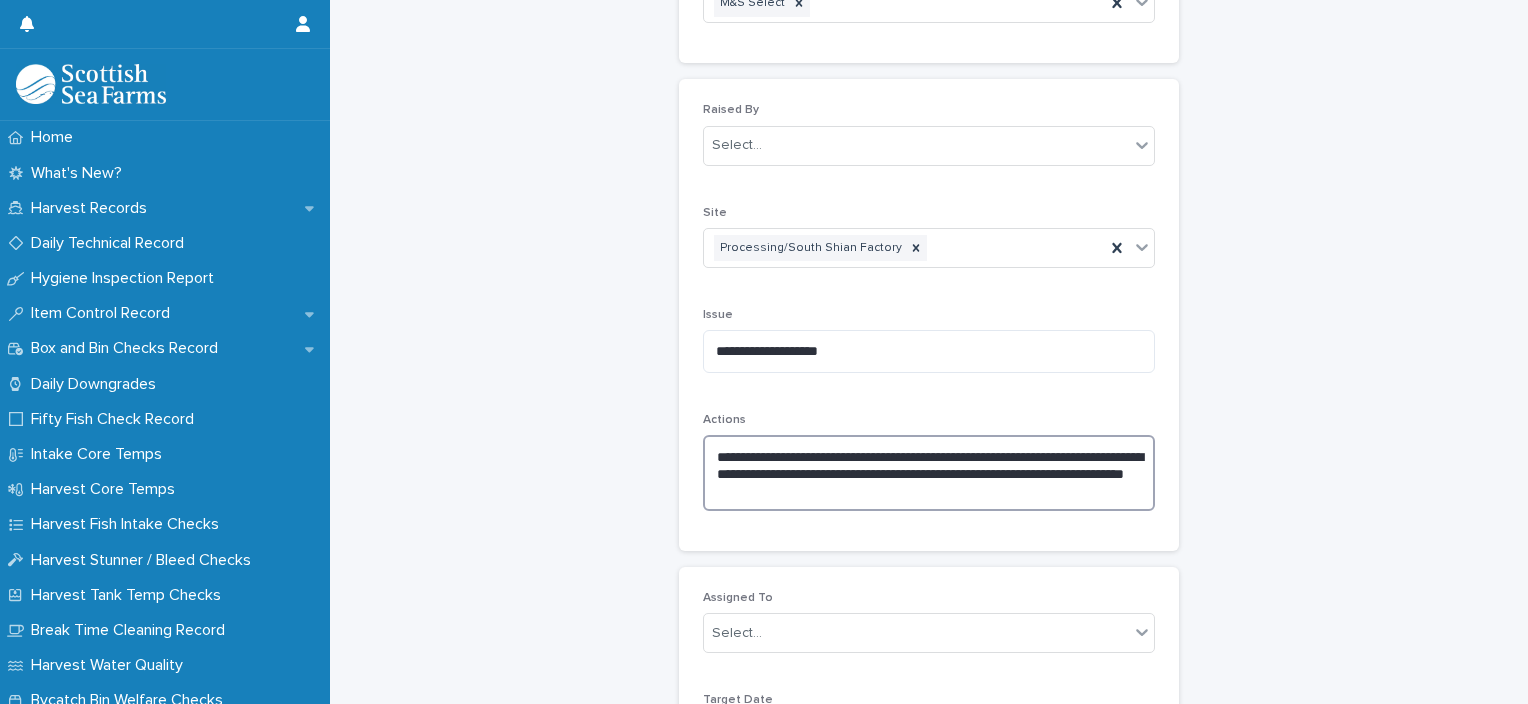 drag, startPoint x: 880, startPoint y: 493, endPoint x: 707, endPoint y: 450, distance: 178.26385 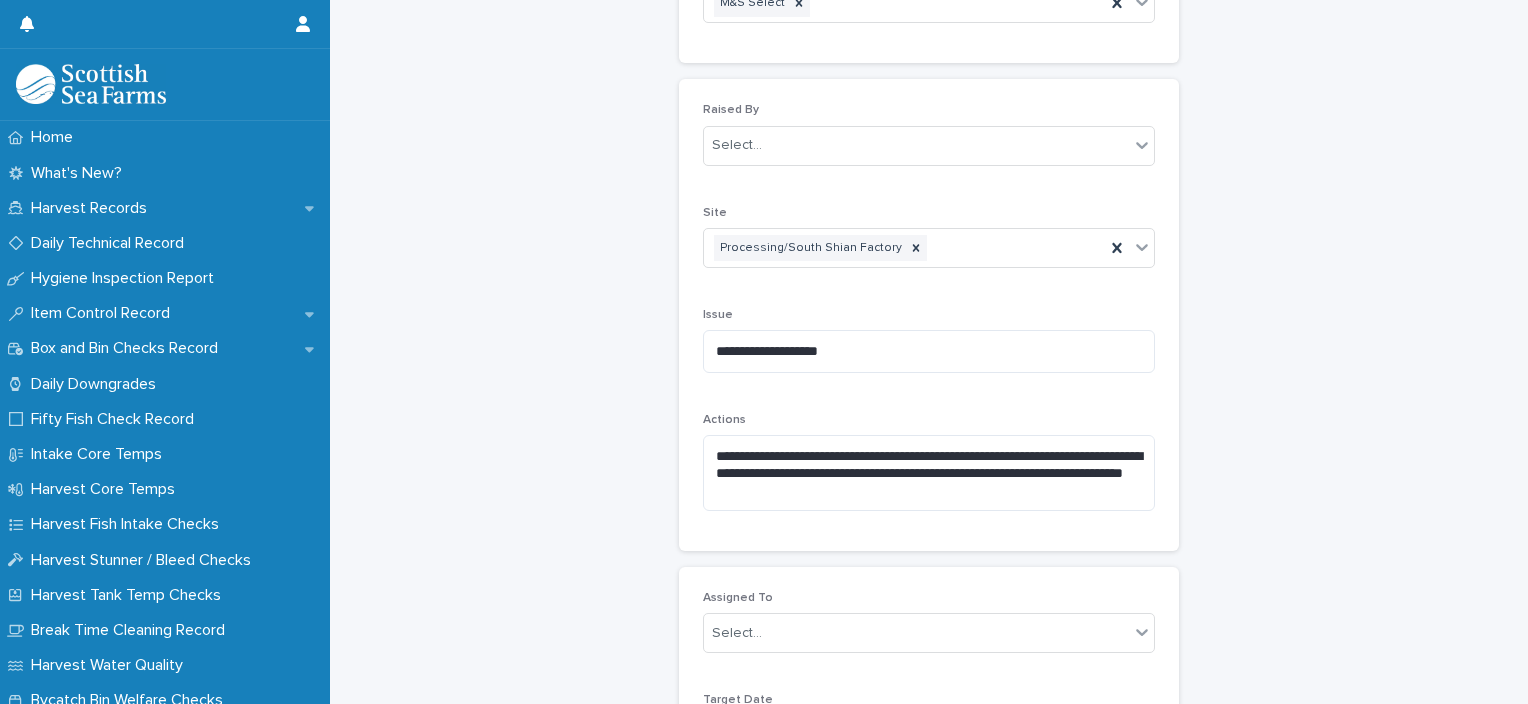 click on "**********" at bounding box center (929, 647) 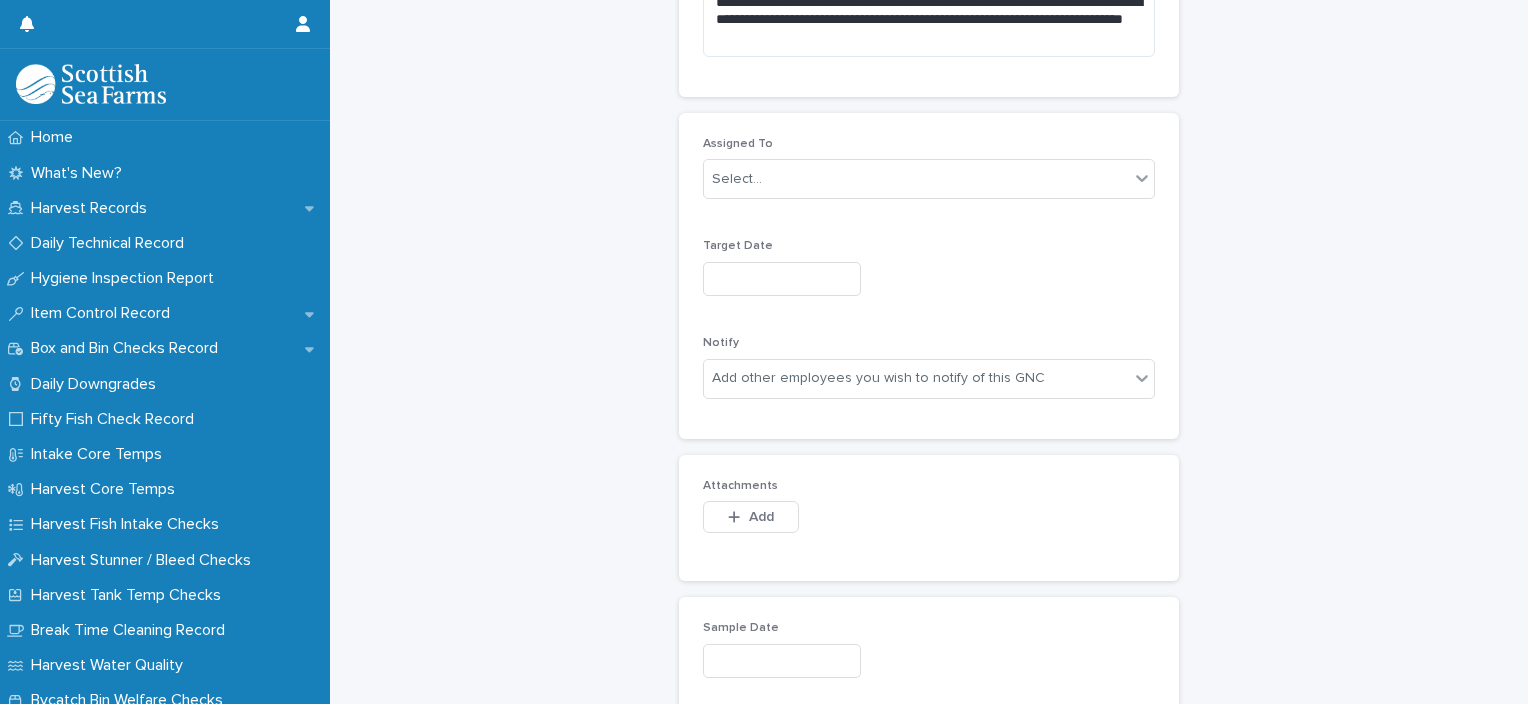 scroll, scrollTop: 1080, scrollLeft: 0, axis: vertical 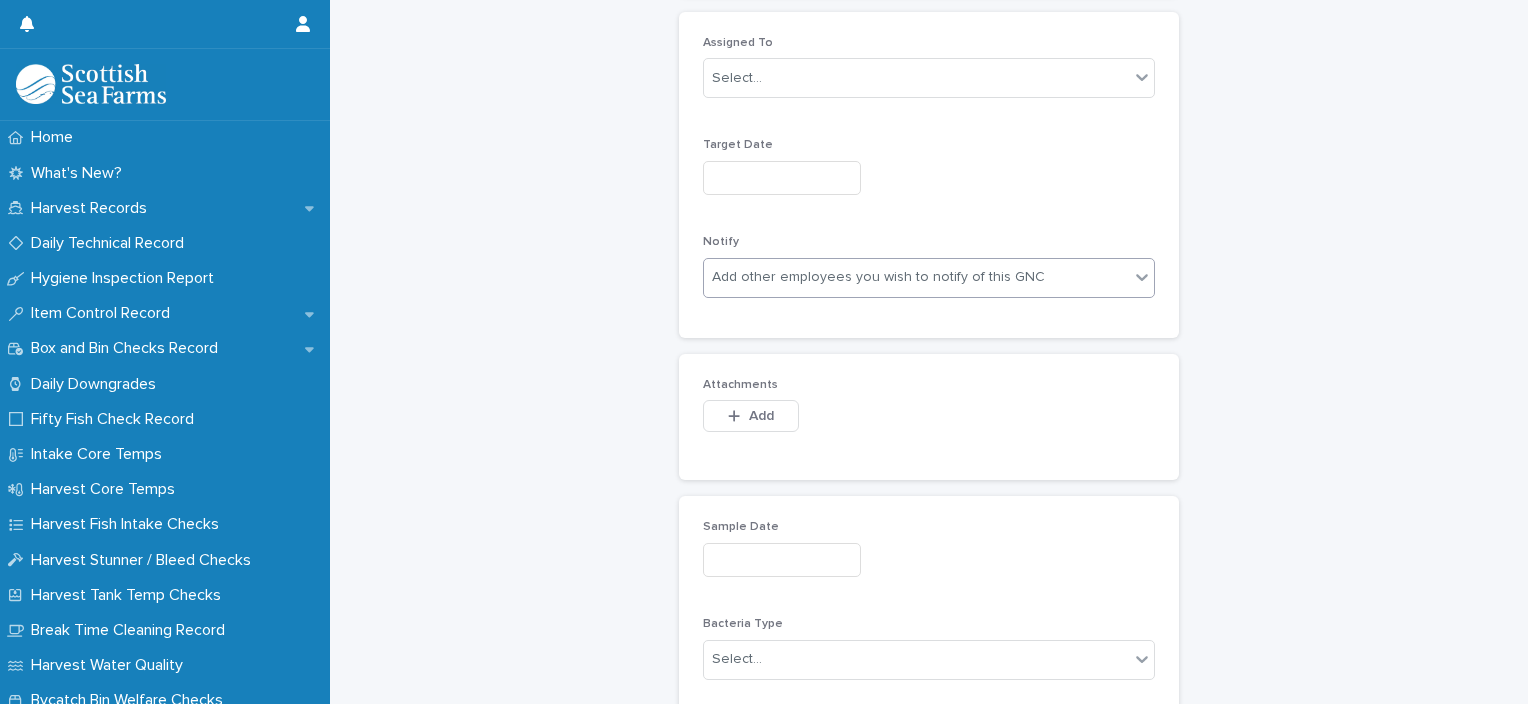 click on "Add other employees you wish to notify of this GNC" at bounding box center [878, 277] 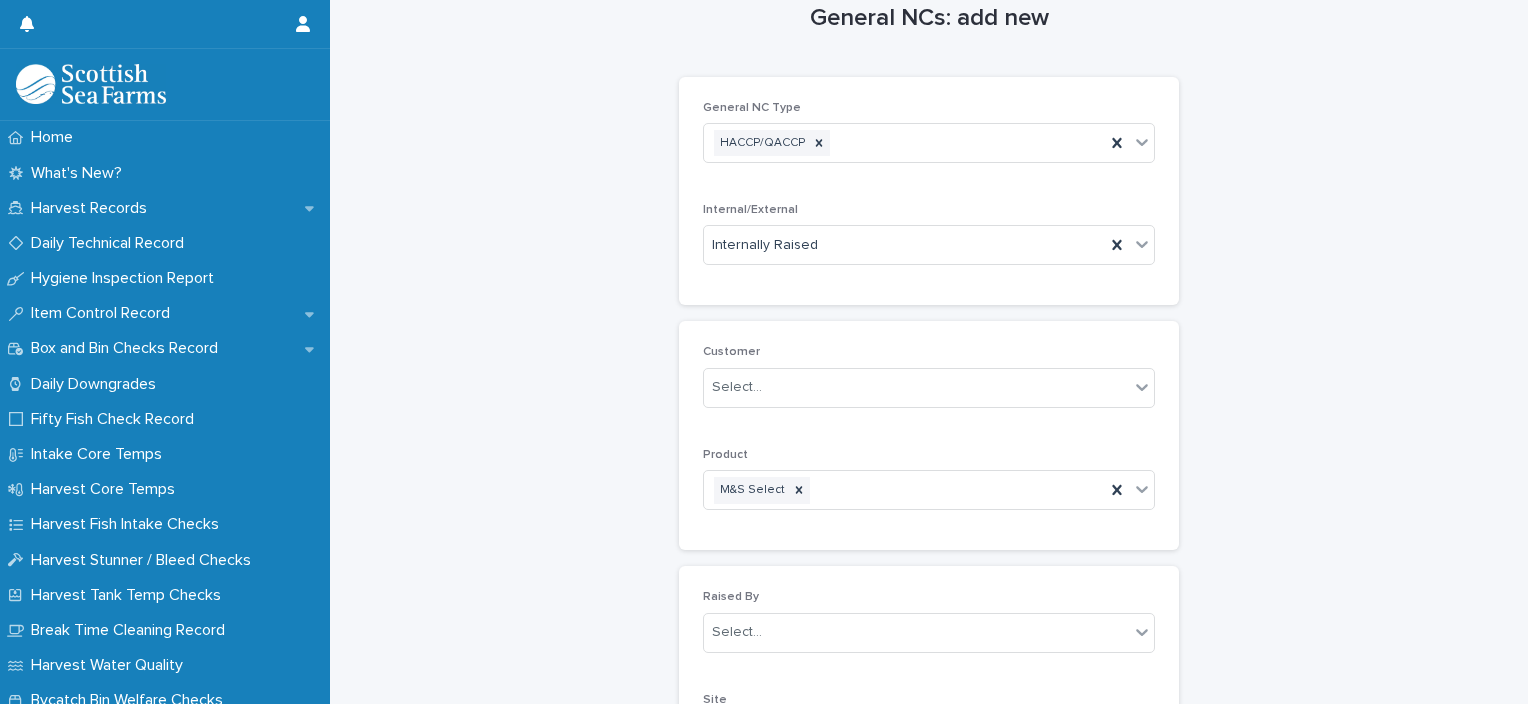 scroll, scrollTop: 41, scrollLeft: 0, axis: vertical 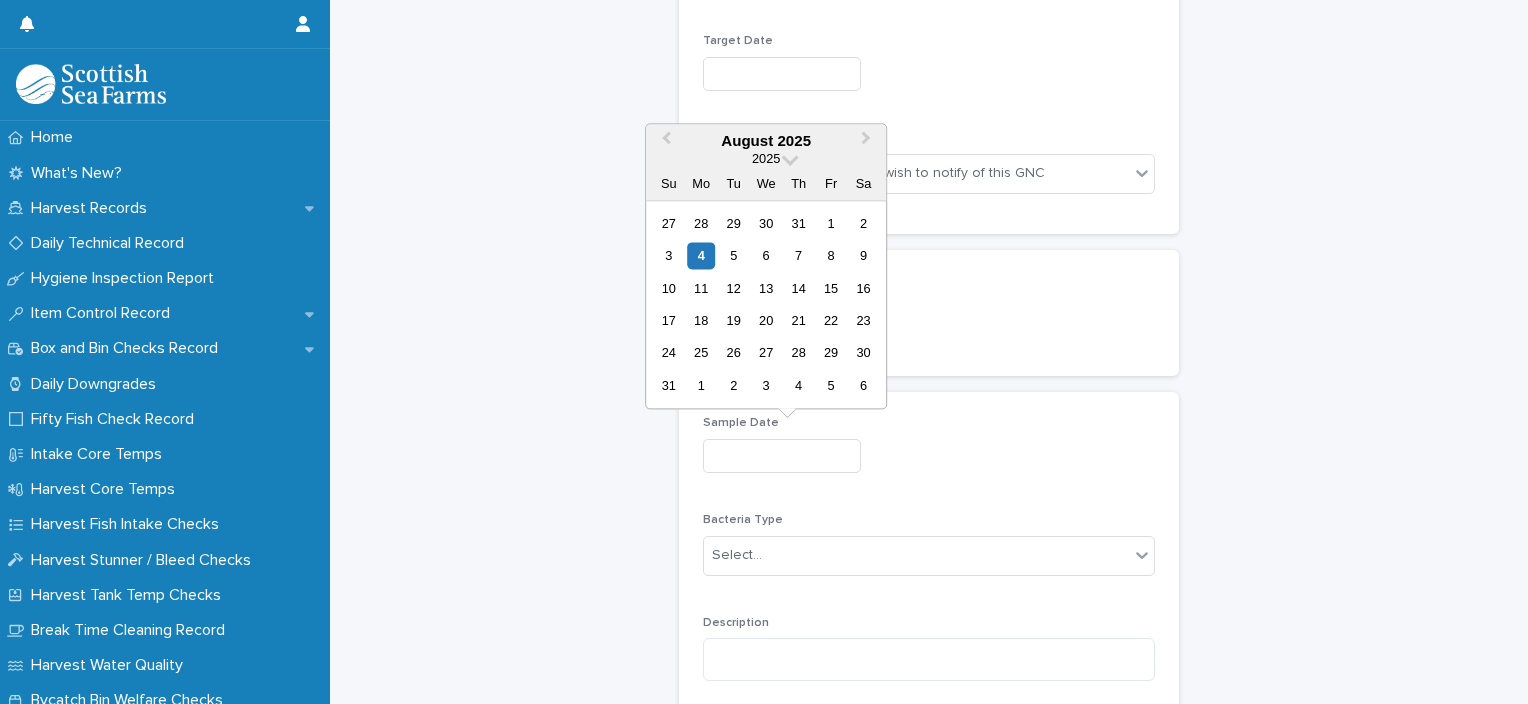 click at bounding box center (782, 456) 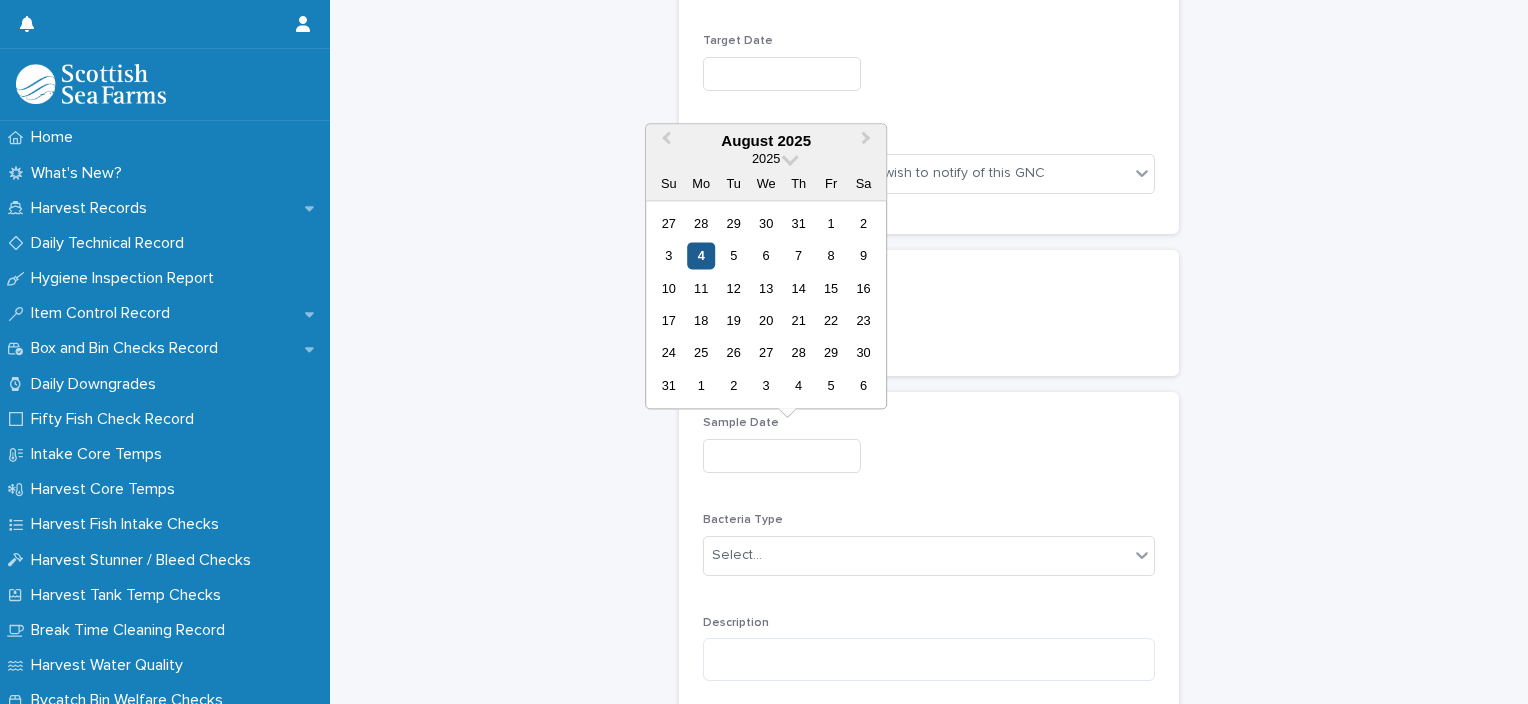 click on "4" at bounding box center (701, 255) 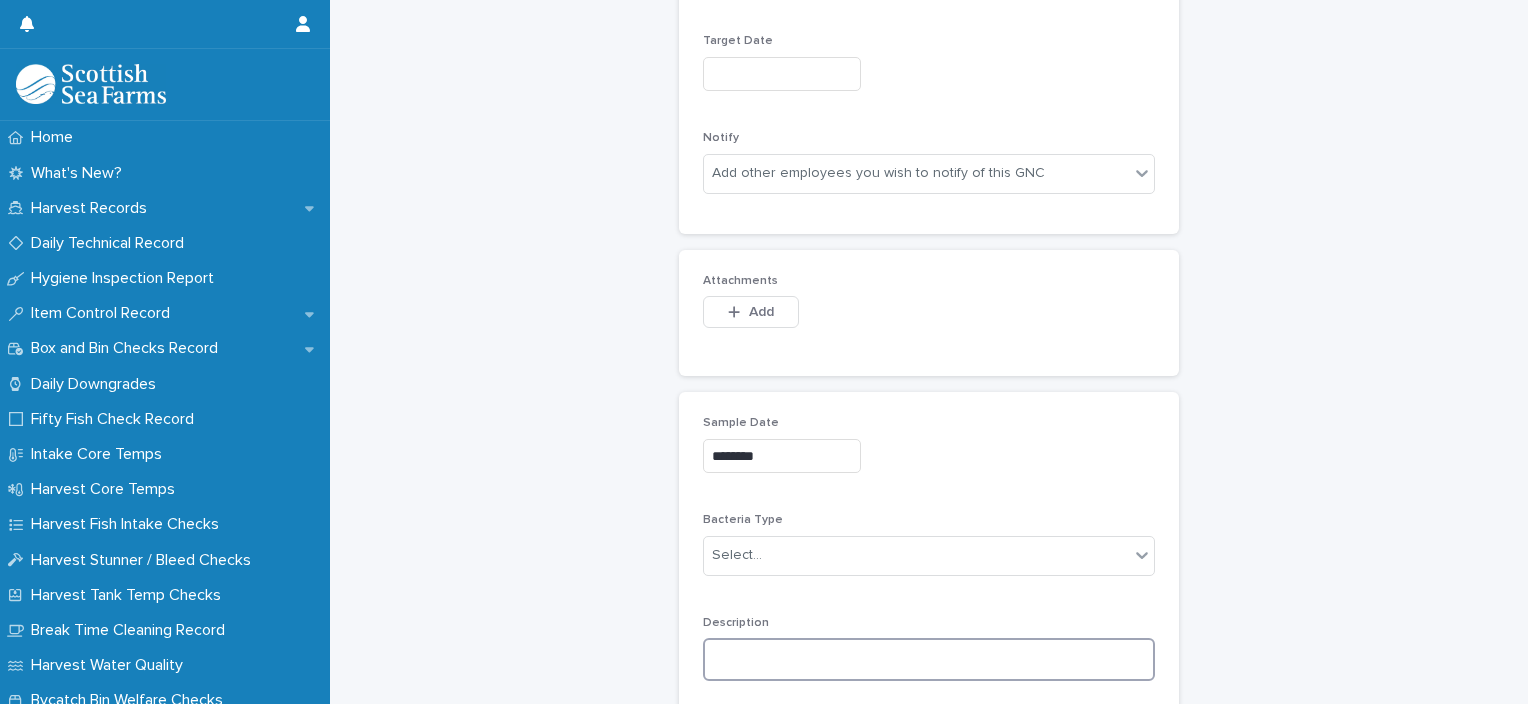 click at bounding box center (929, 659) 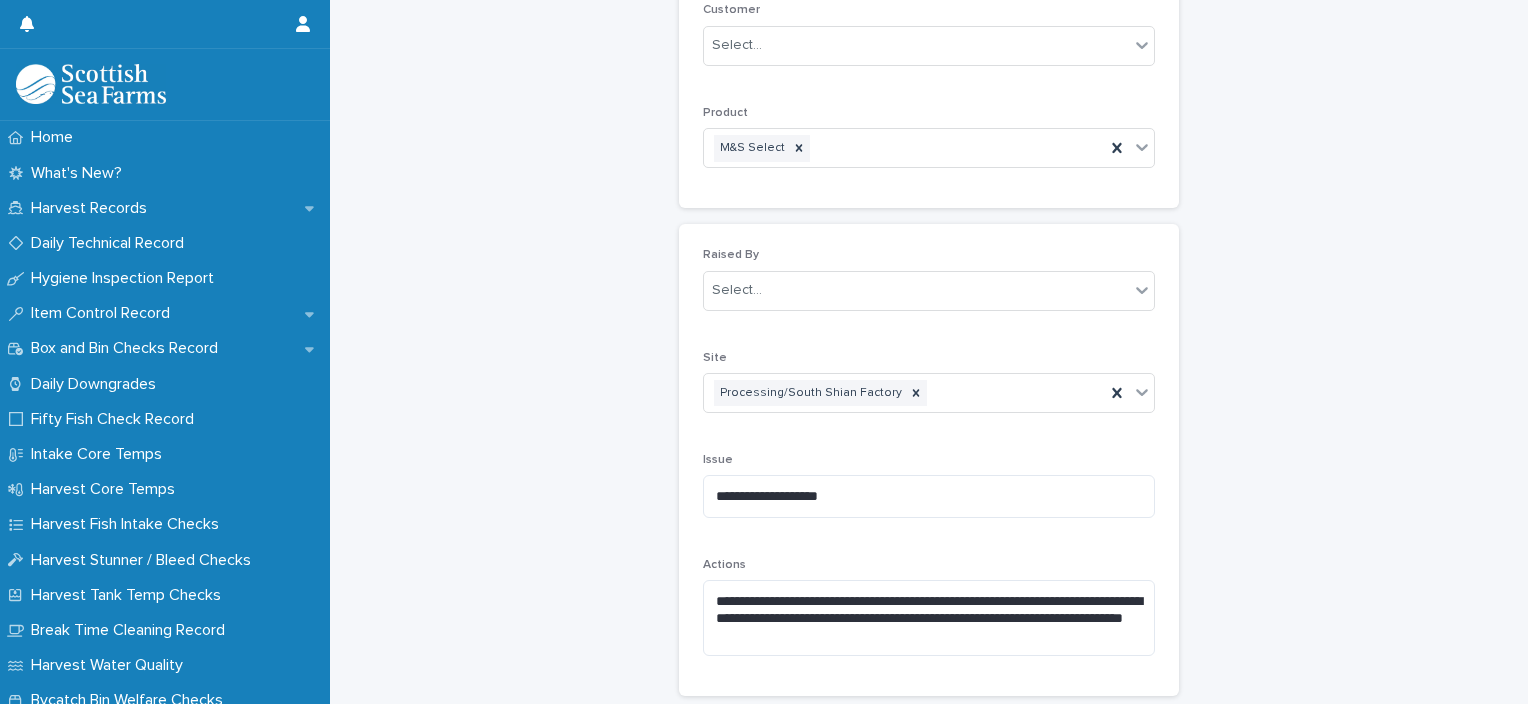 scroll, scrollTop: 392, scrollLeft: 0, axis: vertical 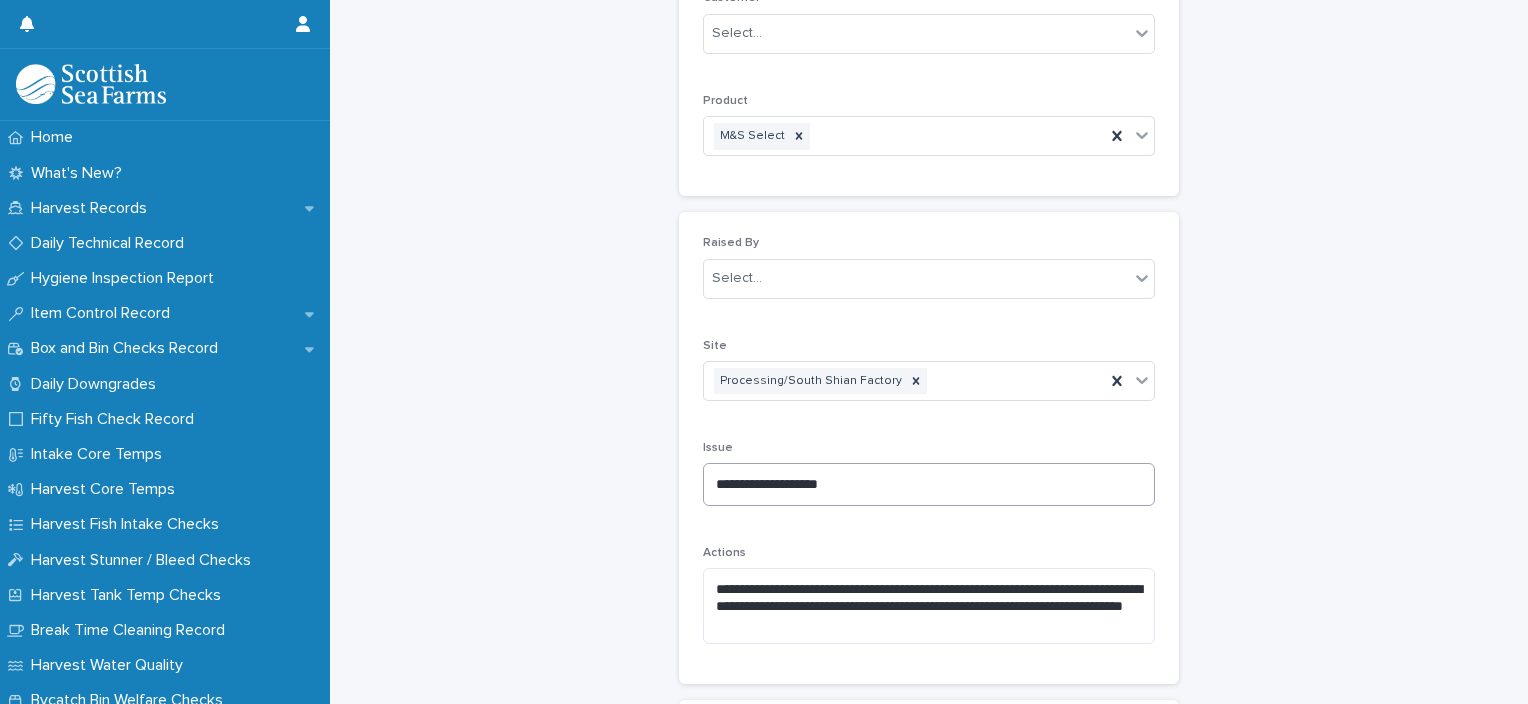 type on "**********" 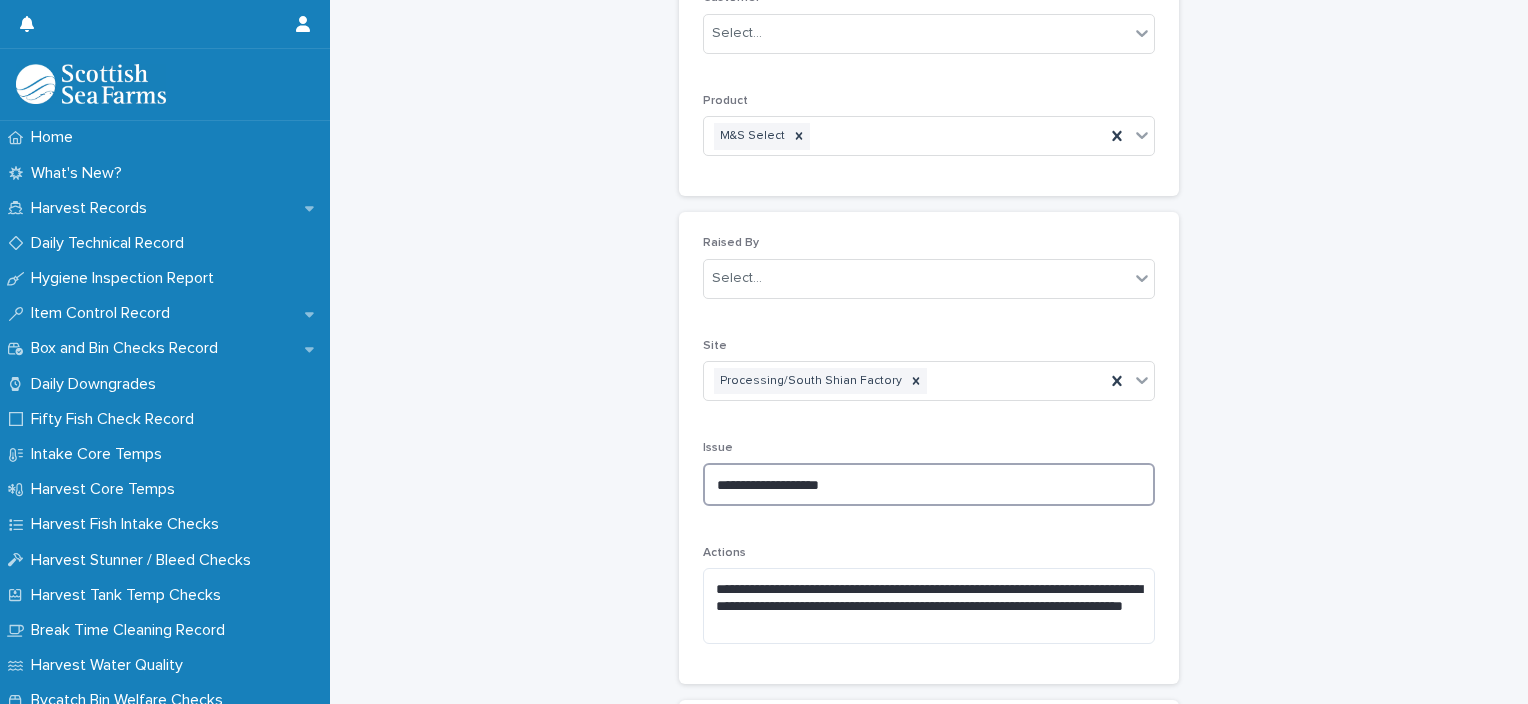 click on "**********" at bounding box center [929, 484] 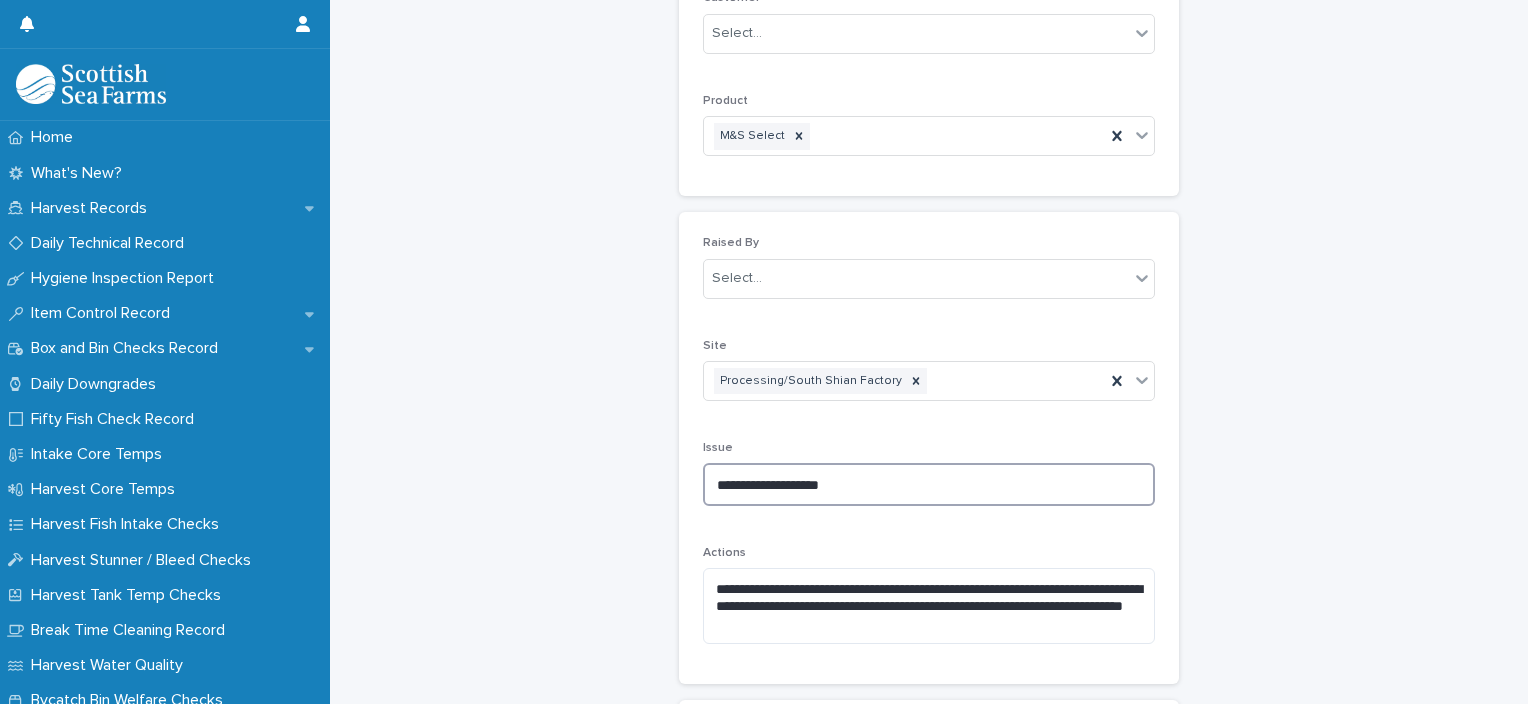 drag, startPoint x: 844, startPoint y: 484, endPoint x: 669, endPoint y: 488, distance: 175.04572 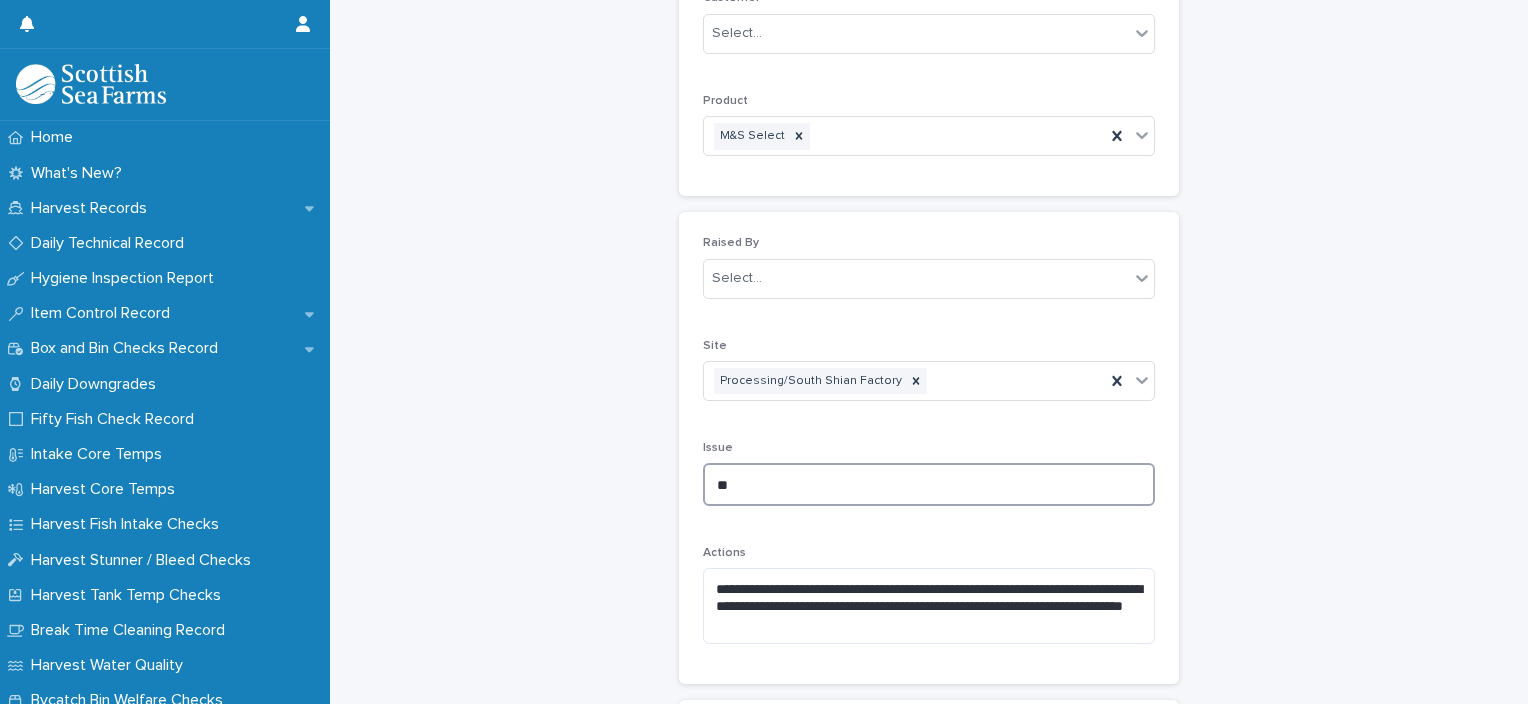 type on "*" 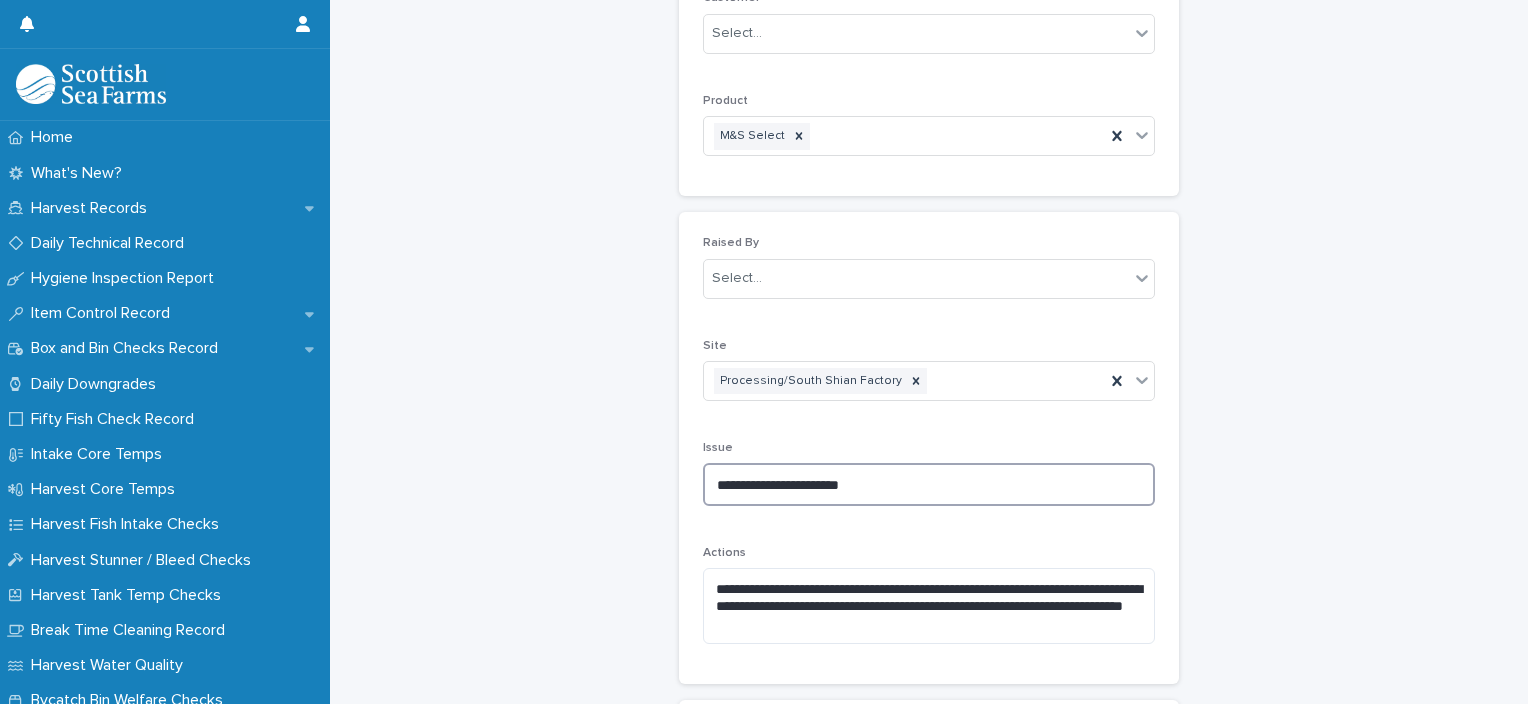type on "**********" 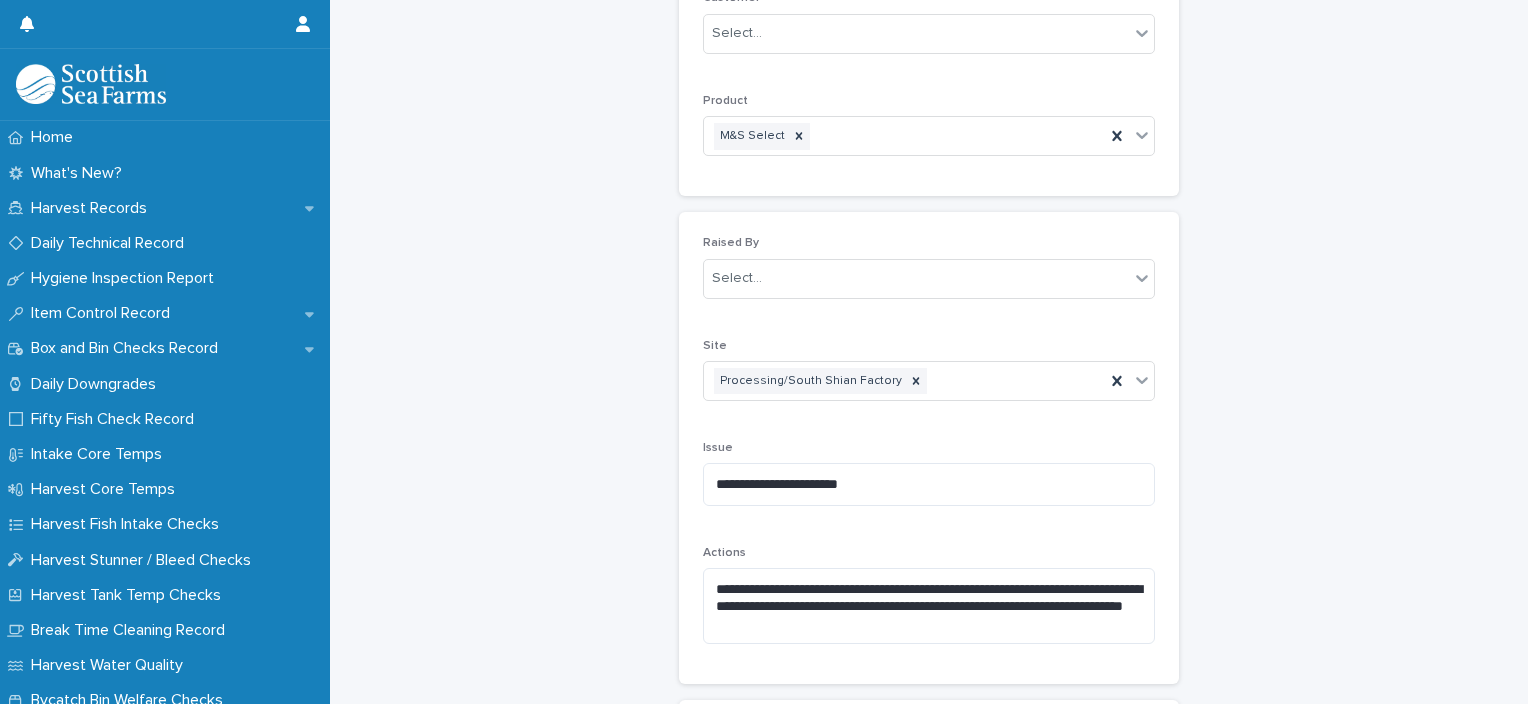 click on "**********" at bounding box center [929, 847] 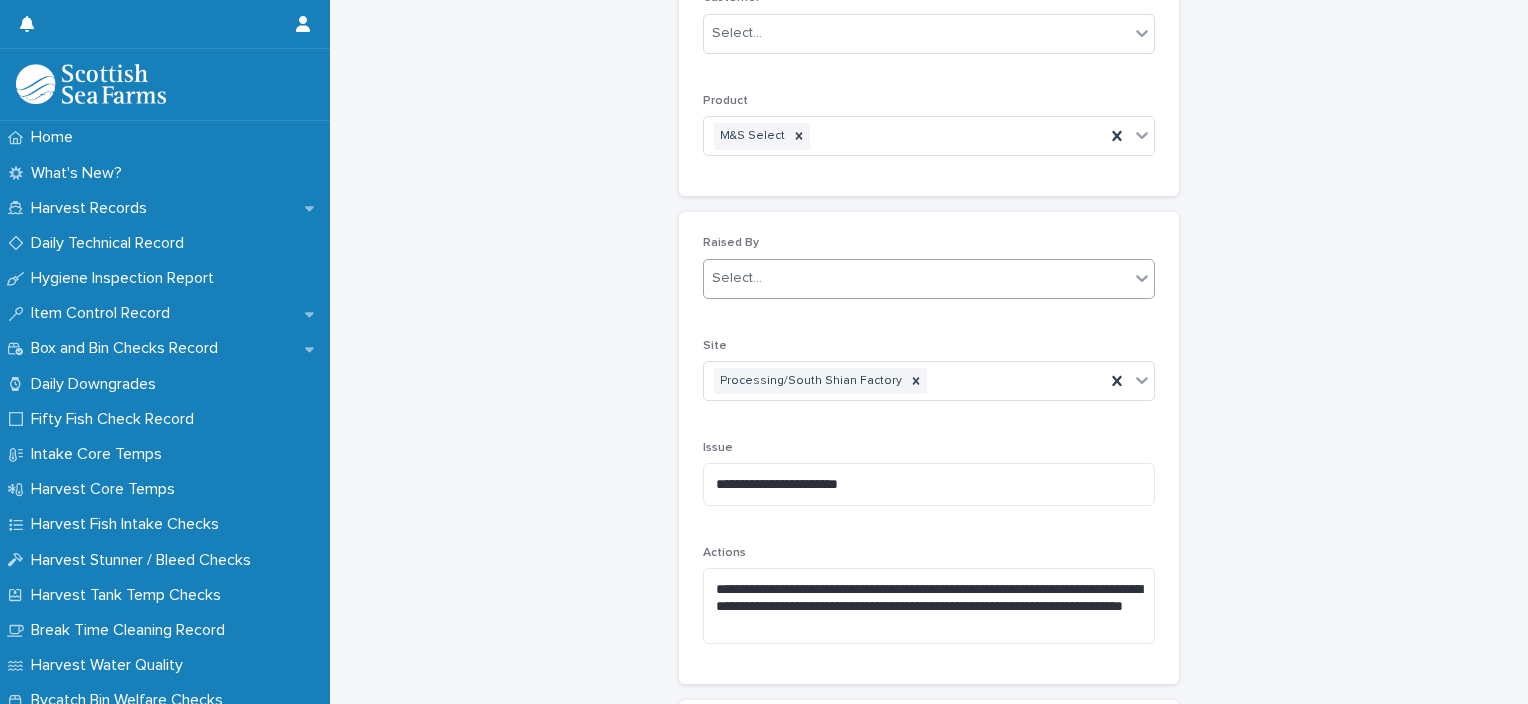 click on "Select..." at bounding box center [916, 278] 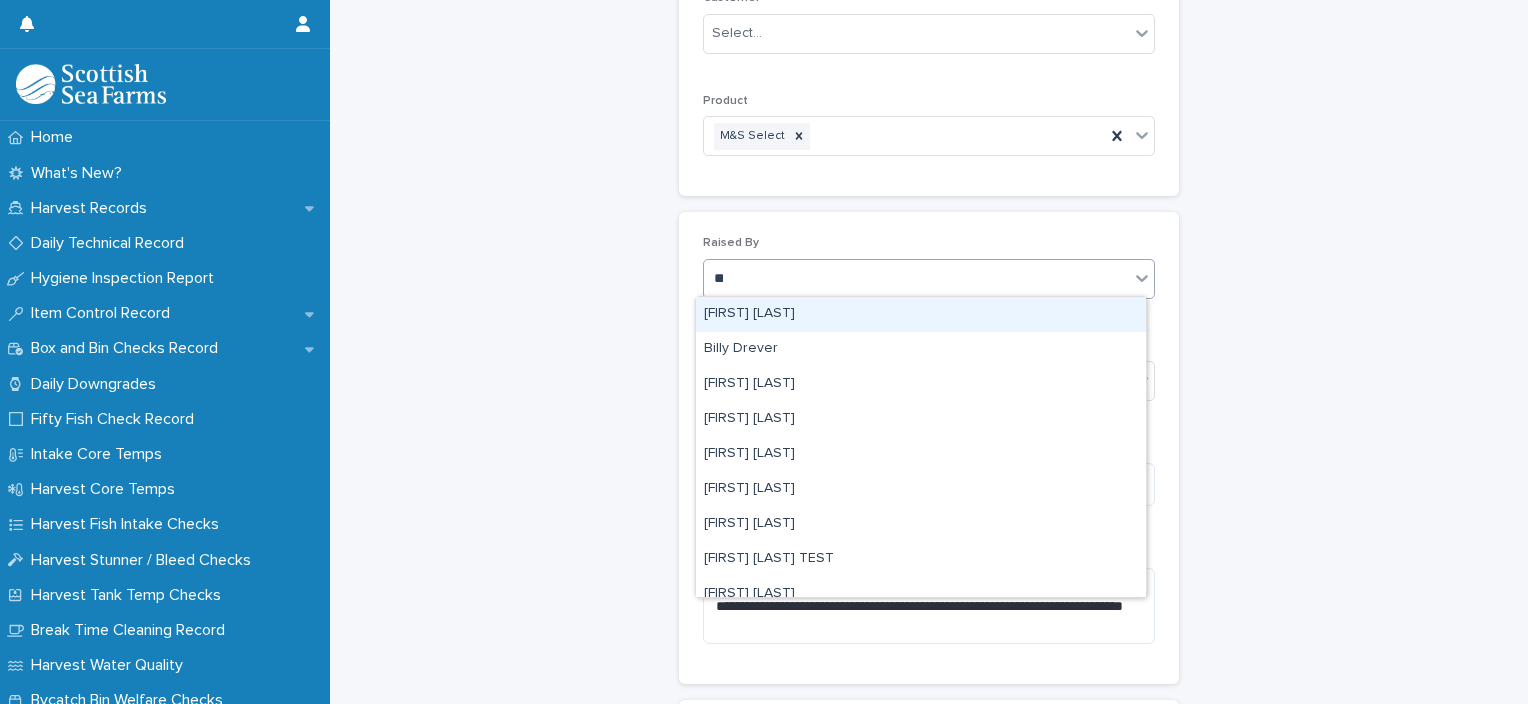 type on "***" 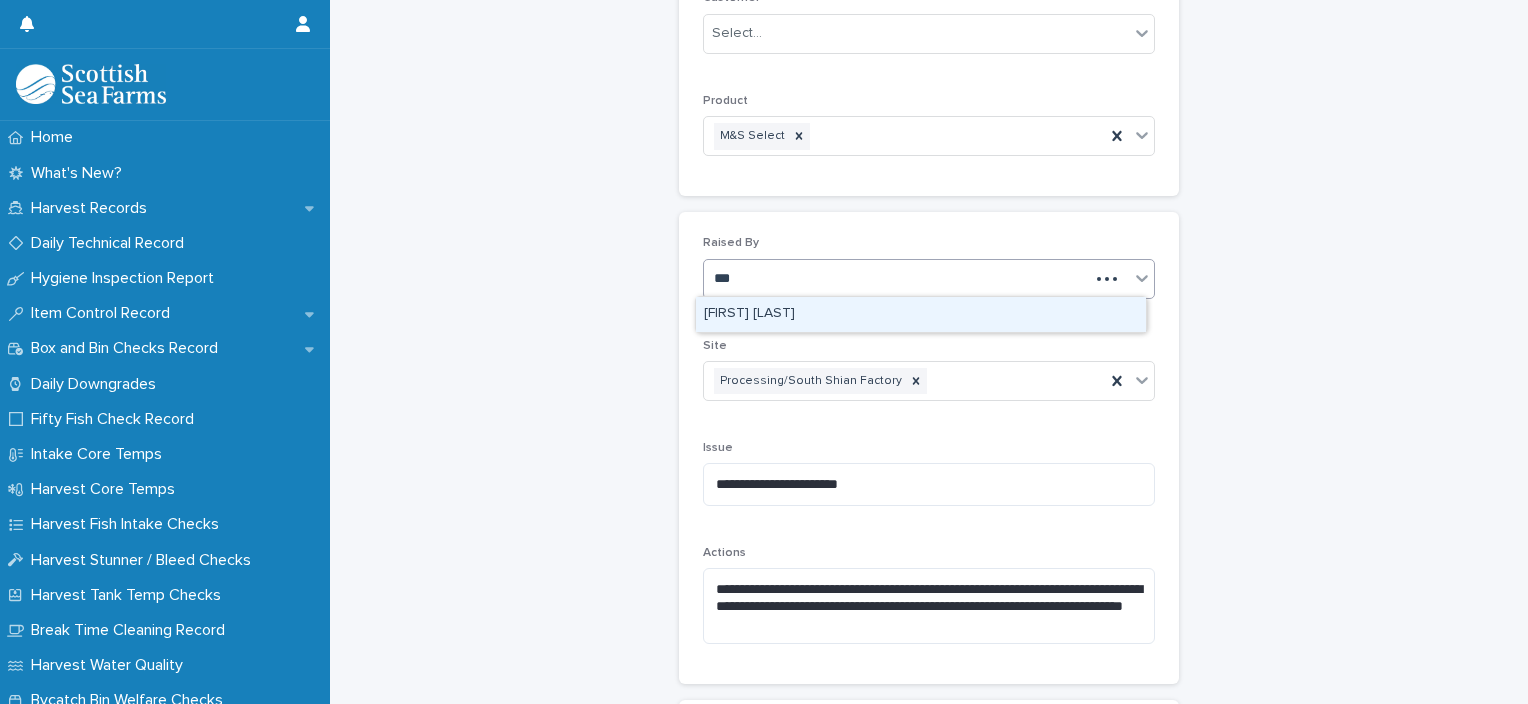 click on "Vasil Borisov" at bounding box center (921, 314) 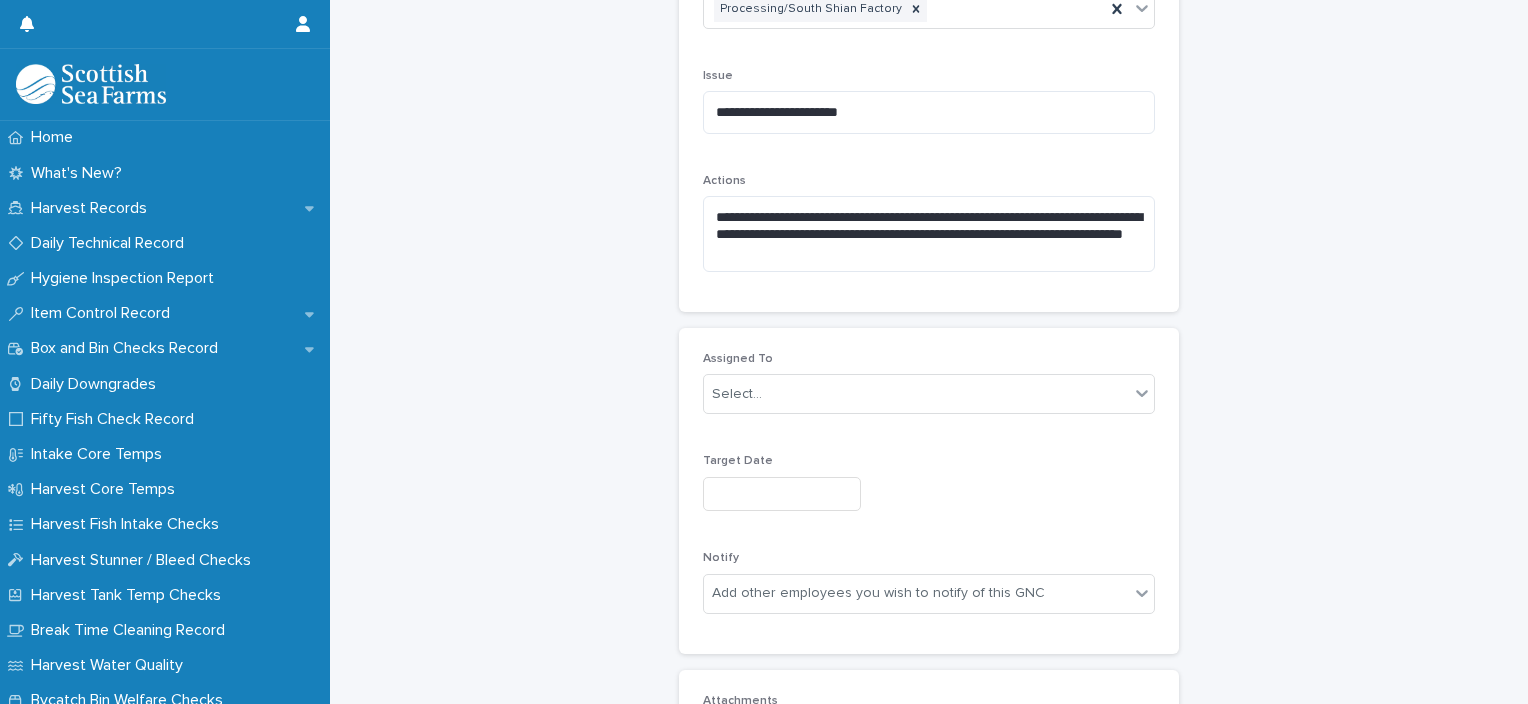 scroll, scrollTop: 767, scrollLeft: 0, axis: vertical 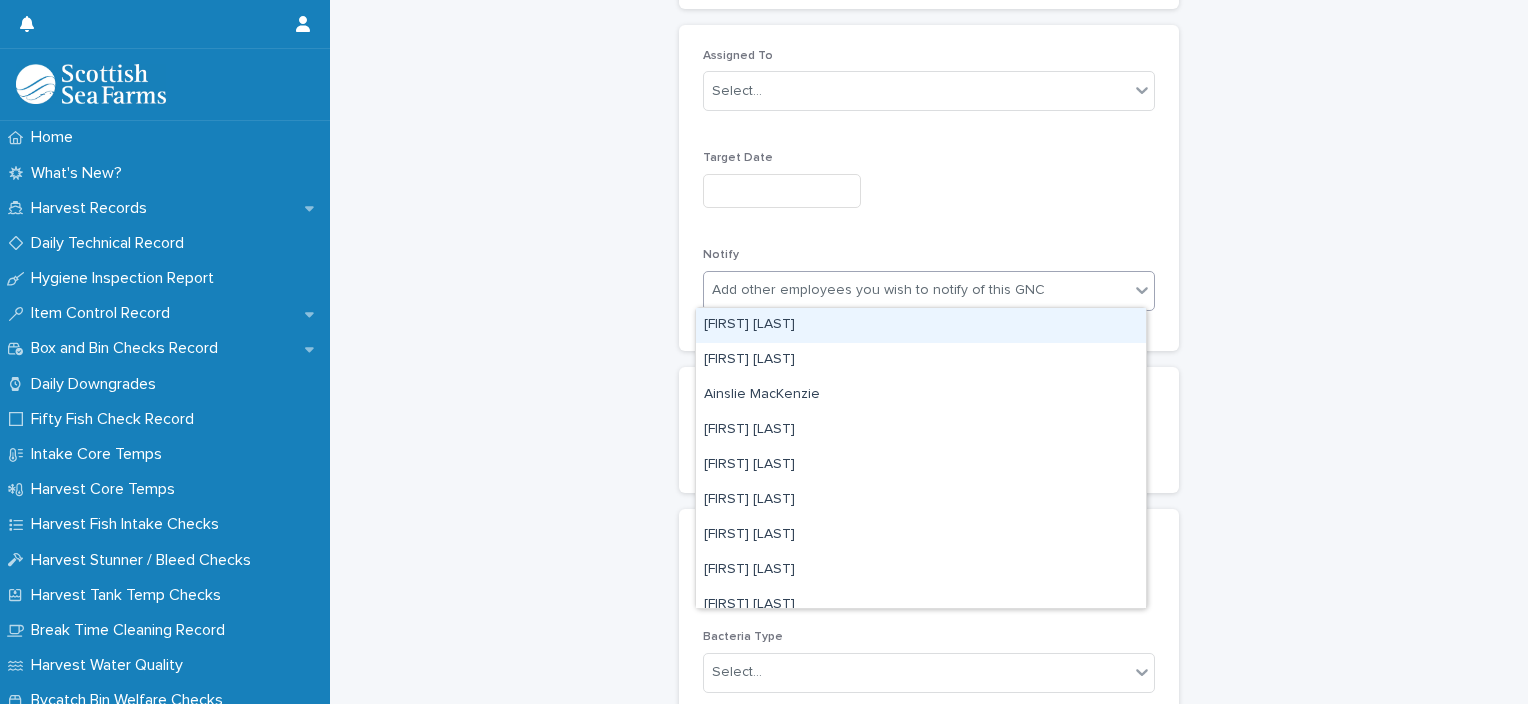 click on "Add other employees you wish to notify of this GNC" at bounding box center (916, 290) 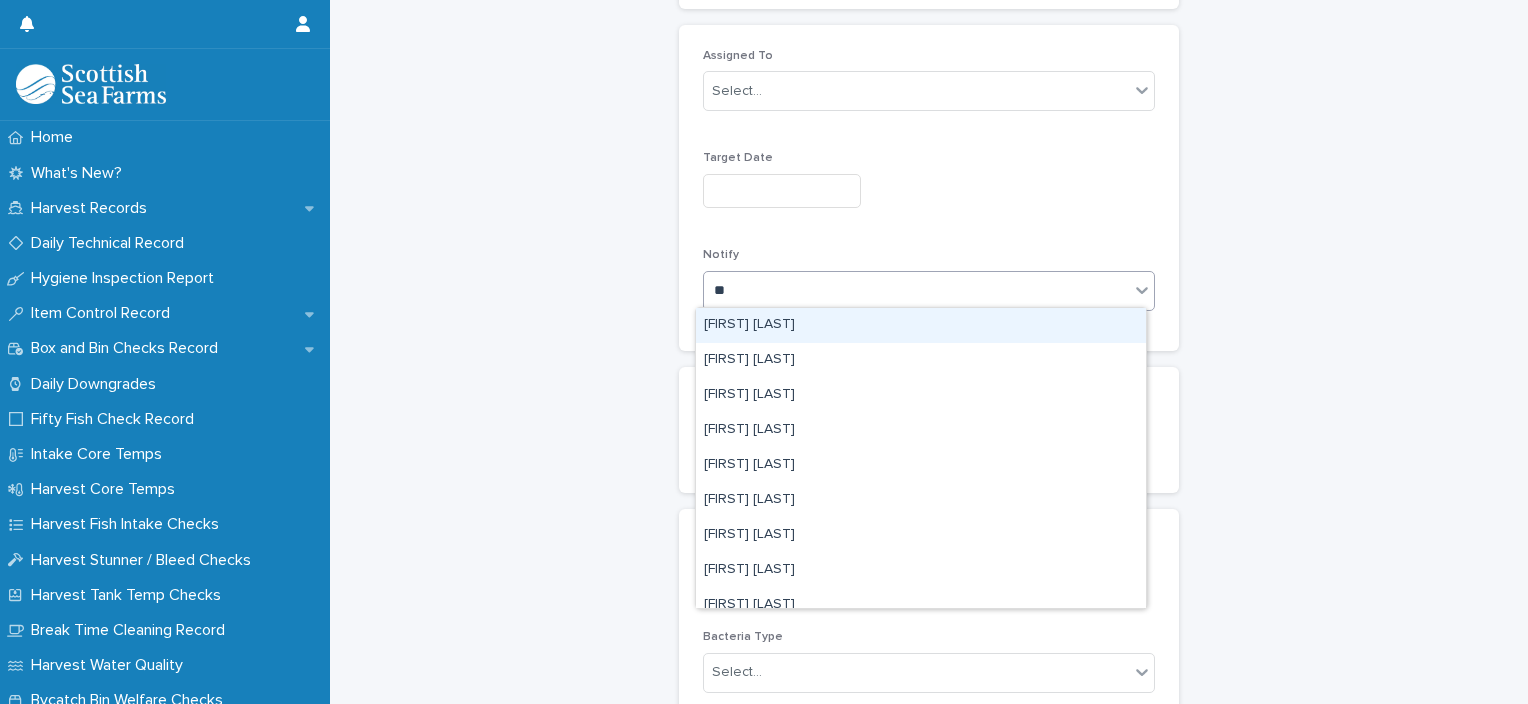 type on "***" 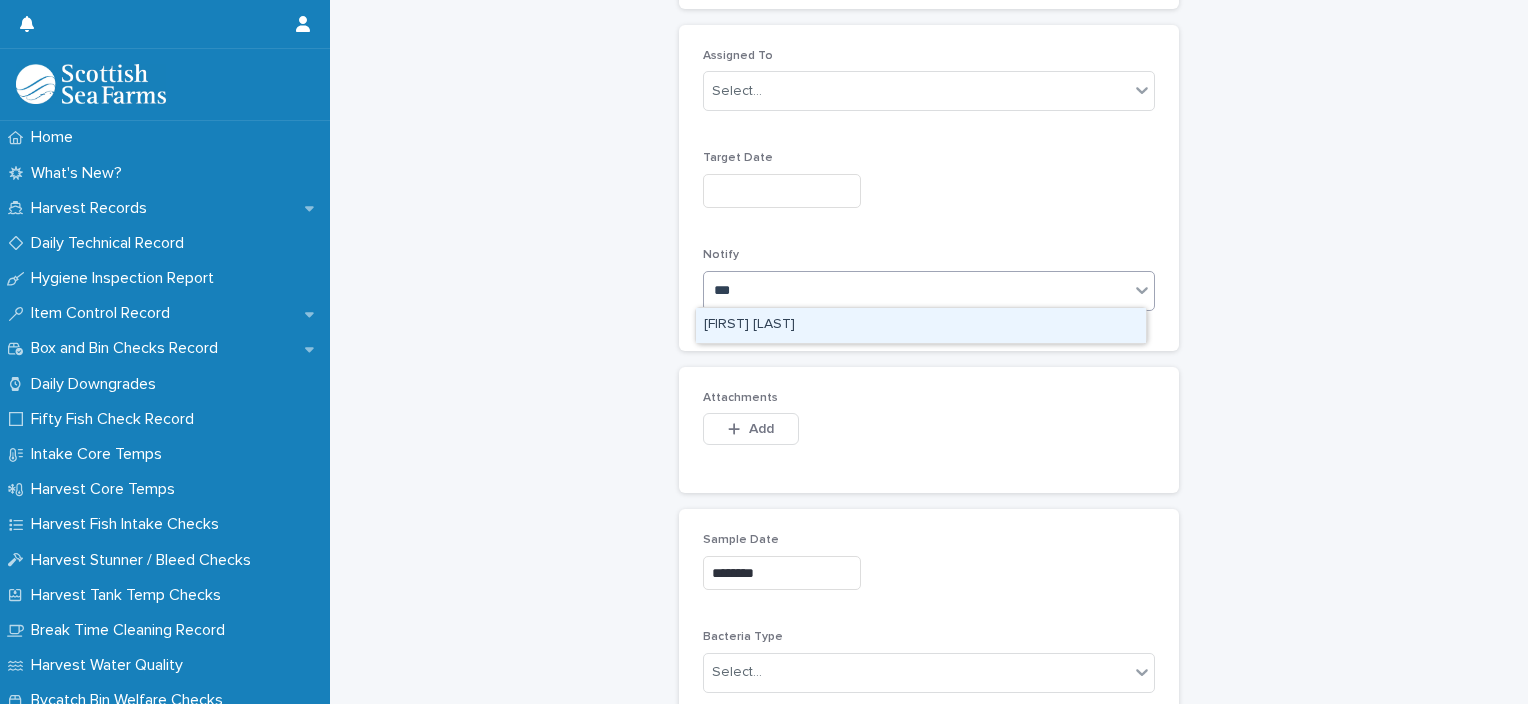 click on "Rebecca Buchanan" at bounding box center (921, 325) 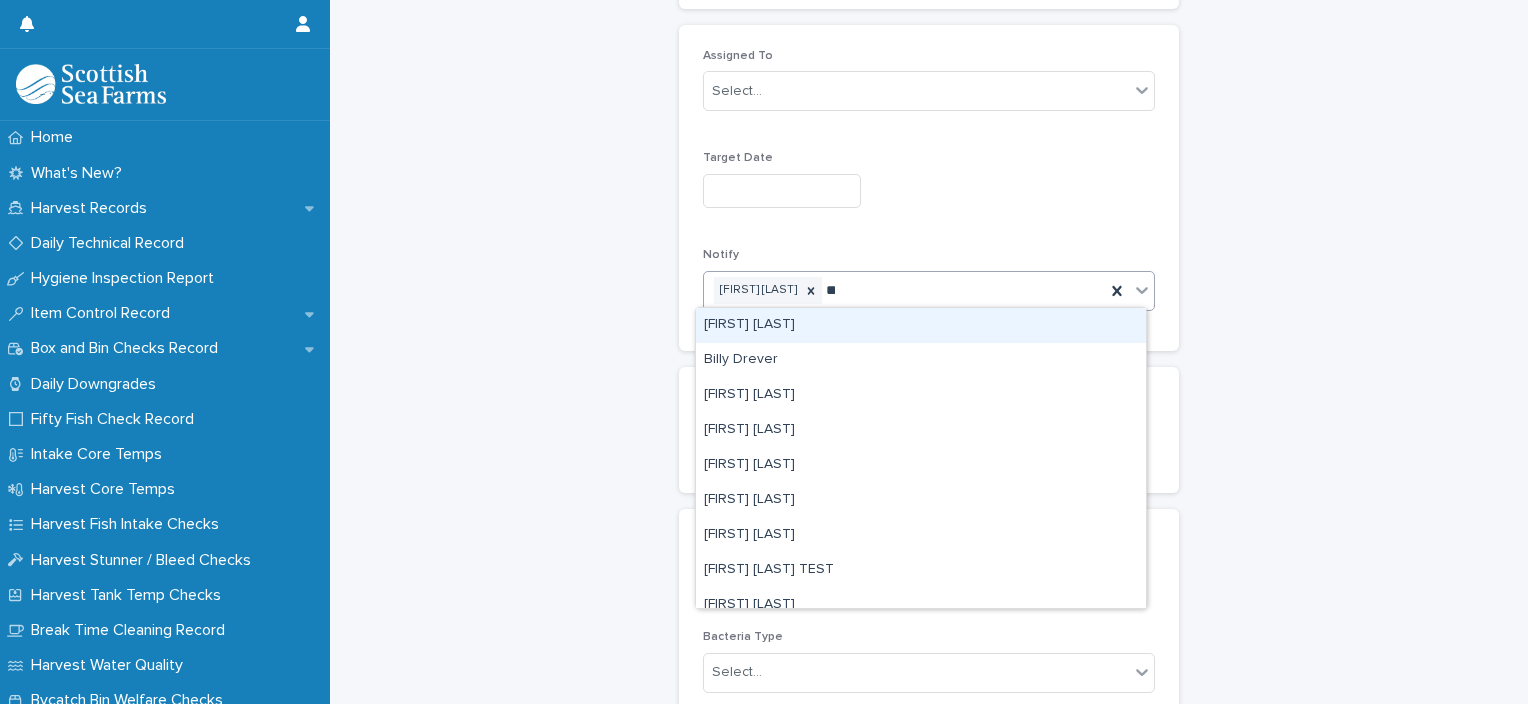 type on "***" 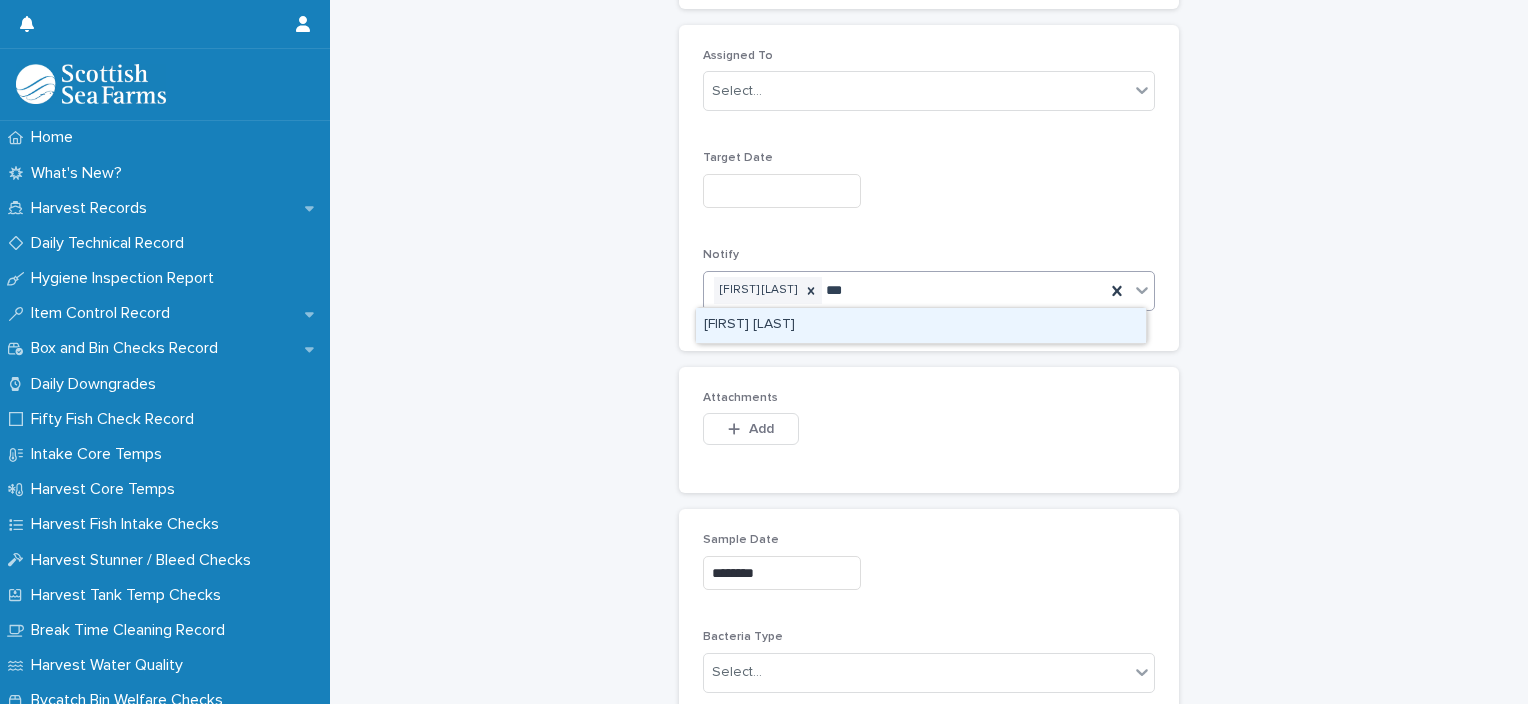 click on "Vasil Borisov" at bounding box center [921, 325] 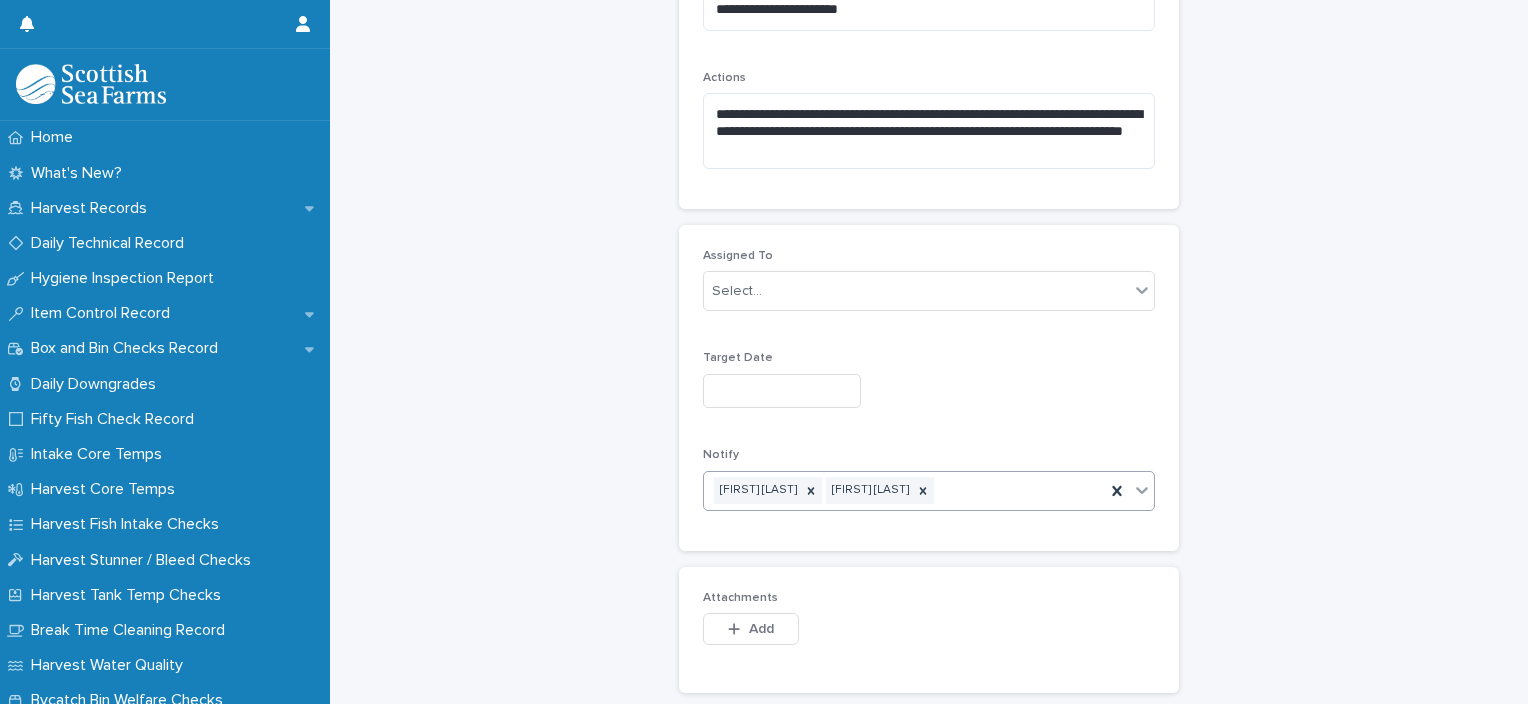 scroll, scrollTop: 821, scrollLeft: 0, axis: vertical 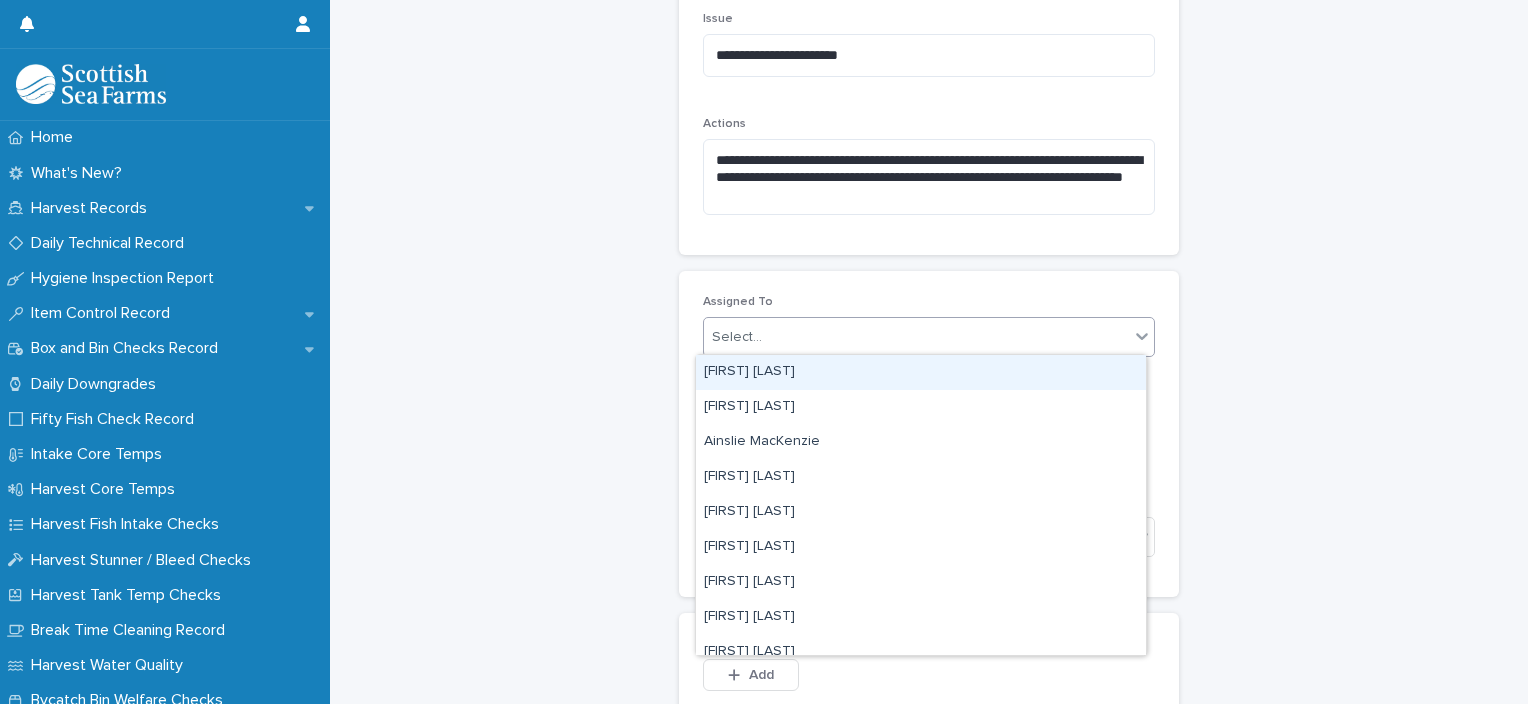 click on "Select..." at bounding box center [916, 337] 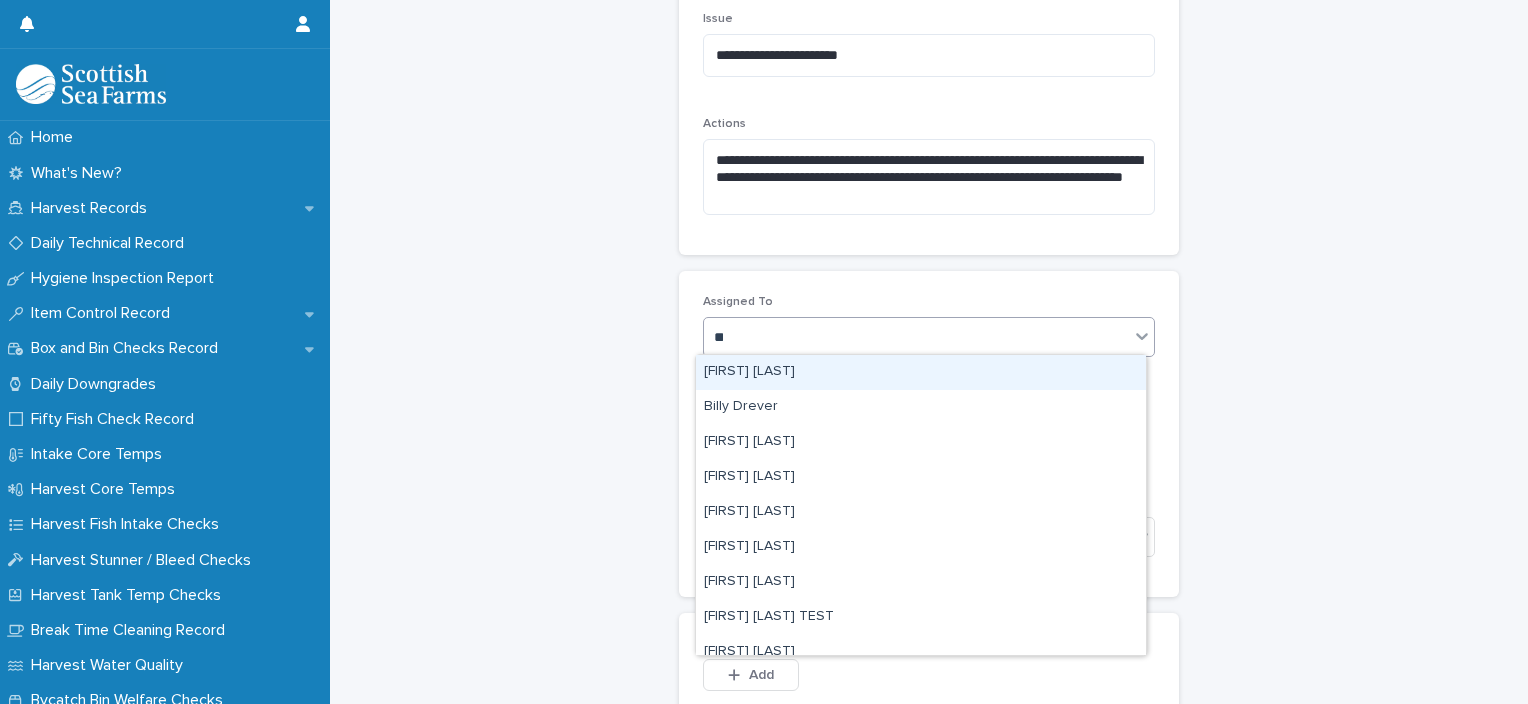 type on "***" 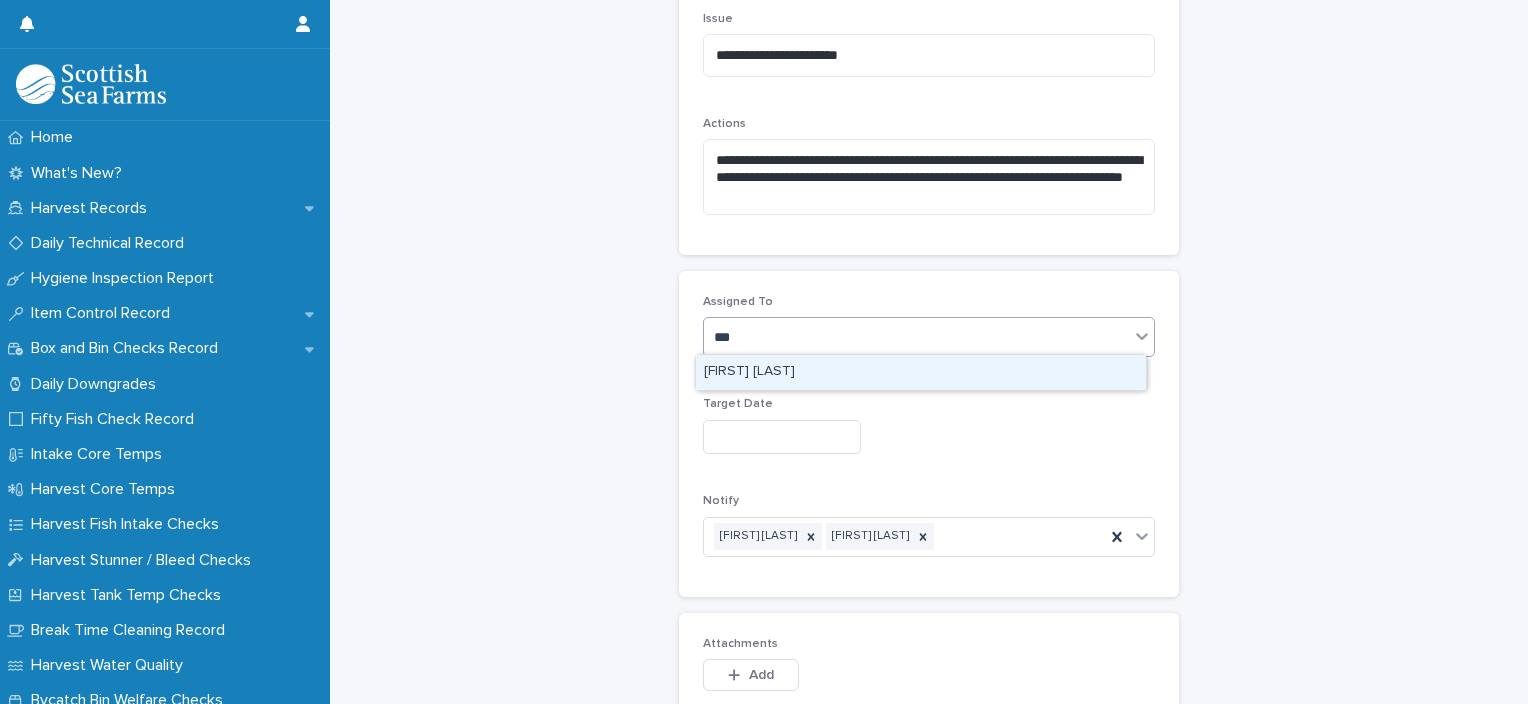 click on "Vasil Borisov" at bounding box center (921, 372) 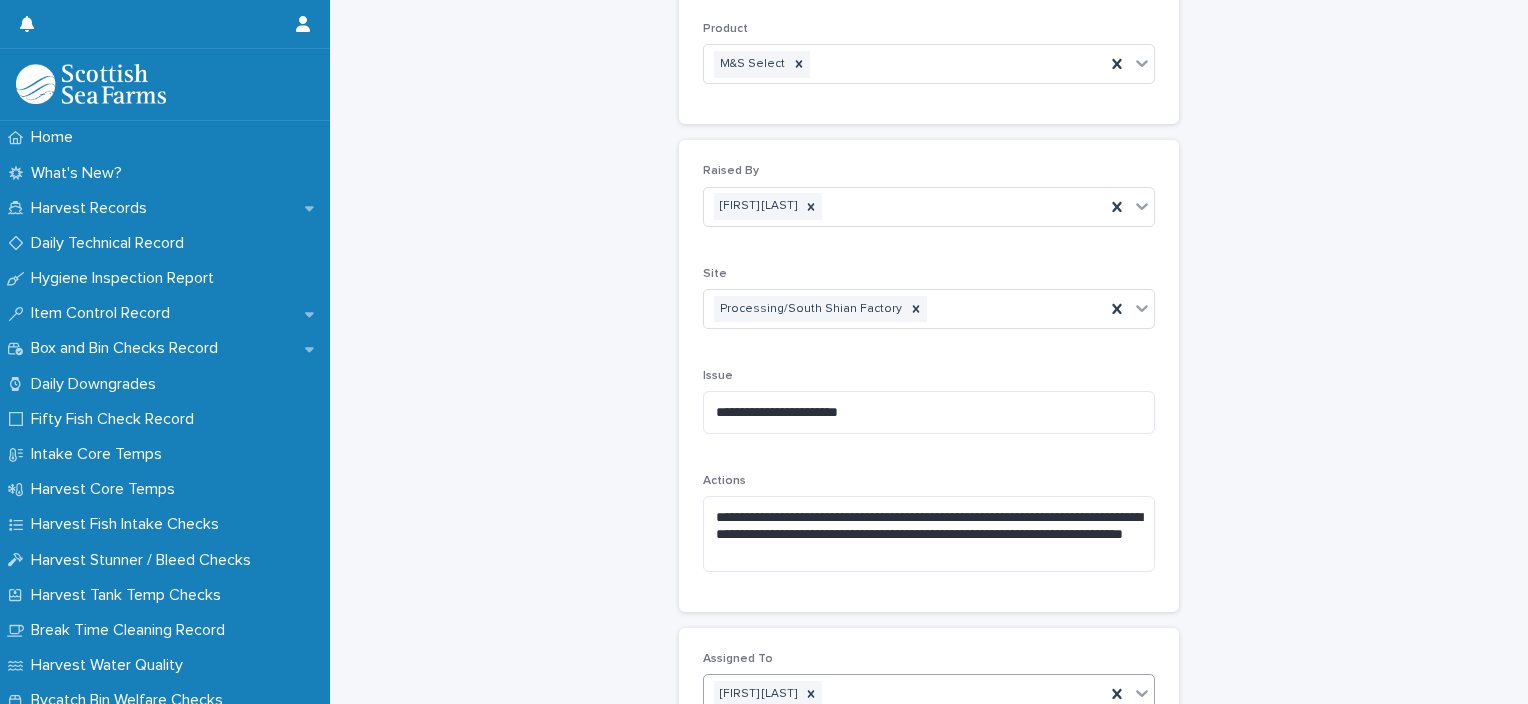 scroll, scrollTop: 368, scrollLeft: 0, axis: vertical 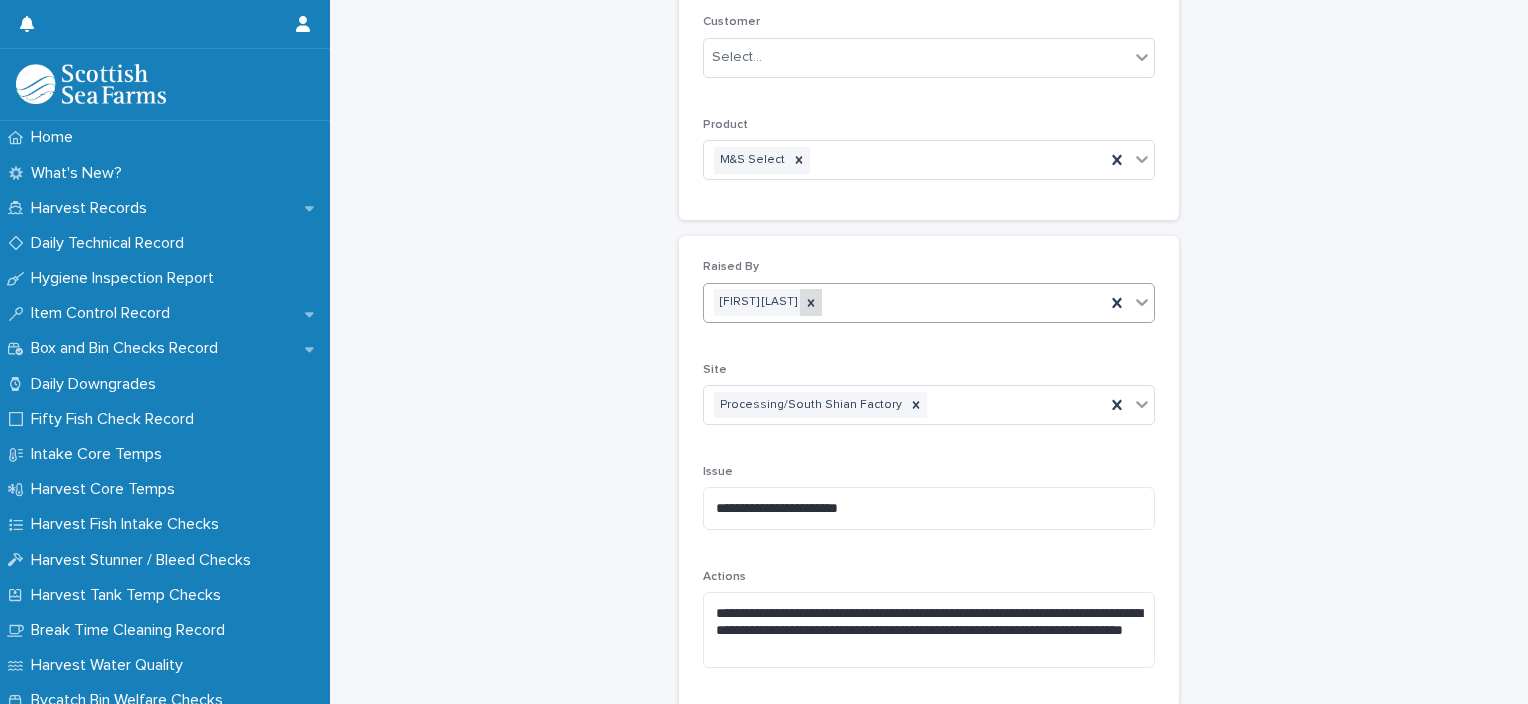 click 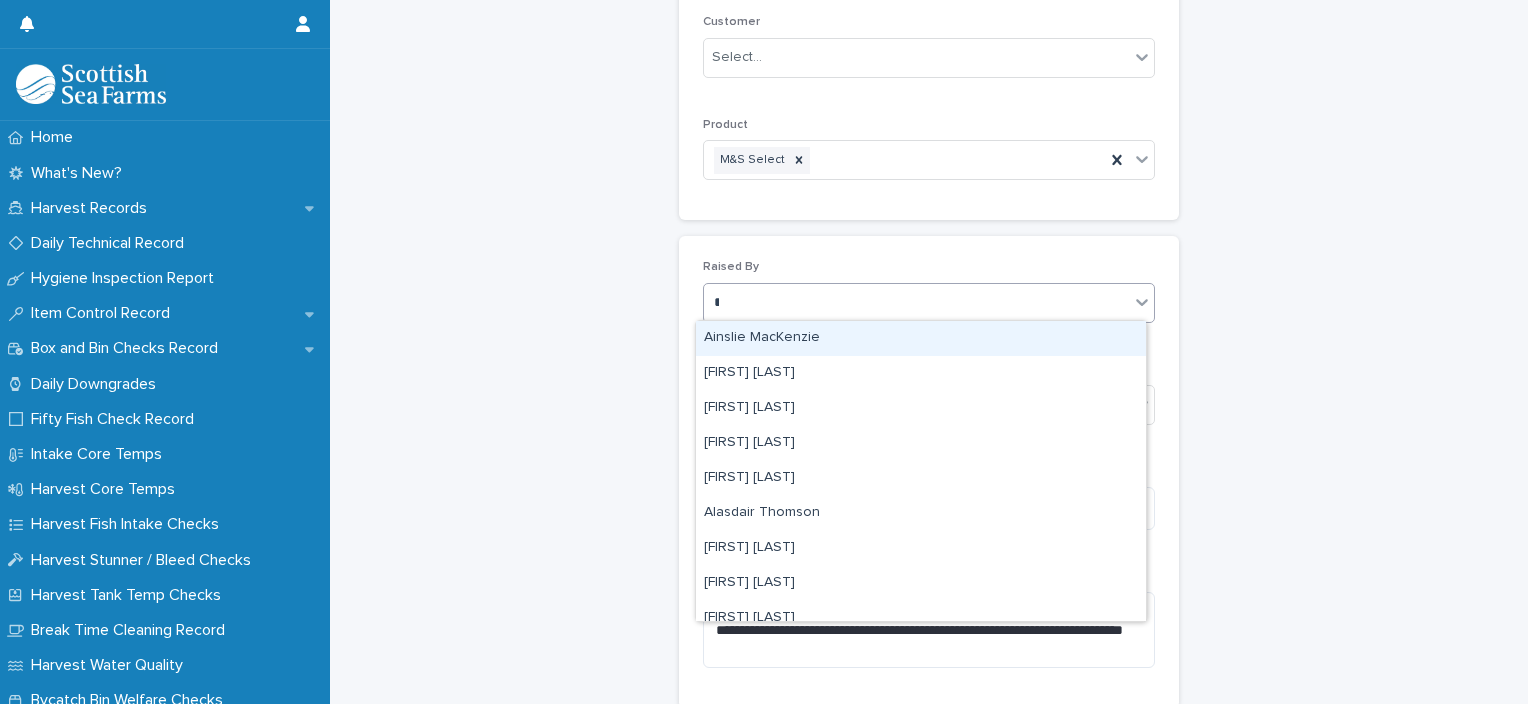 type on "***" 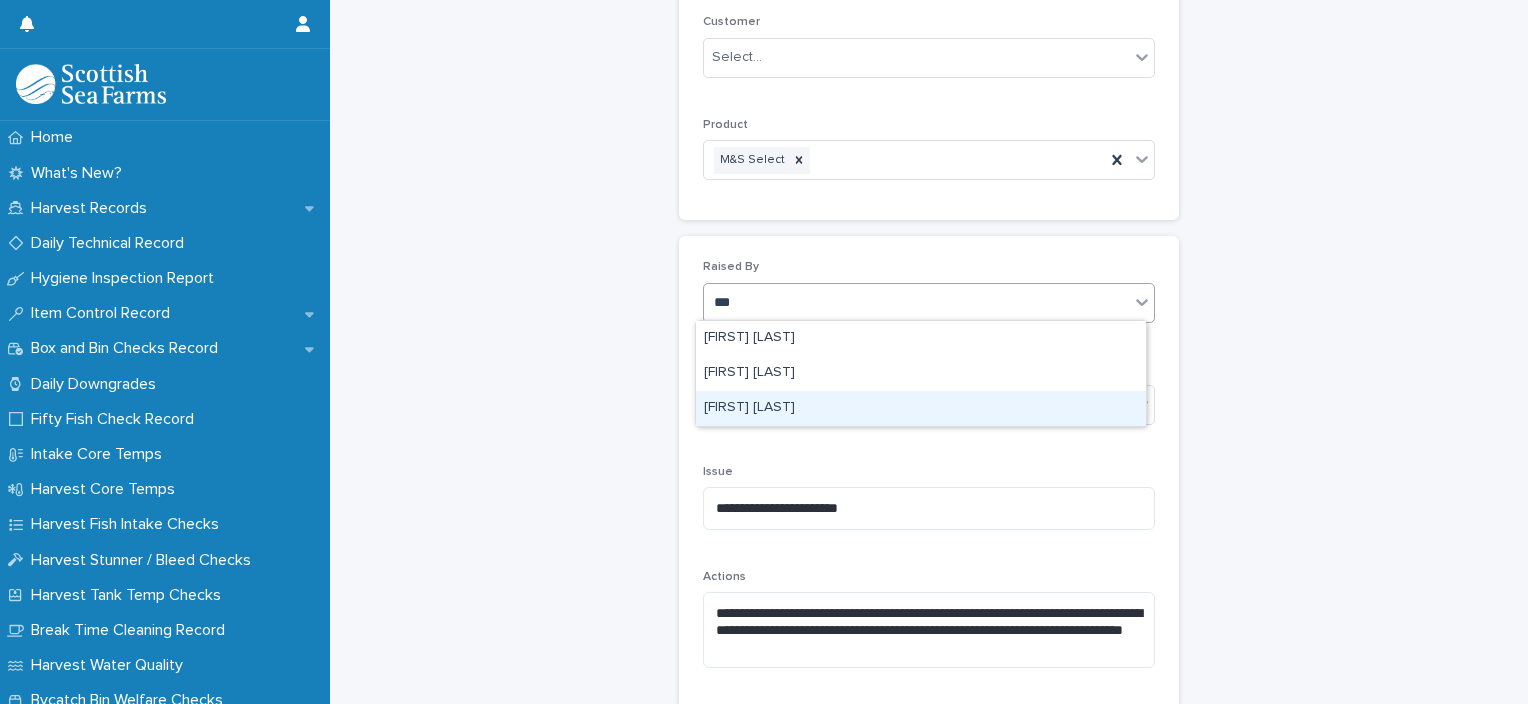 click on "Ionel Stoica" at bounding box center [921, 408] 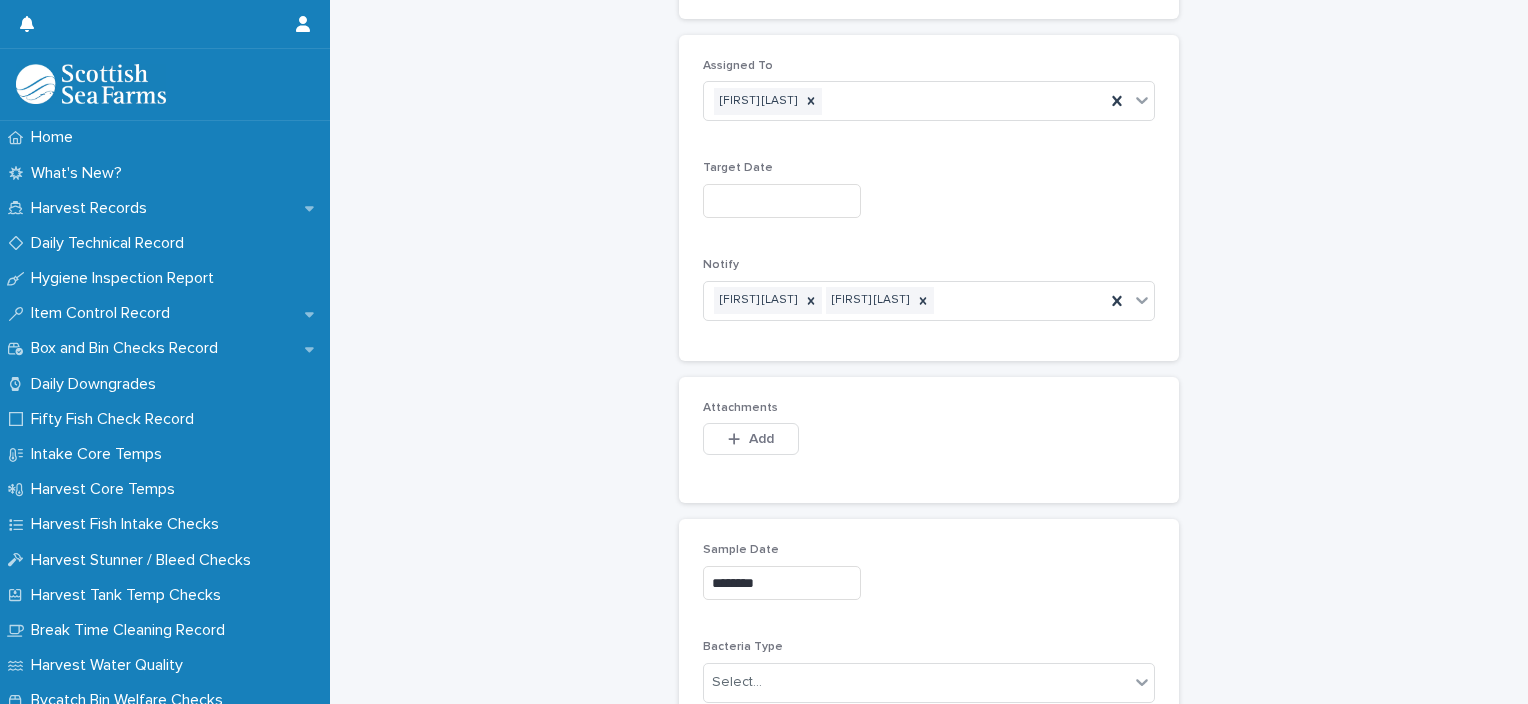 scroll, scrollTop: 1072, scrollLeft: 0, axis: vertical 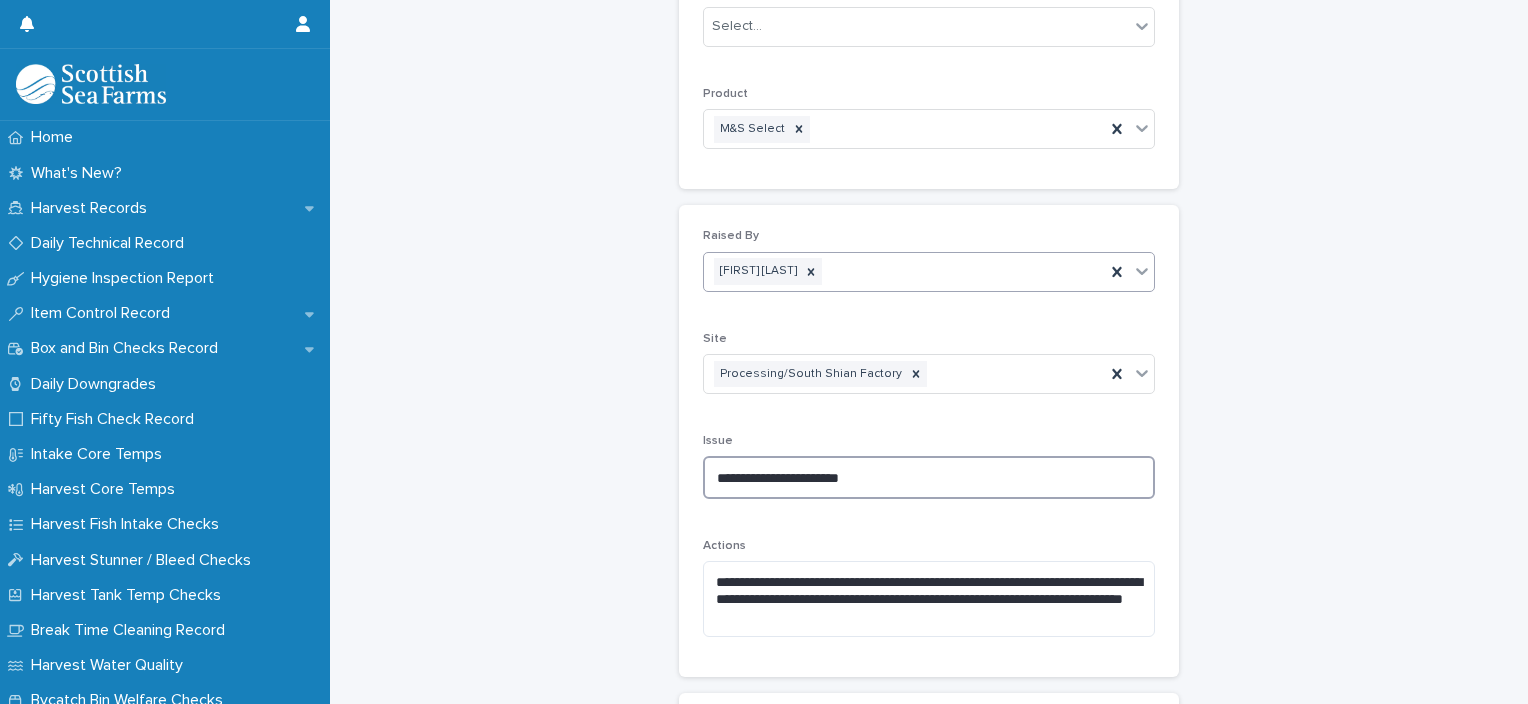 click on "**********" at bounding box center [929, 477] 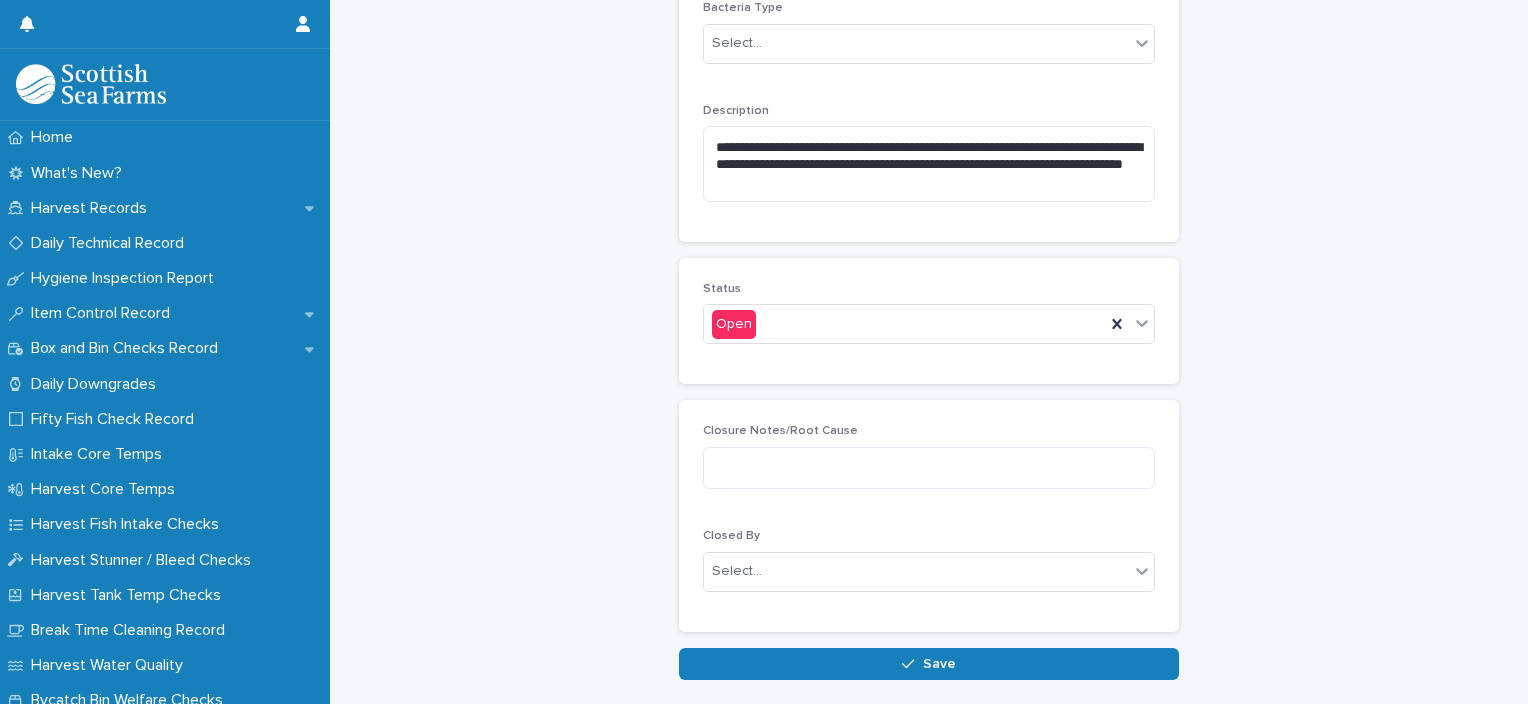 scroll, scrollTop: 1781, scrollLeft: 0, axis: vertical 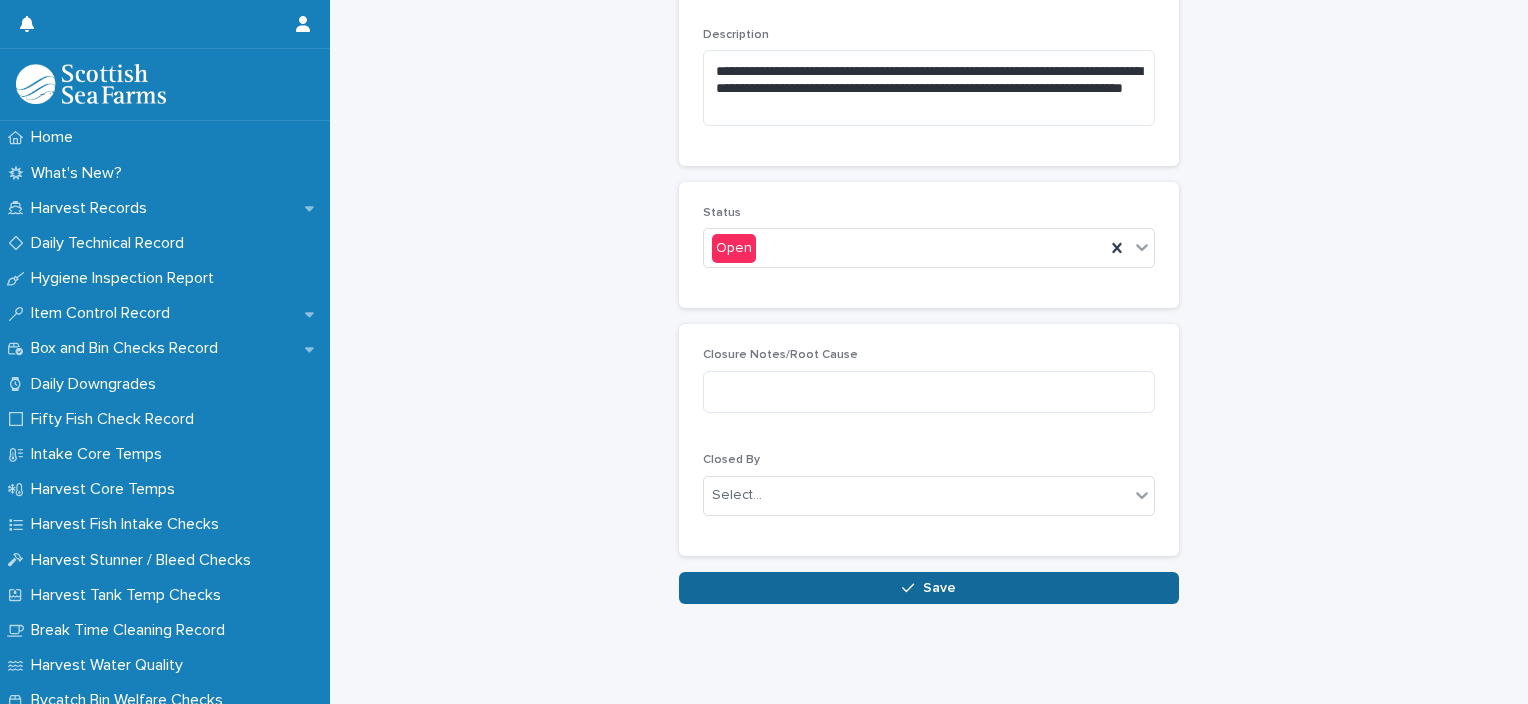 type on "**********" 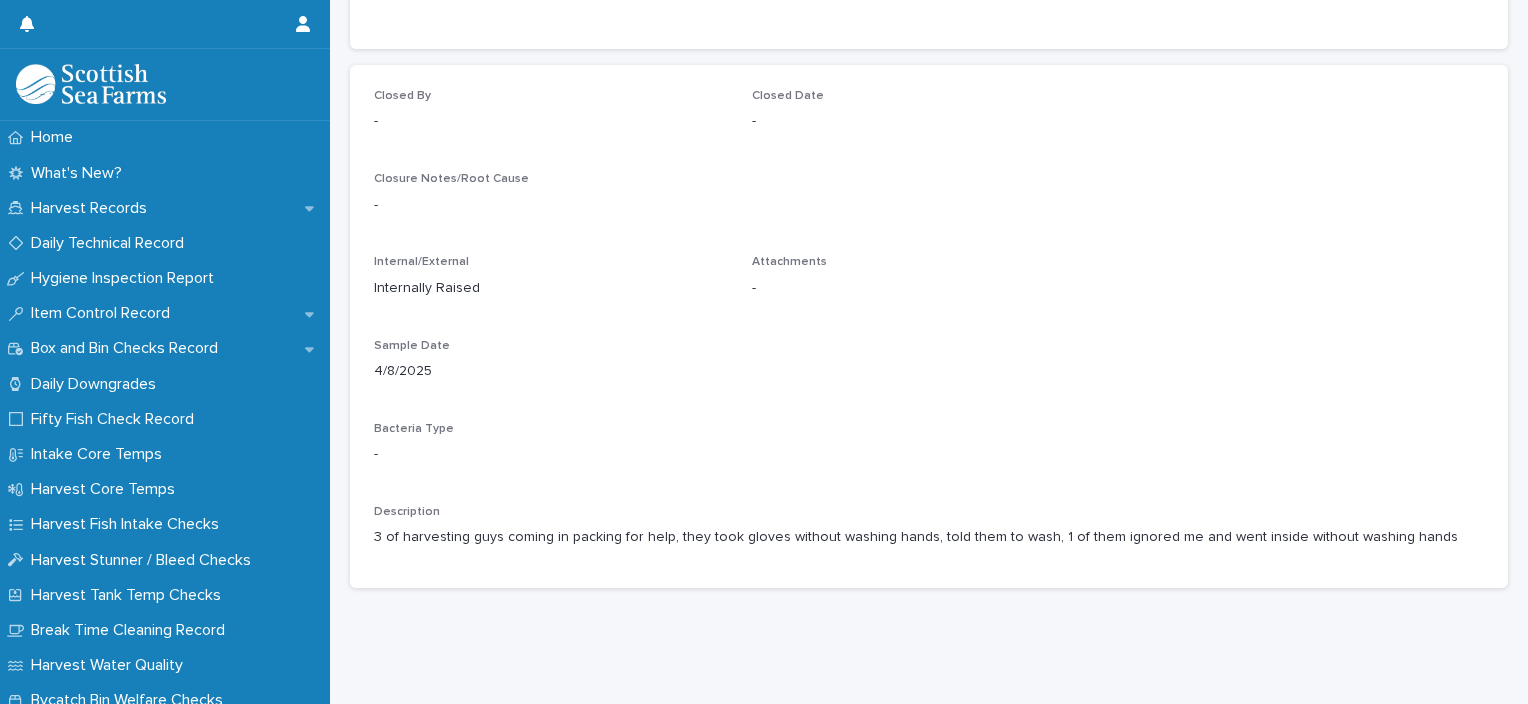 scroll, scrollTop: 0, scrollLeft: 0, axis: both 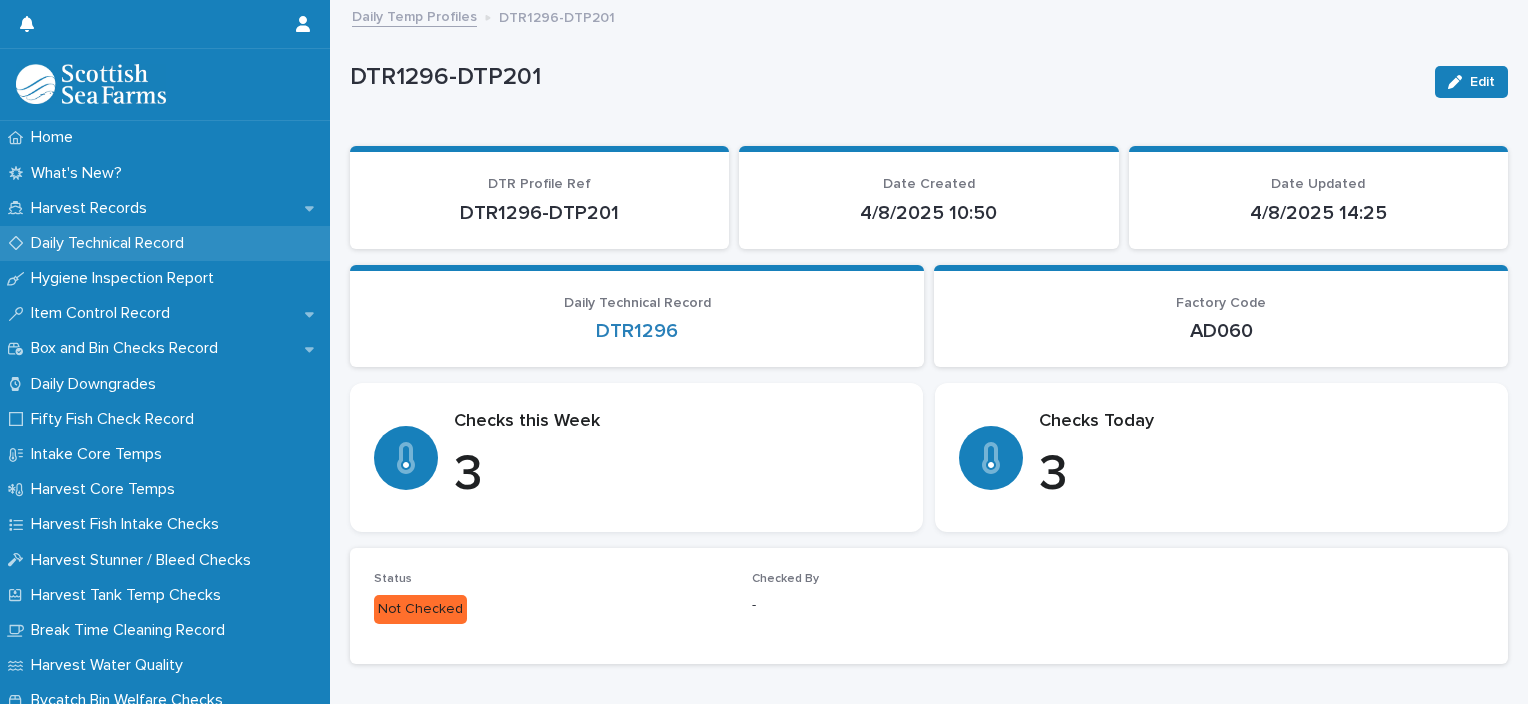 click on "Daily Technical Record" at bounding box center (165, 243) 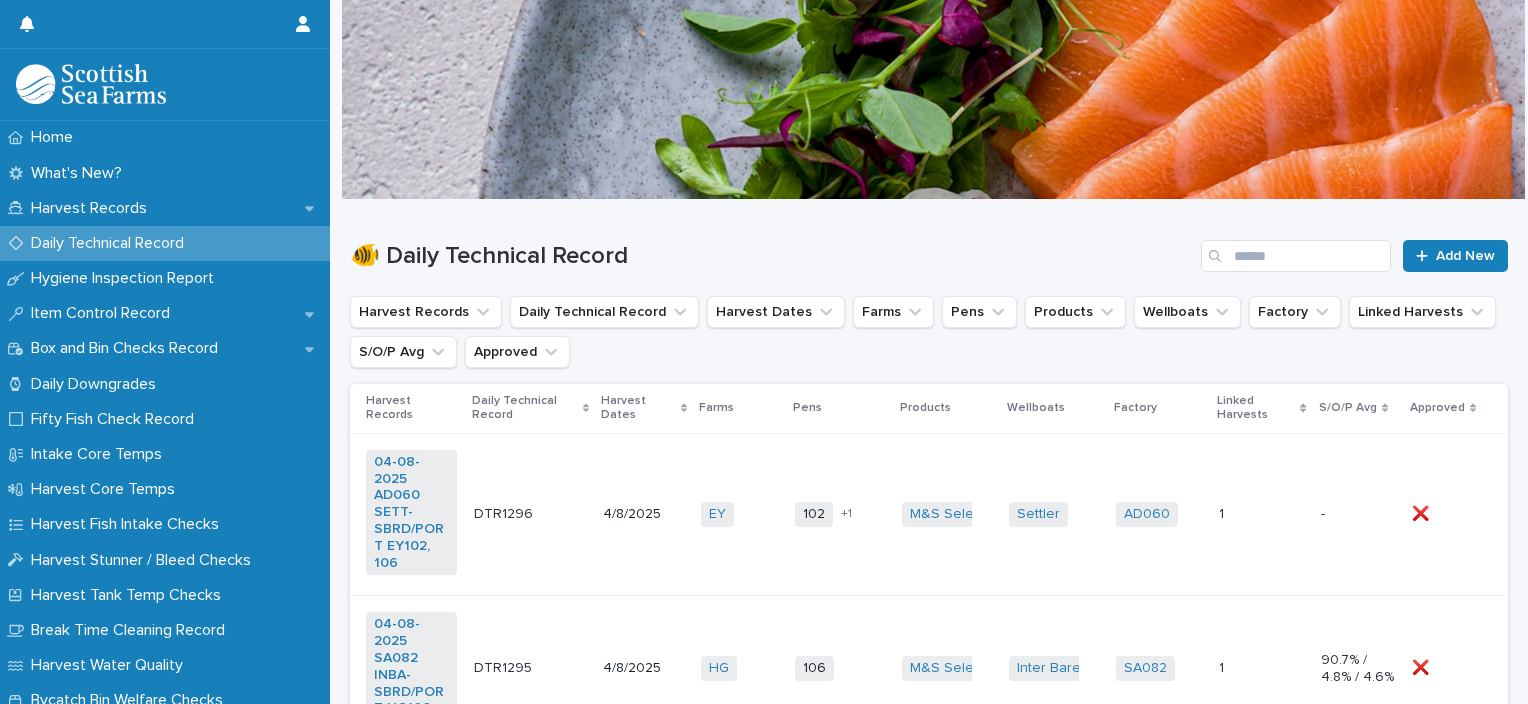 click on "102 106 + 1" at bounding box center [840, 514] 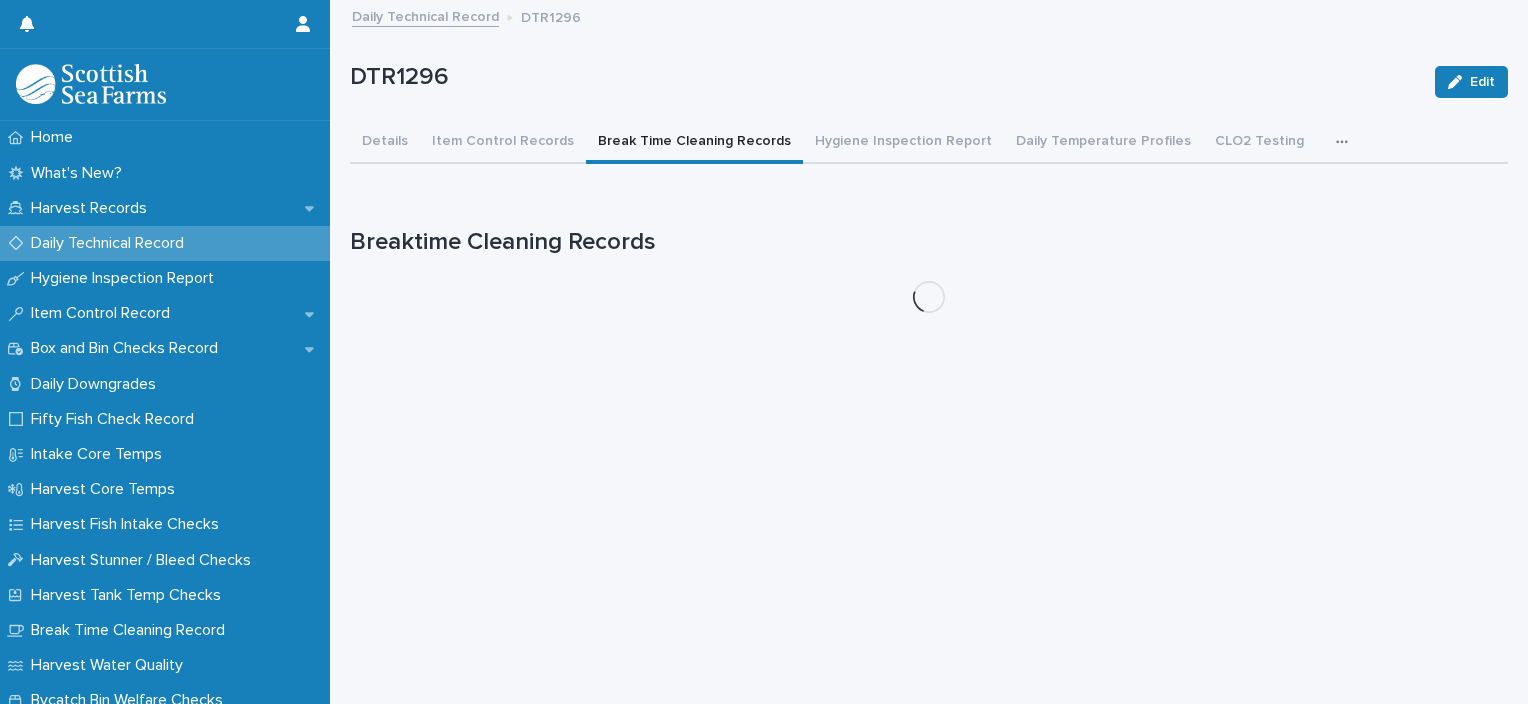 click on "Break Time Cleaning Records" at bounding box center [694, 143] 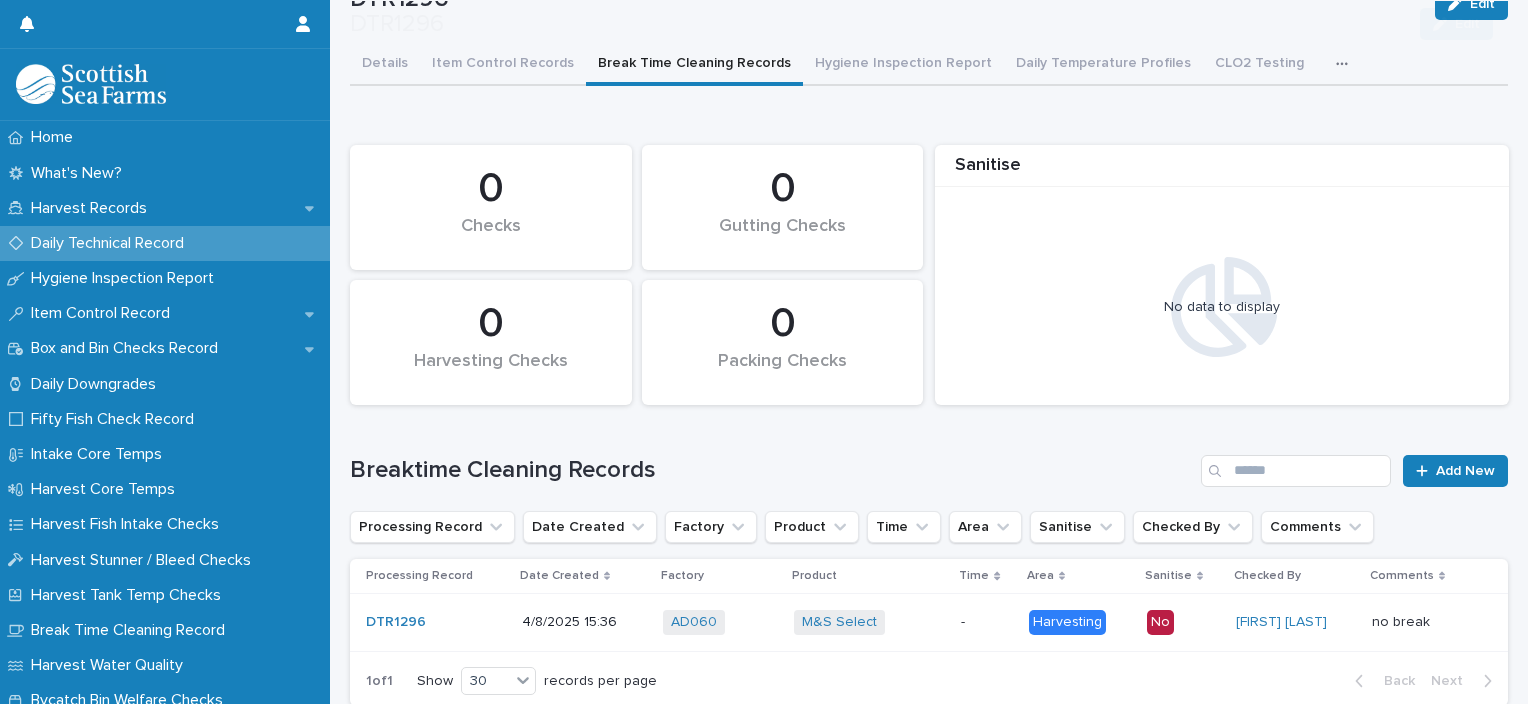 scroll, scrollTop: 209, scrollLeft: 0, axis: vertical 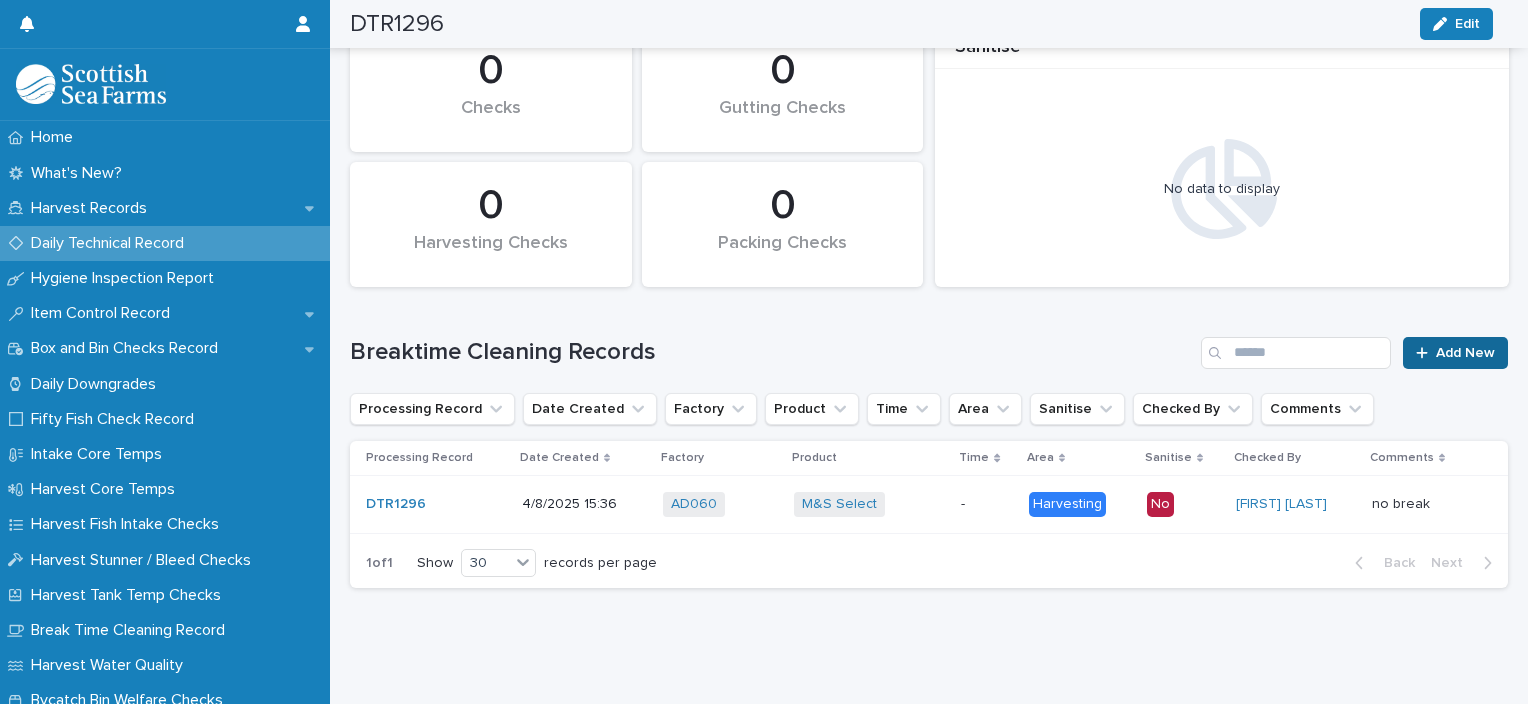 click on "Add New" at bounding box center (1465, 353) 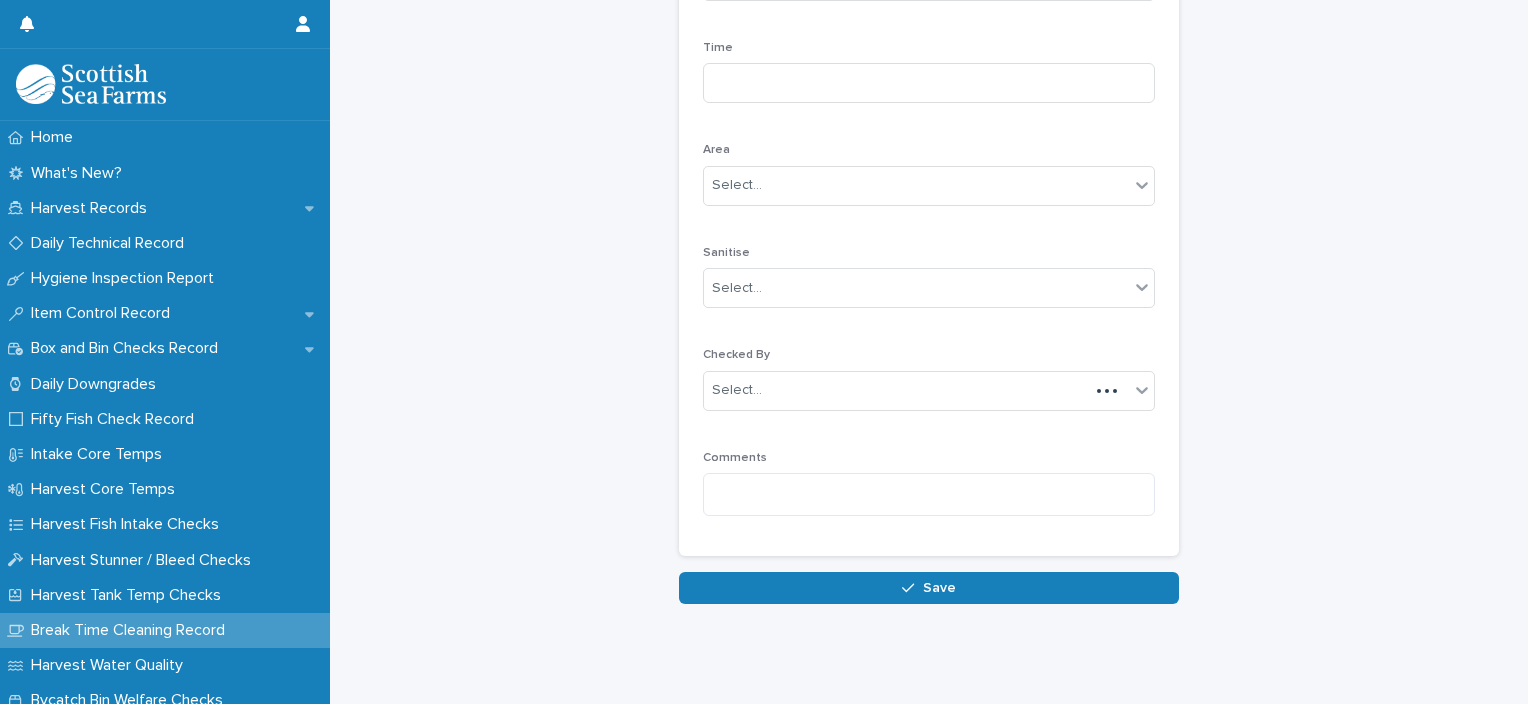 scroll, scrollTop: 197, scrollLeft: 0, axis: vertical 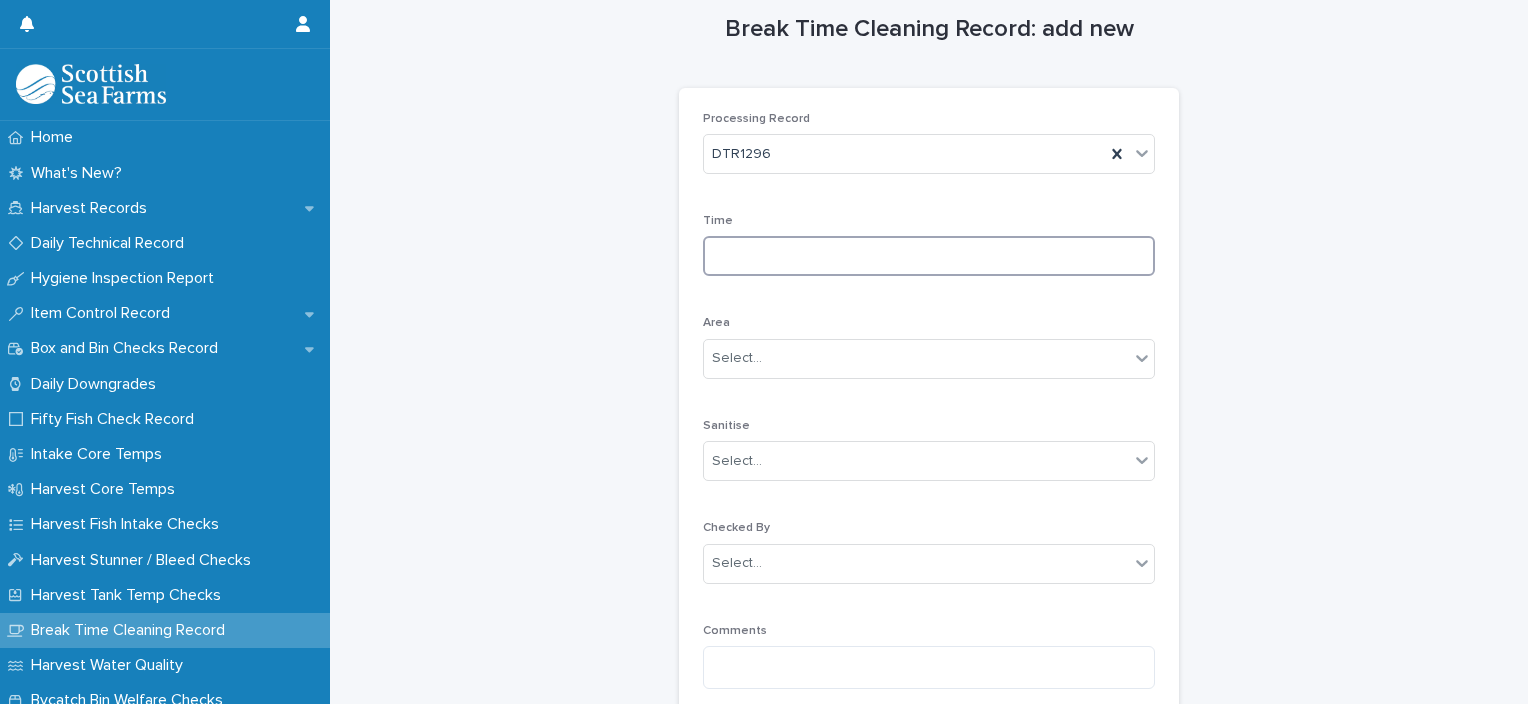 click at bounding box center (929, 256) 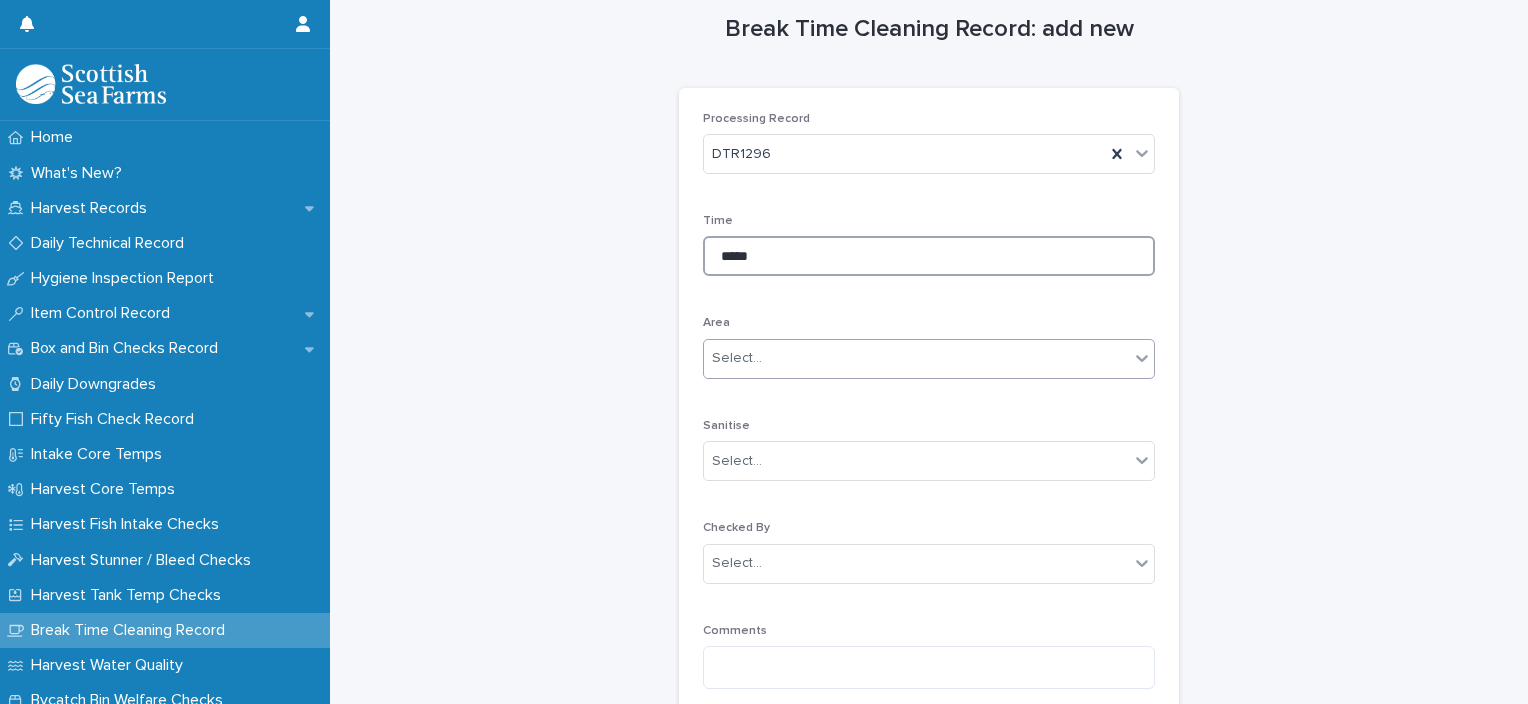 type on "*****" 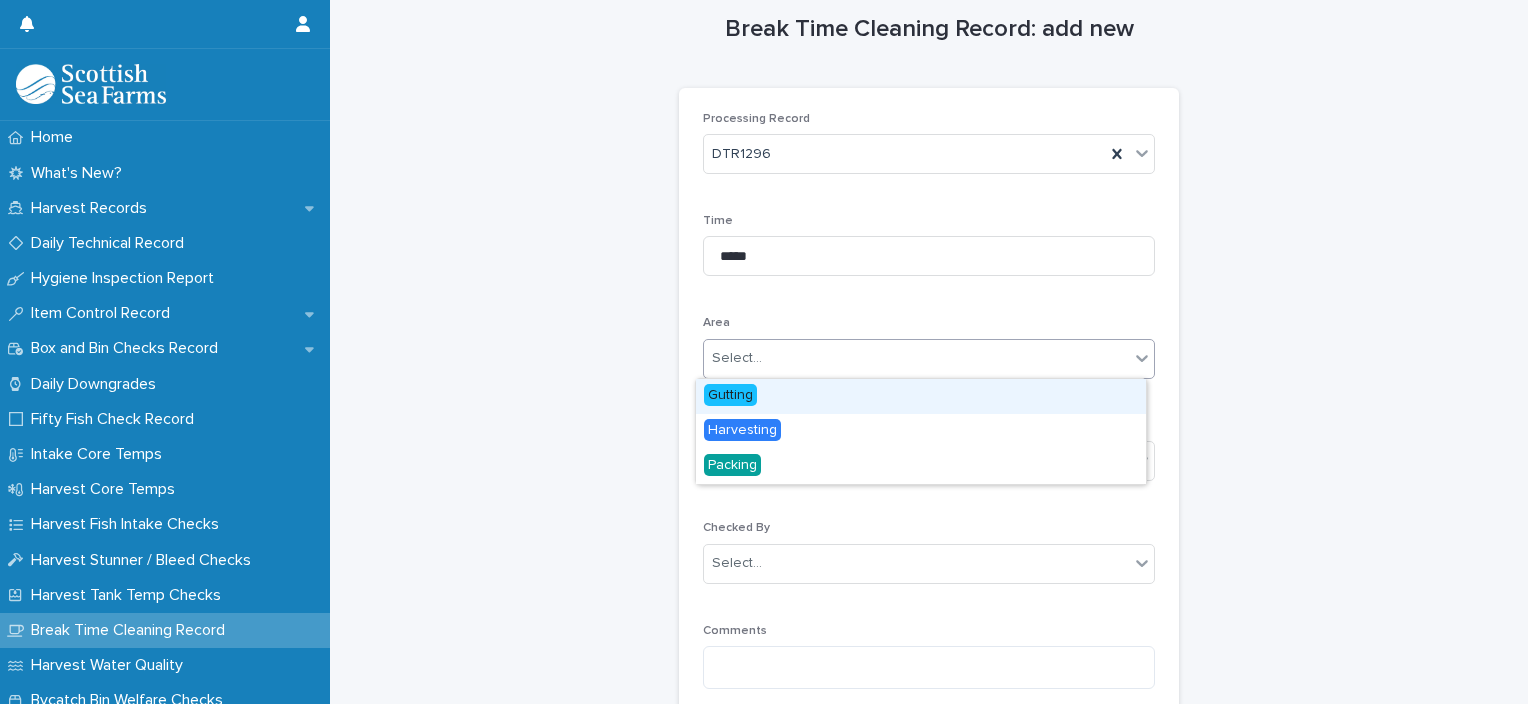 click on "Select..." at bounding box center [916, 358] 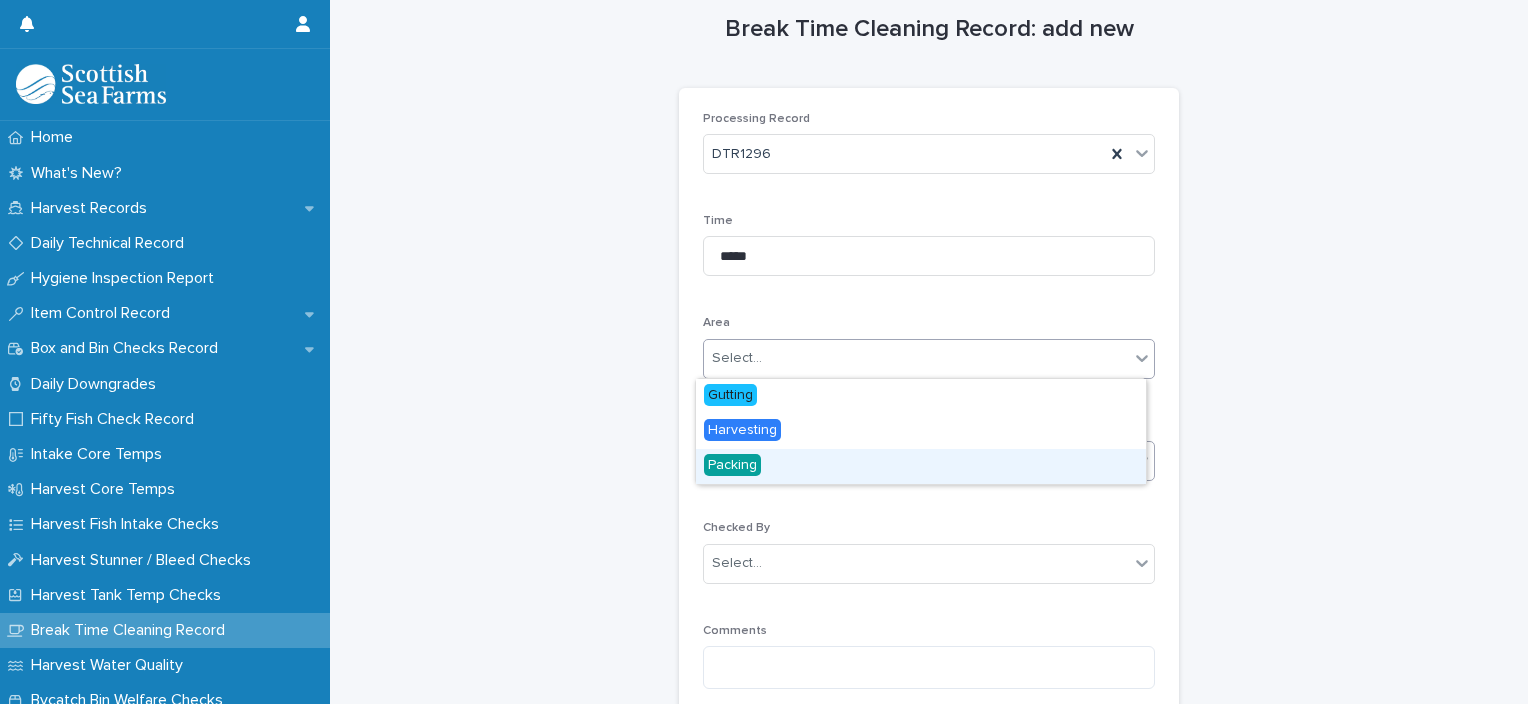 click on "Packing" at bounding box center (921, 466) 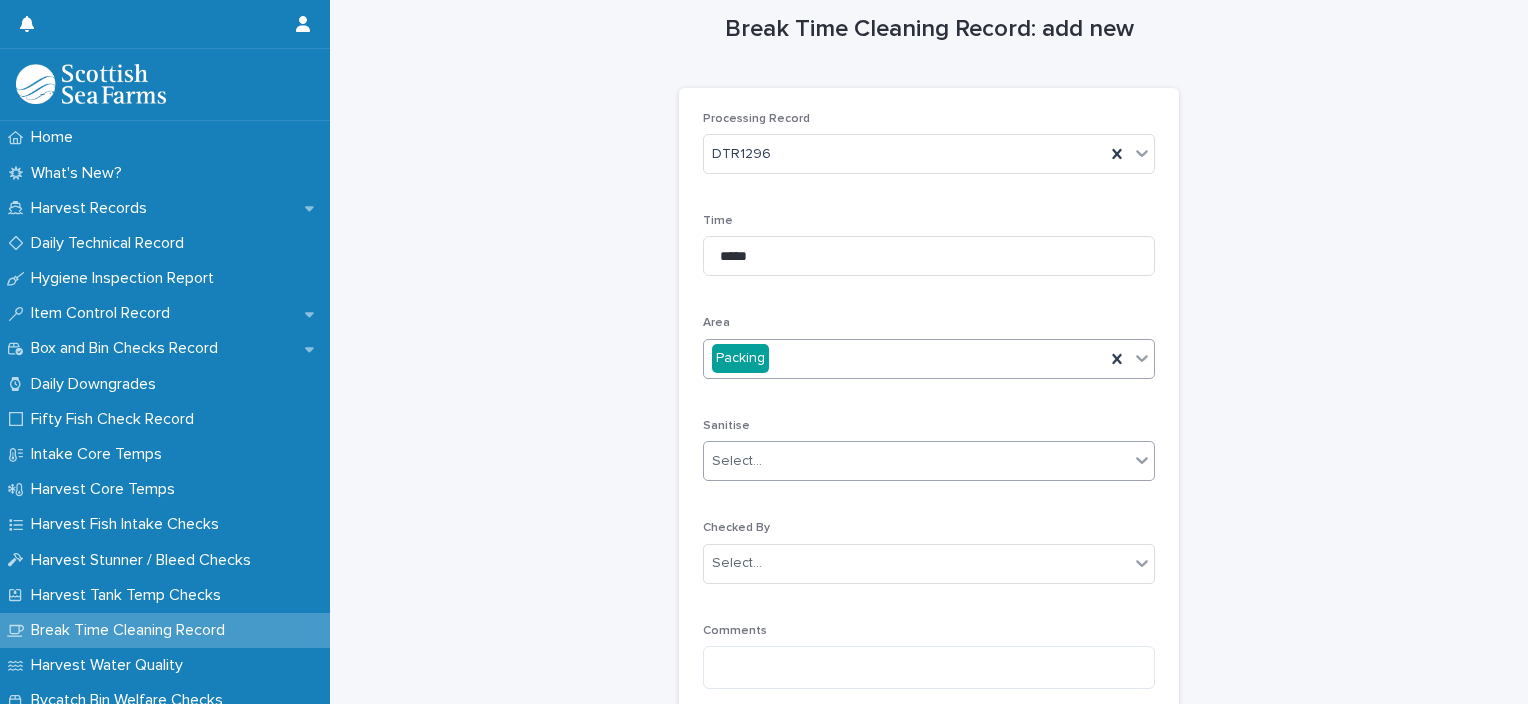 click on "Select..." at bounding box center [916, 461] 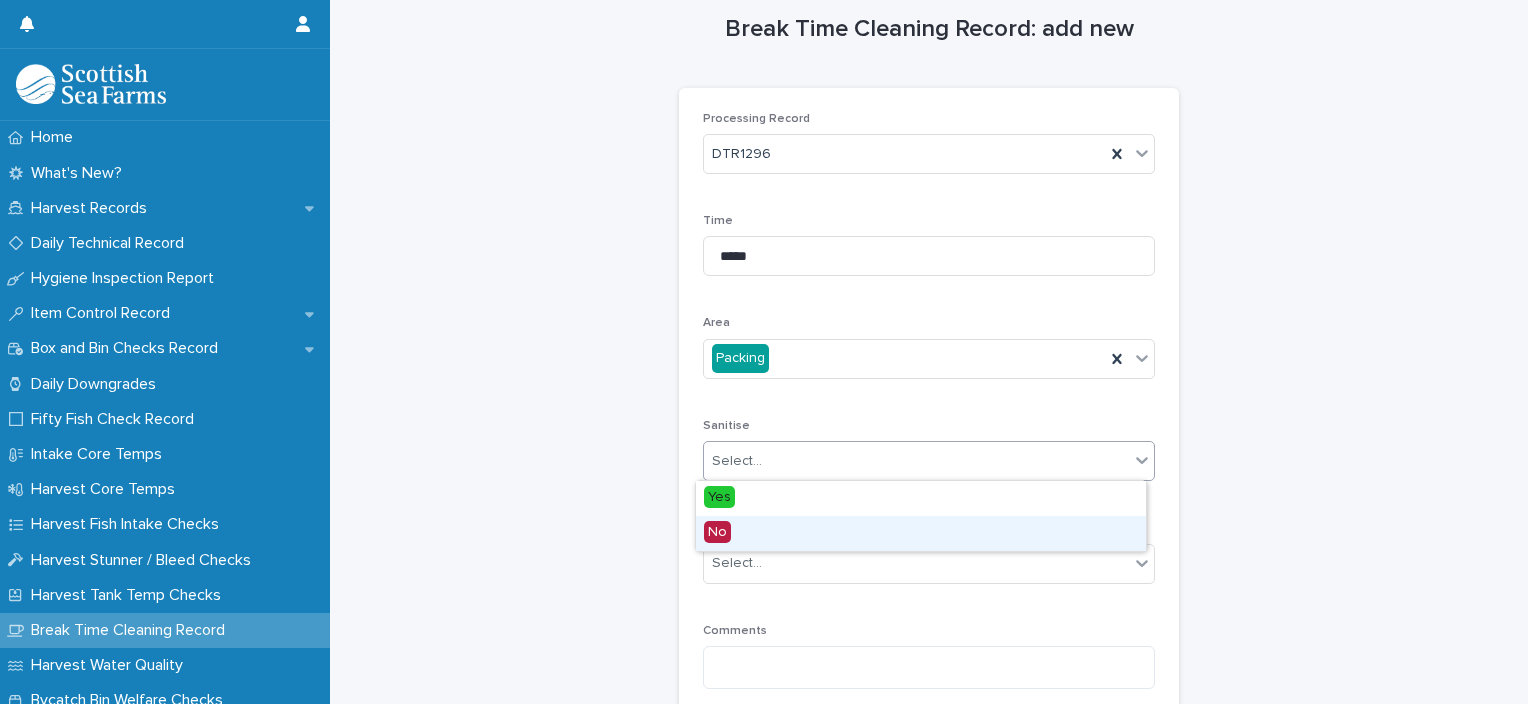 click on "No" at bounding box center [921, 533] 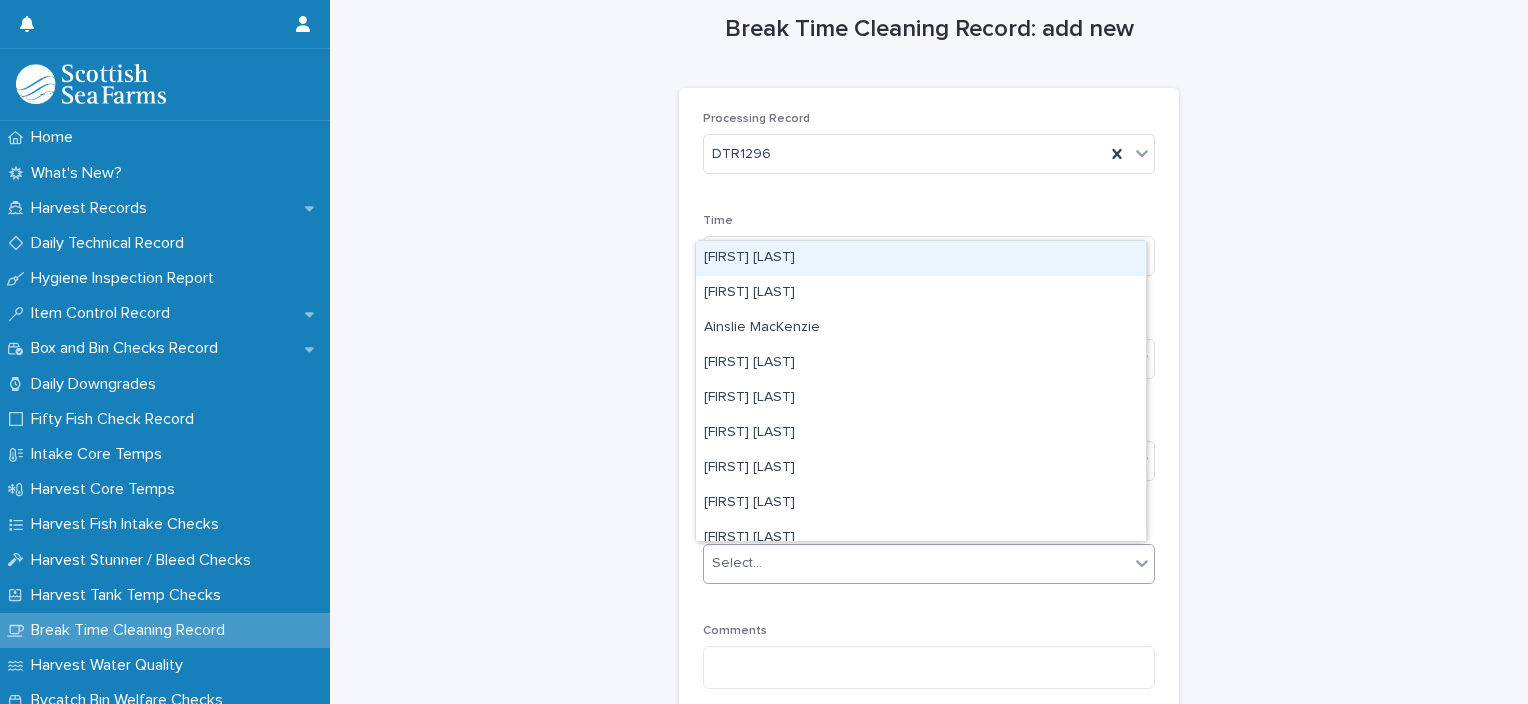 click on "Select..." at bounding box center [916, 563] 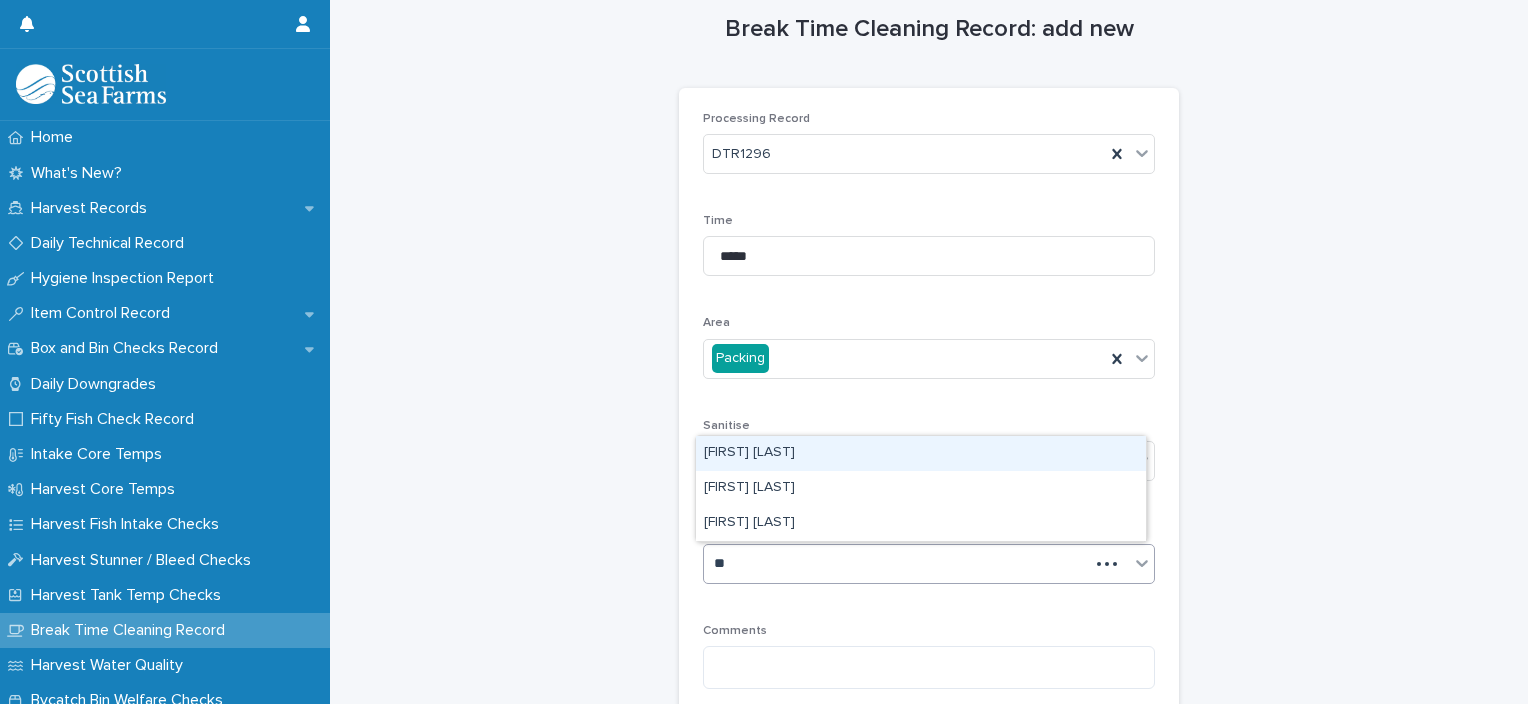type on "***" 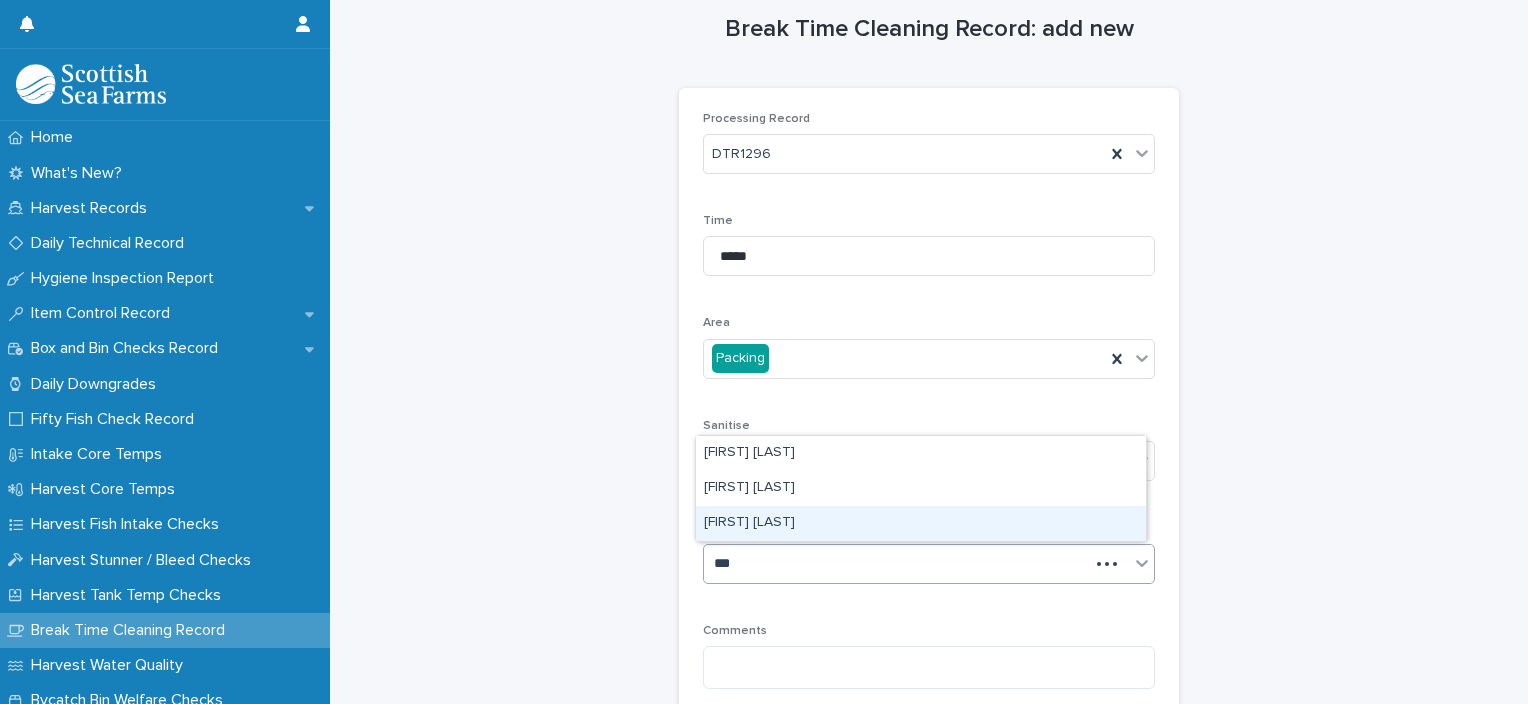 click on "[FIRST] [LAST]" at bounding box center [921, 523] 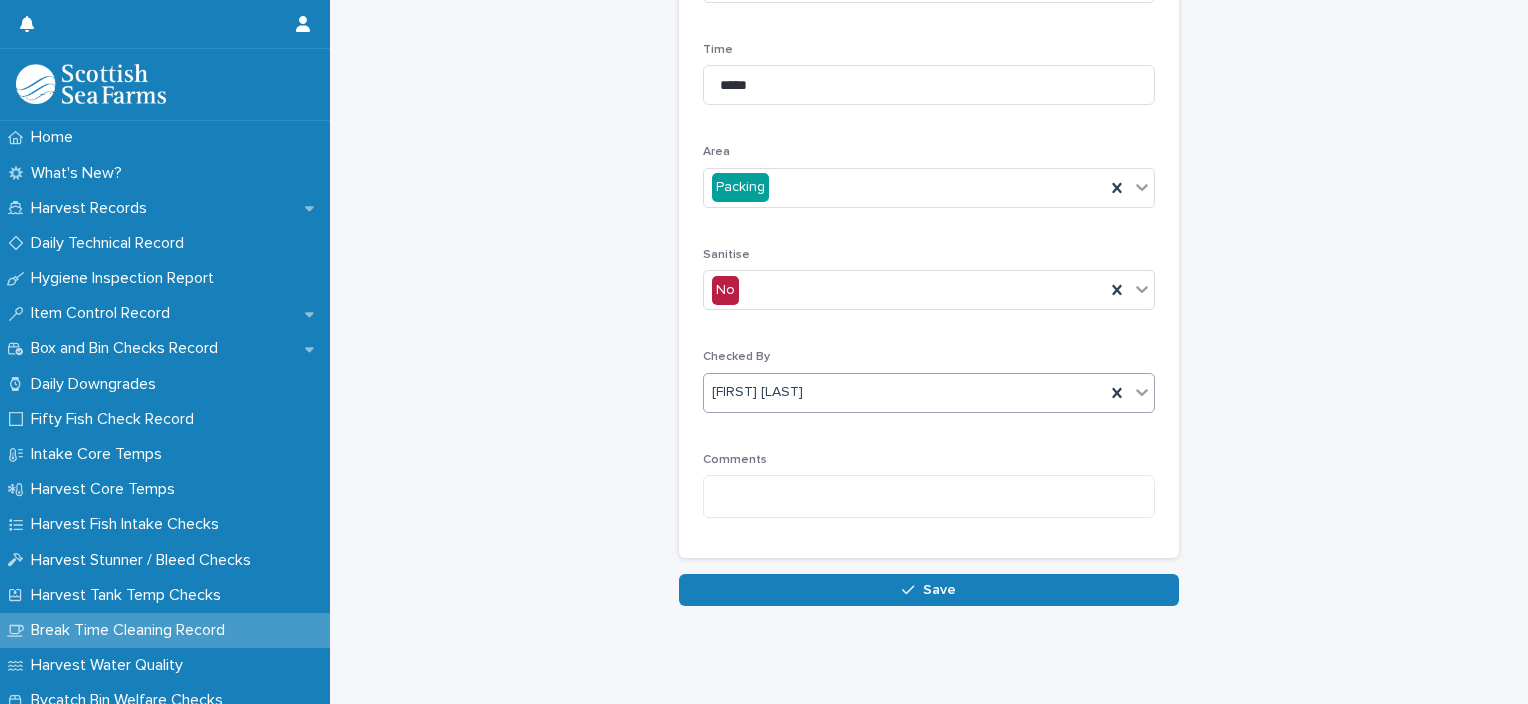 scroll, scrollTop: 212, scrollLeft: 0, axis: vertical 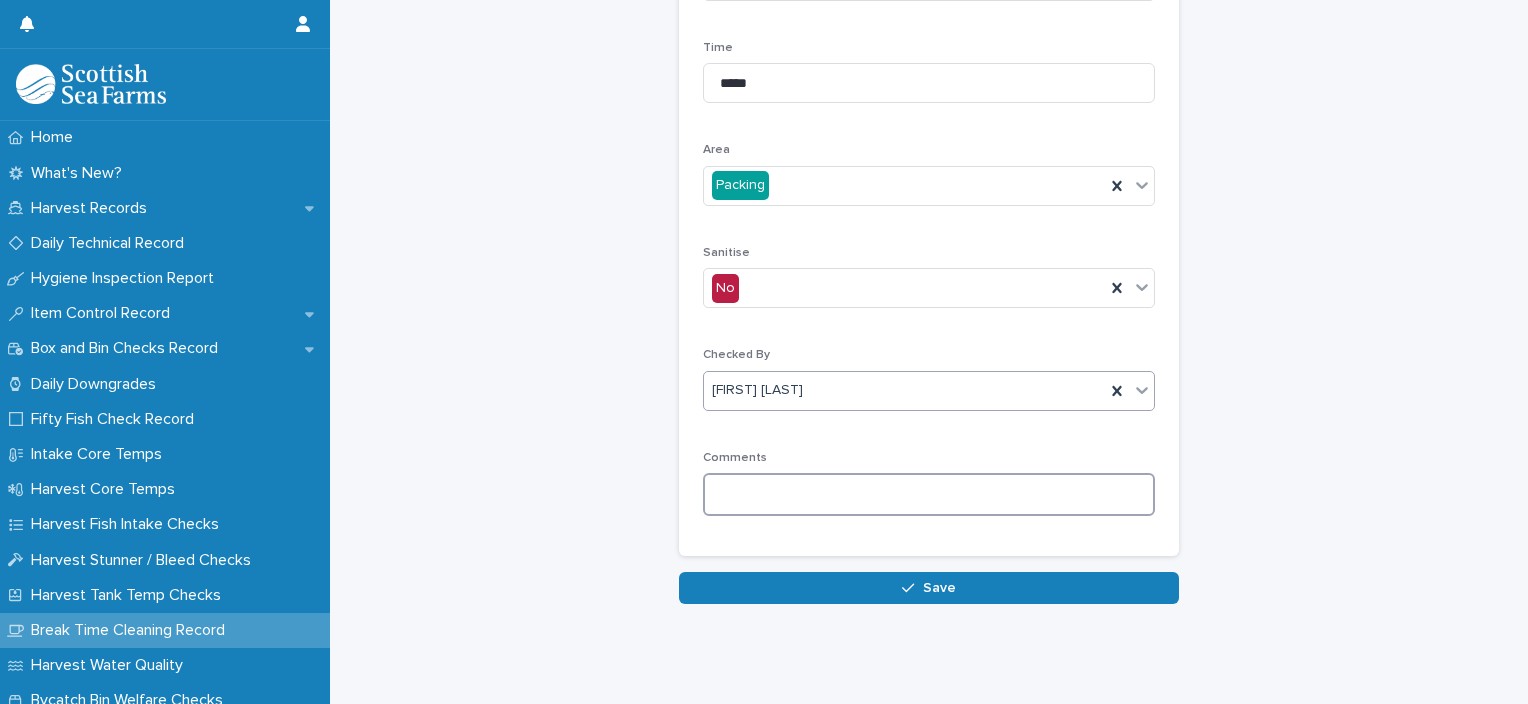 click at bounding box center (929, 494) 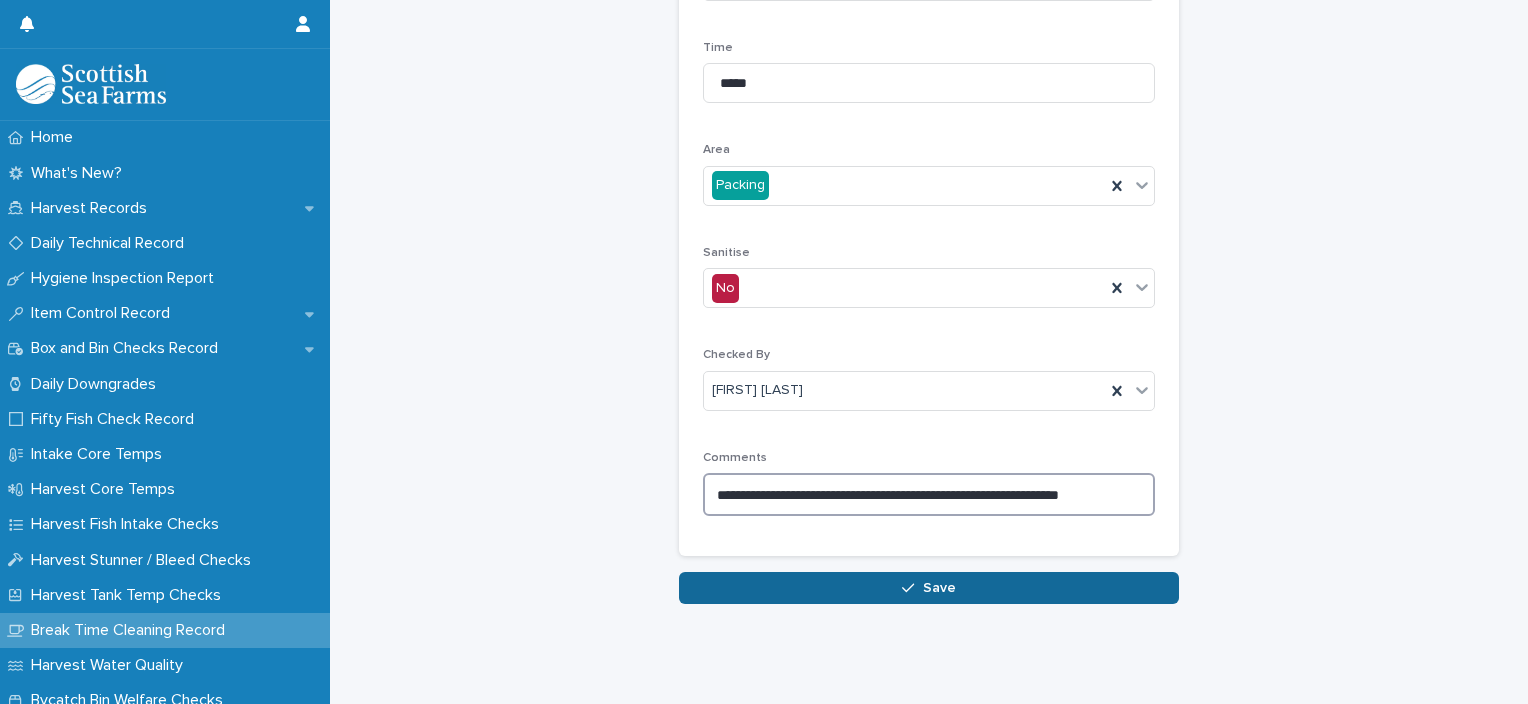 type on "**********" 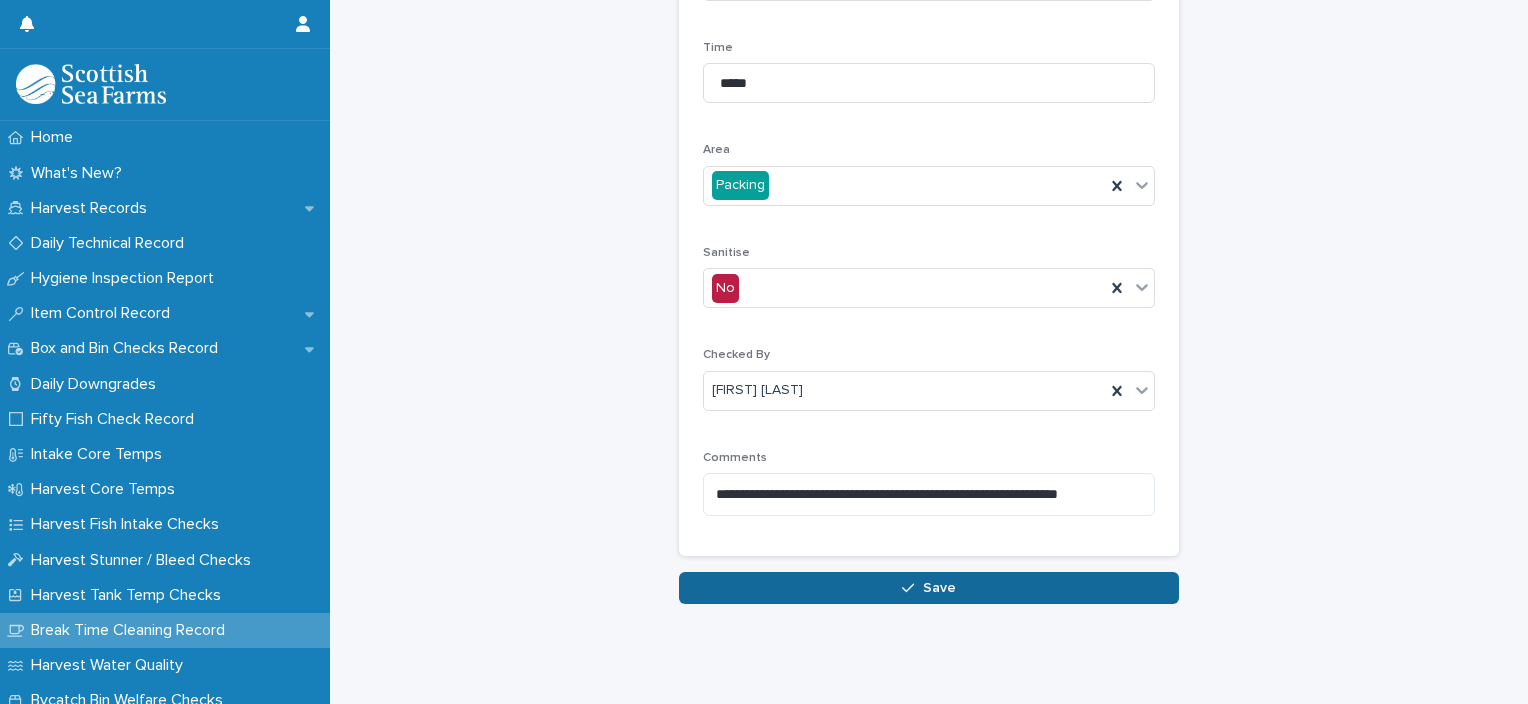 click on "Save" at bounding box center (929, 588) 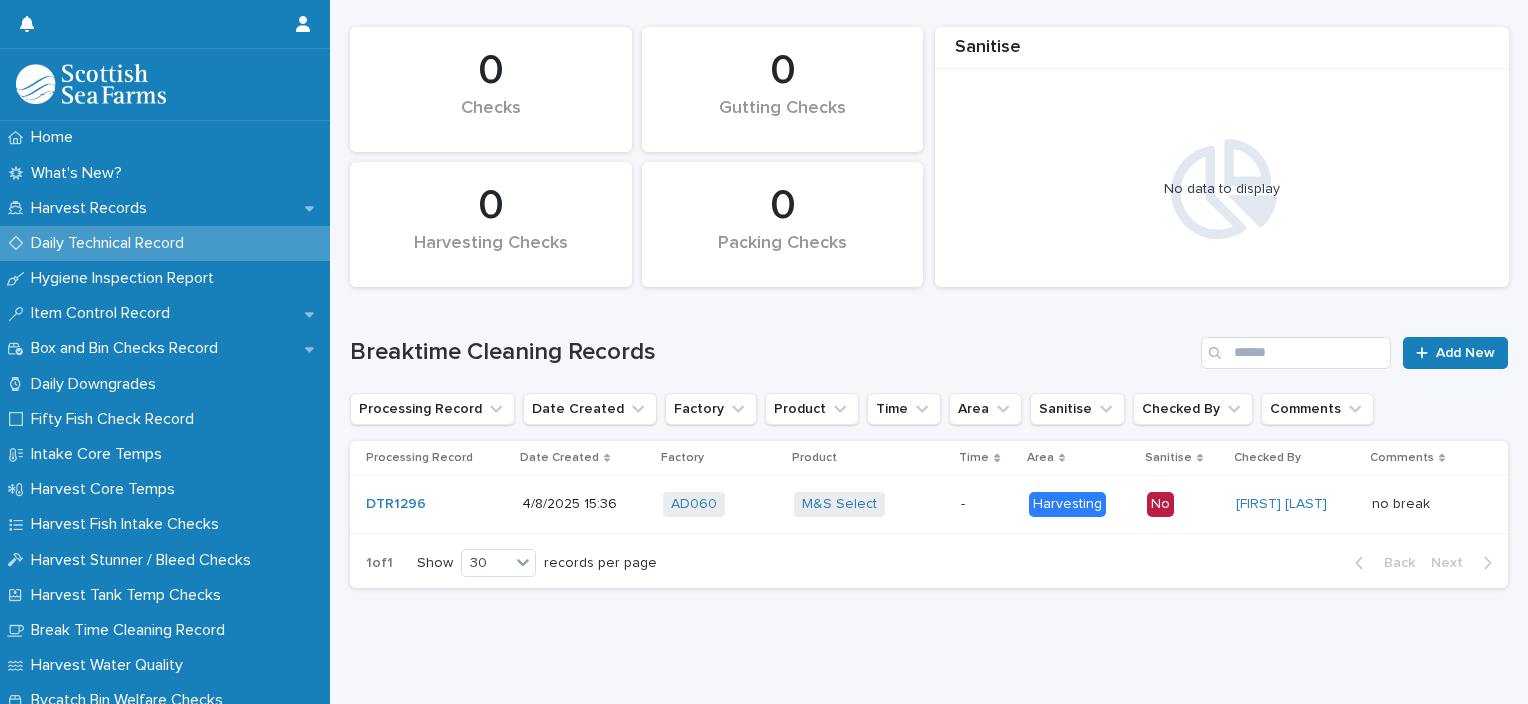 scroll, scrollTop: 0, scrollLeft: 0, axis: both 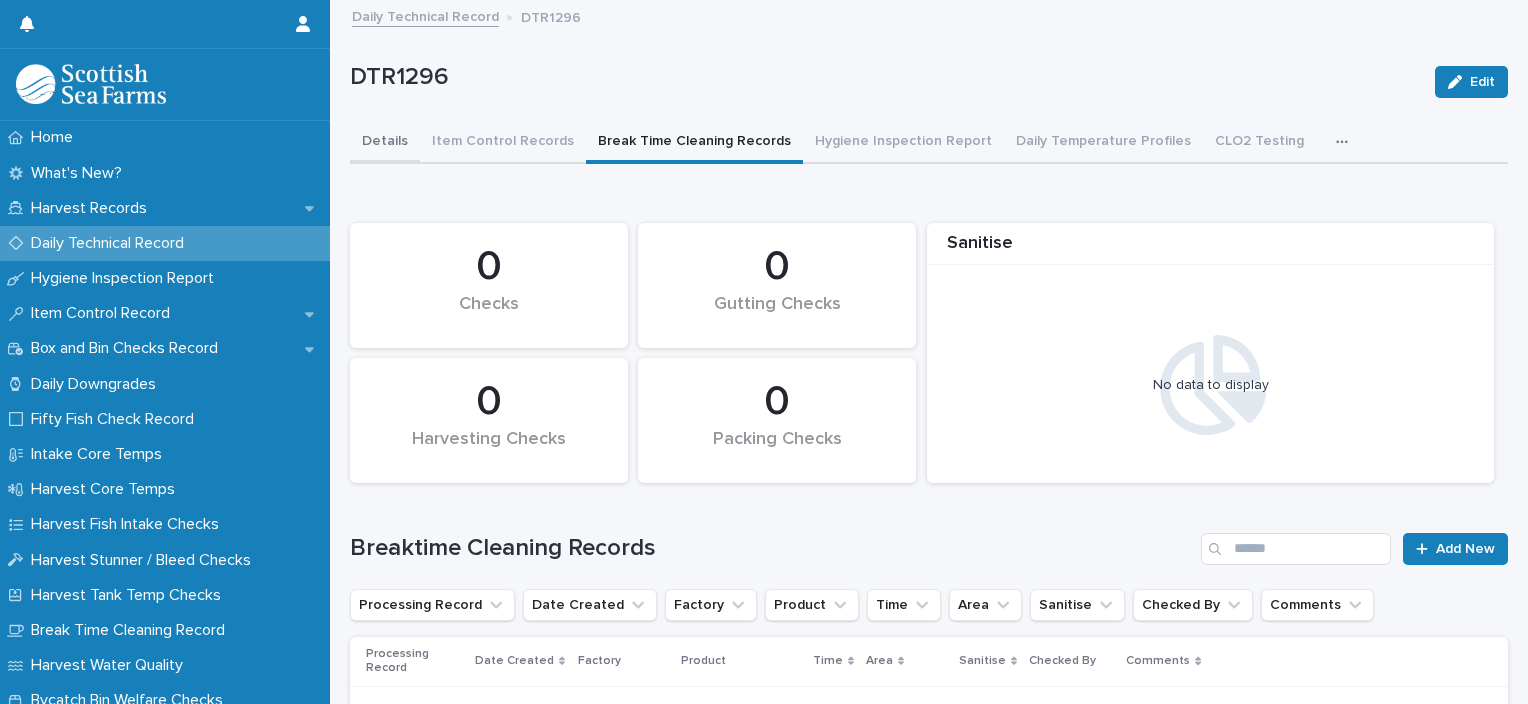 click on "Details" at bounding box center [385, 143] 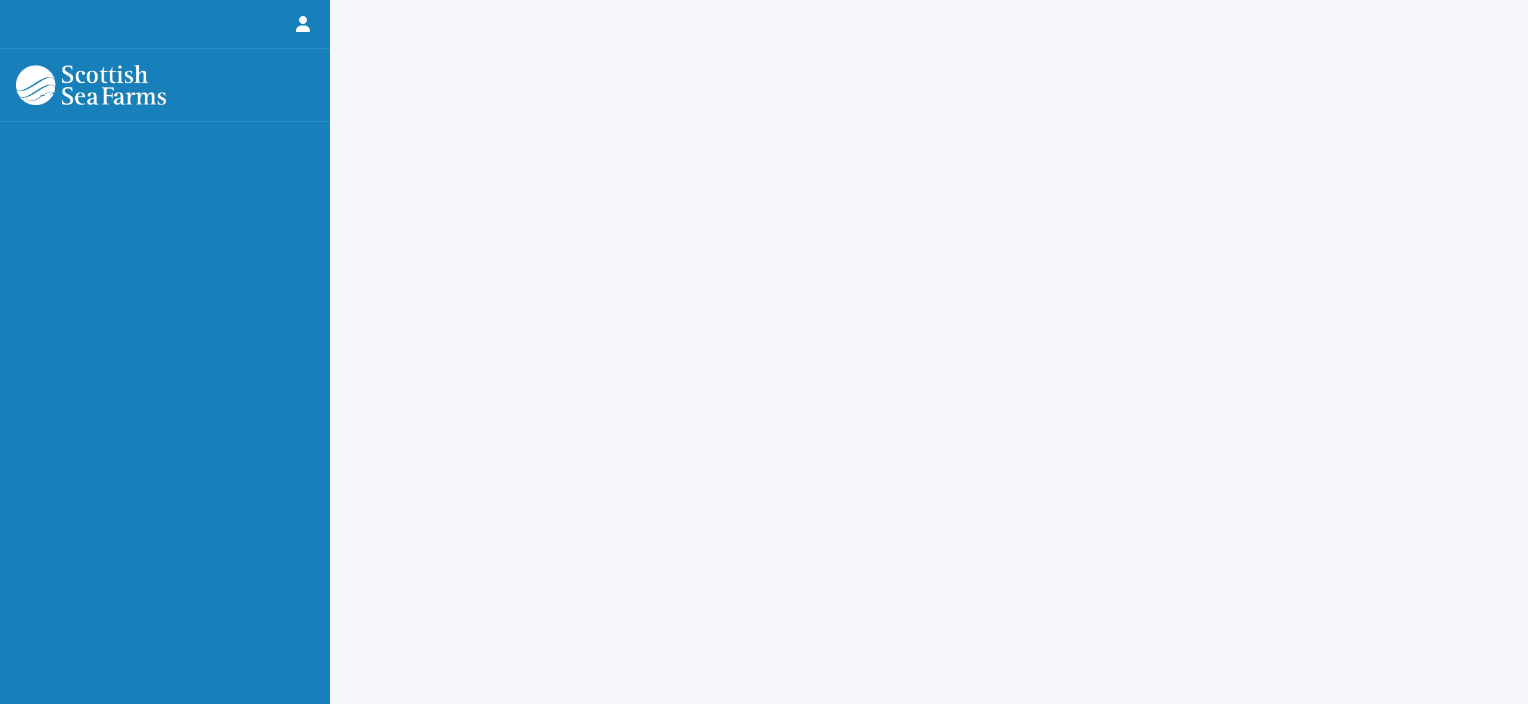 scroll, scrollTop: 0, scrollLeft: 0, axis: both 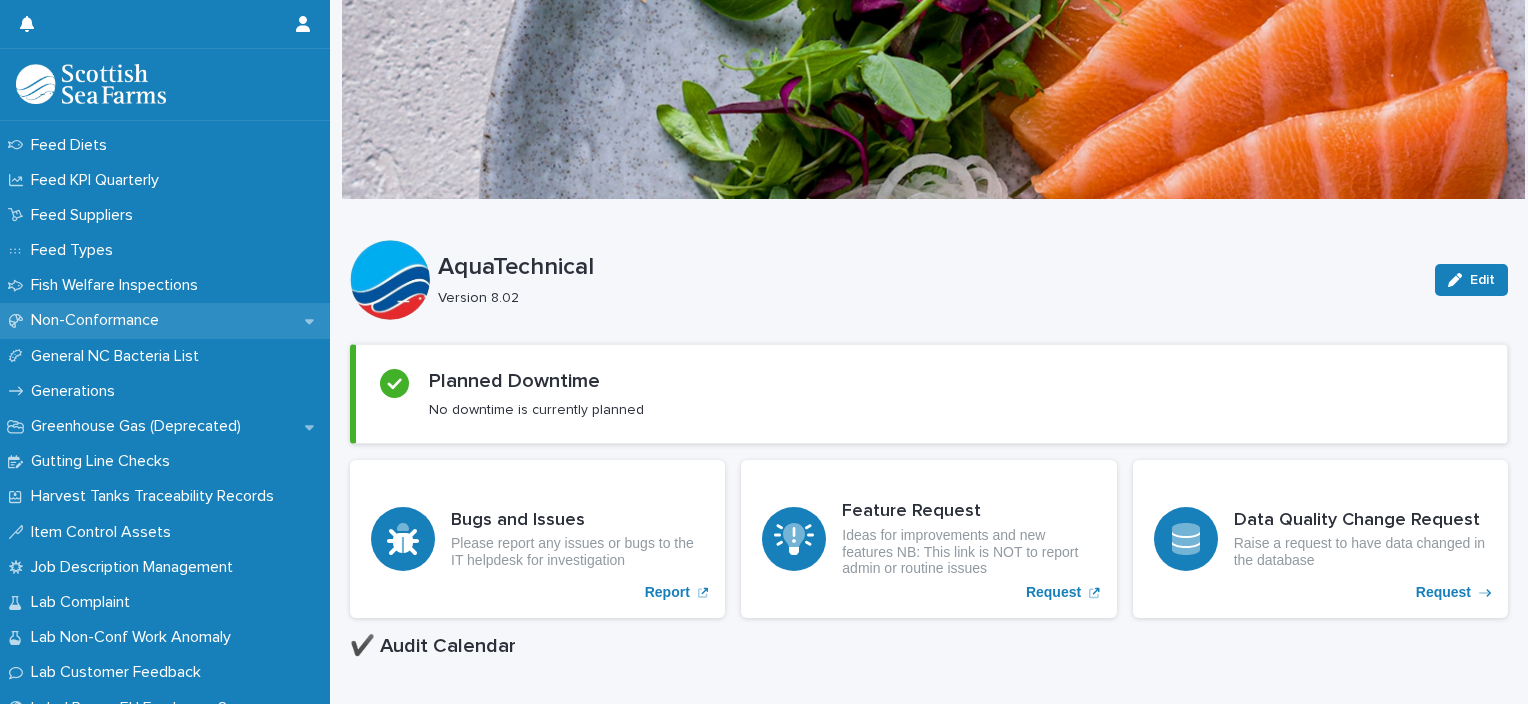 click on "Non-Conformance" at bounding box center (99, 320) 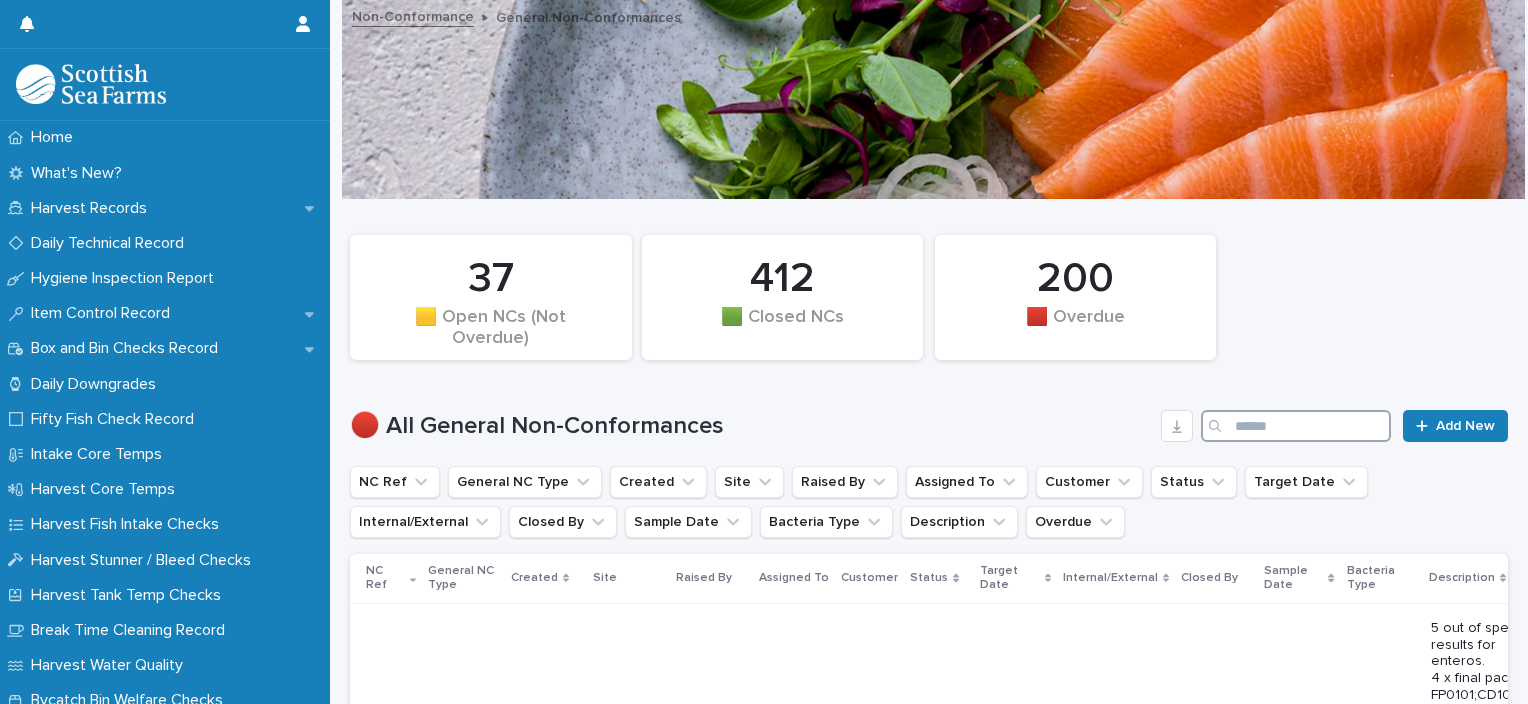 click at bounding box center [1296, 426] 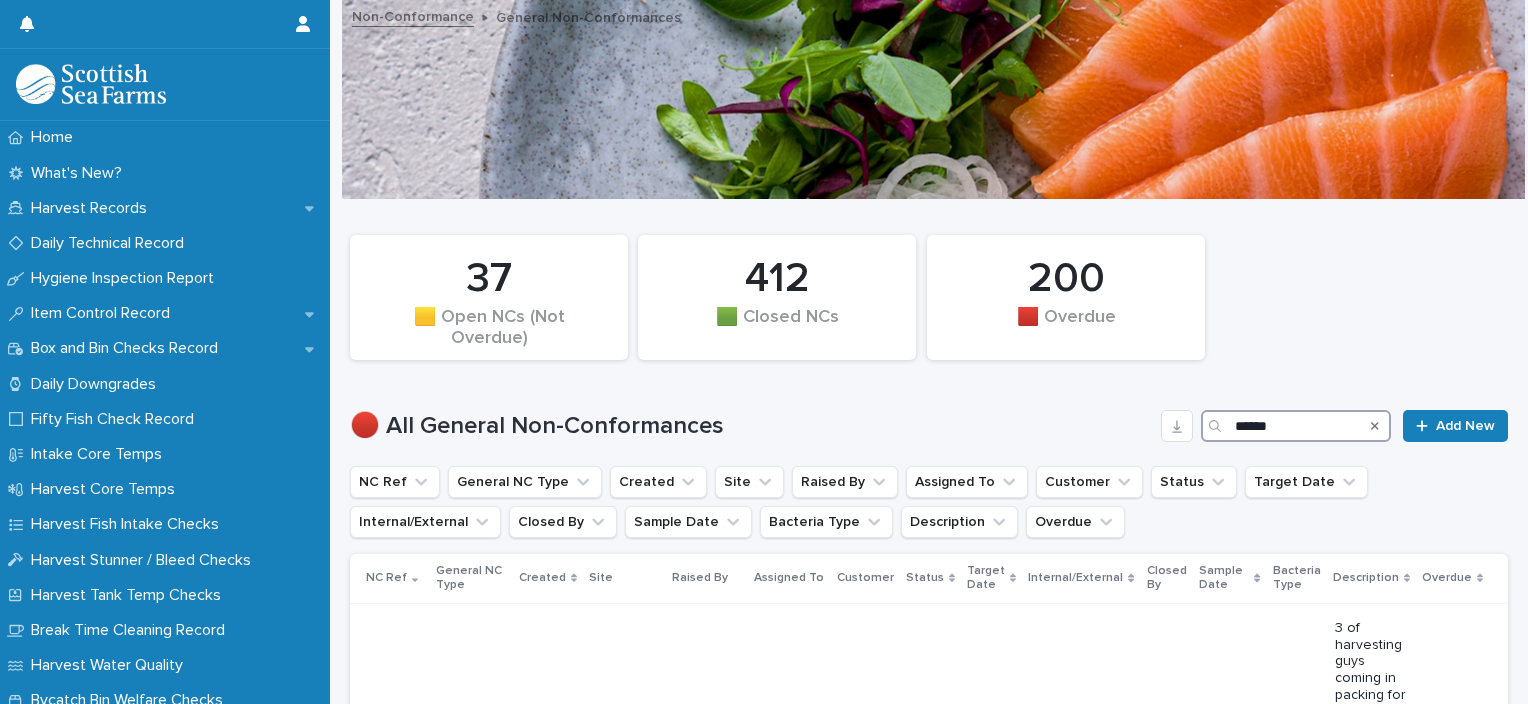 scroll, scrollTop: 100, scrollLeft: 0, axis: vertical 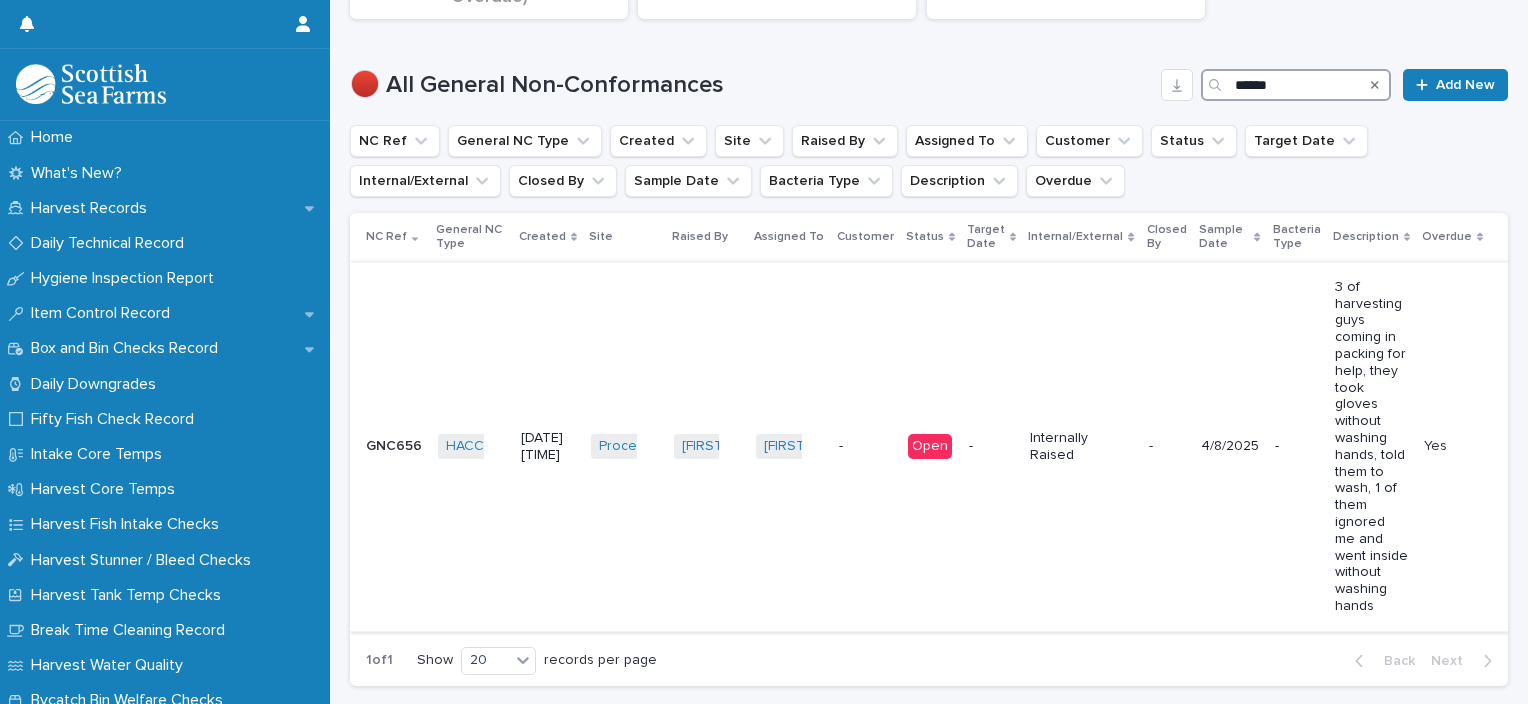 type on "******" 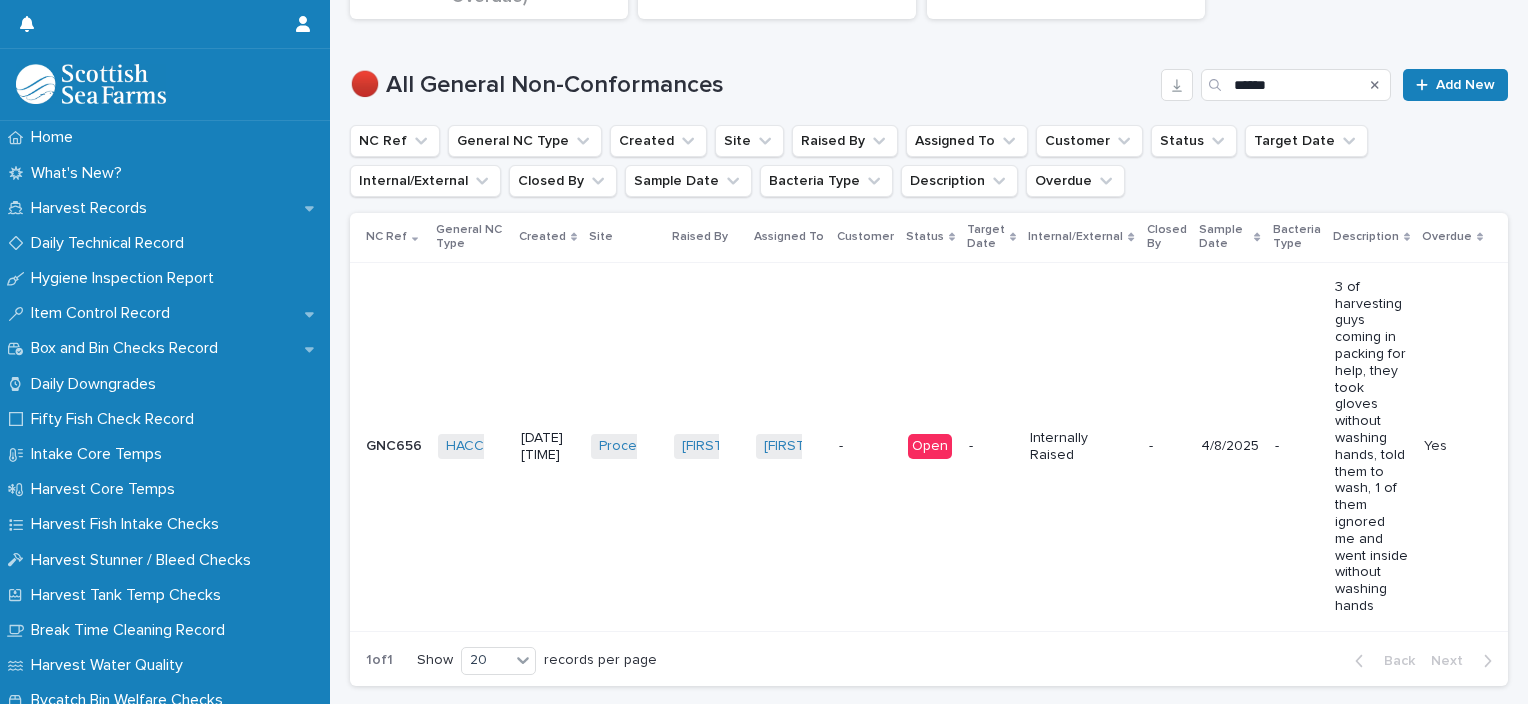 click on "Internally Raised" at bounding box center [1081, 446] 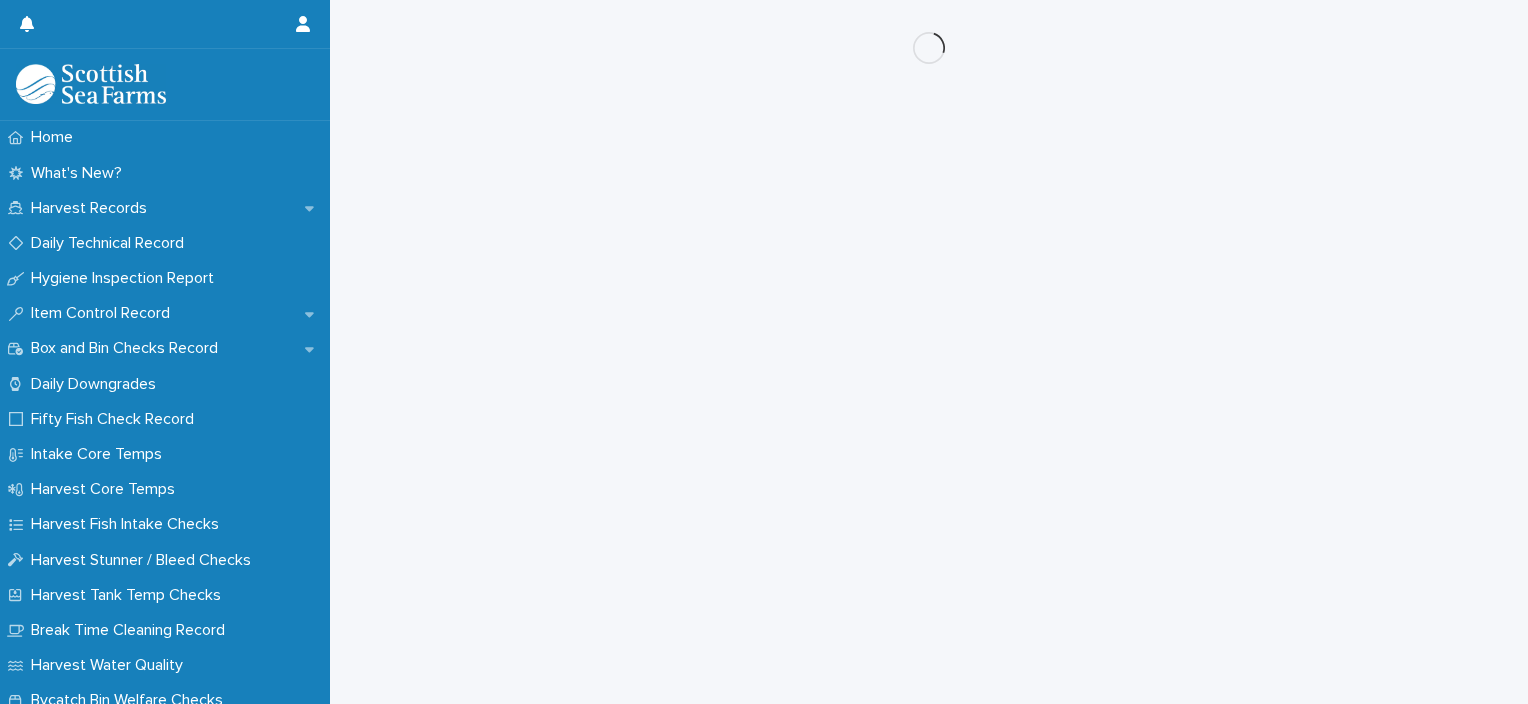 scroll, scrollTop: 0, scrollLeft: 0, axis: both 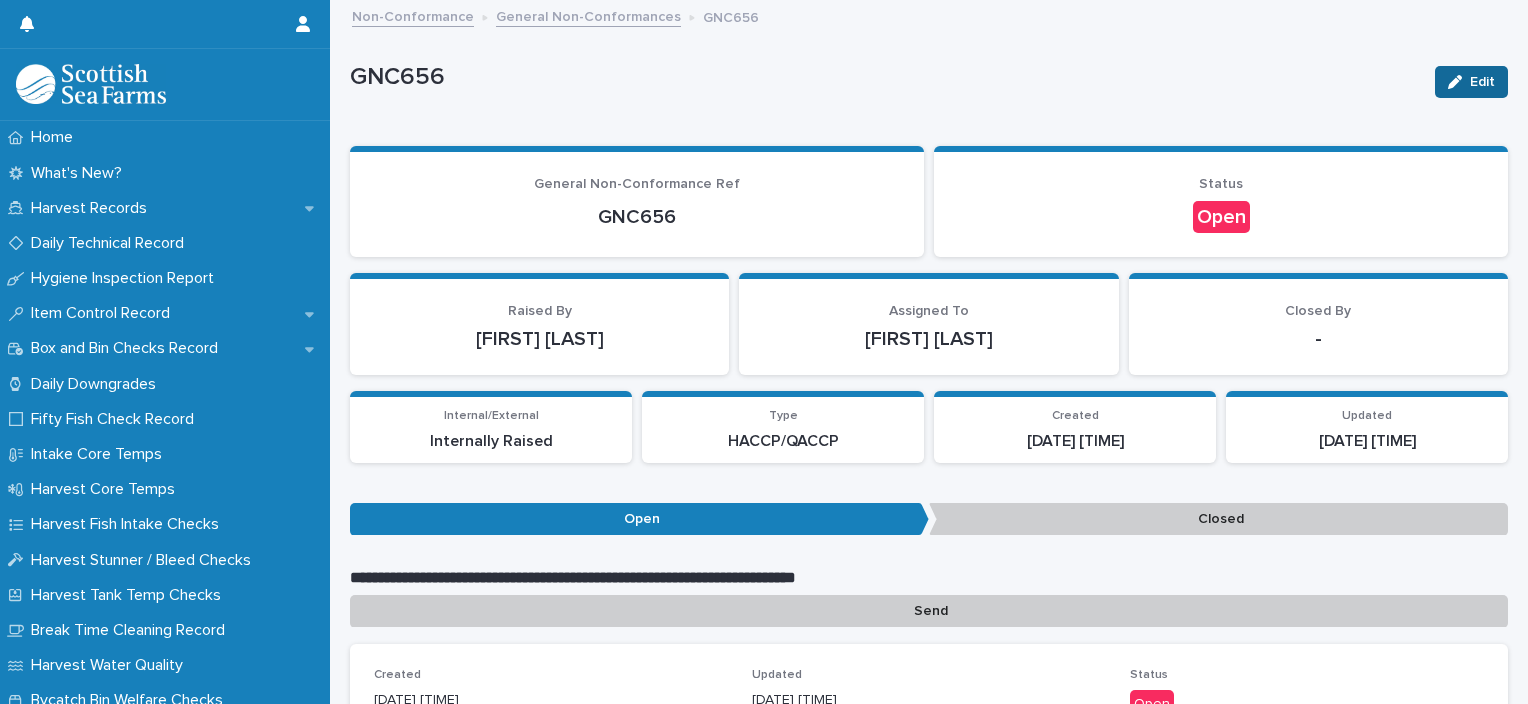 click on "Edit" at bounding box center [1471, 82] 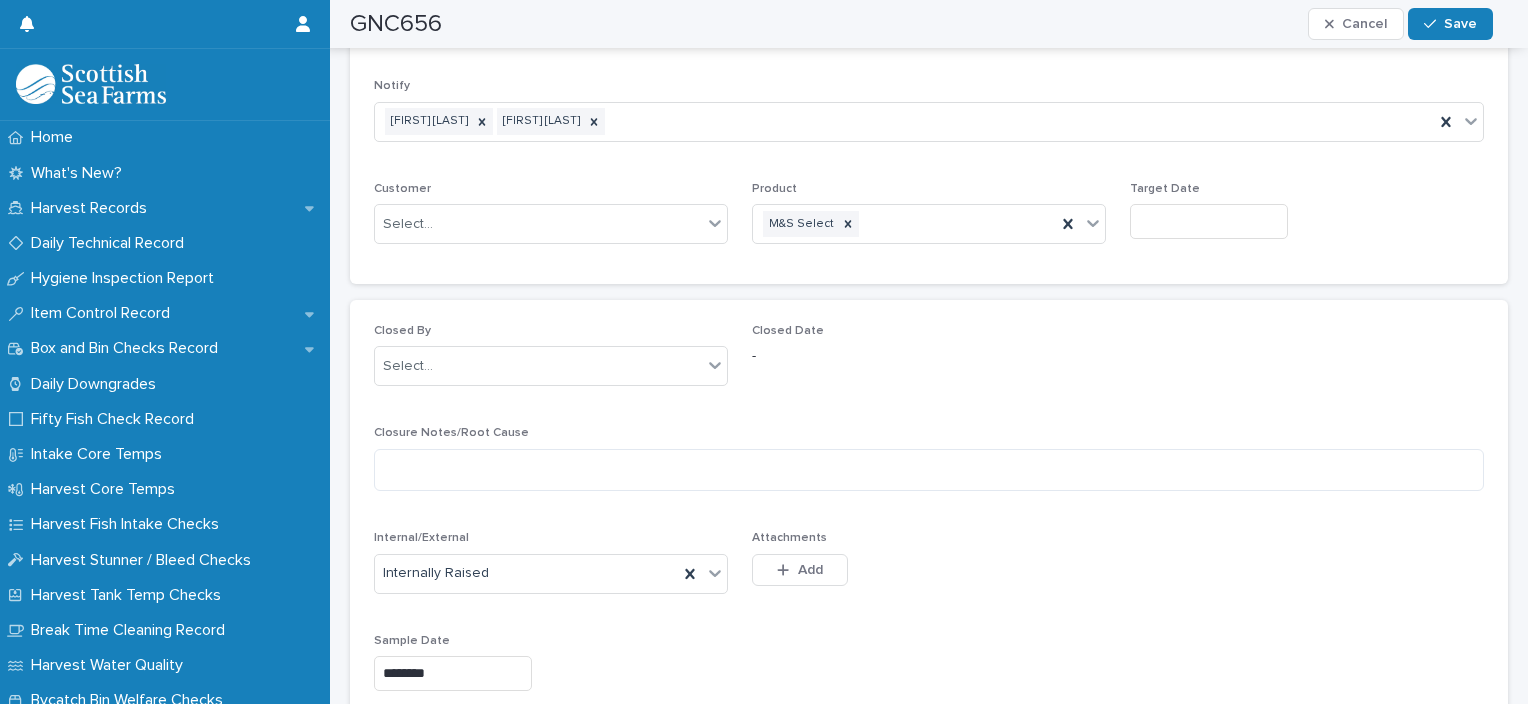 scroll, scrollTop: 1239, scrollLeft: 0, axis: vertical 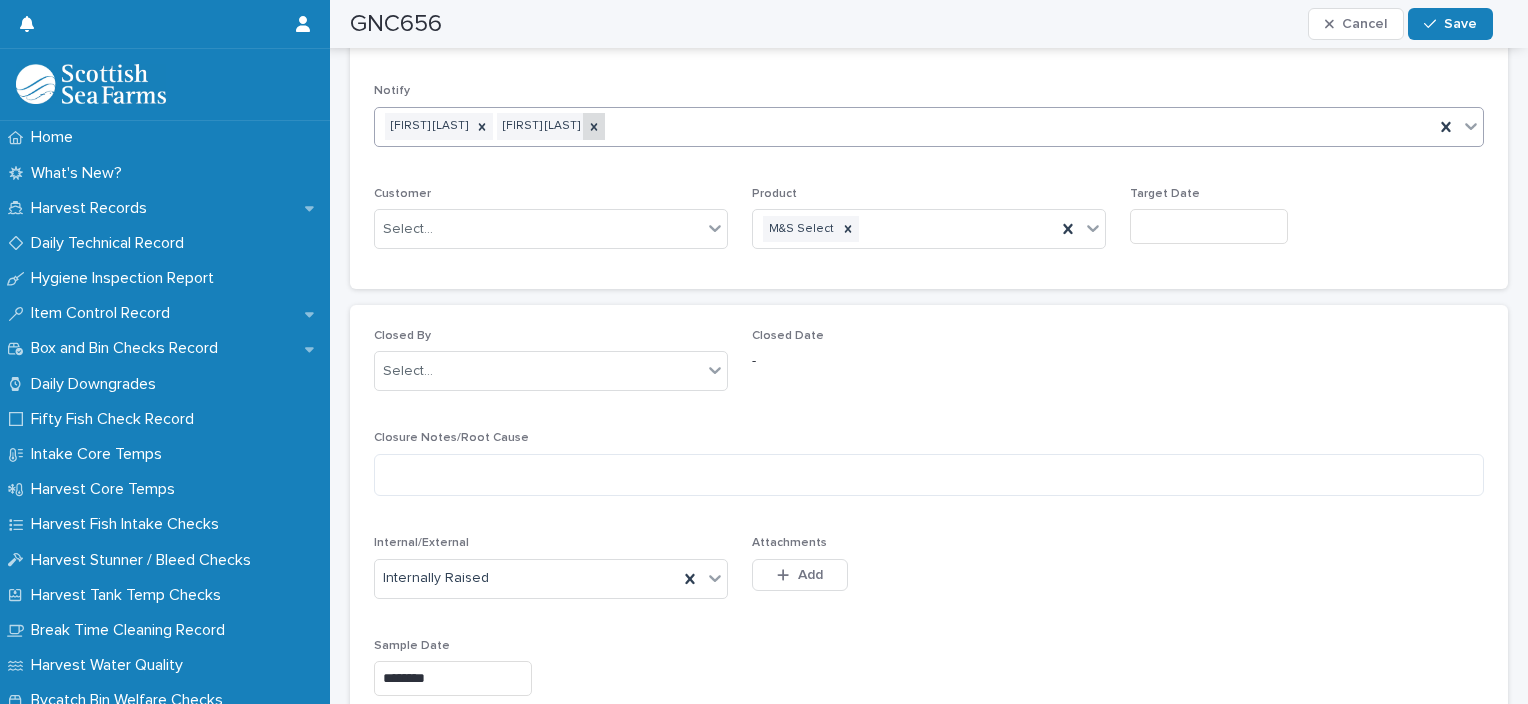 drag, startPoint x: 616, startPoint y: 123, endPoint x: 648, endPoint y: 131, distance: 32.984844 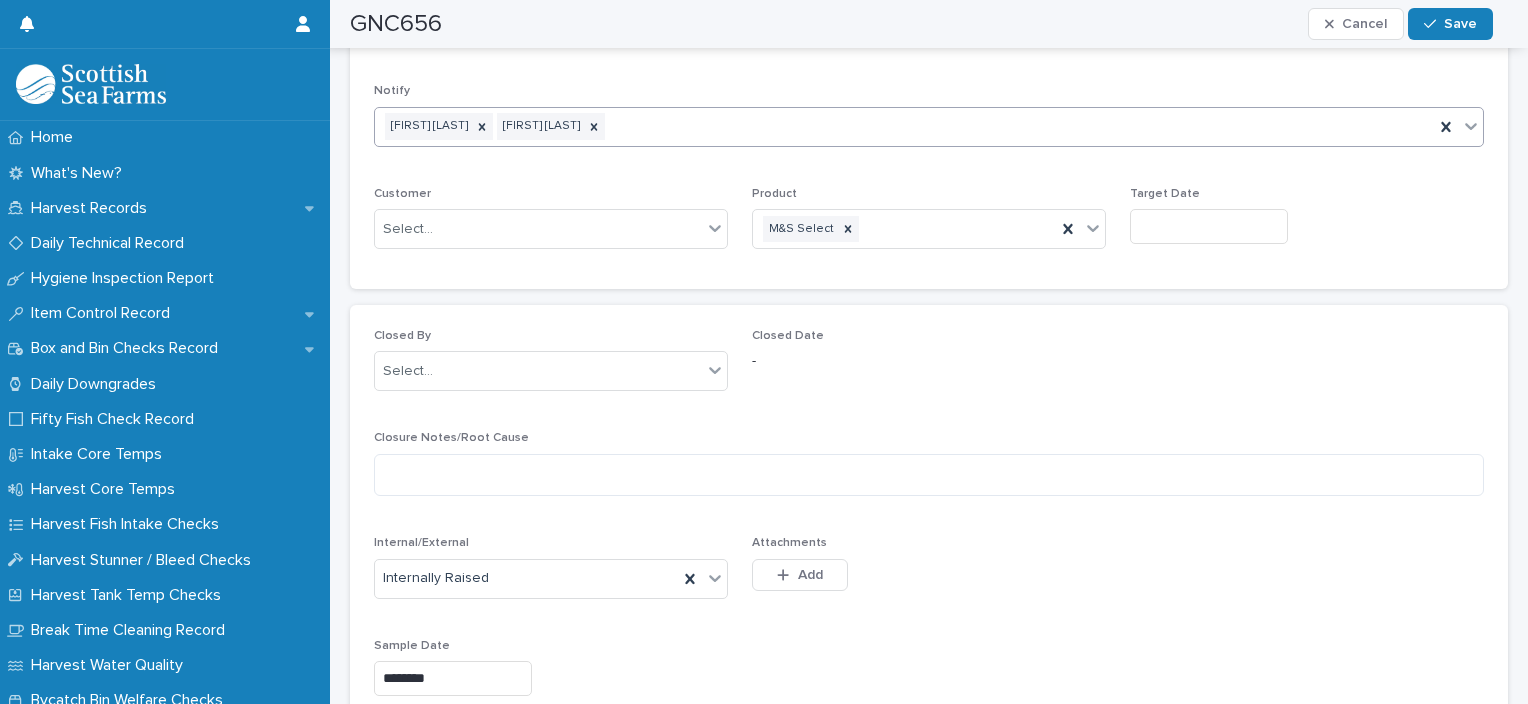 click 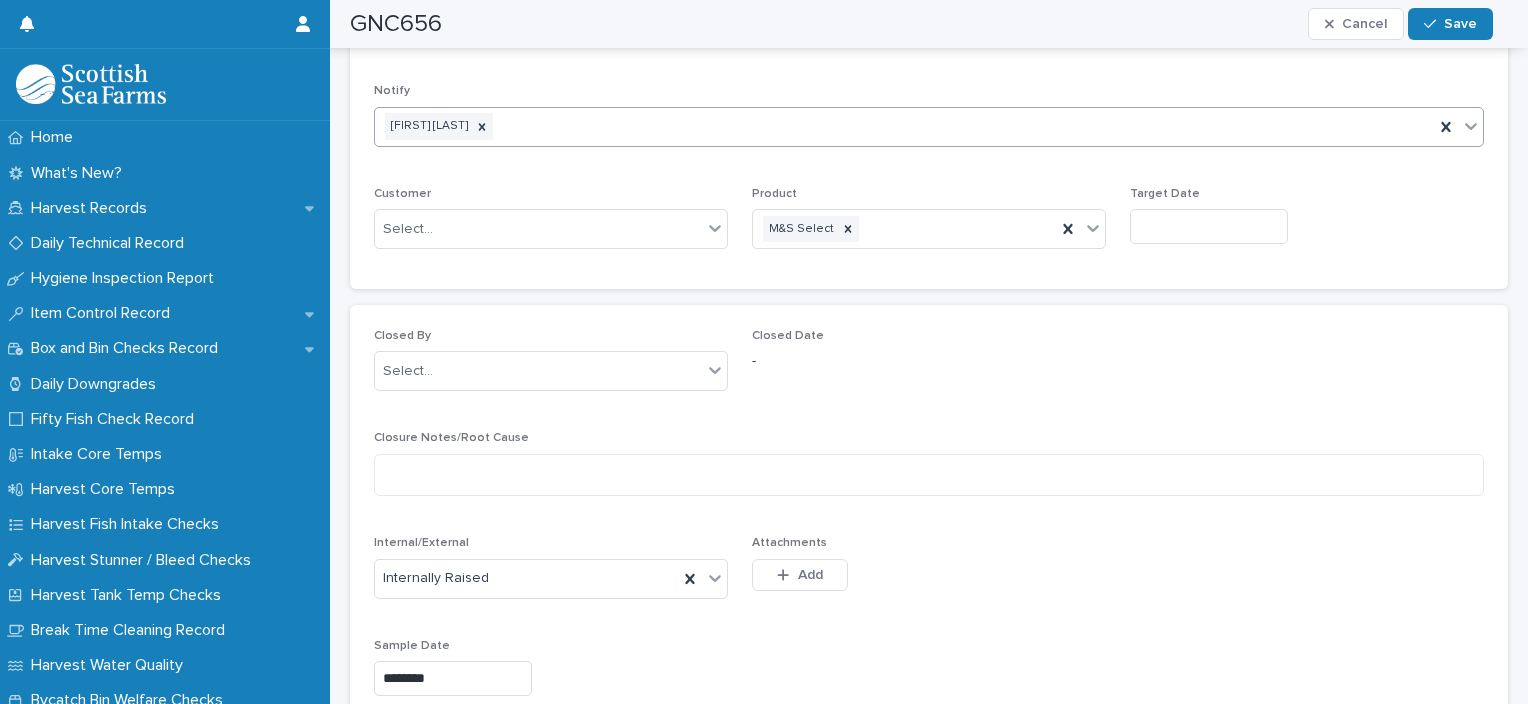 click on "[FIRST] [LAST]" at bounding box center [904, 126] 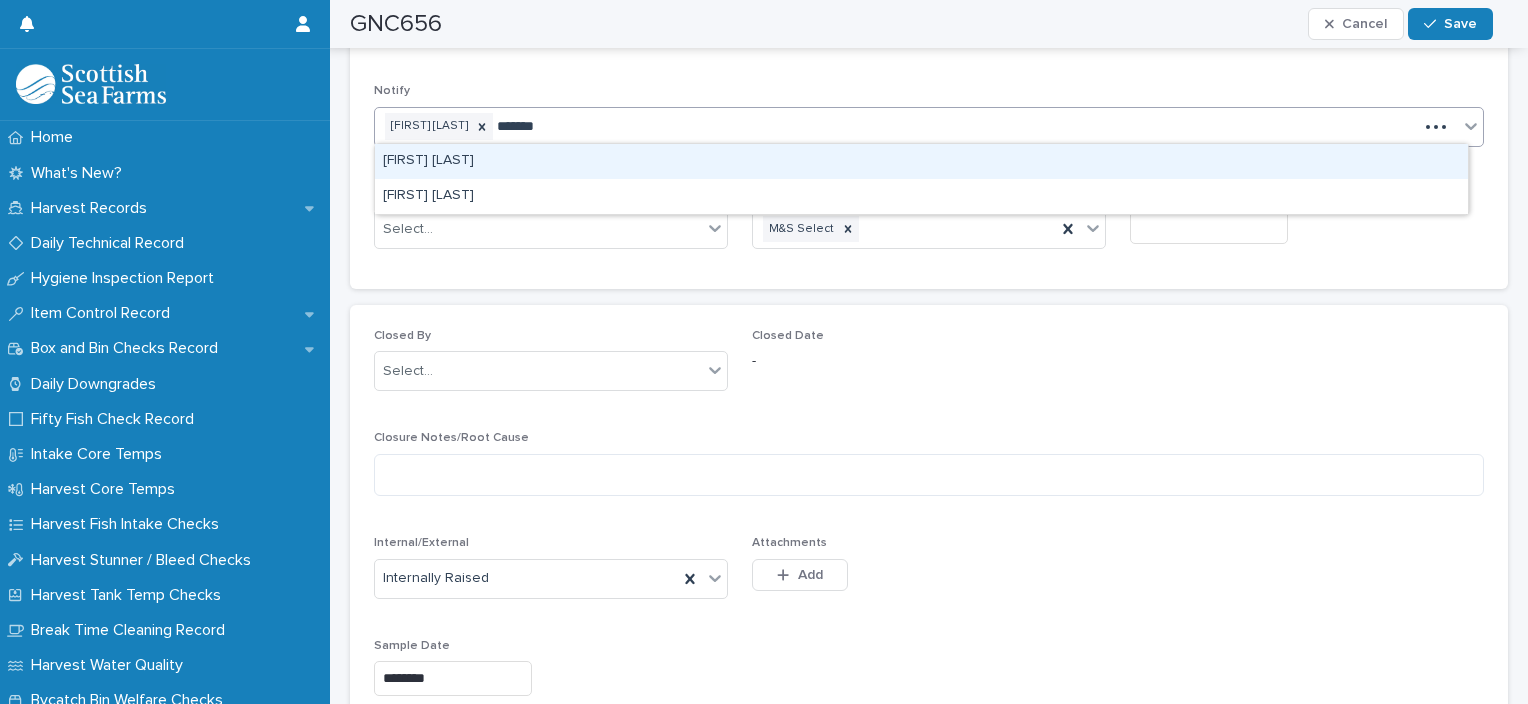 type on "********" 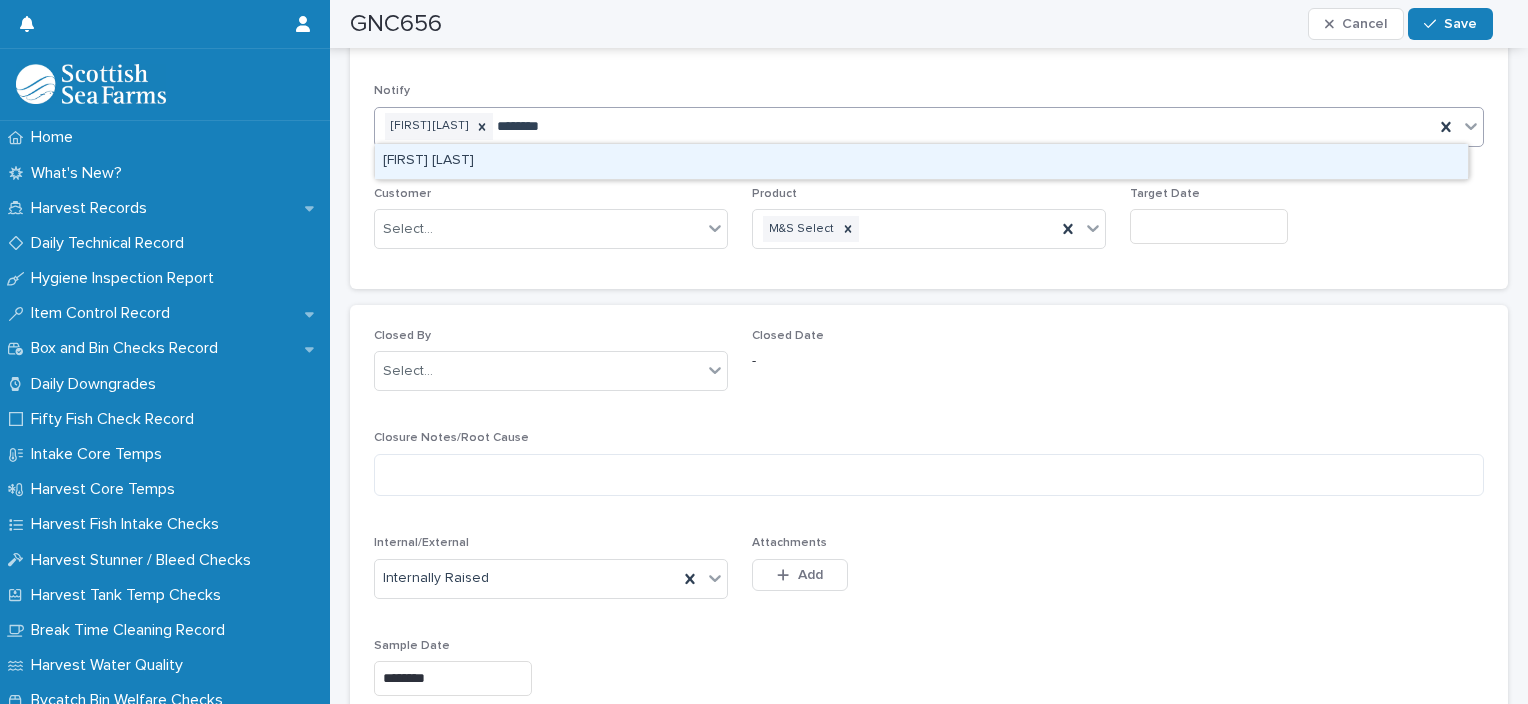 click on "David Laverty" at bounding box center [921, 161] 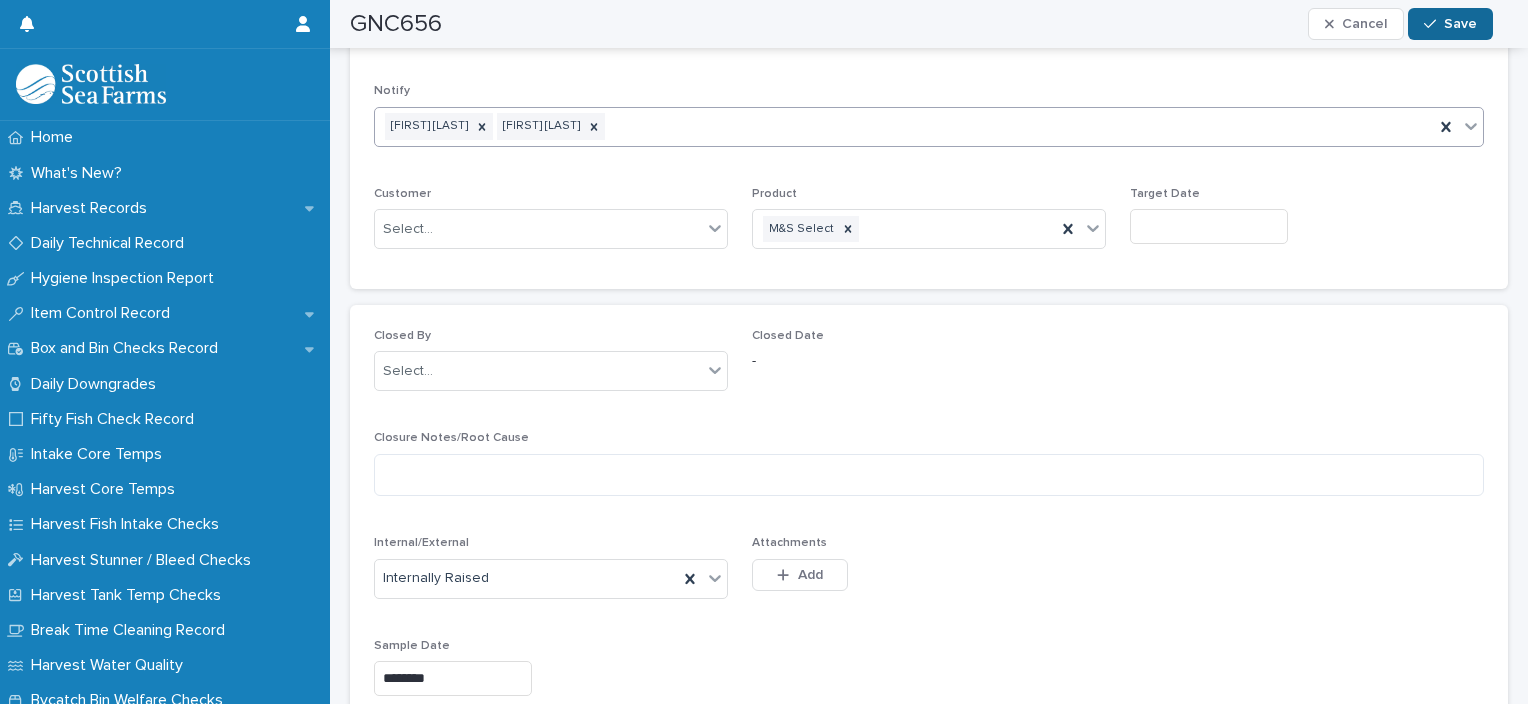 click on "Save" at bounding box center [1460, 24] 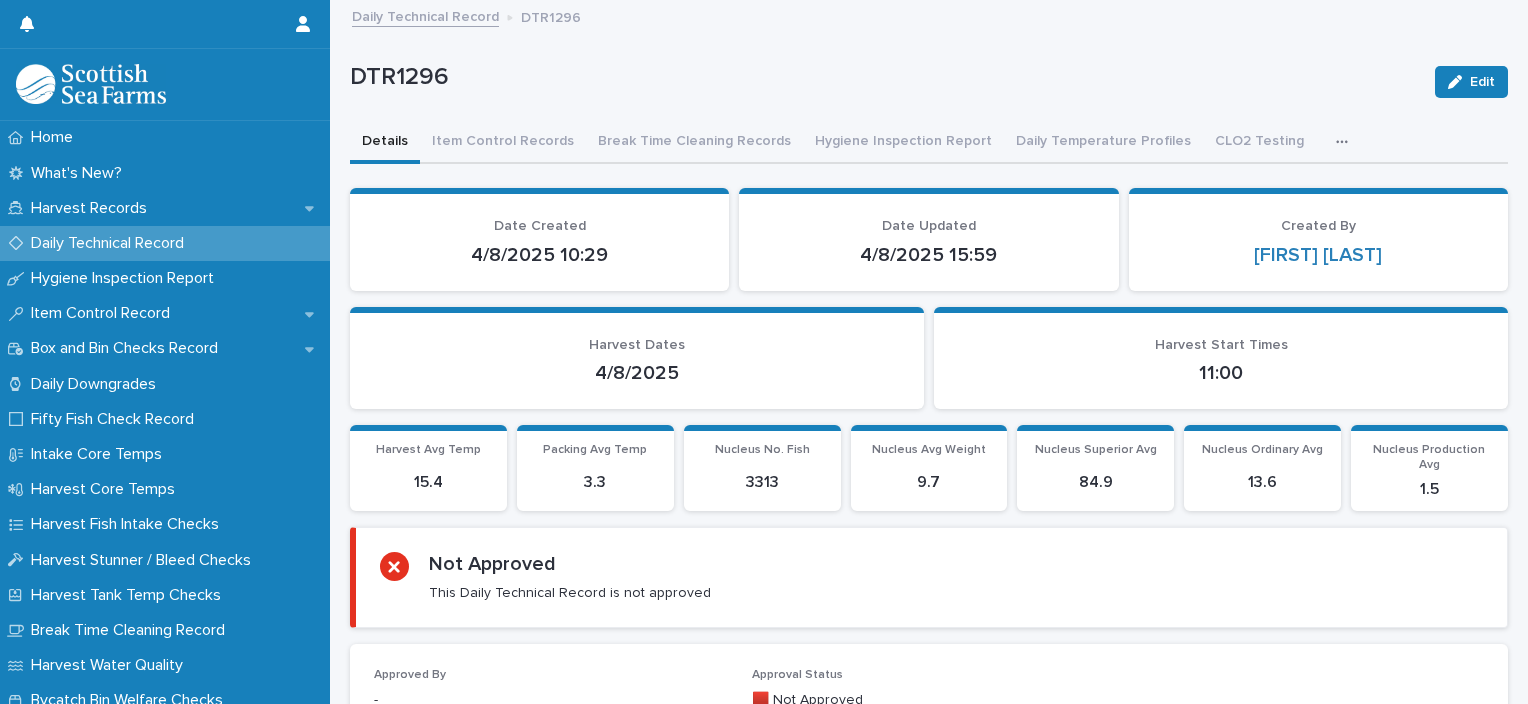 scroll, scrollTop: 0, scrollLeft: 0, axis: both 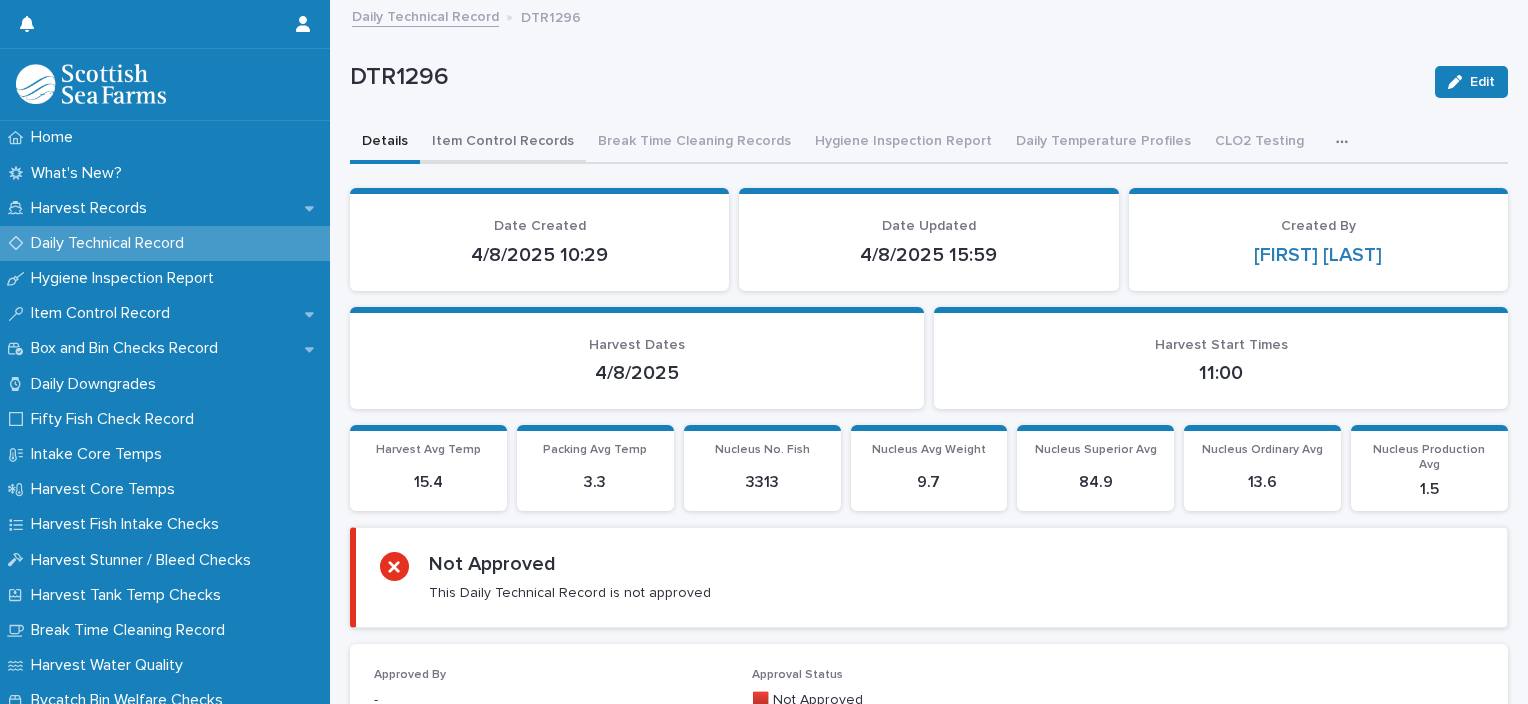 click on "Item Control Records" at bounding box center (503, 143) 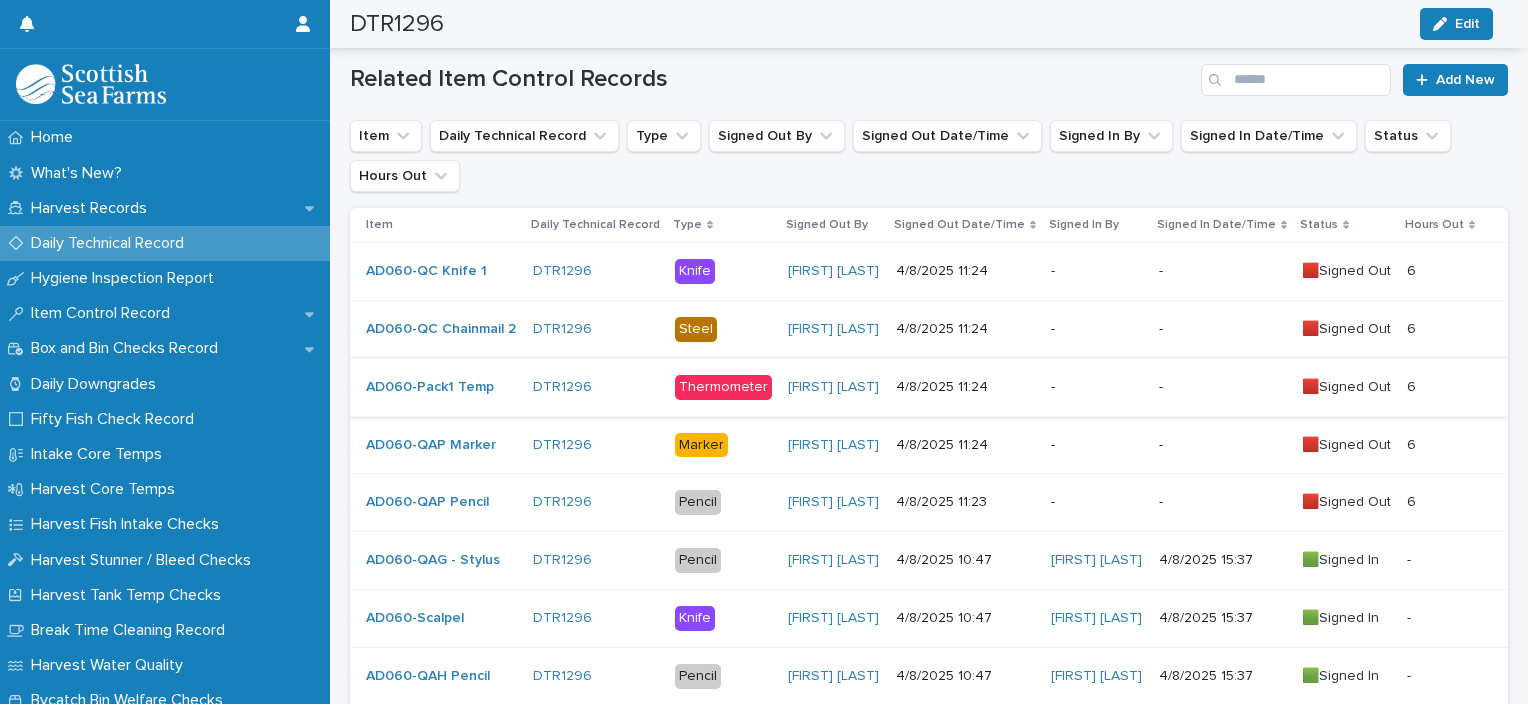 scroll, scrollTop: 339, scrollLeft: 0, axis: vertical 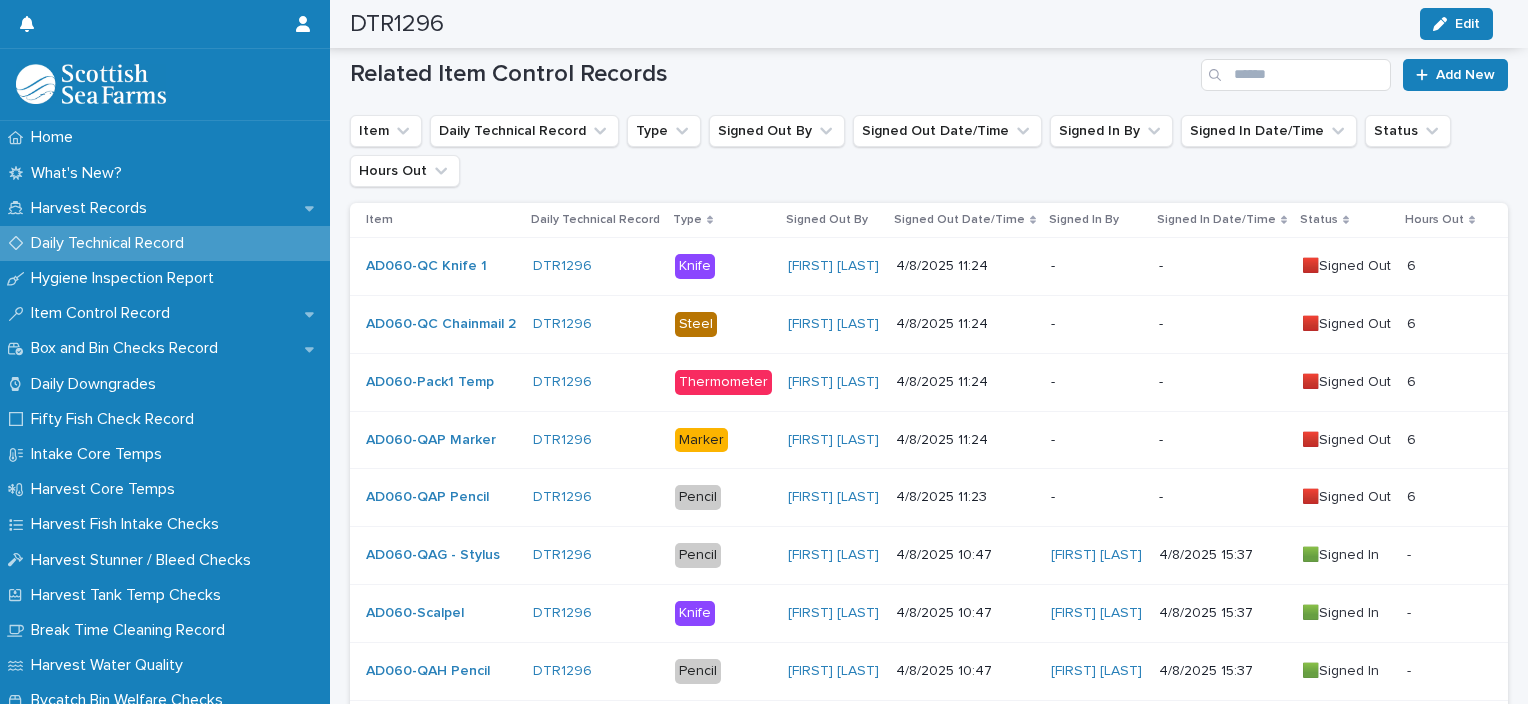 click on "-" at bounding box center [1097, 266] 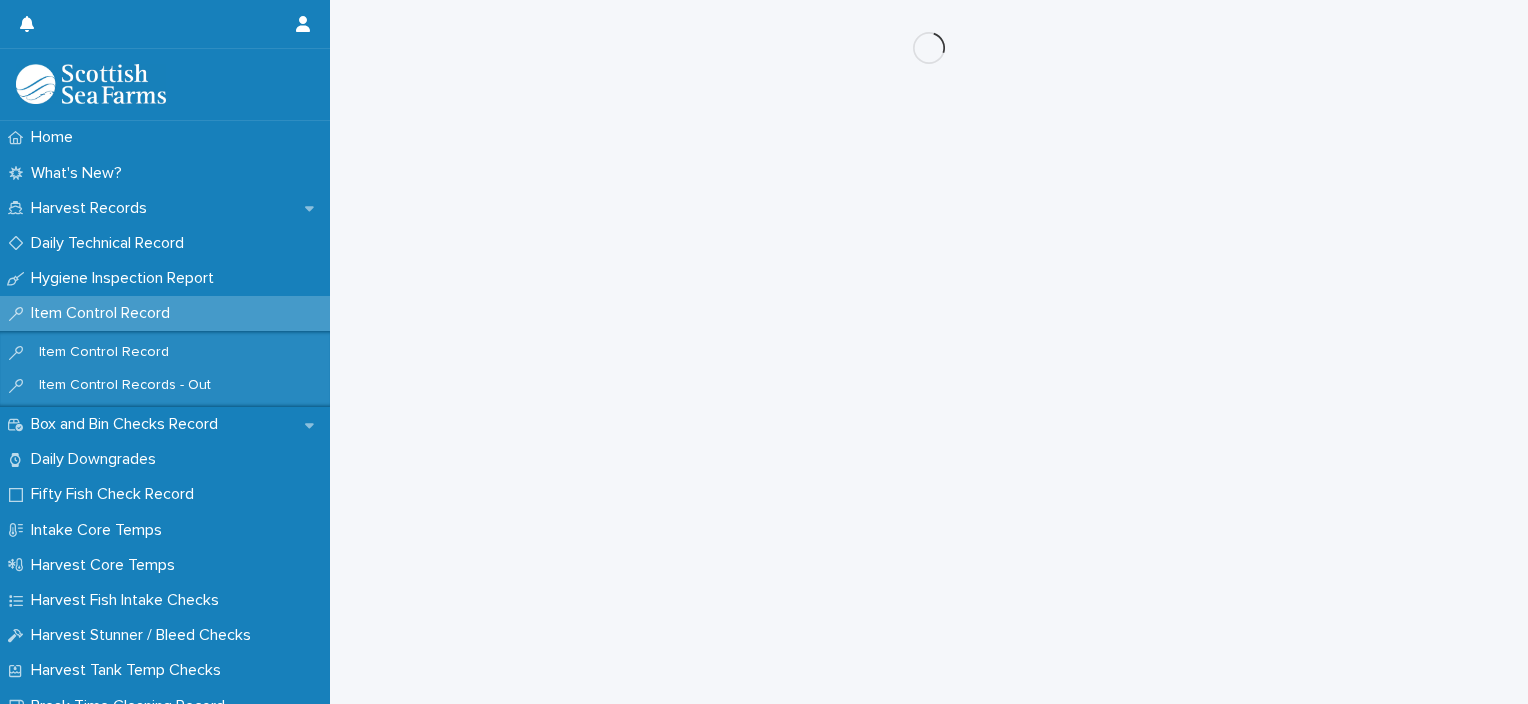 scroll, scrollTop: 0, scrollLeft: 0, axis: both 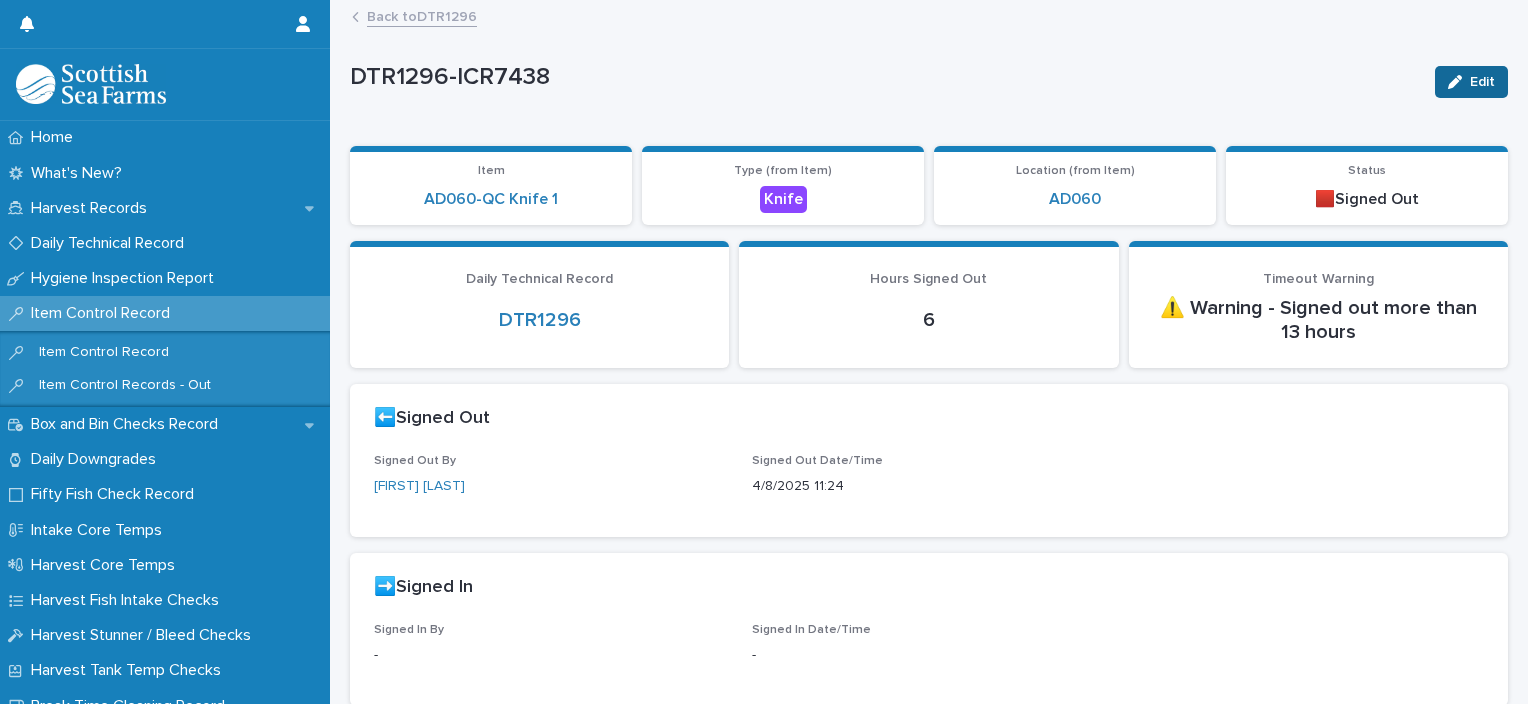 click on "Loading... Saving… Loading... Saving… DTR1296-ICR7438 Edit DTR1296-ICR7438 Edit Sorry, there was an error saving your record. Please try again. Please fill out the required fields below. Loading... Saving… Loading... Saving… Loading... Saving… Item AD060-QC Knife 1   Type (from Item) Knife Location (from Item) AD060   Status 🟥Signed Out Loading... Saving… Daily Technical Record DTR1296   Hours Signed Out 6 Timeout Warning ⚠️ Warning - Signed out more than 13 hours Loading... Saving… ⬅️Signed Out Signed Out By Ionel Stoica   Signed Out Date/Time 4/8/2025 11:24 ➡️Signed In Signed In By - Signed In Date/Time - ❌Damage or Issues Damage or Issues -" at bounding box center [929, 471] 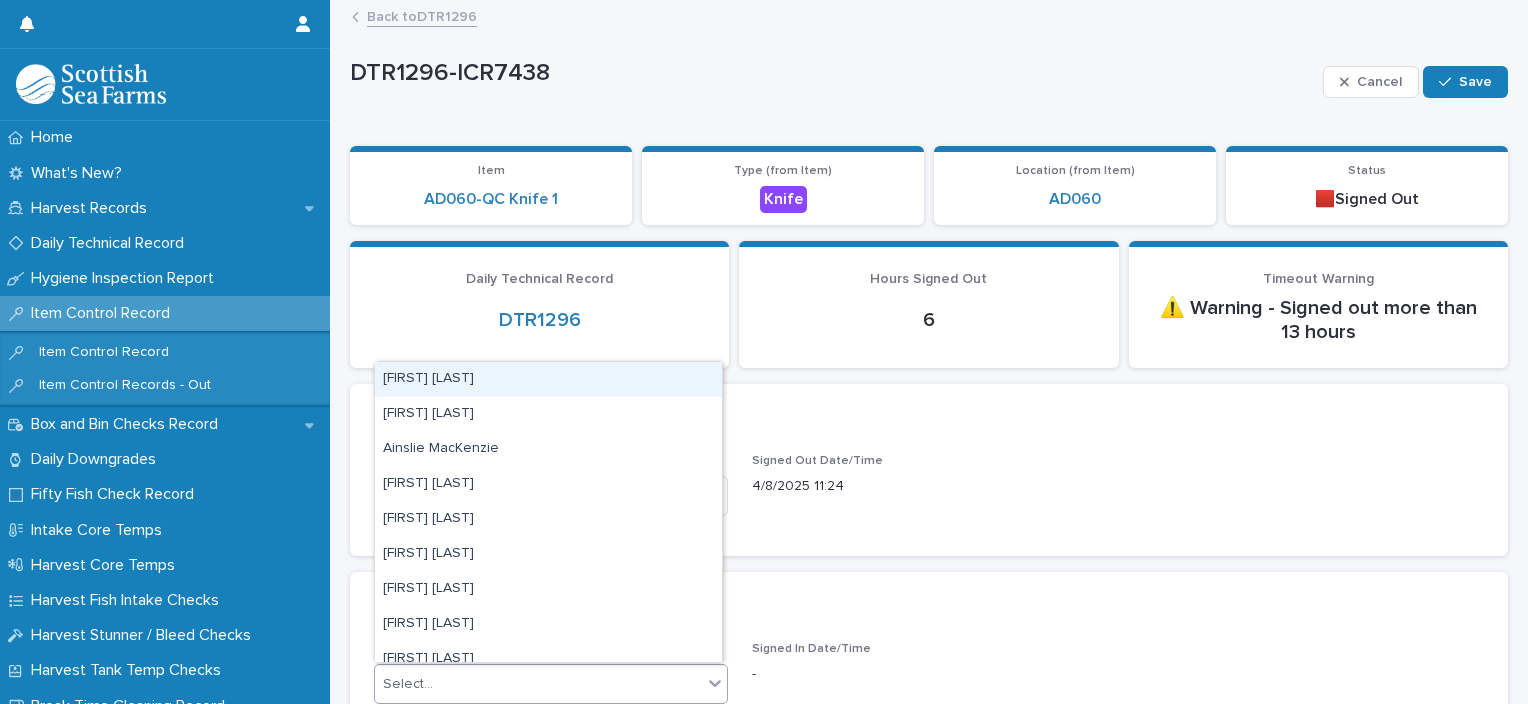 click on "Select..." at bounding box center [538, 684] 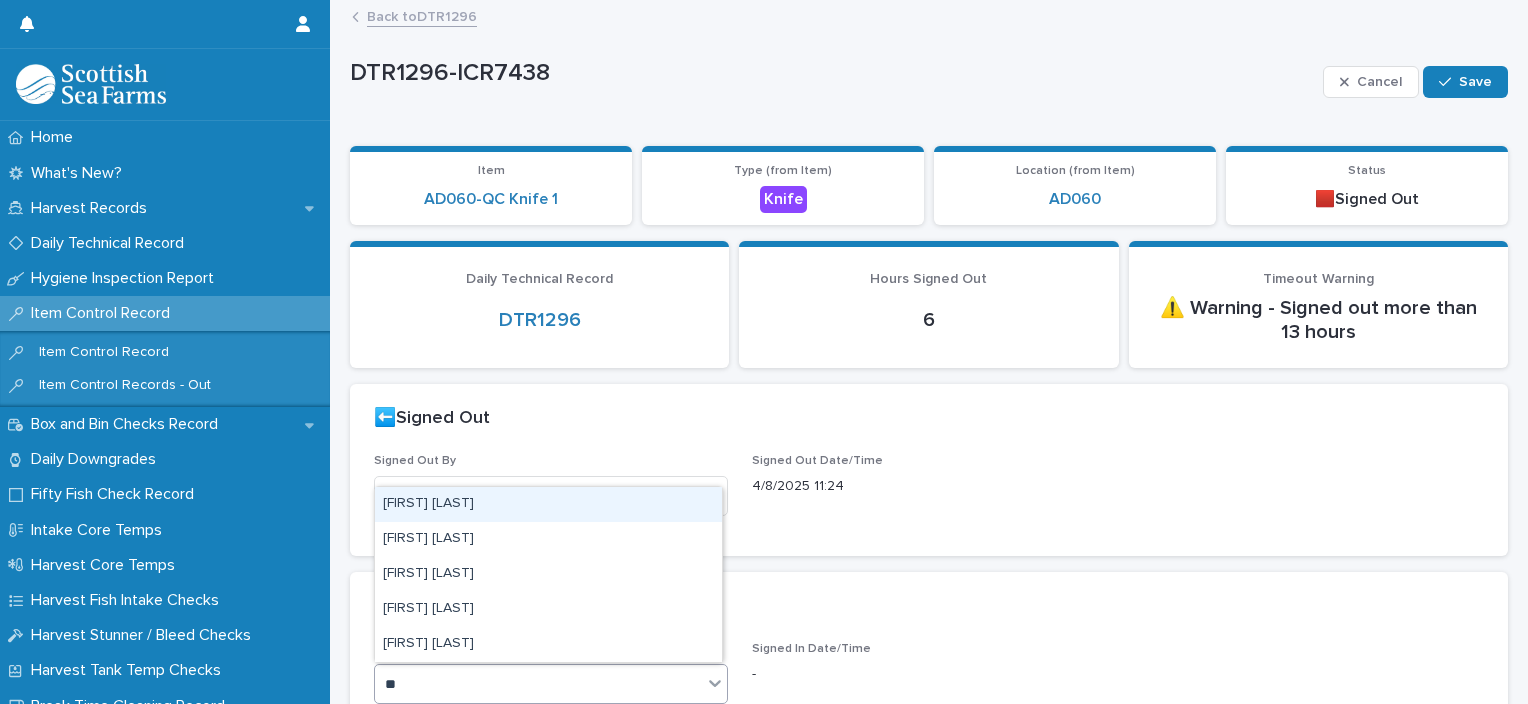type on "***" 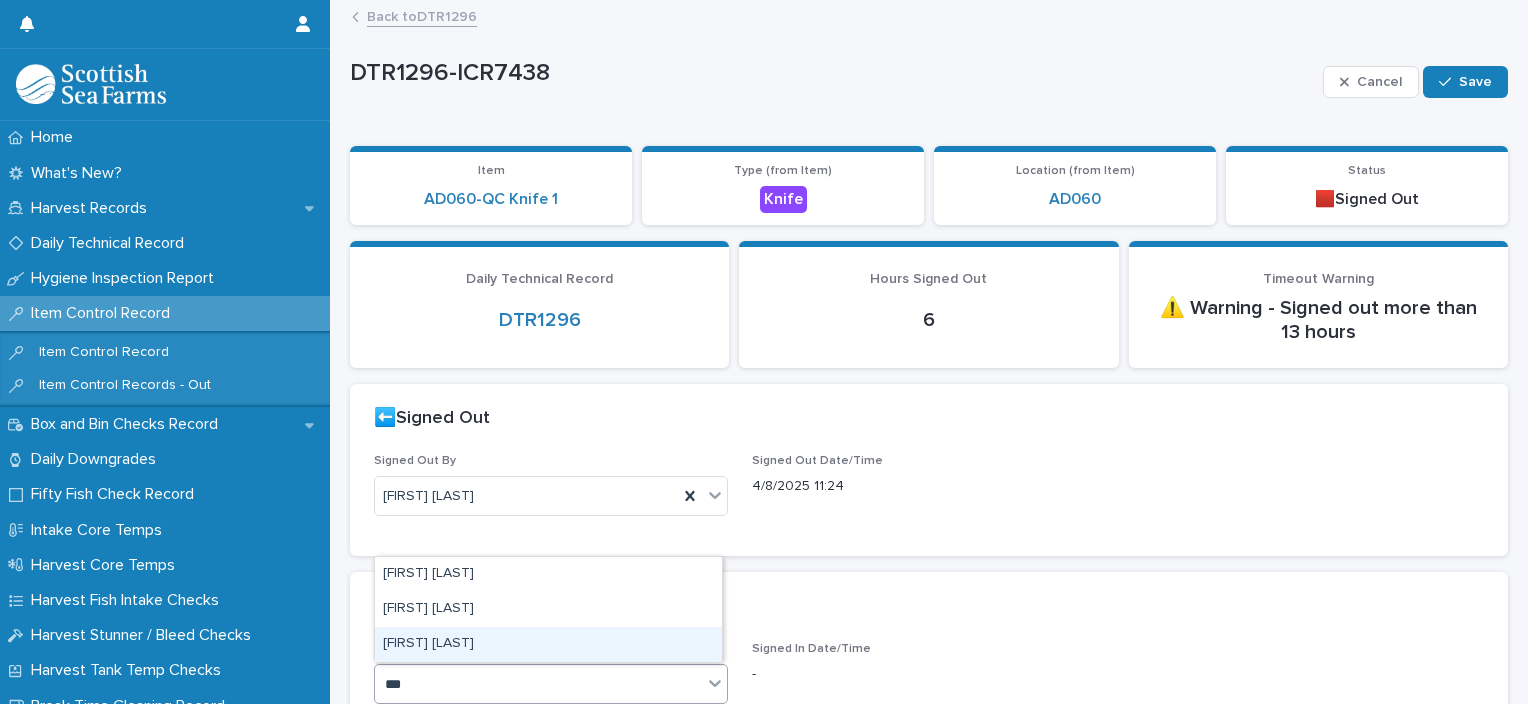 click on "Ionel Stoica" at bounding box center (548, 644) 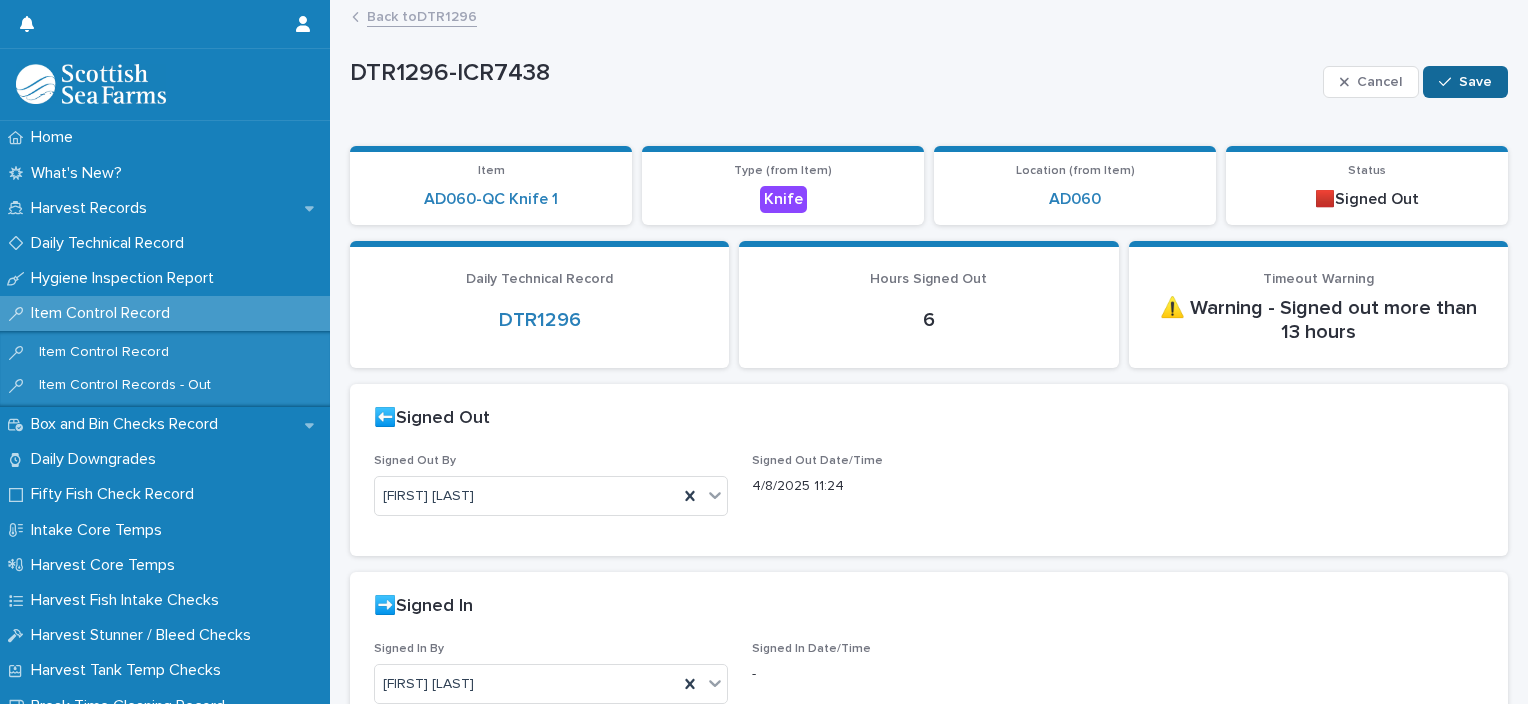 click on "Save" at bounding box center [1465, 82] 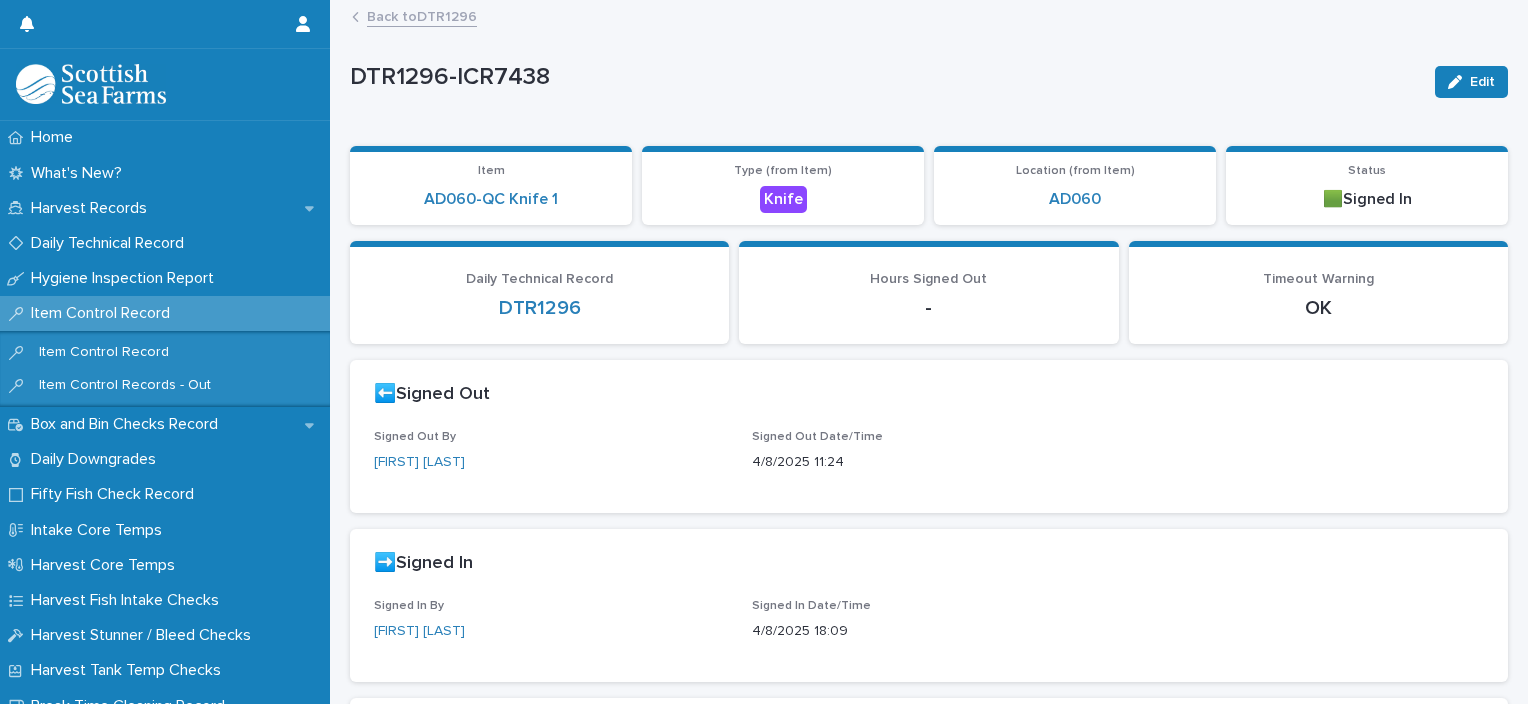 click on "Back to  DTR1296" at bounding box center (422, 15) 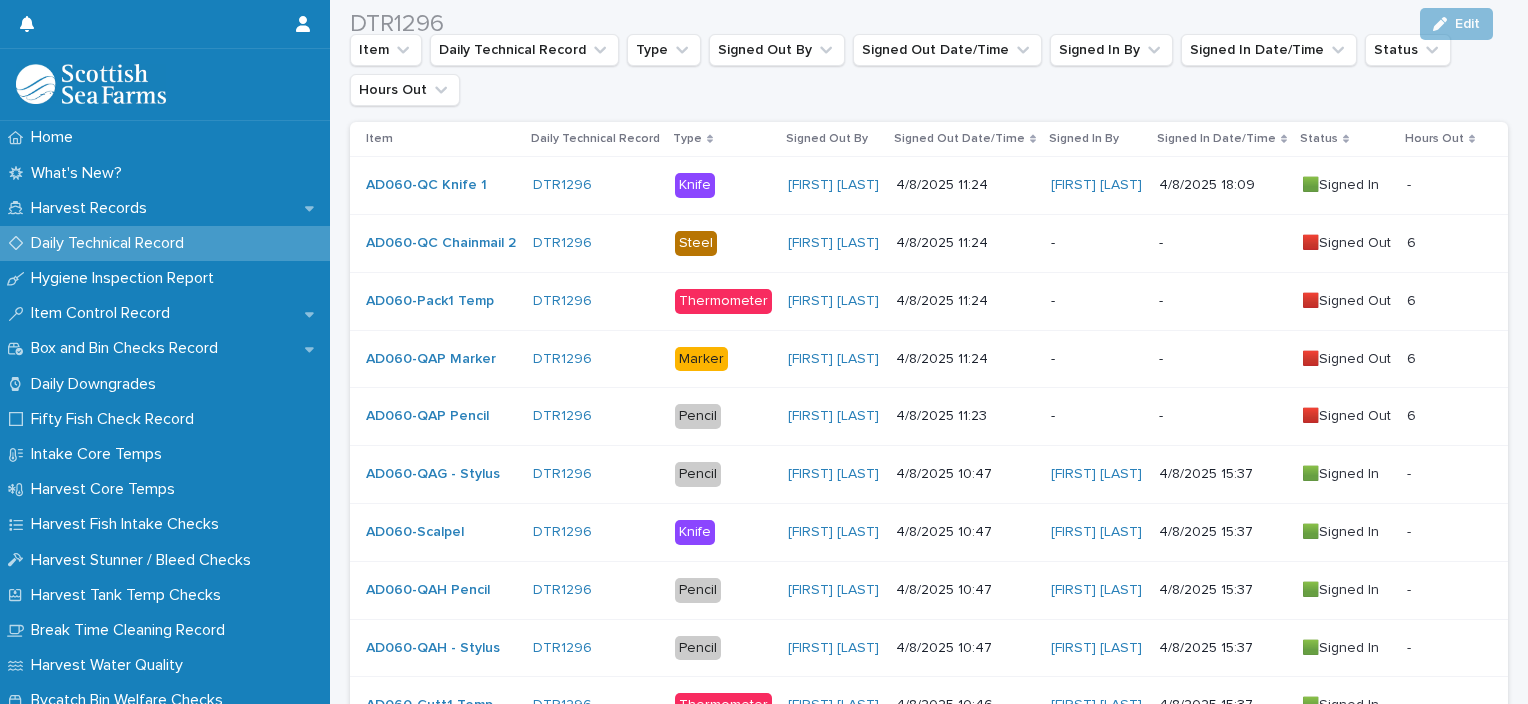 scroll, scrollTop: 500, scrollLeft: 0, axis: vertical 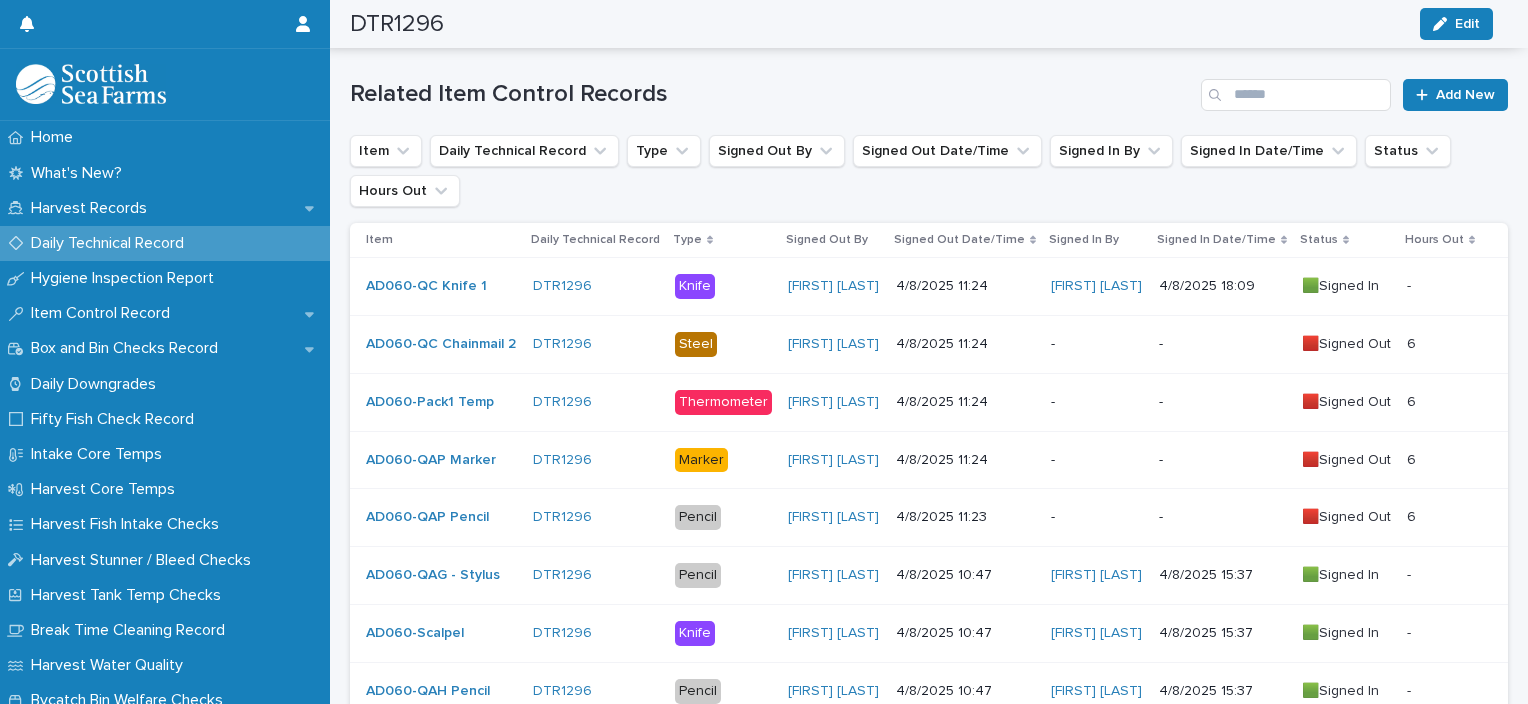 click on "-" at bounding box center (1097, 344) 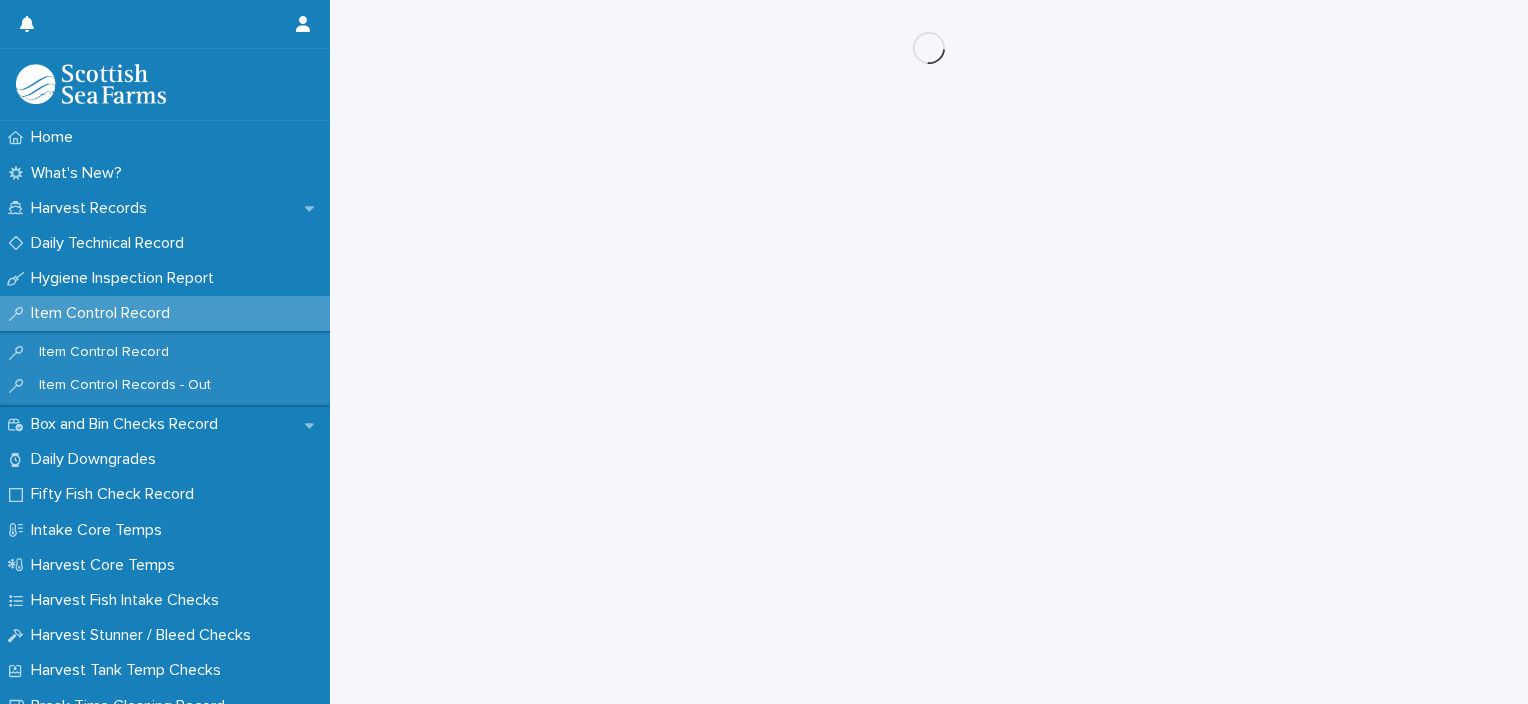 scroll, scrollTop: 0, scrollLeft: 0, axis: both 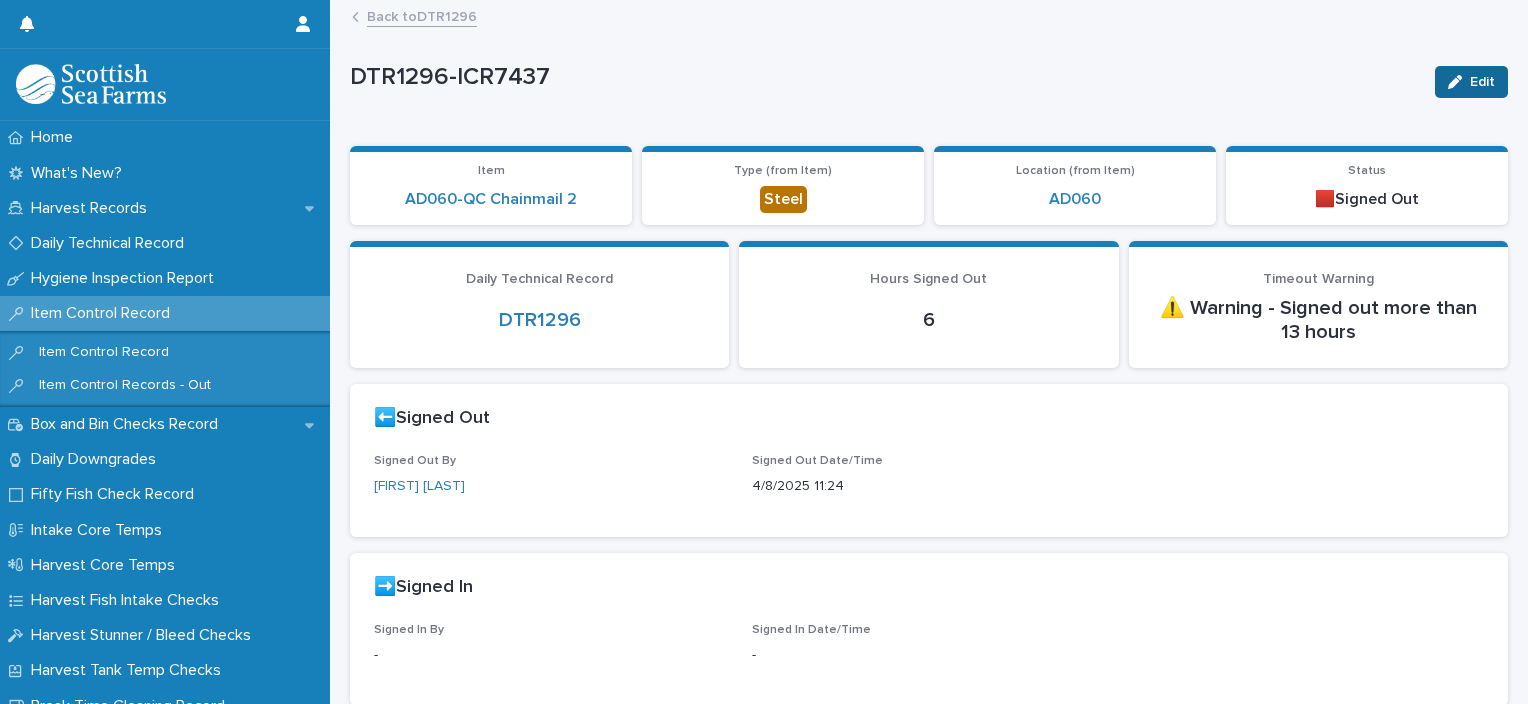 click at bounding box center (1459, 82) 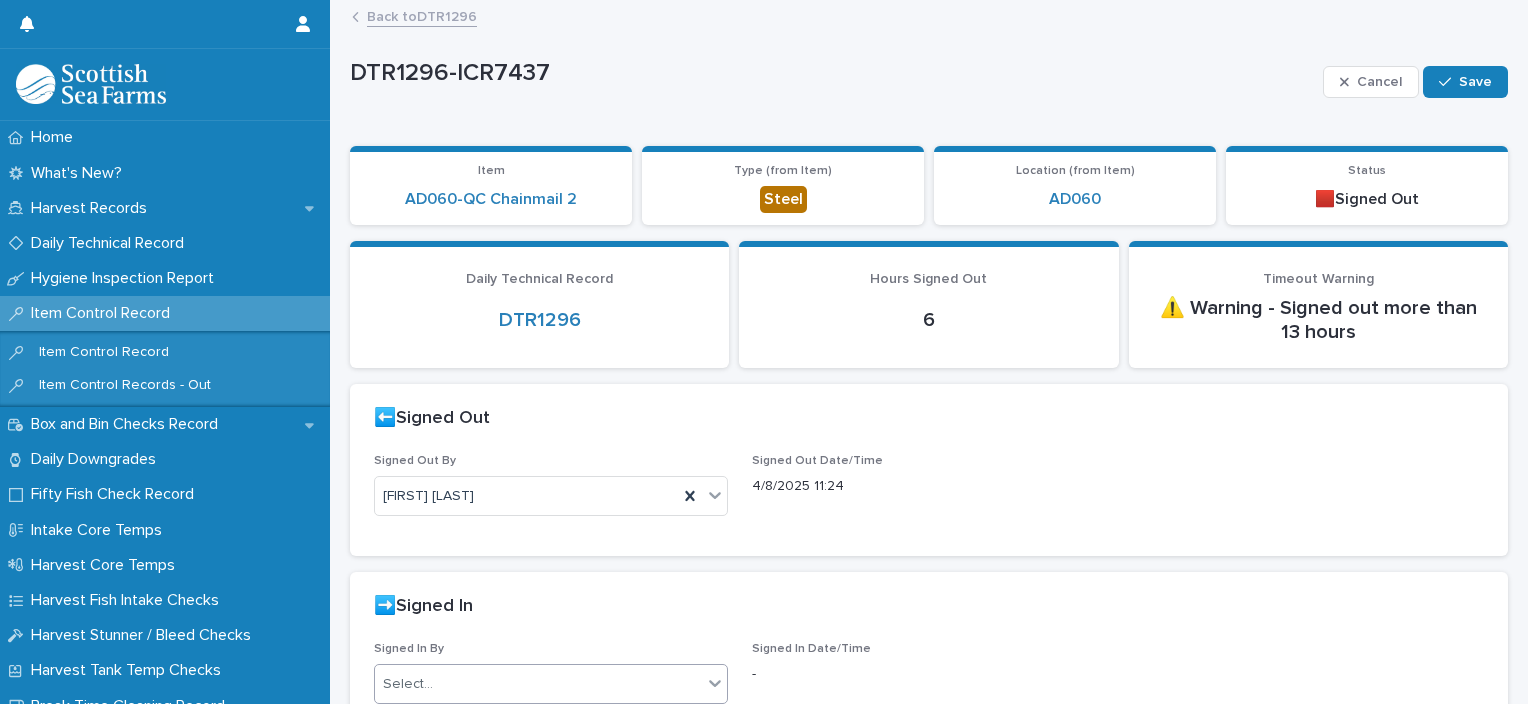 click on "Select..." at bounding box center [538, 684] 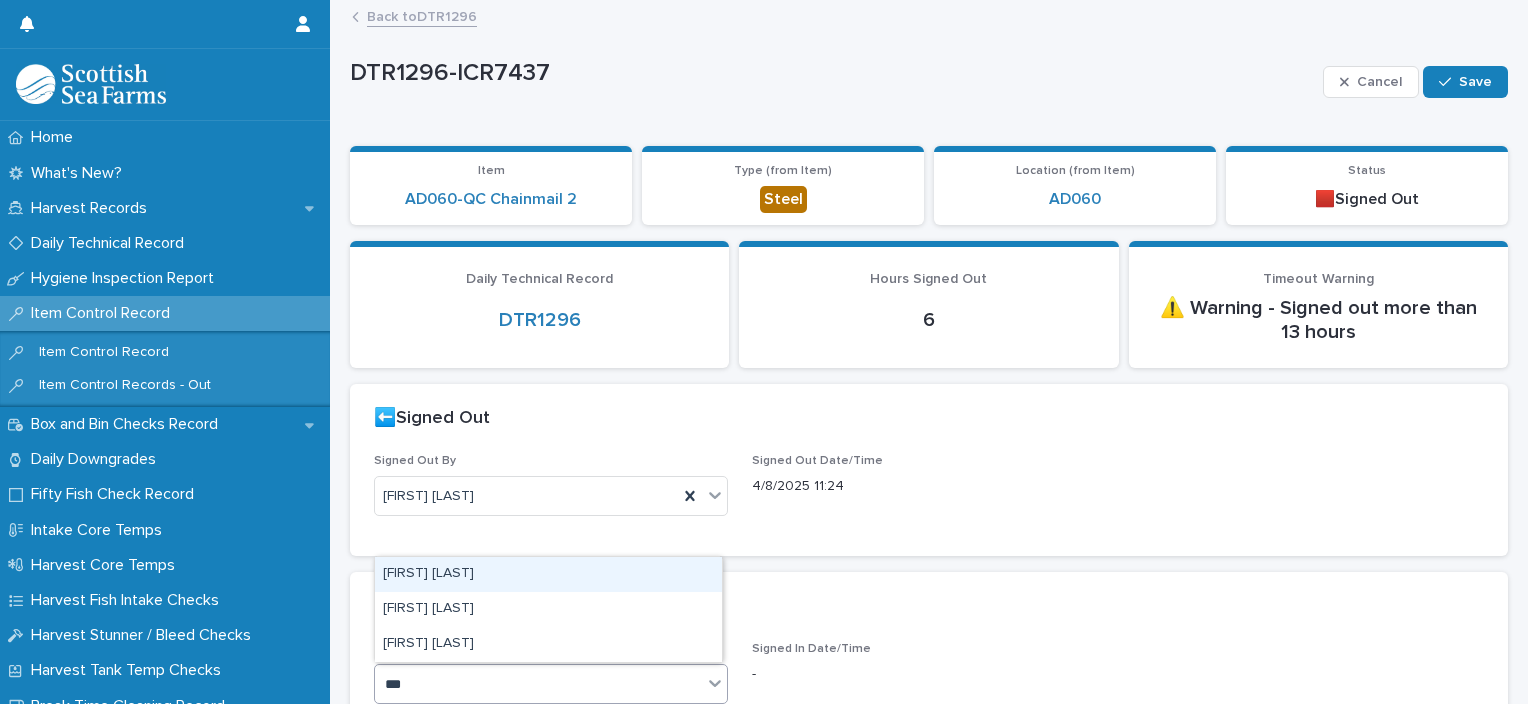 scroll, scrollTop: 100, scrollLeft: 0, axis: vertical 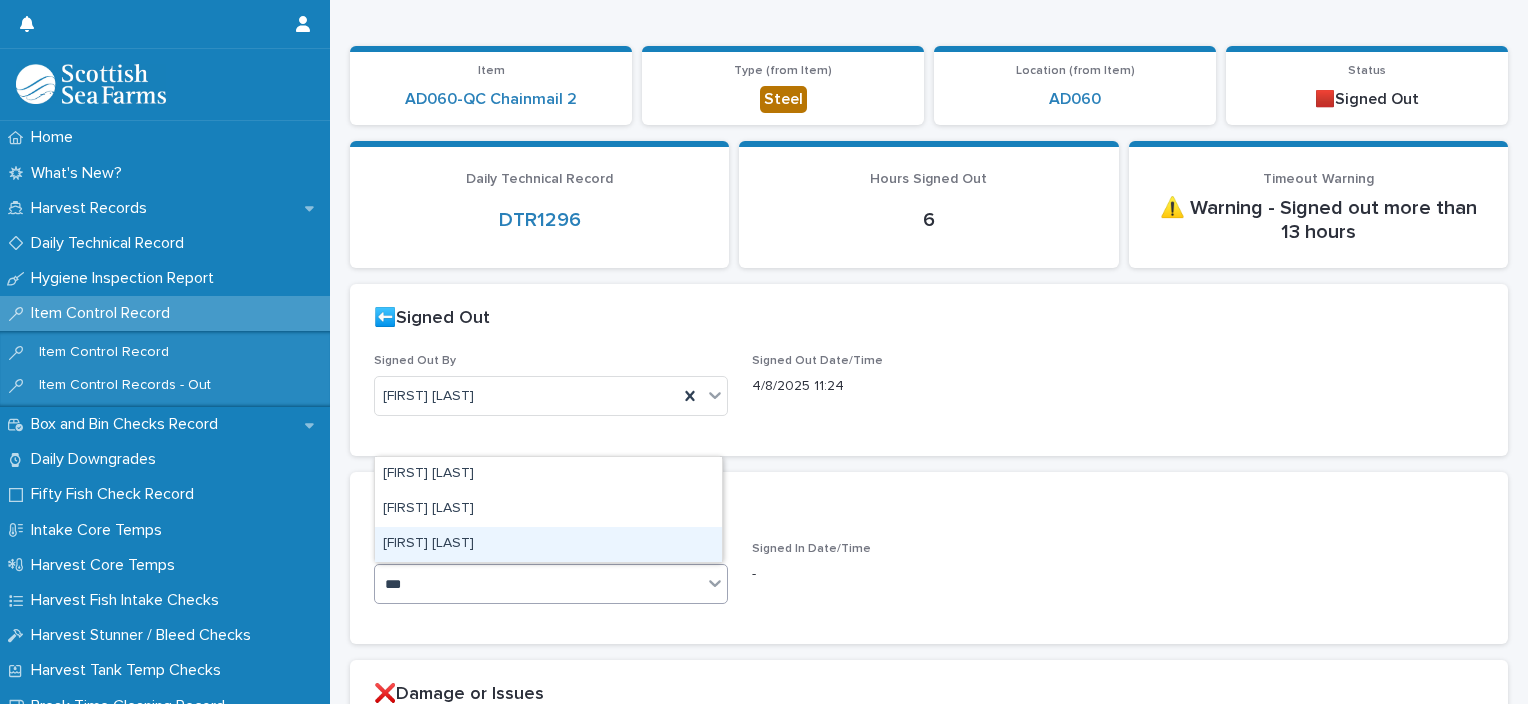 type on "***" 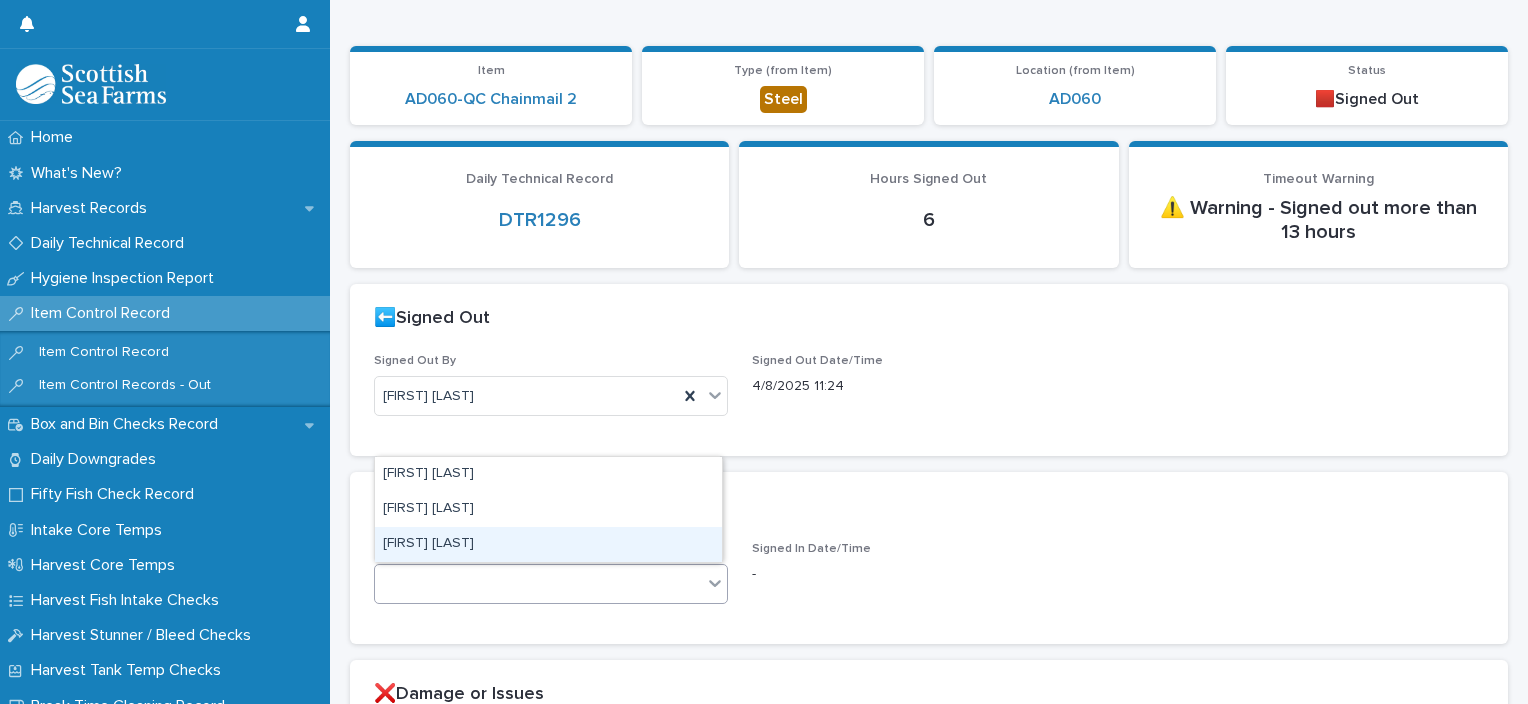 click on "⬅️Signed Out Signed Out By Ionel Stoica Signed Out Date/Time 4/8/2025 11:24 ➡️Signed In Signed In By      option Ionel Stoica focused, 3 of 3. 3 results available for search term ion. Use Up and Down to choose options, press Enter to select the currently focused option, press Escape to exit the menu, press Tab to select the option and exit the menu. ion Signed In Date/Time - ❌Damage or Issues Damage or Issues" at bounding box center (929, 559) 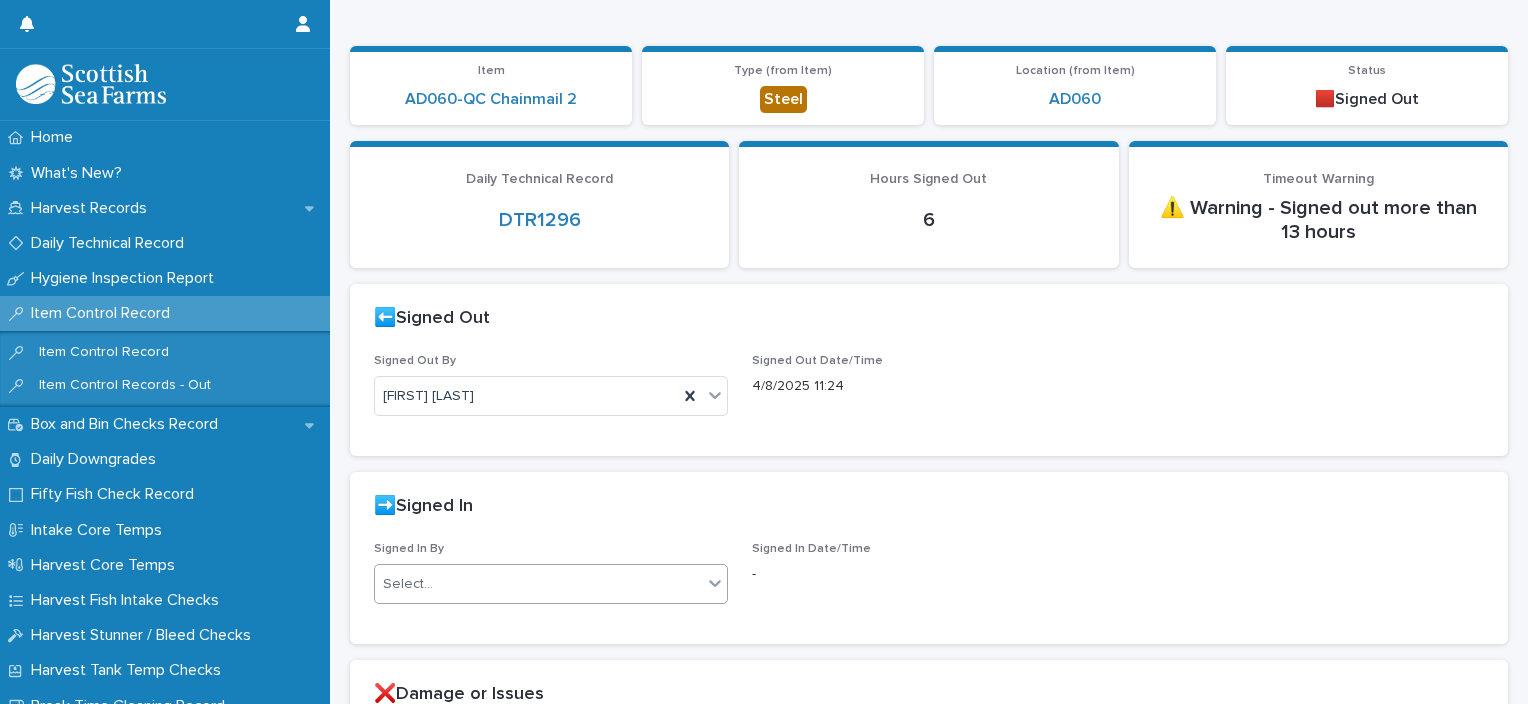 click on "Select..." at bounding box center [538, 584] 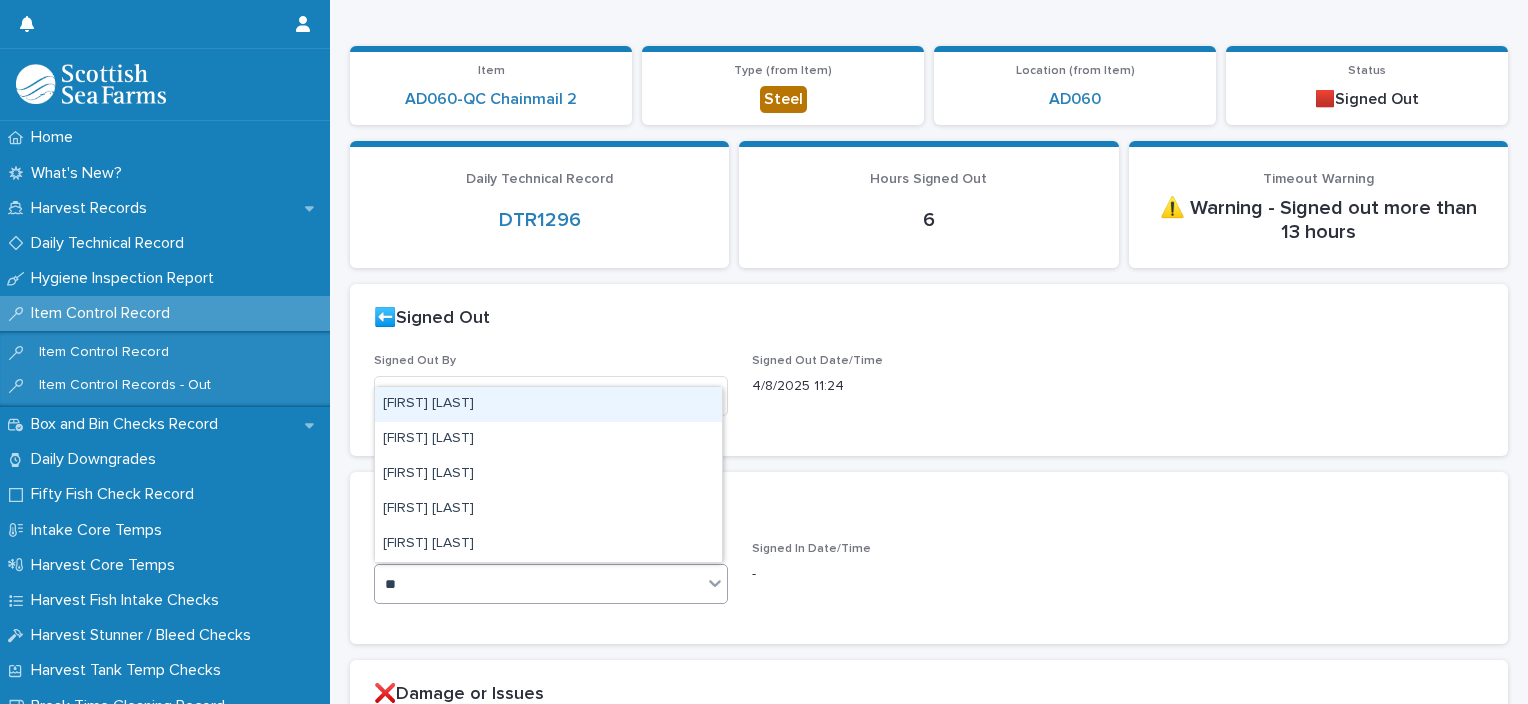 type on "***" 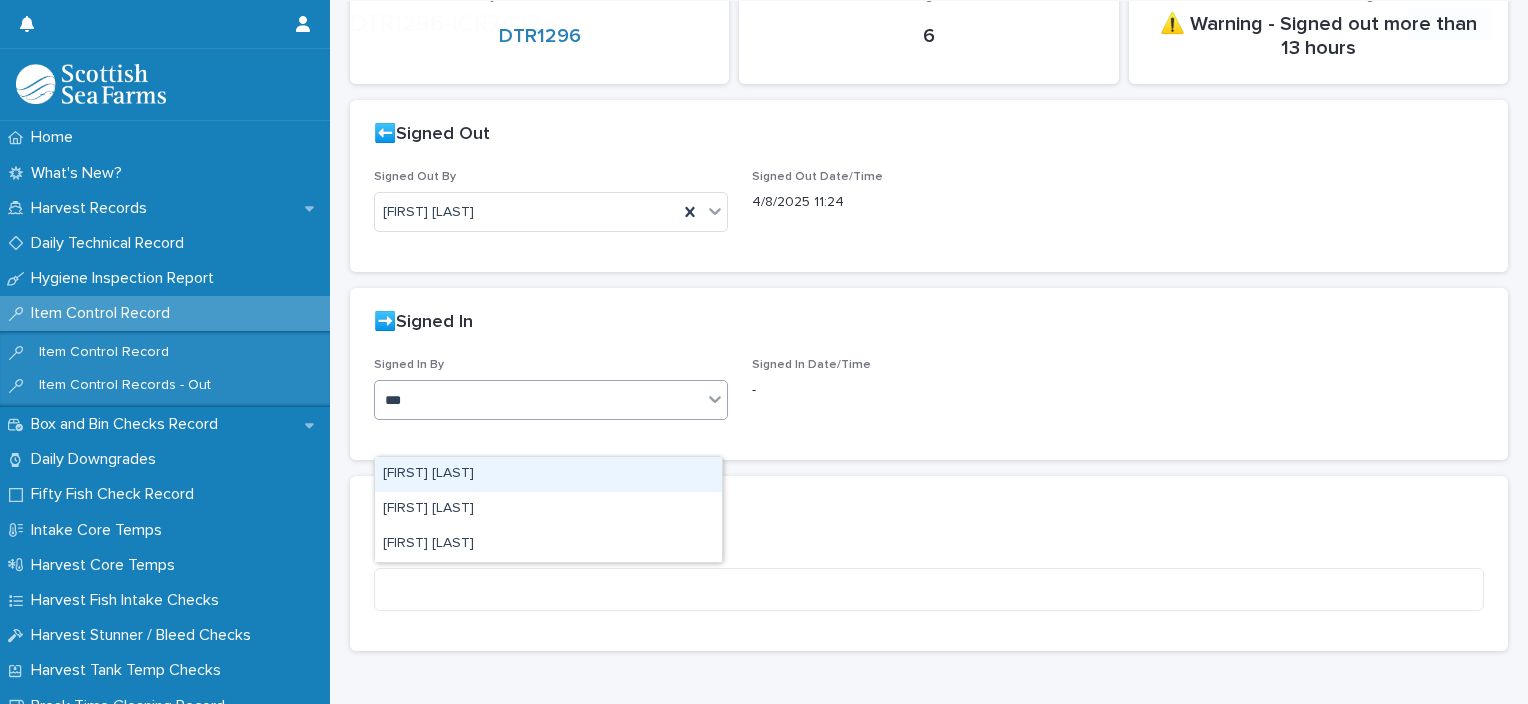 scroll, scrollTop: 300, scrollLeft: 0, axis: vertical 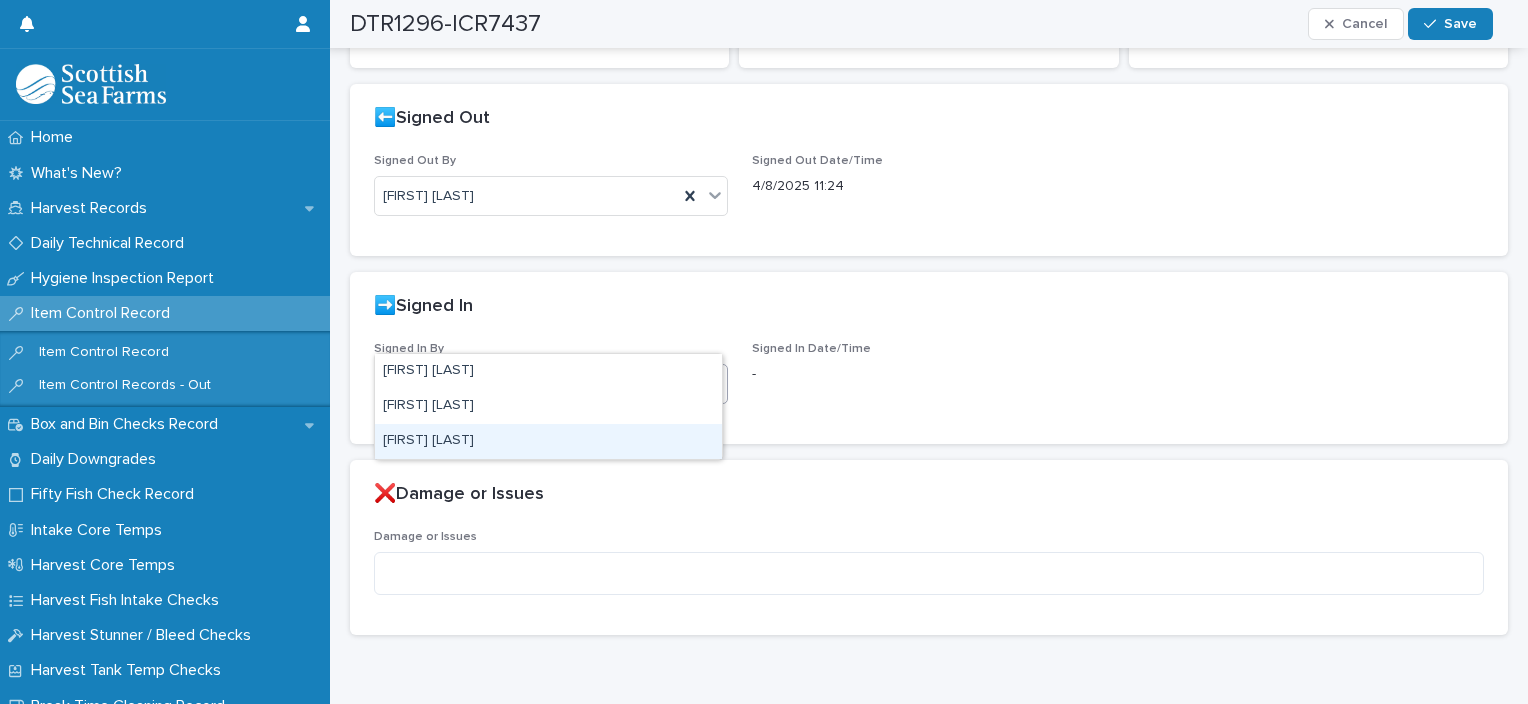 click on "Ionel Stoica" at bounding box center [548, 441] 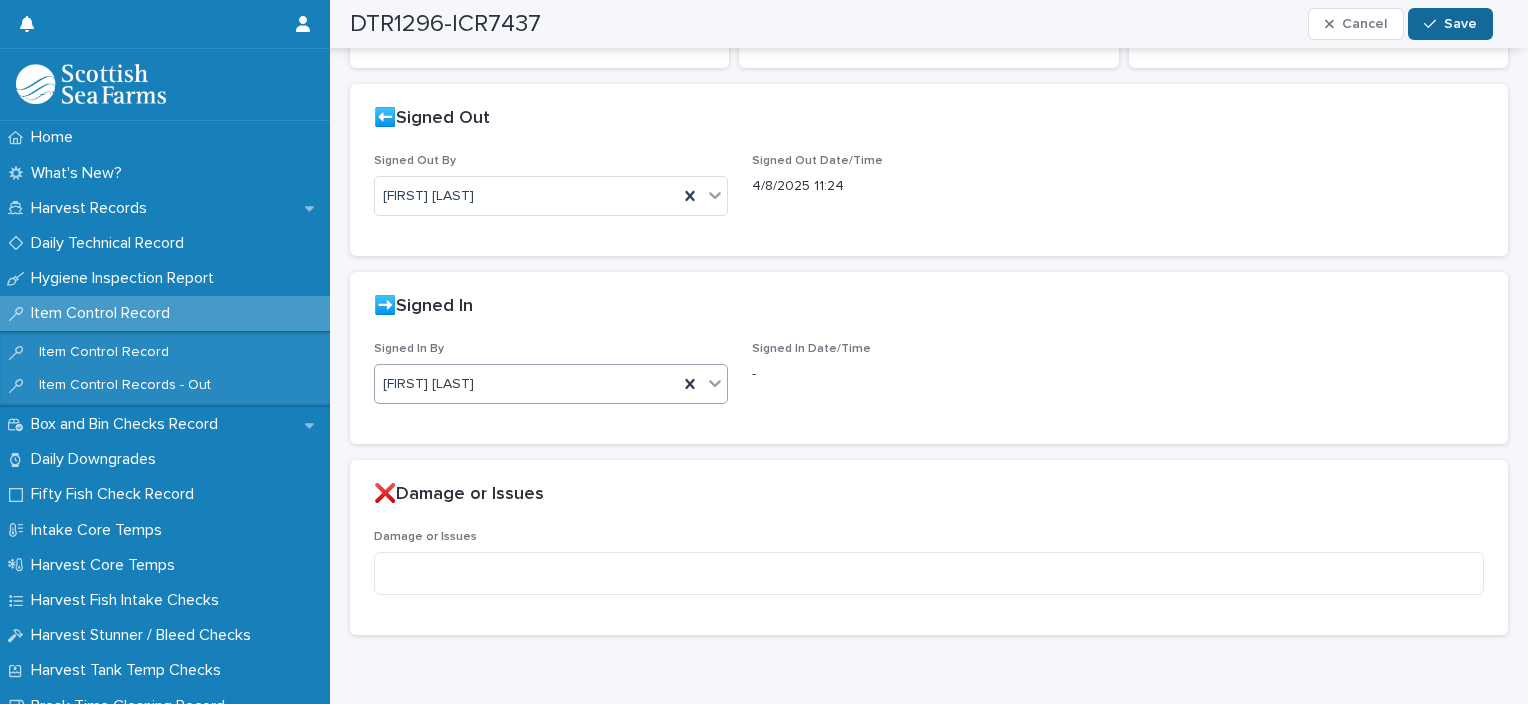 click on "Save" at bounding box center [1450, 24] 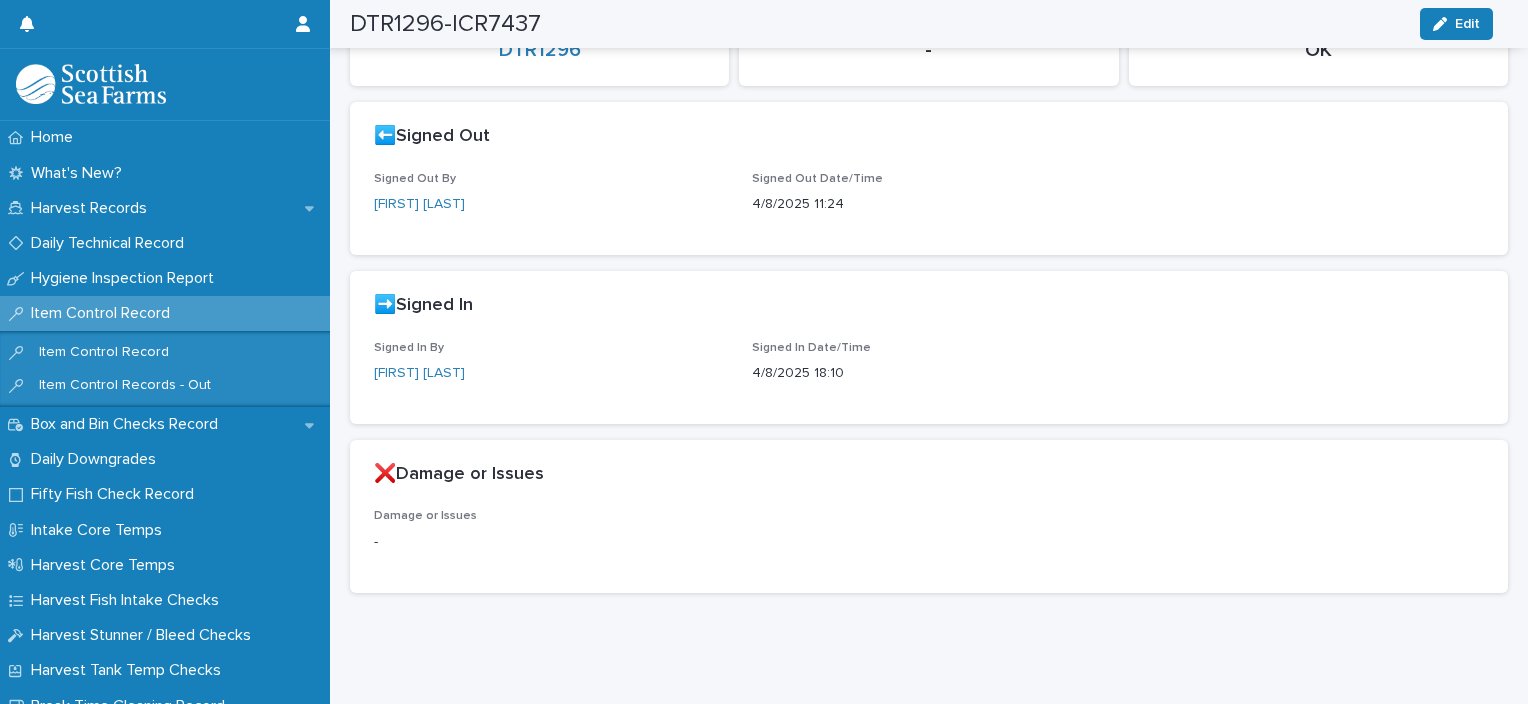 scroll, scrollTop: 0, scrollLeft: 0, axis: both 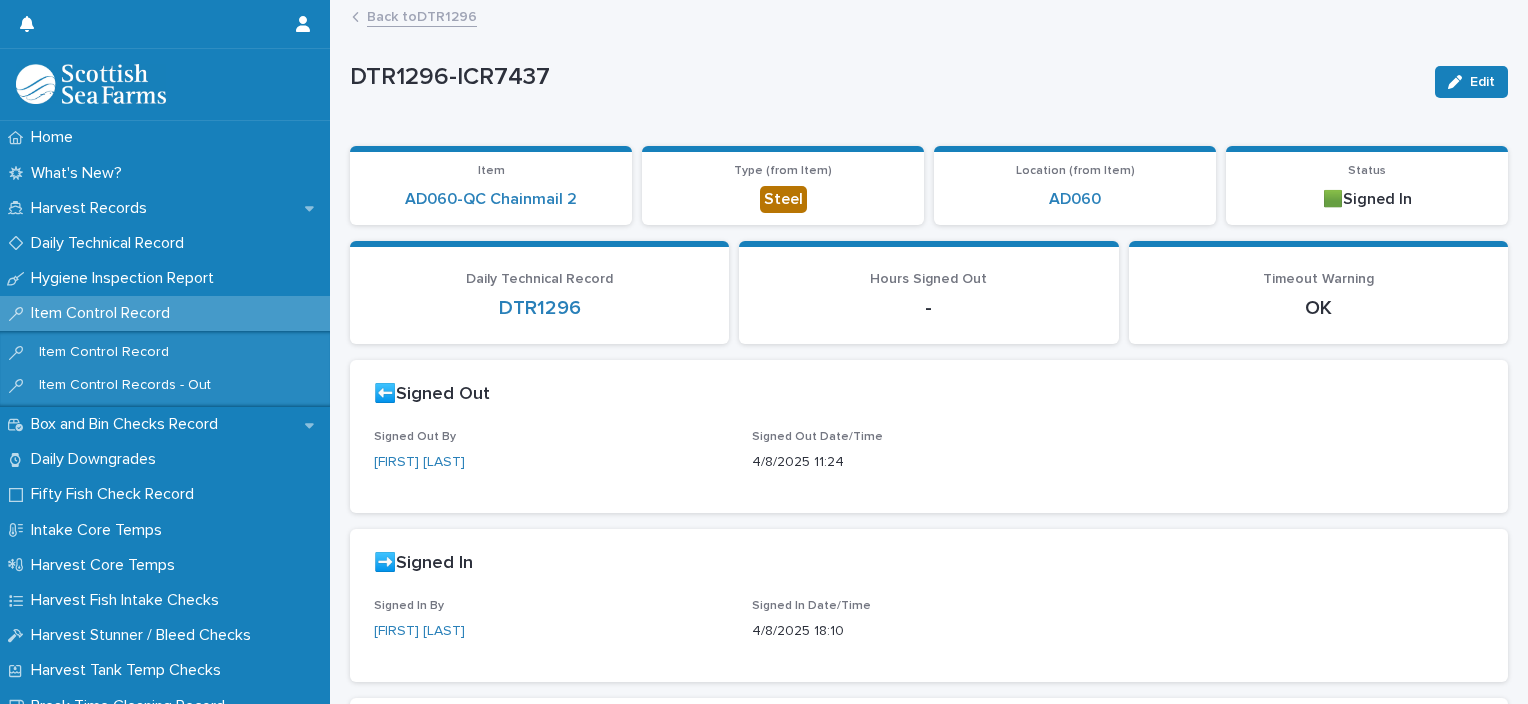 click on "Back to  DTR1296" at bounding box center (422, 15) 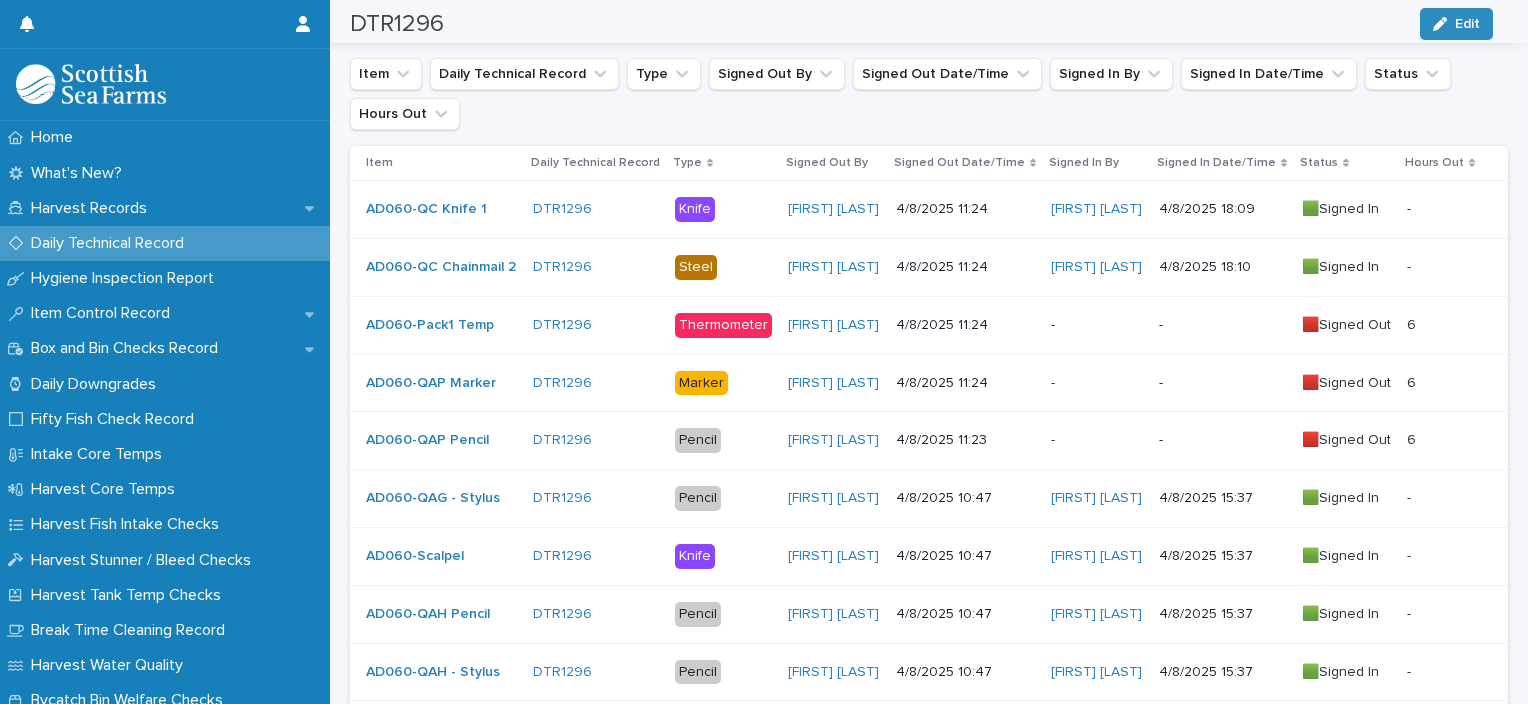 scroll, scrollTop: 417, scrollLeft: 0, axis: vertical 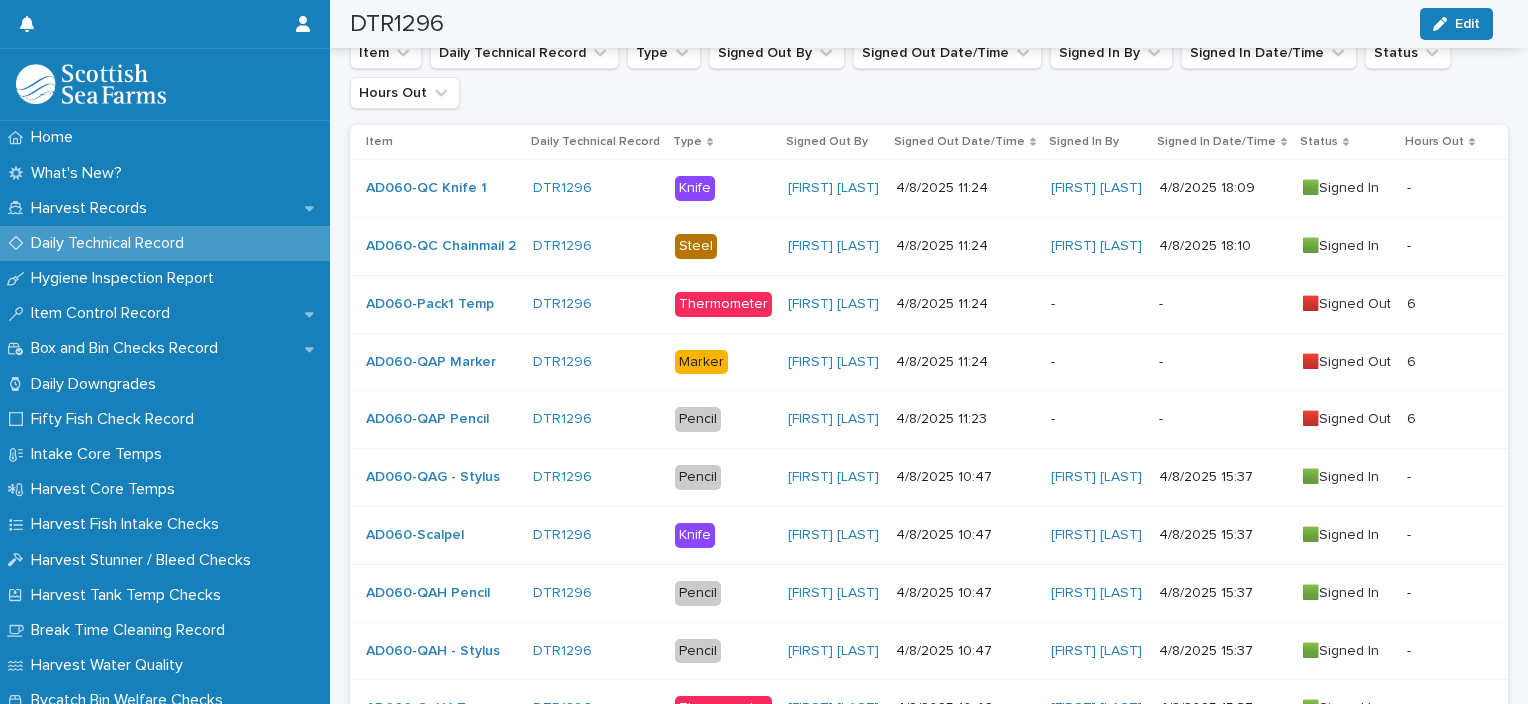 click on "-" at bounding box center [1097, 362] 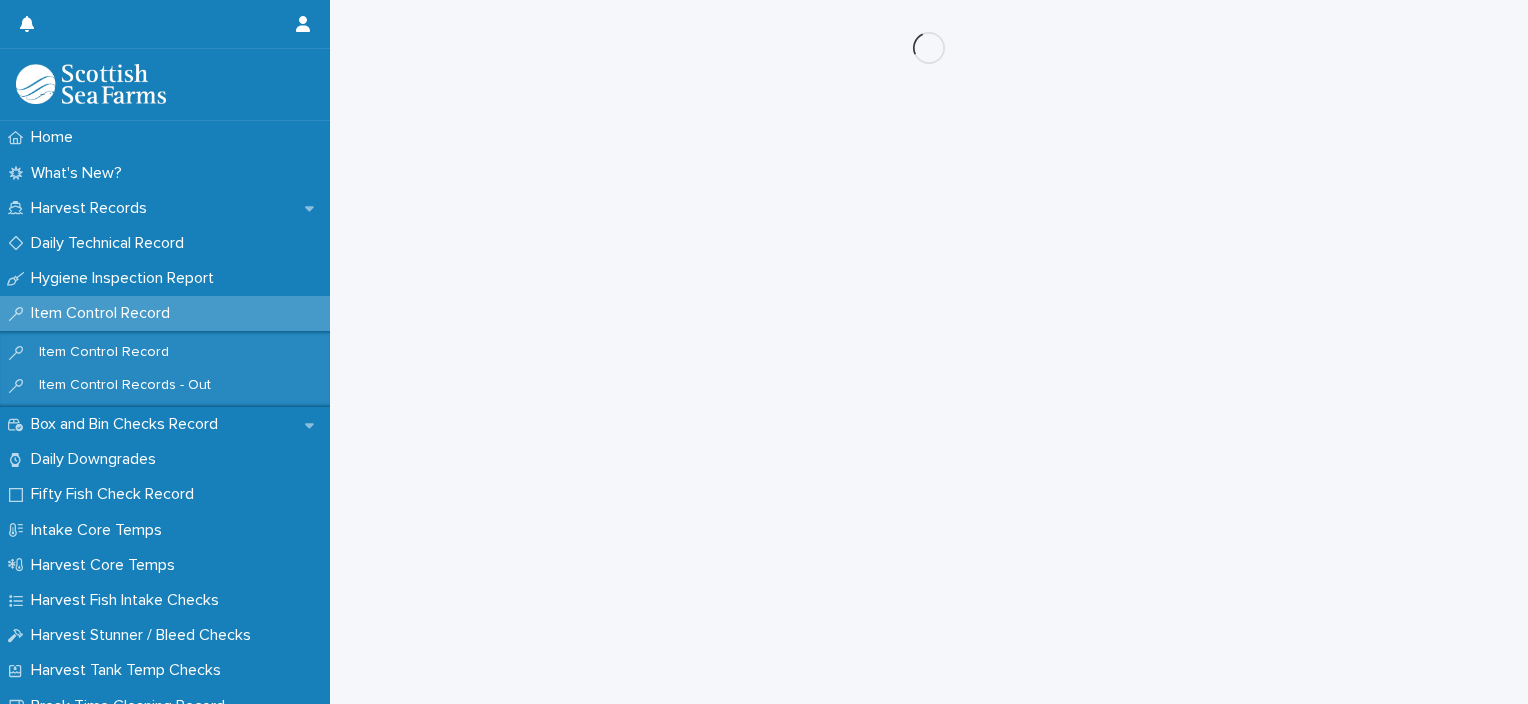 scroll, scrollTop: 0, scrollLeft: 0, axis: both 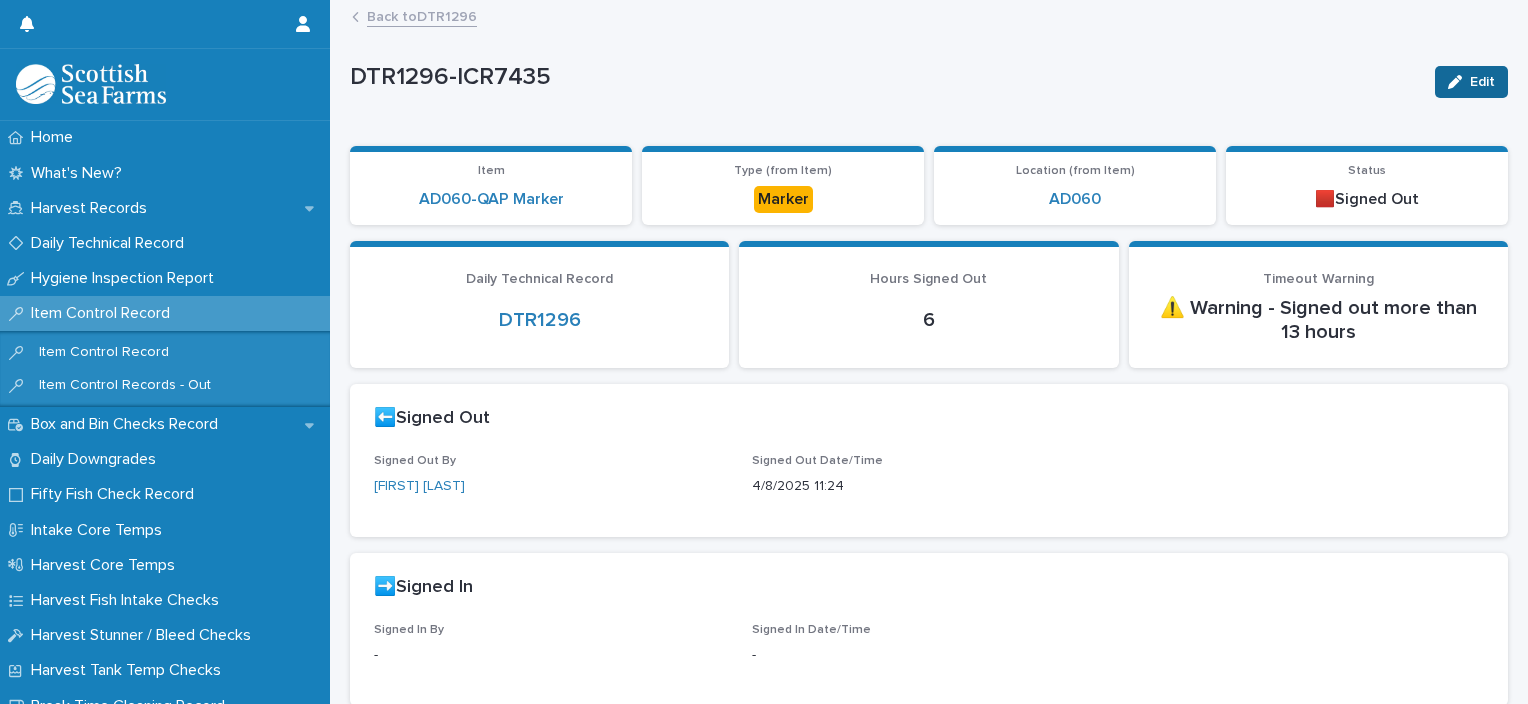 click at bounding box center (1459, 82) 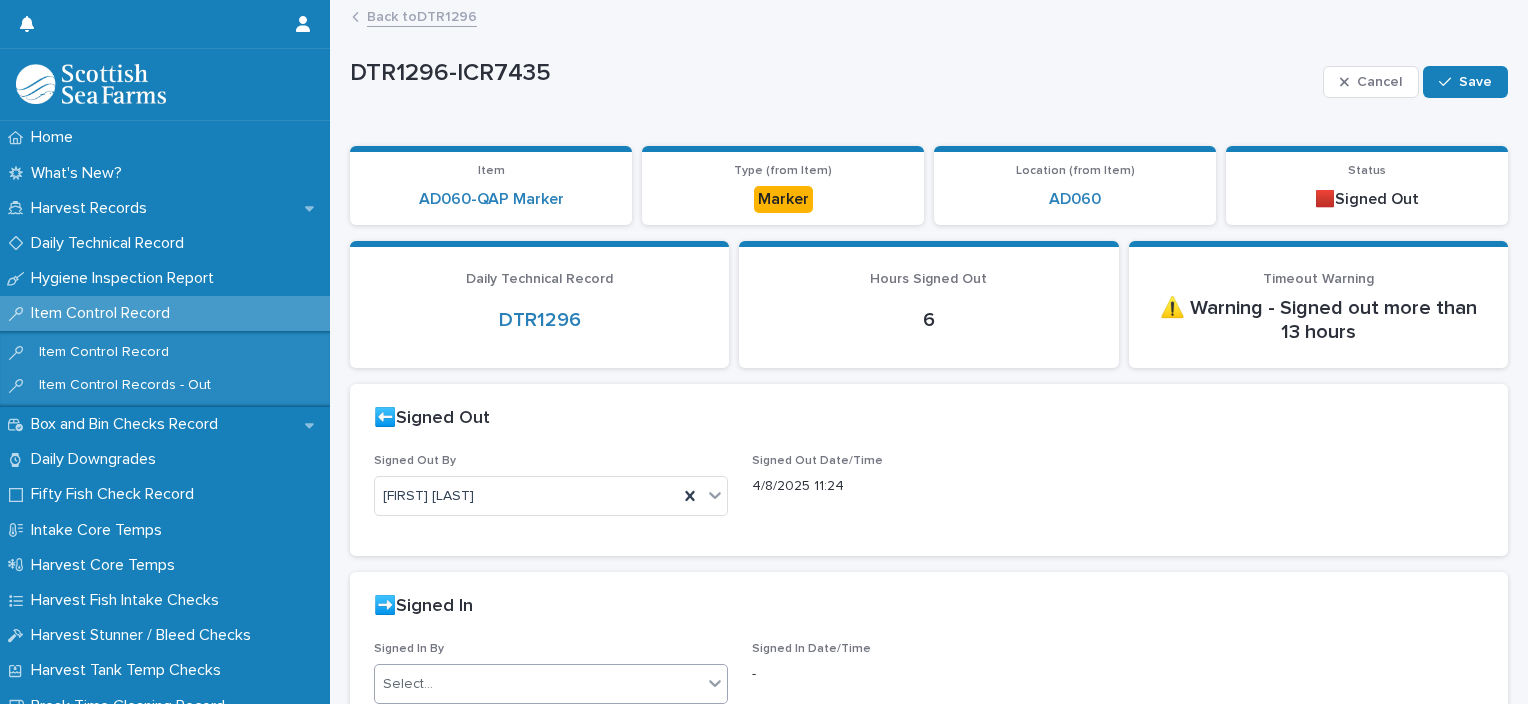 click on "Select..." at bounding box center (538, 684) 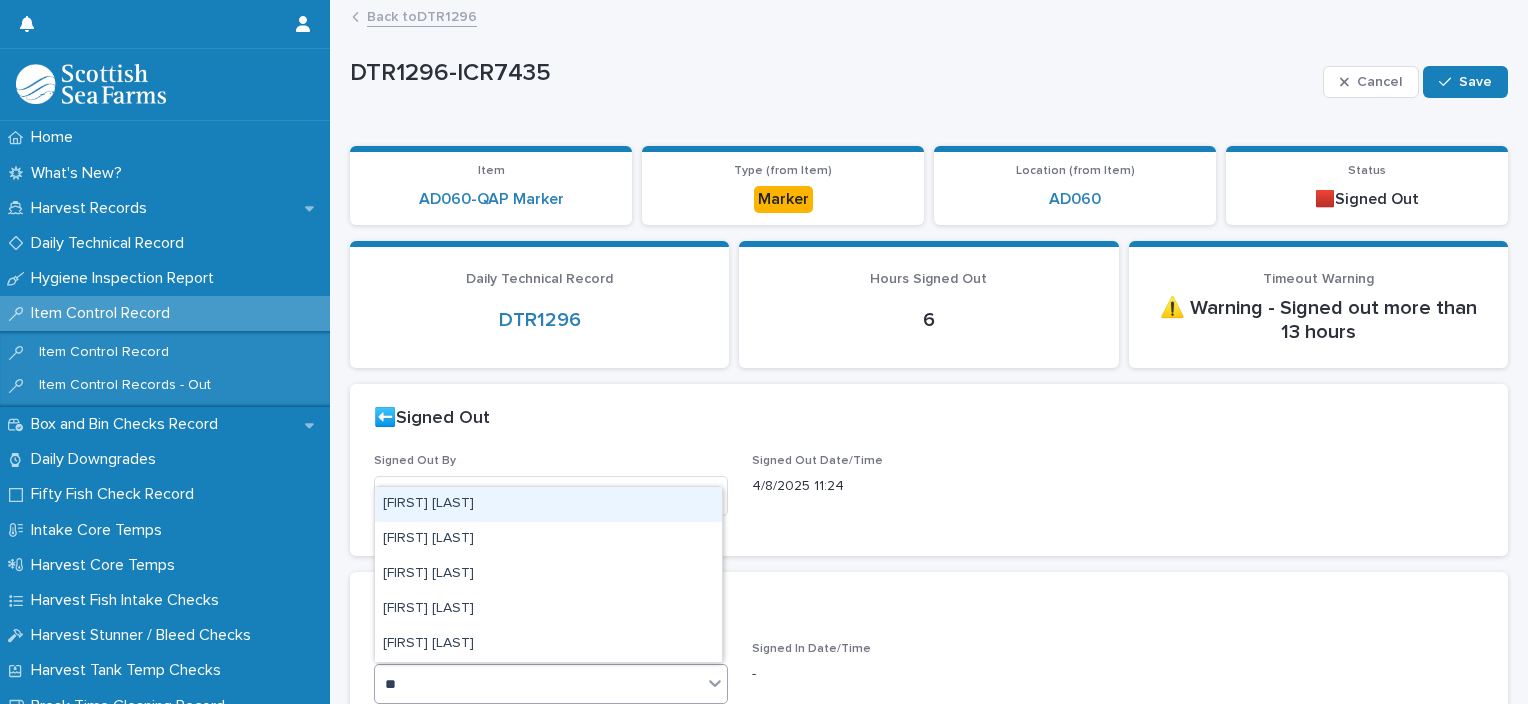 type on "***" 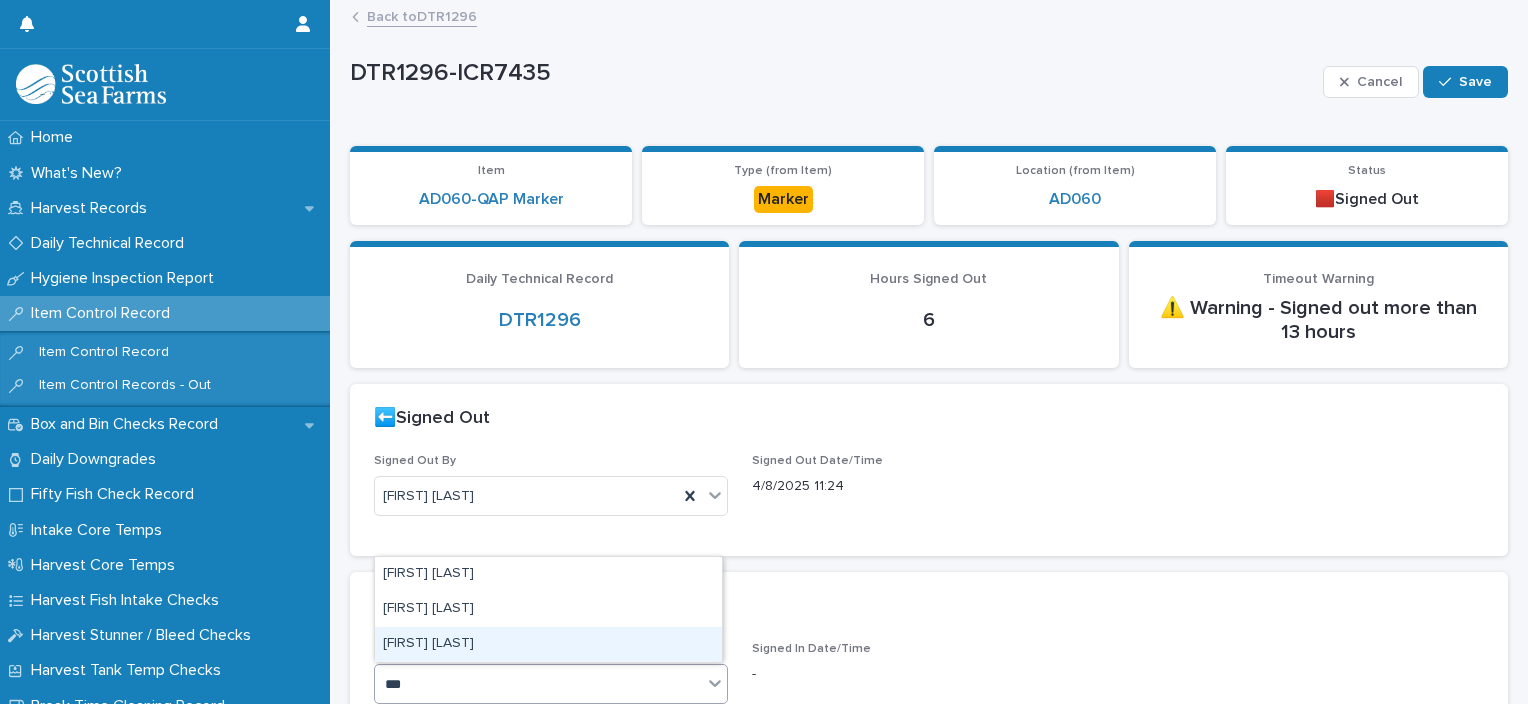 click on "Ionel Stoica" at bounding box center (548, 644) 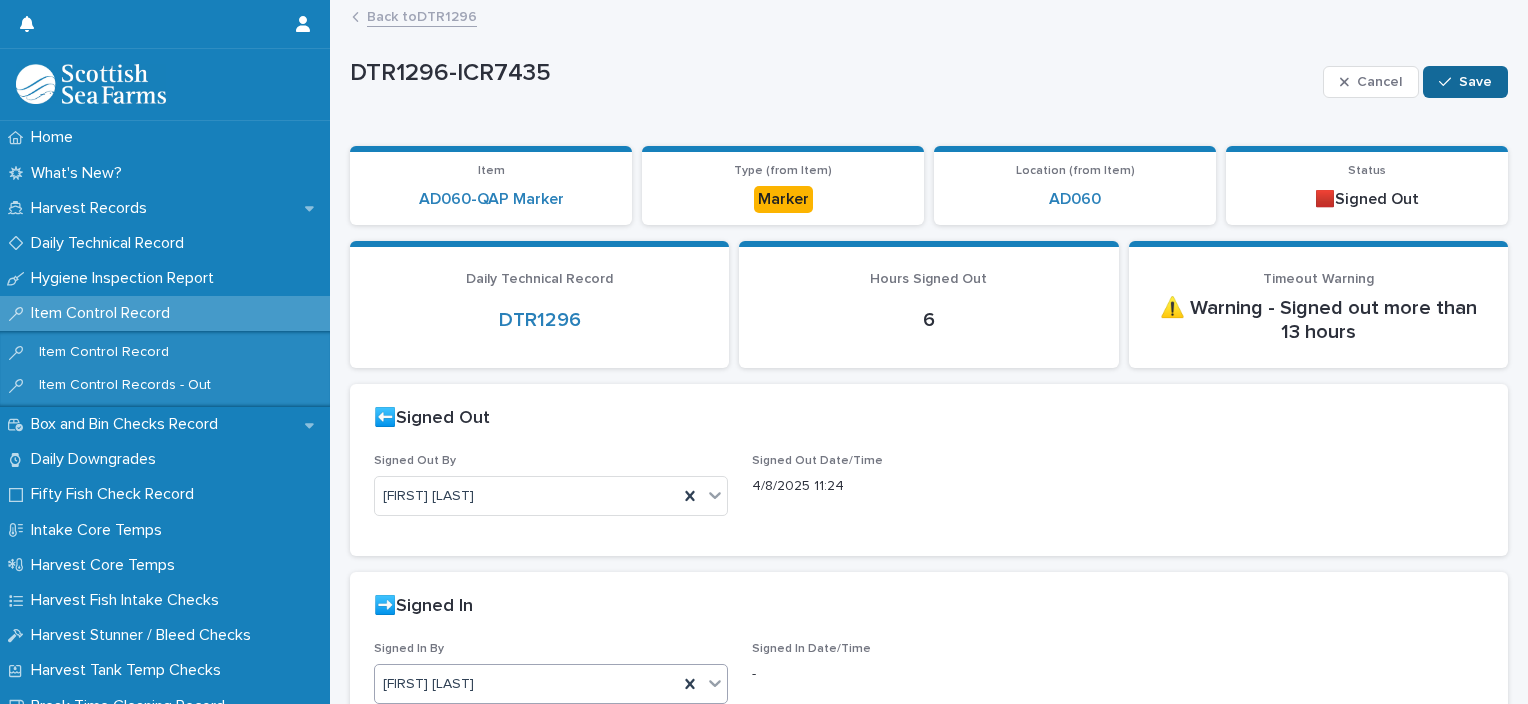 click on "Save" at bounding box center [1465, 82] 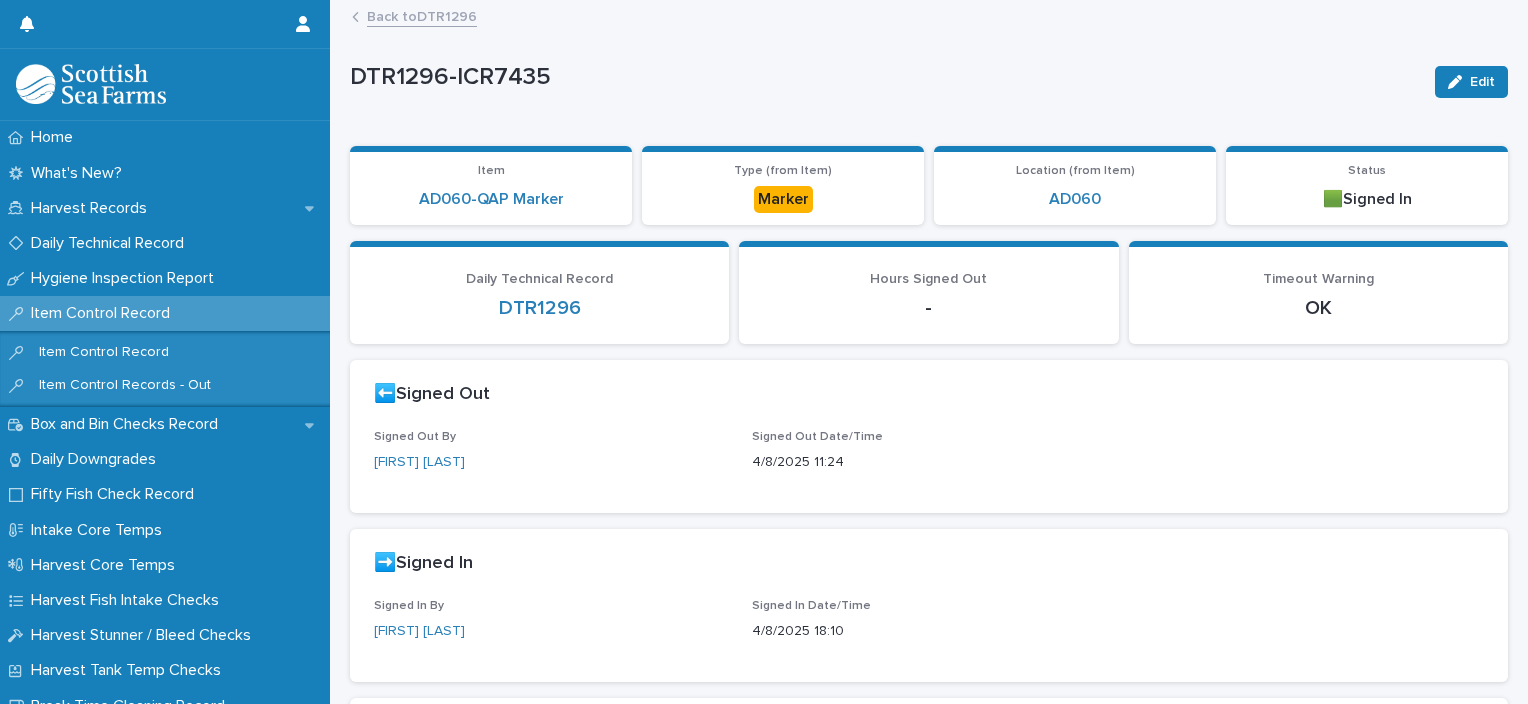 click on "Back to  DTR1296" at bounding box center [422, 15] 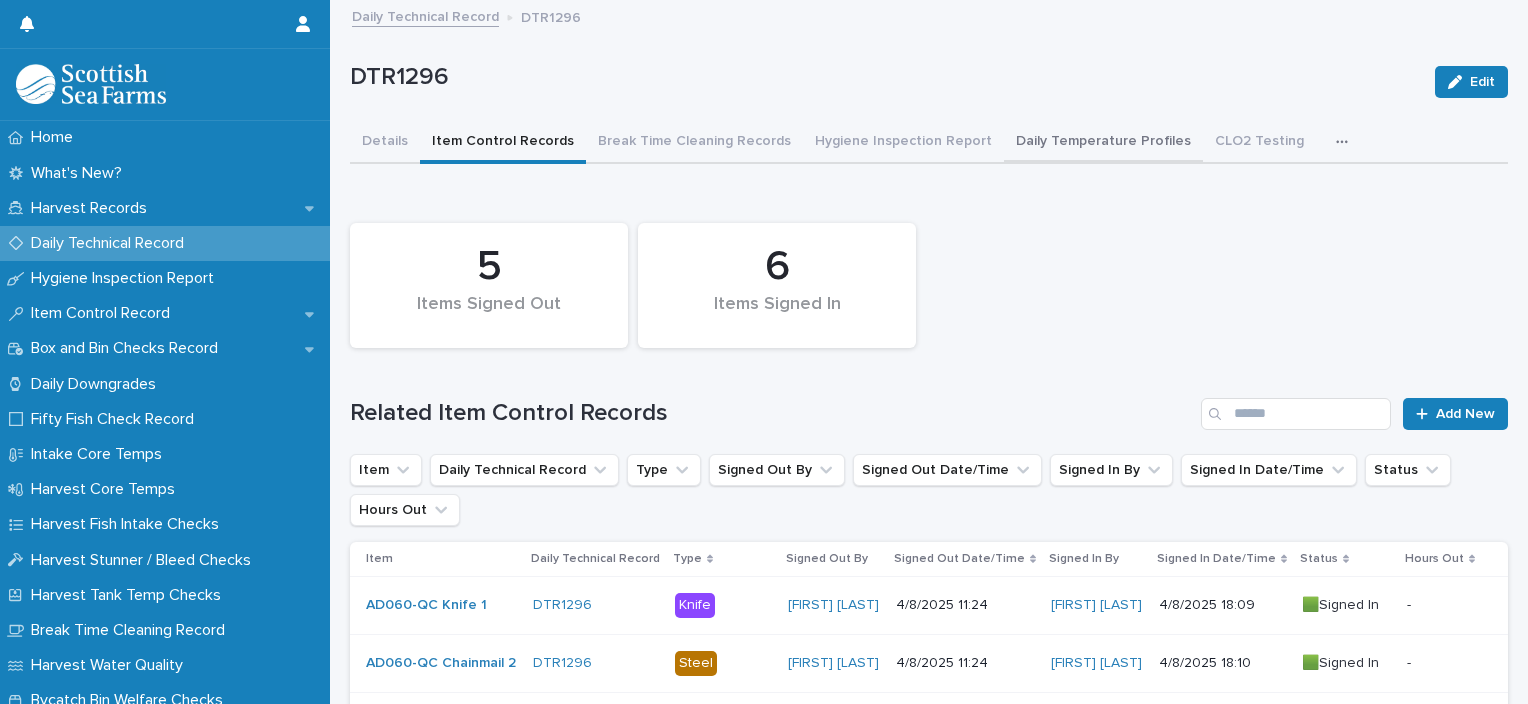 click on "Daily Temperature Profiles" at bounding box center (1103, 143) 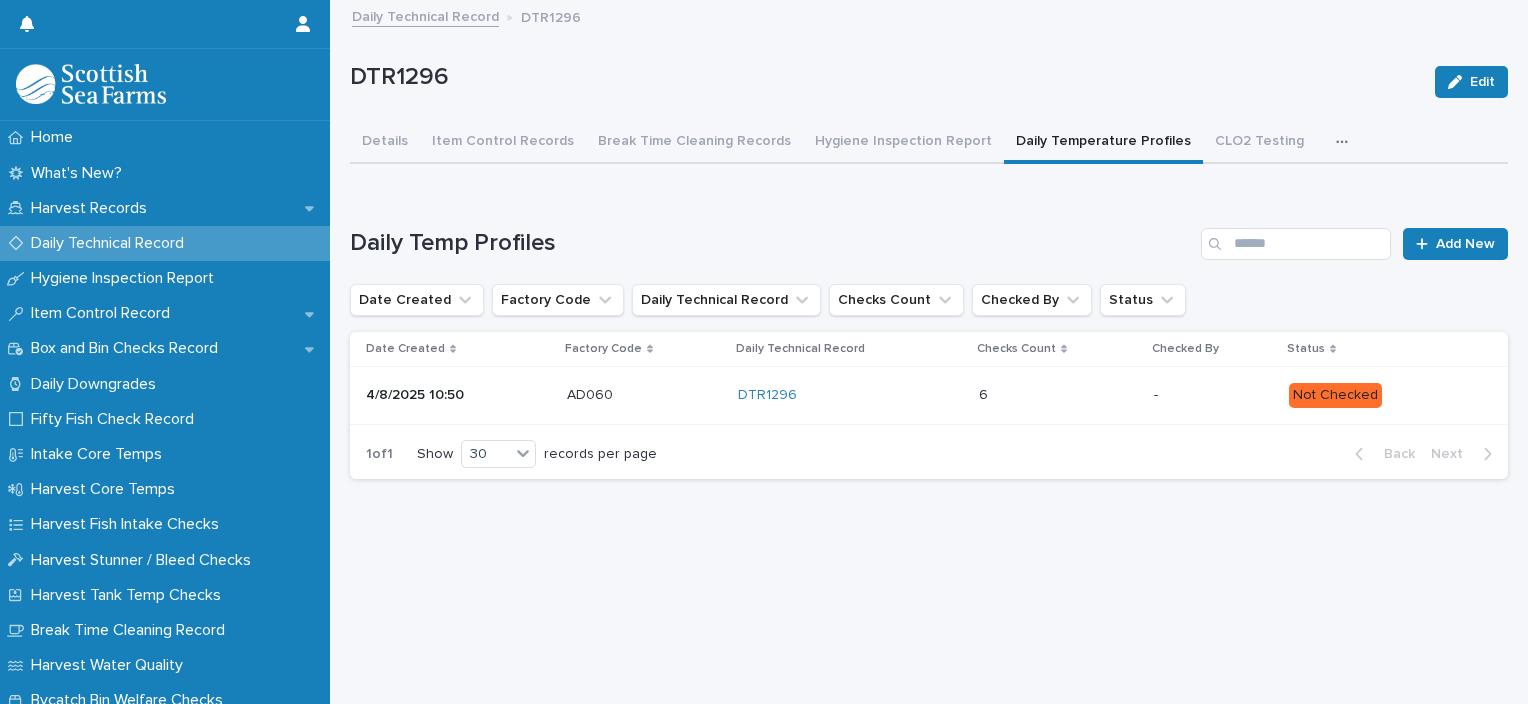 scroll, scrollTop: 15, scrollLeft: 0, axis: vertical 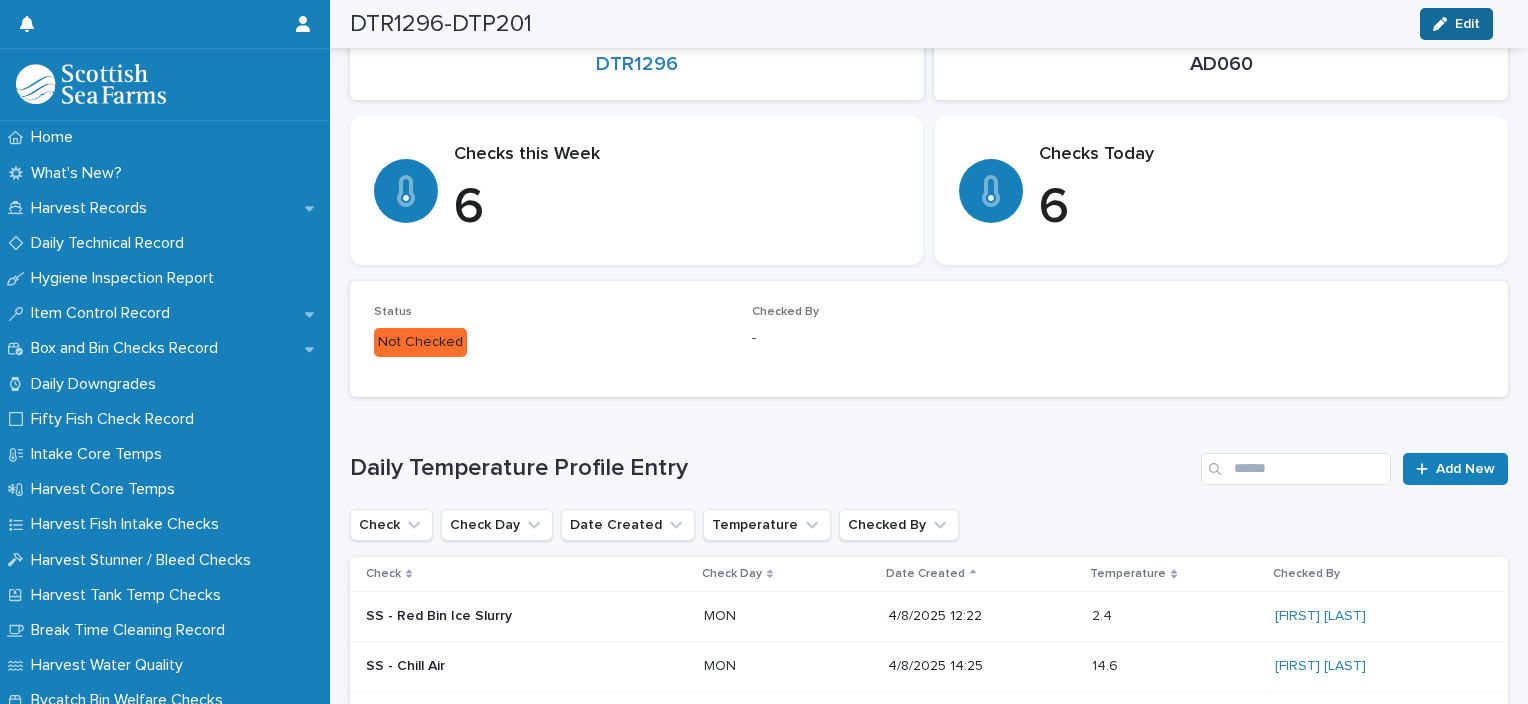 click on "Edit" at bounding box center (1467, 24) 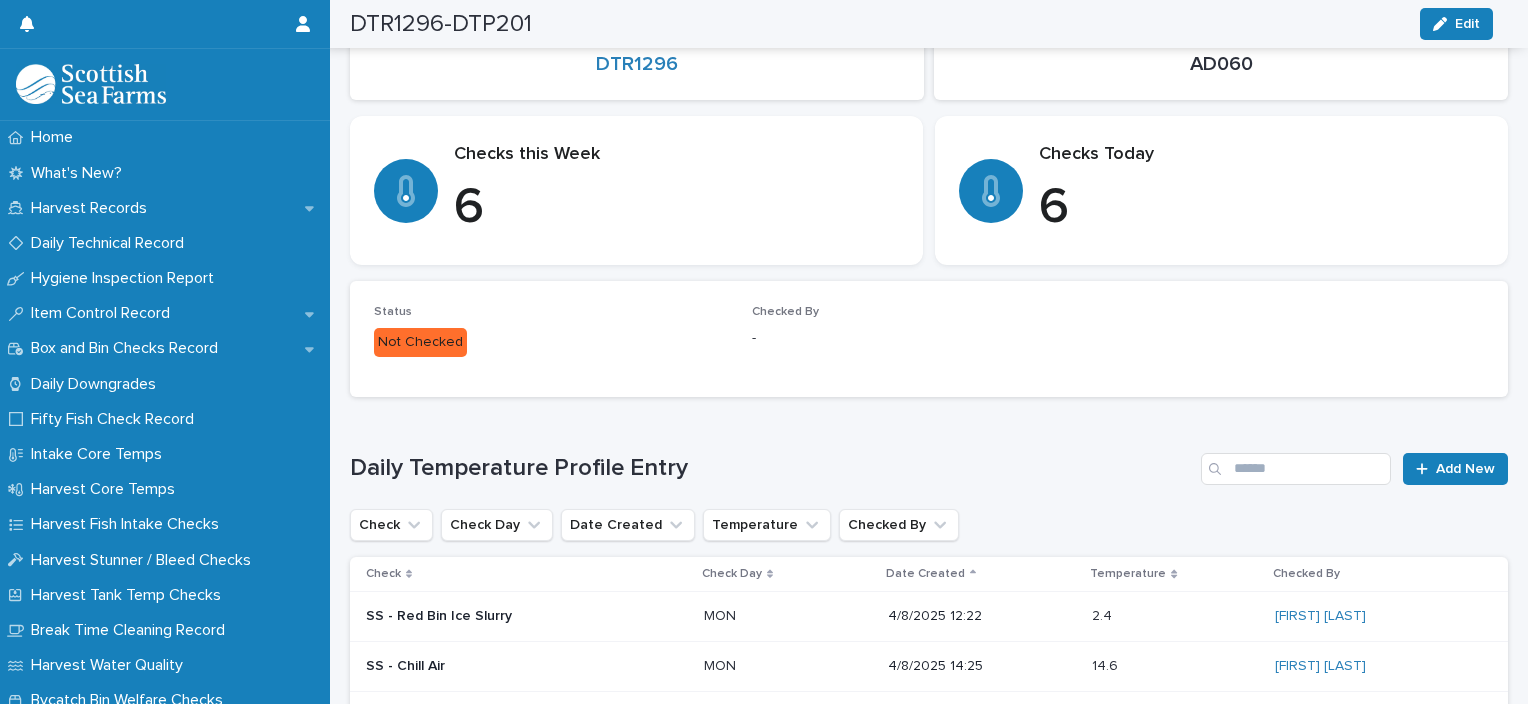scroll, scrollTop: 272, scrollLeft: 0, axis: vertical 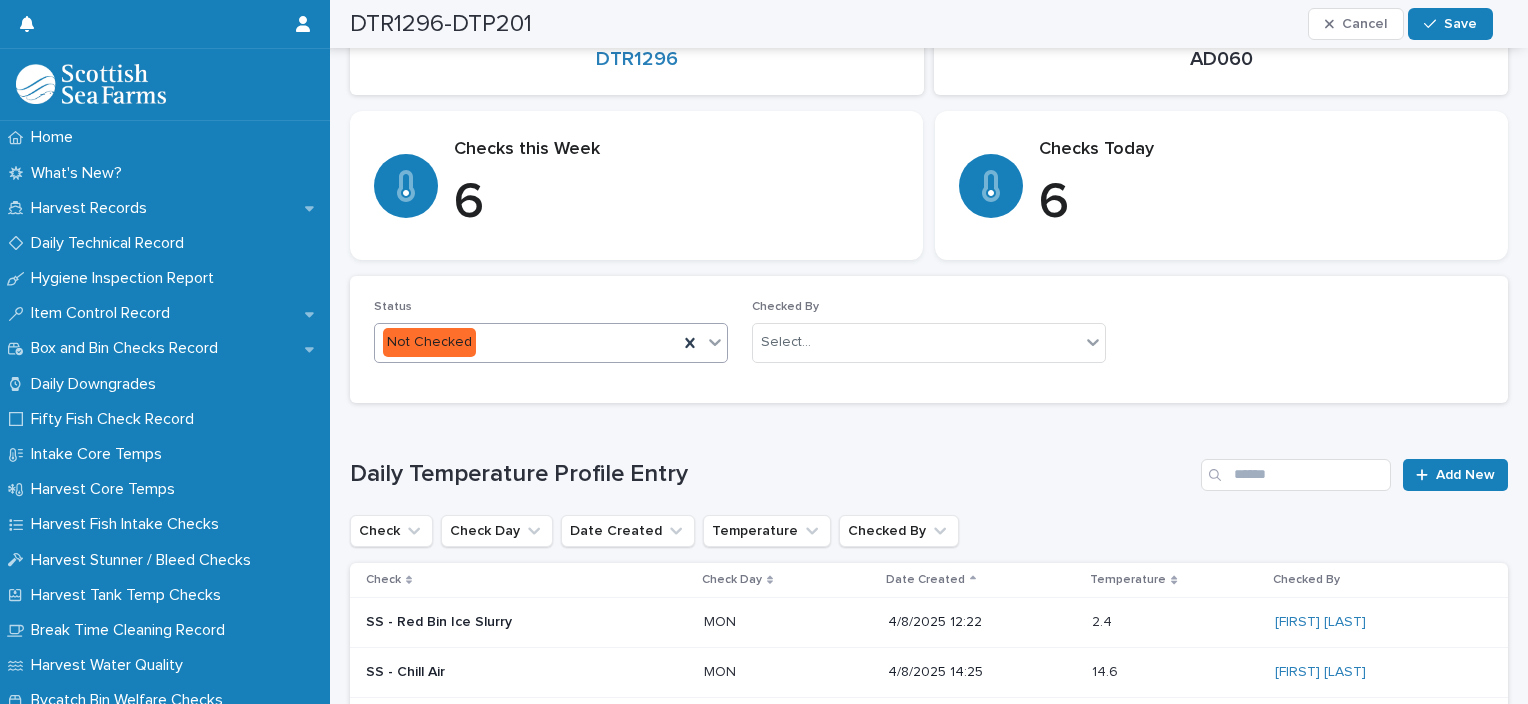 click on "Not Checked" at bounding box center [526, 342] 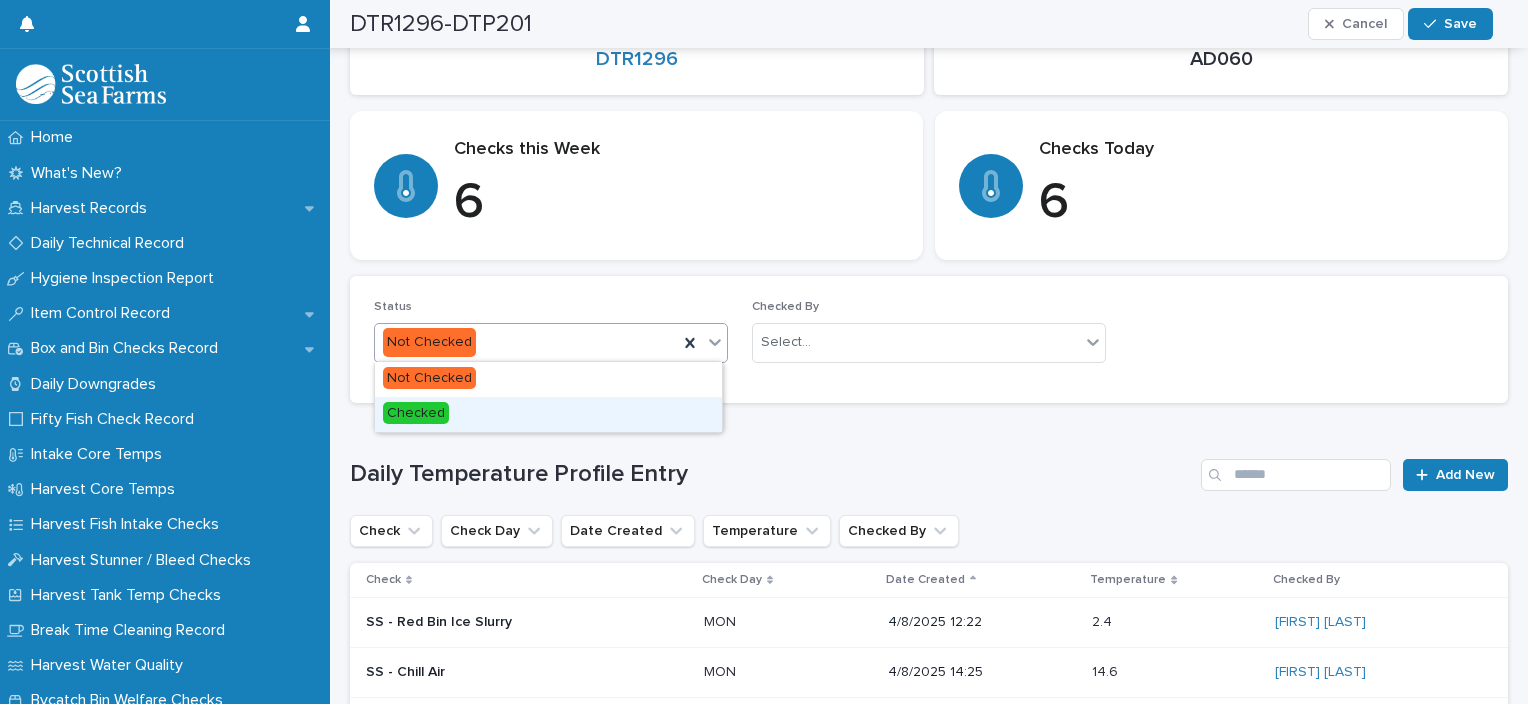 click on "Checked" at bounding box center [548, 414] 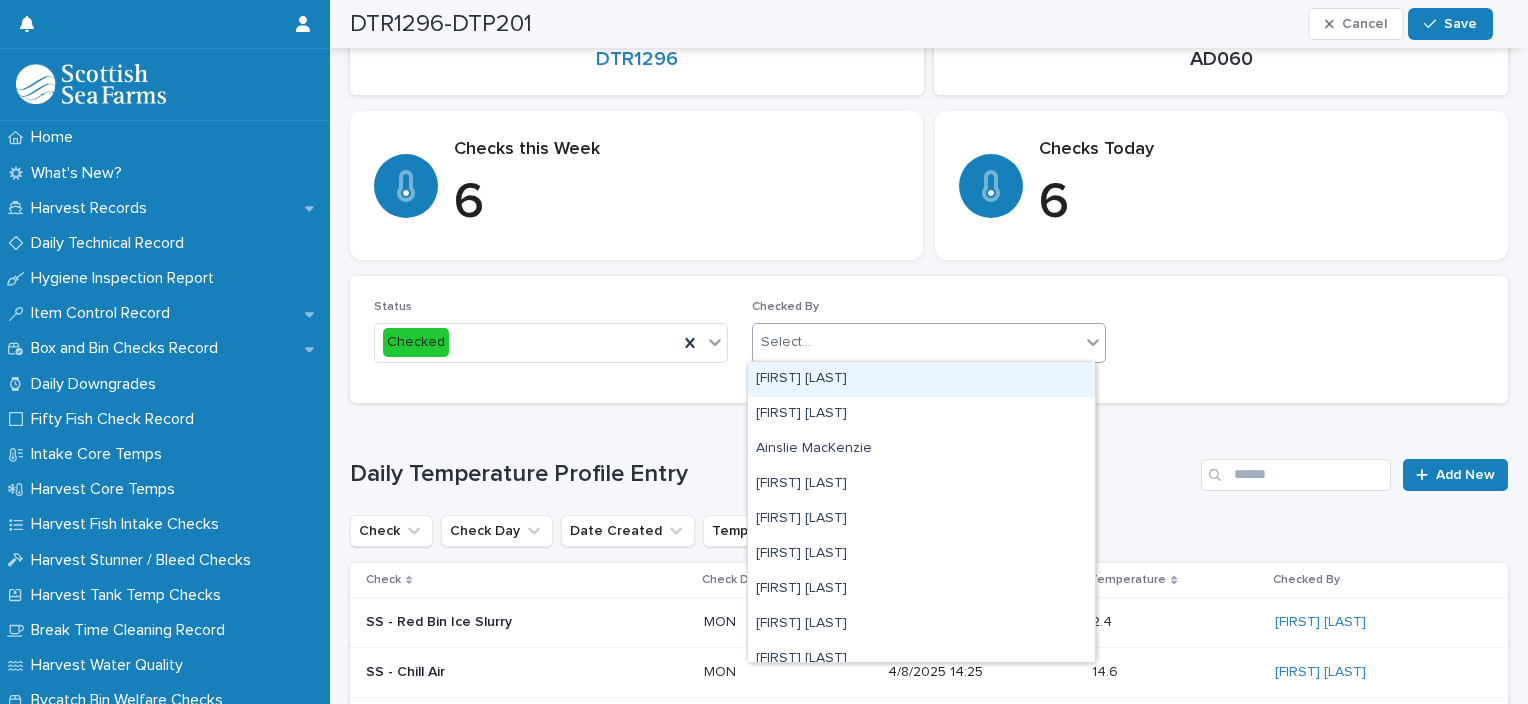 click on "Select..." at bounding box center (916, 342) 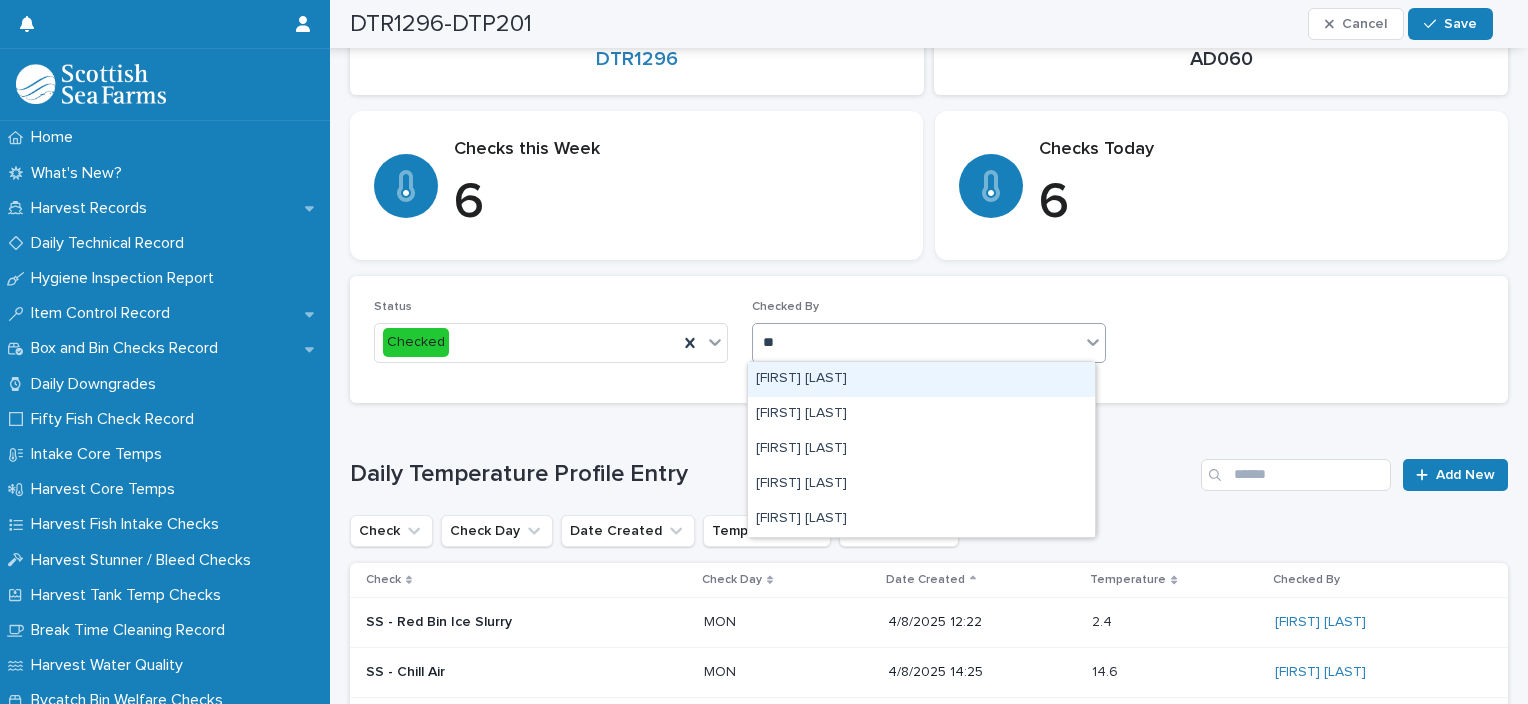 type on "***" 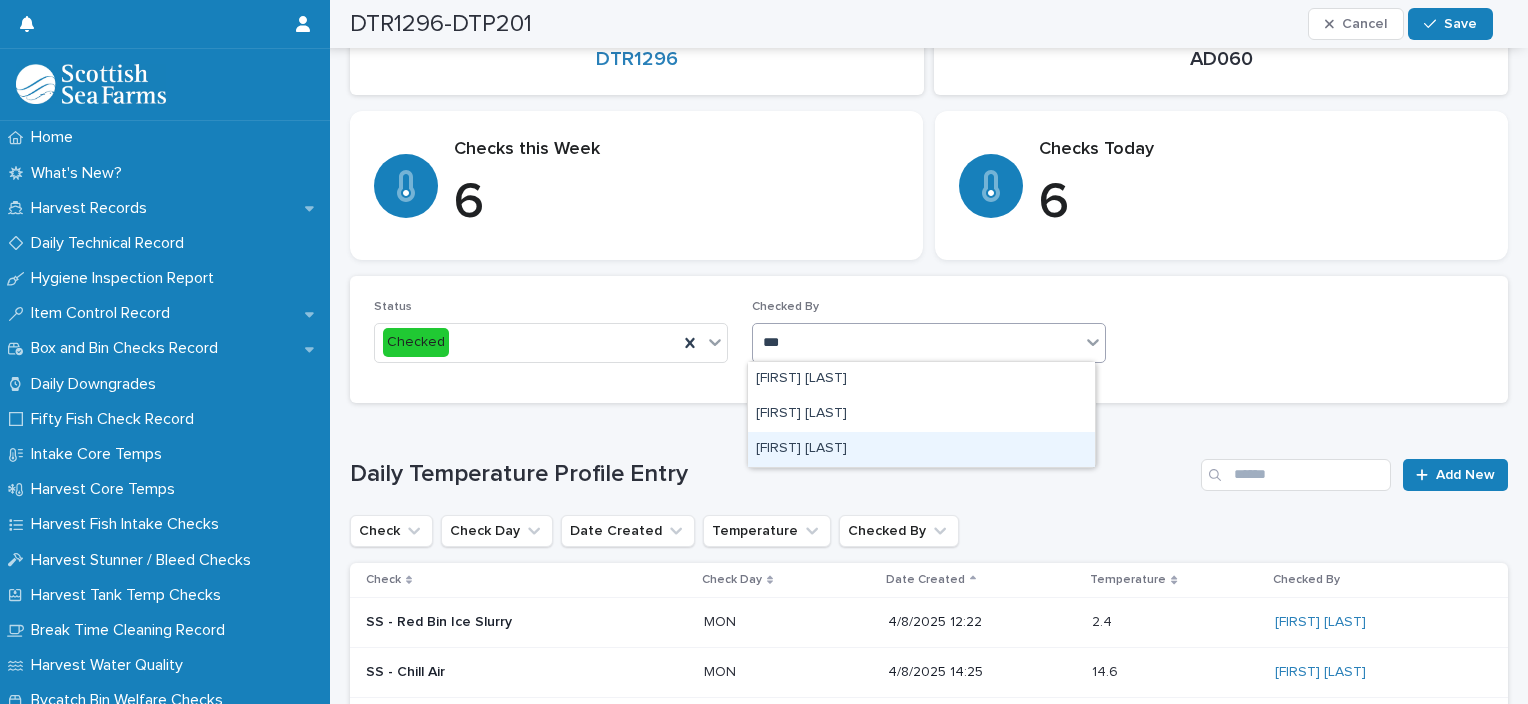 click on "Ionel Stoica" at bounding box center (921, 449) 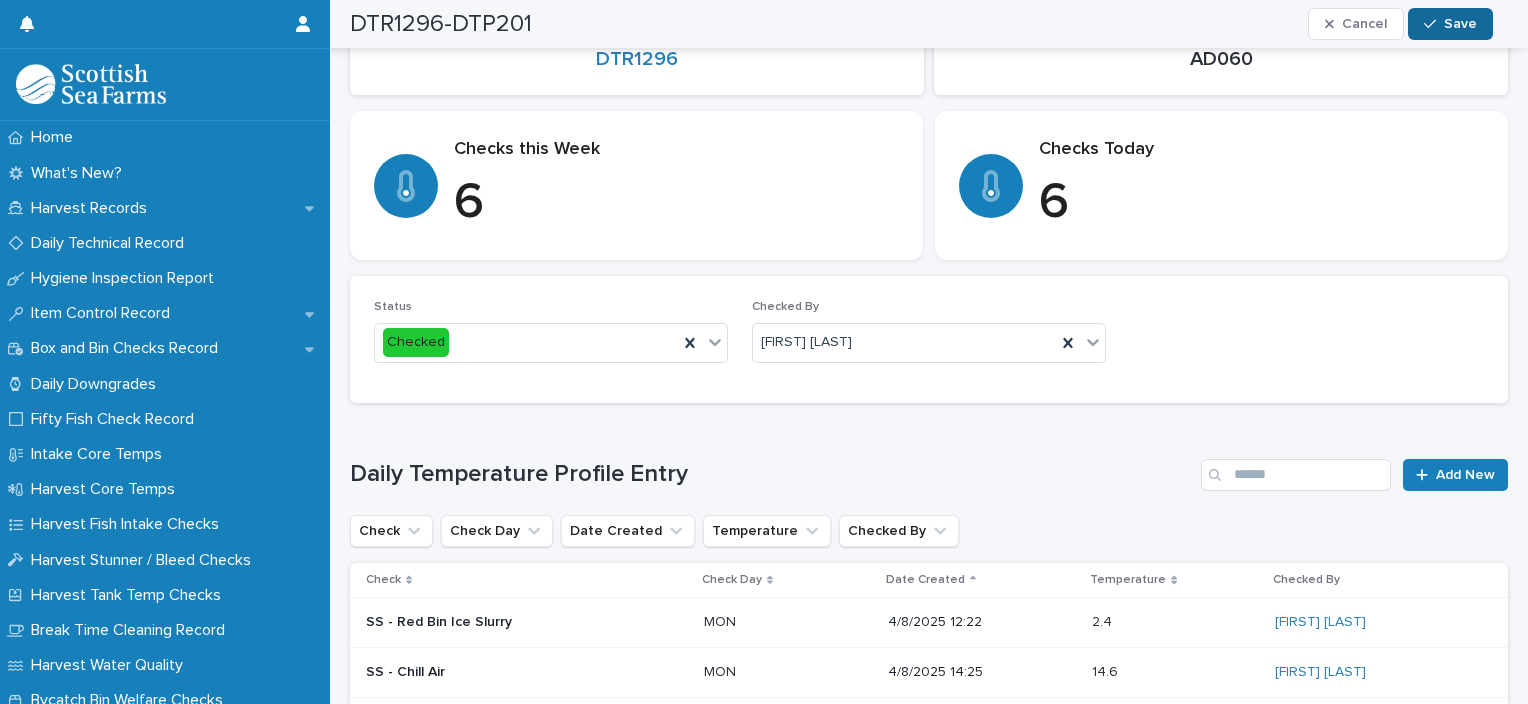 click on "Save" at bounding box center (1450, 24) 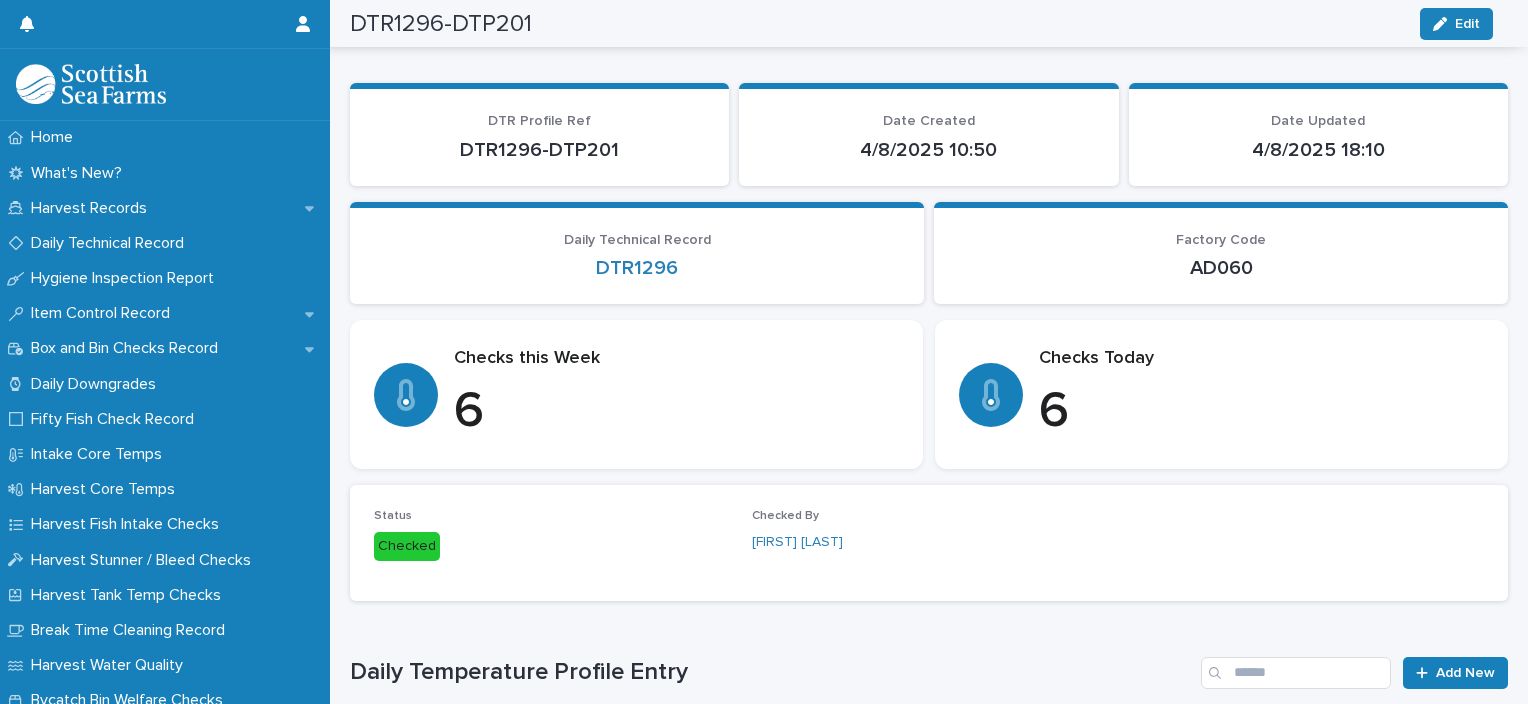 scroll, scrollTop: 0, scrollLeft: 0, axis: both 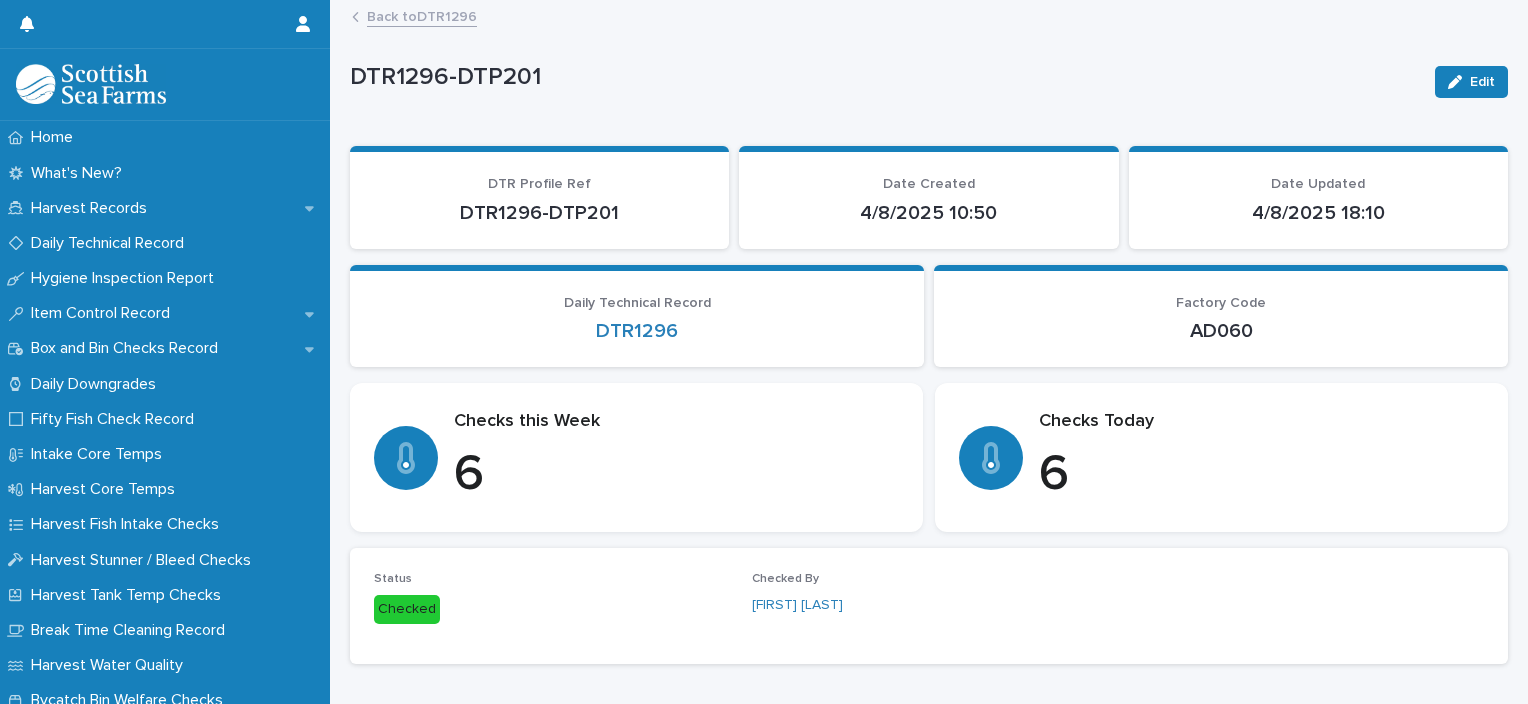 click on "Back to  DTR1296" at bounding box center [422, 15] 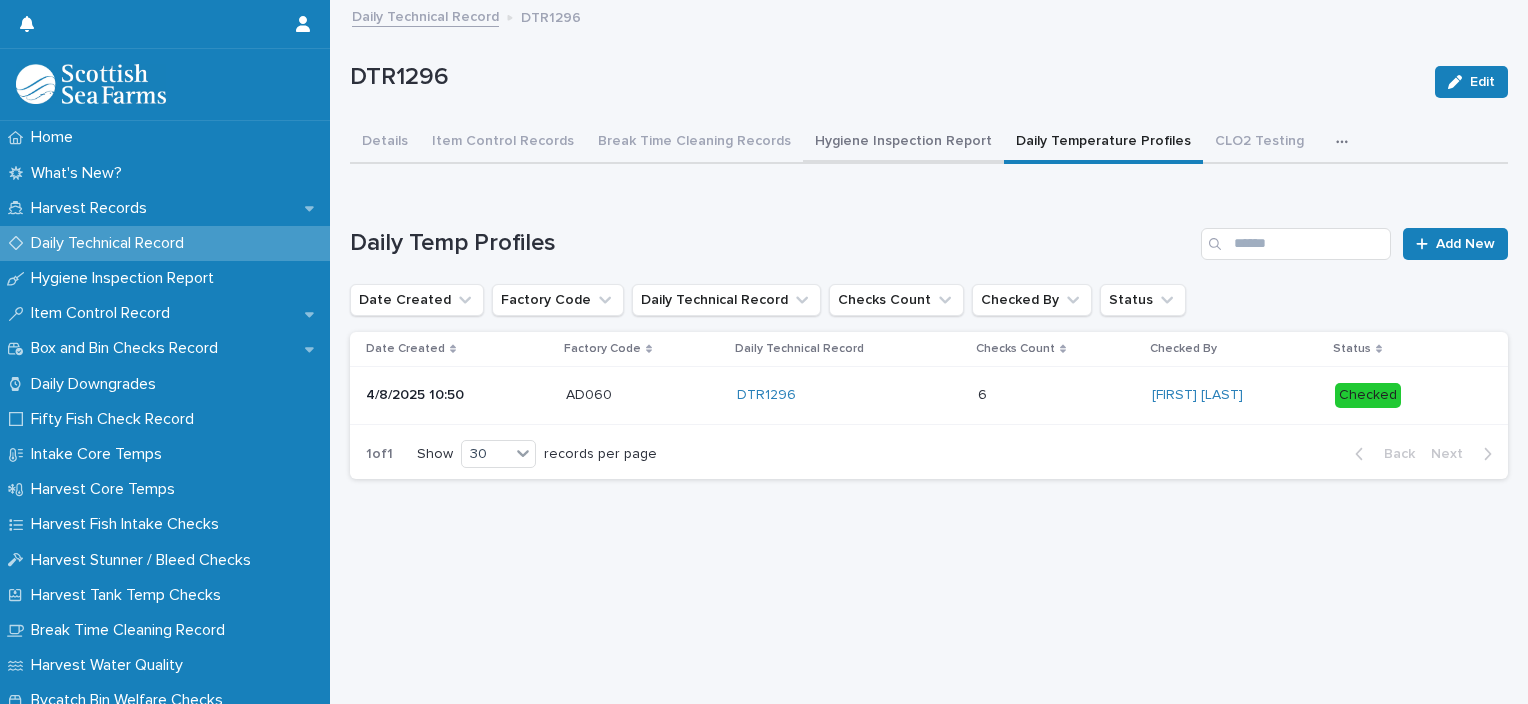 click on "Hygiene Inspection Report" at bounding box center [903, 143] 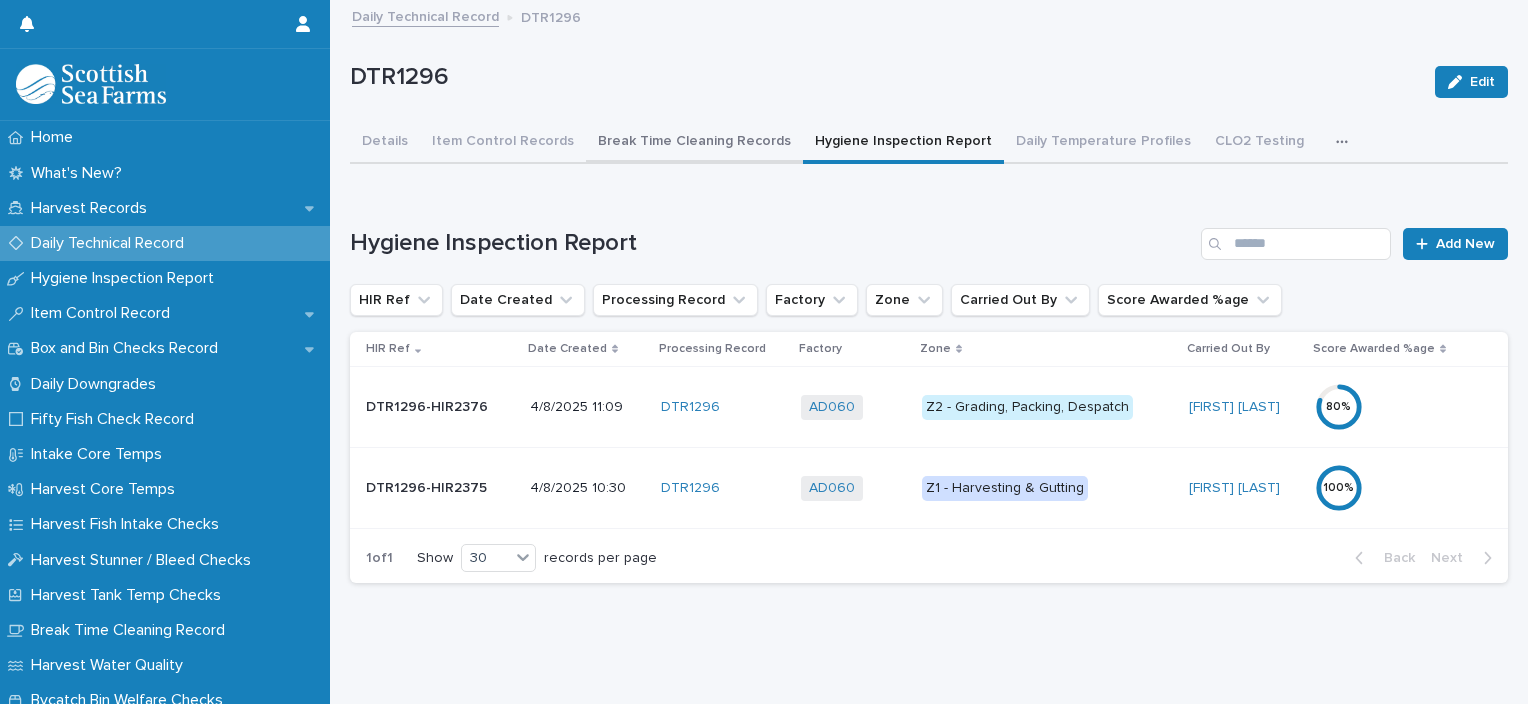 click on "Break Time Cleaning Records" at bounding box center [694, 143] 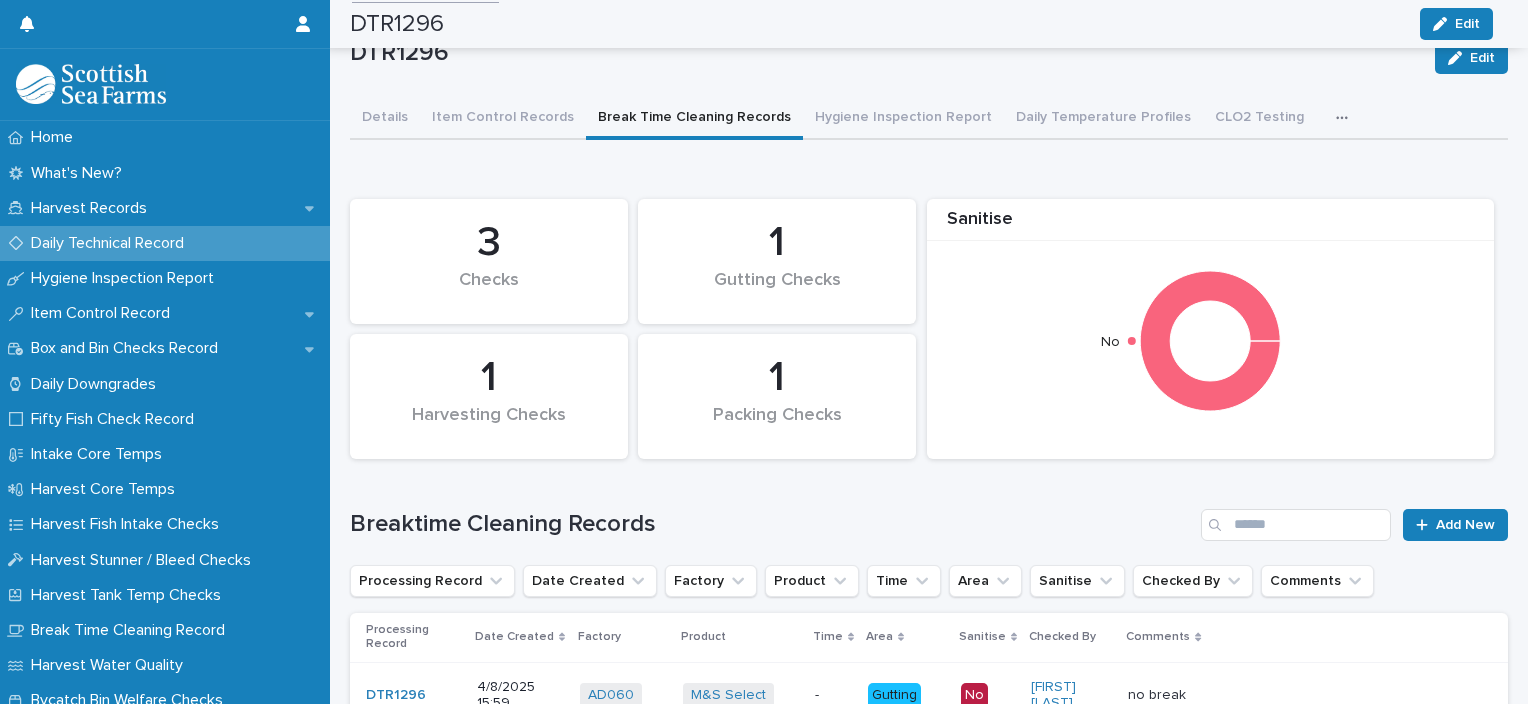 scroll, scrollTop: 0, scrollLeft: 0, axis: both 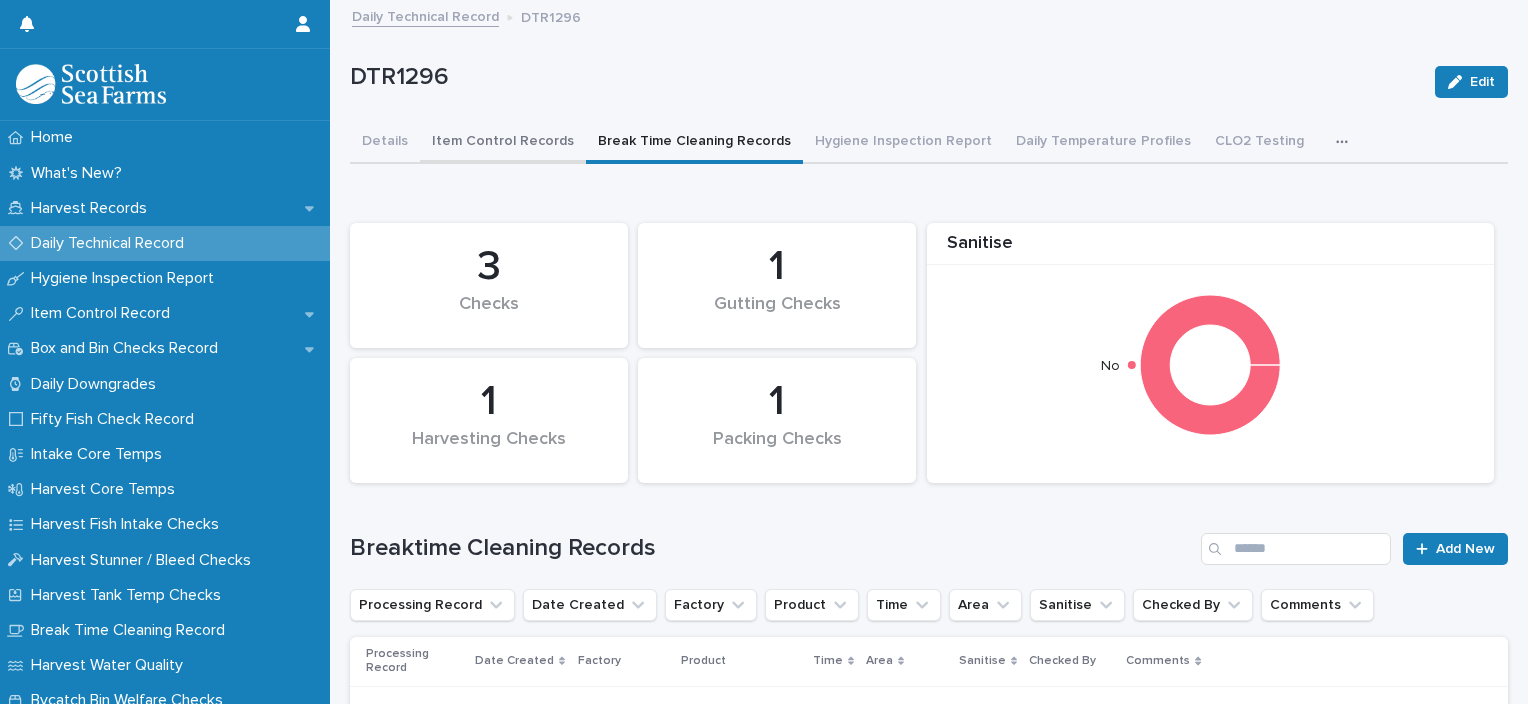 click on "Item Control Records" at bounding box center (503, 143) 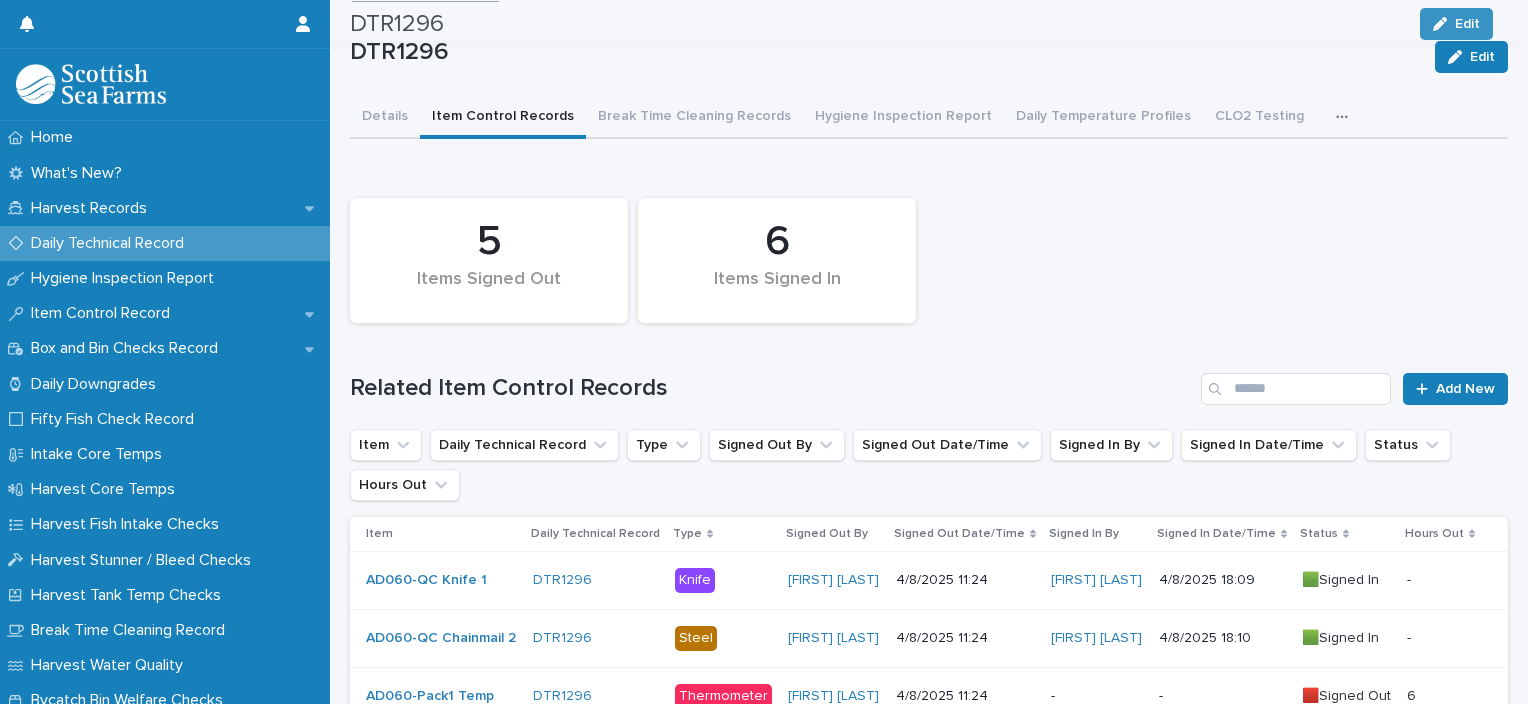 scroll, scrollTop: 0, scrollLeft: 0, axis: both 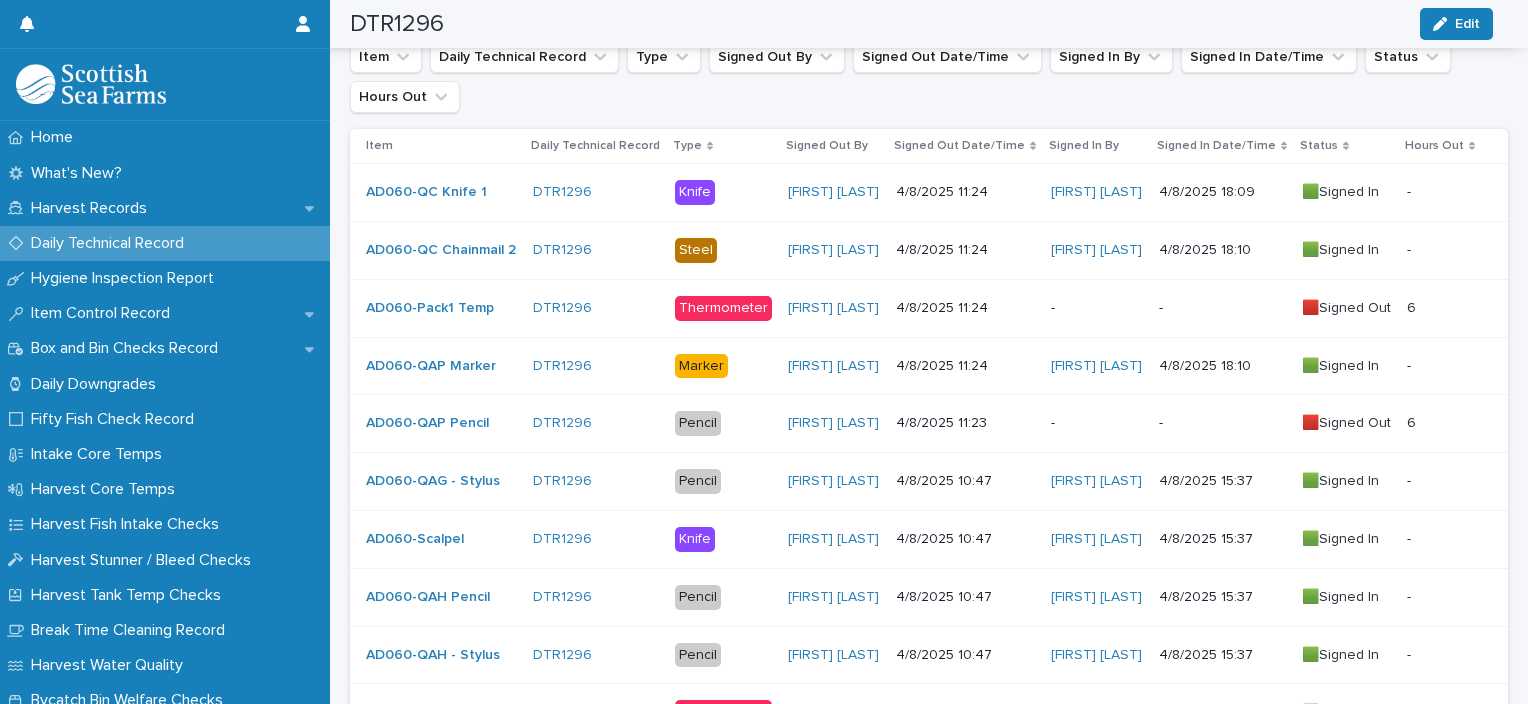 click on "-" at bounding box center (1097, 308) 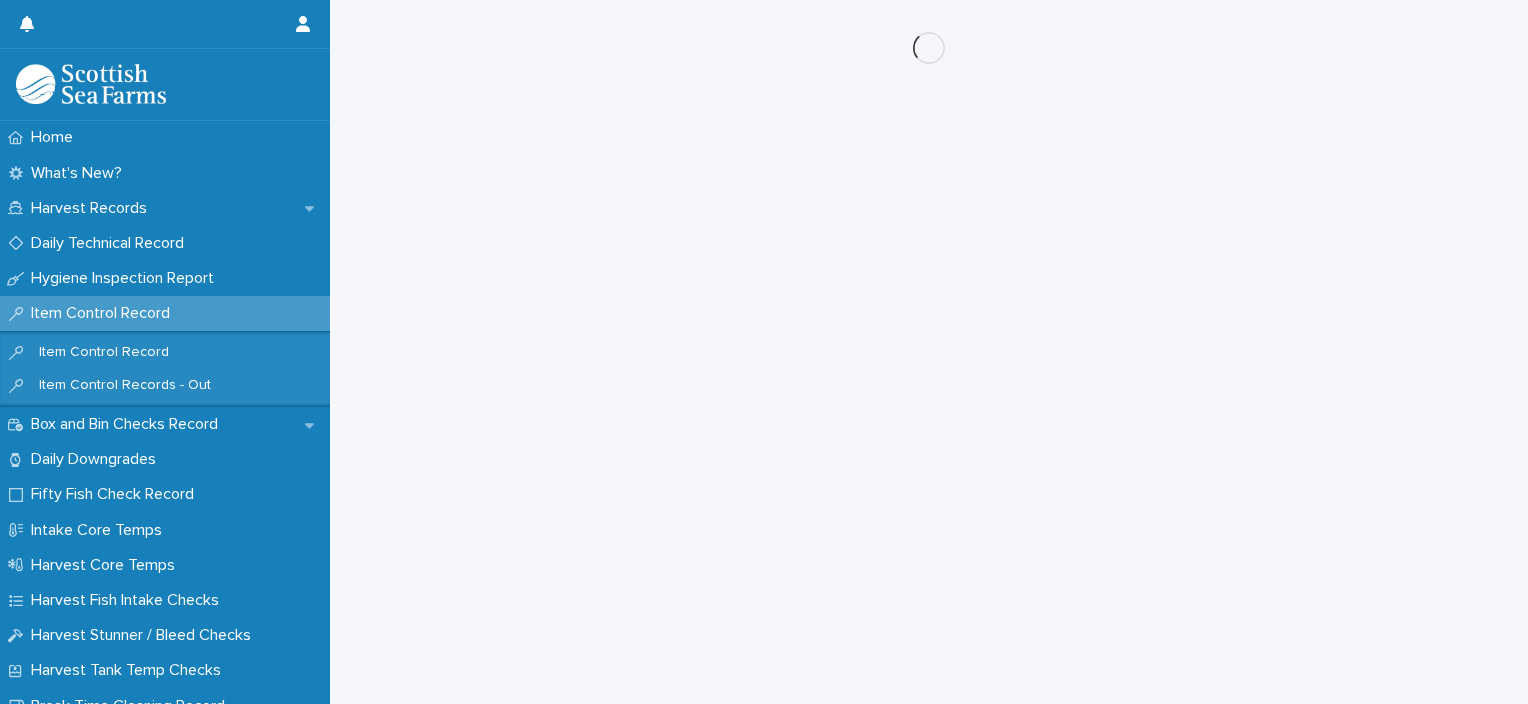 scroll, scrollTop: 0, scrollLeft: 0, axis: both 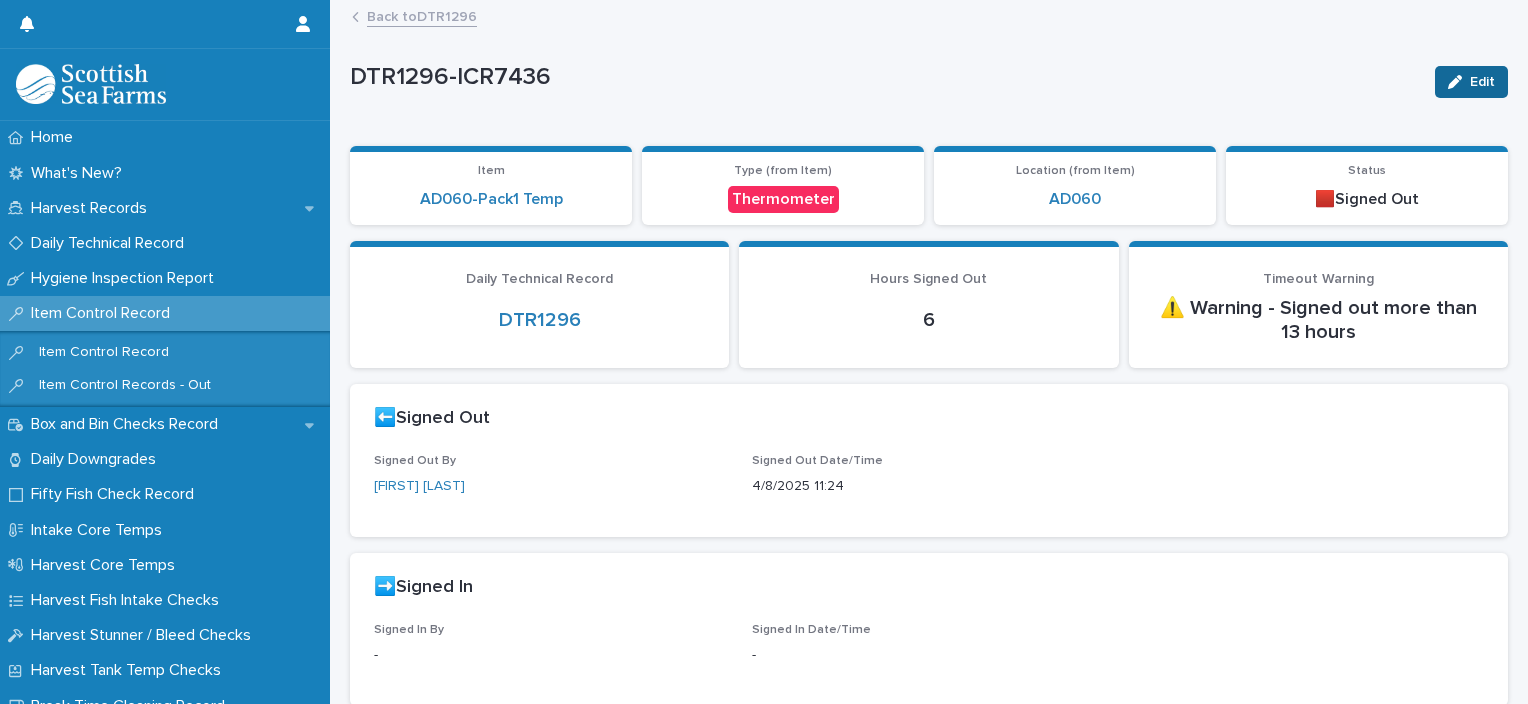 click on "Edit" at bounding box center (1482, 82) 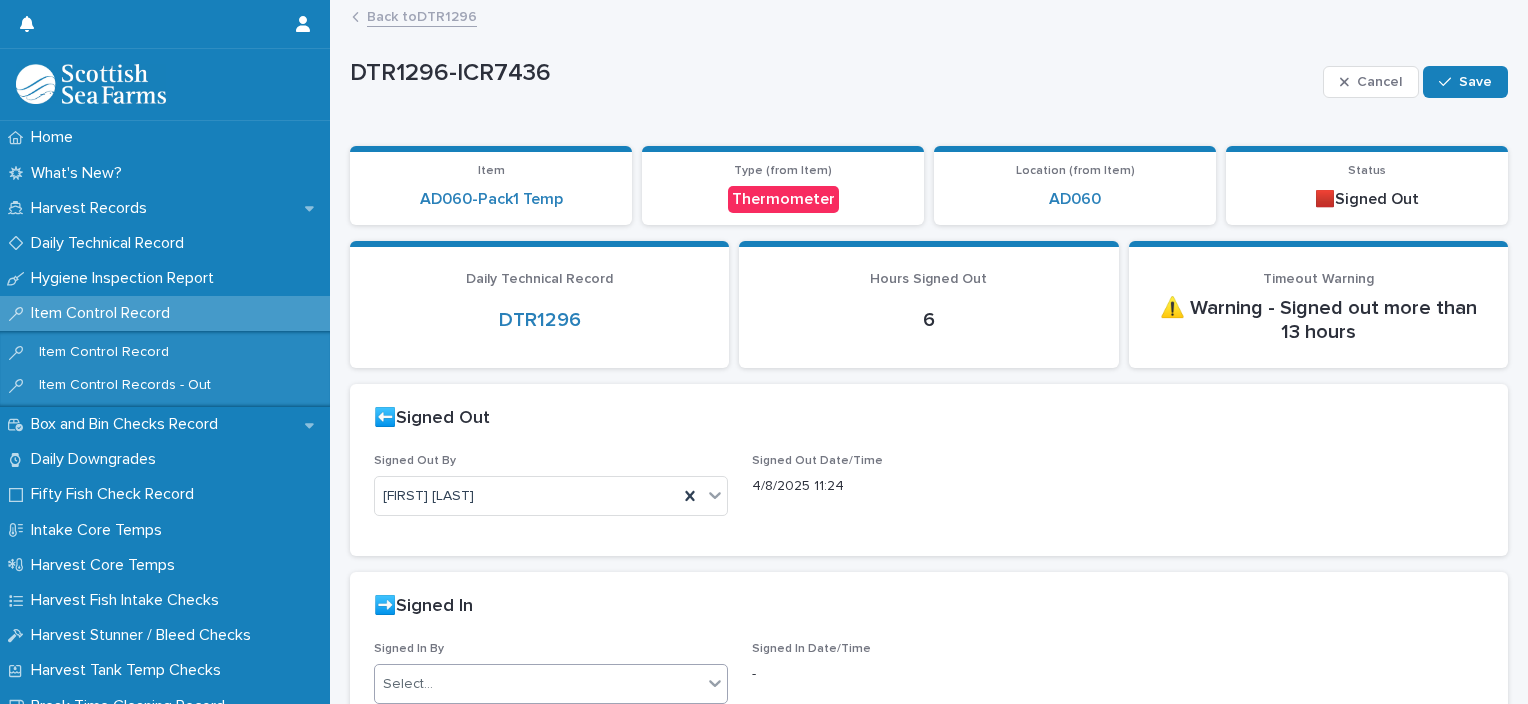 click on "Select..." at bounding box center [538, 684] 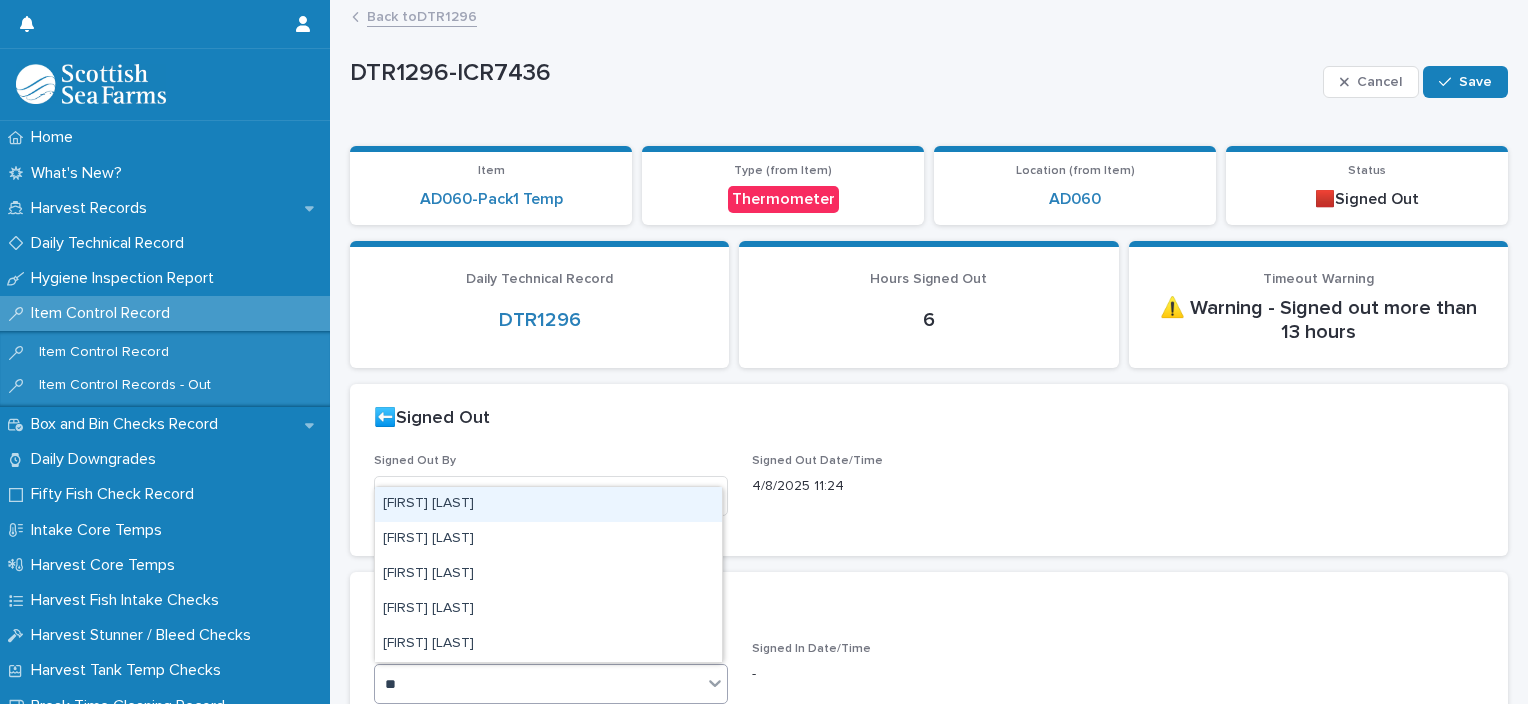 type on "***" 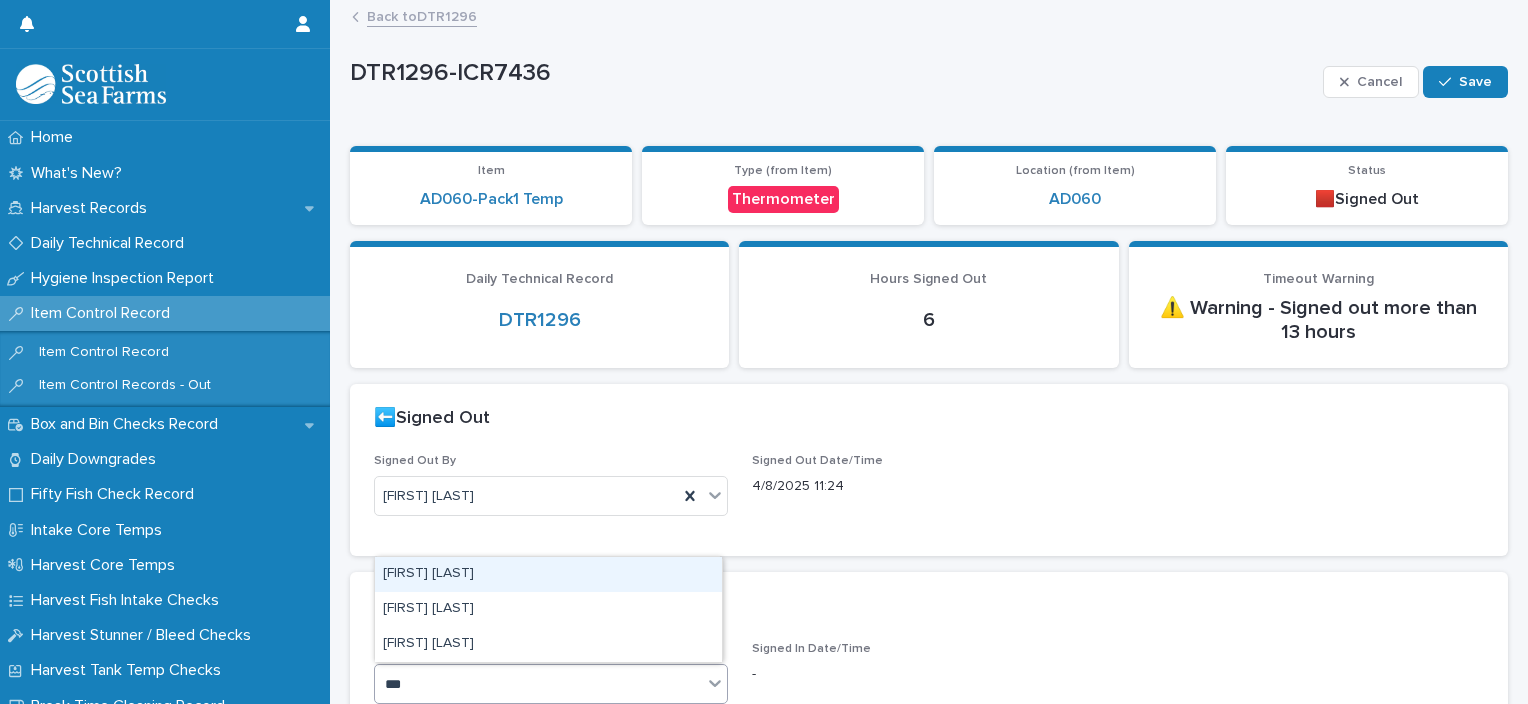 type 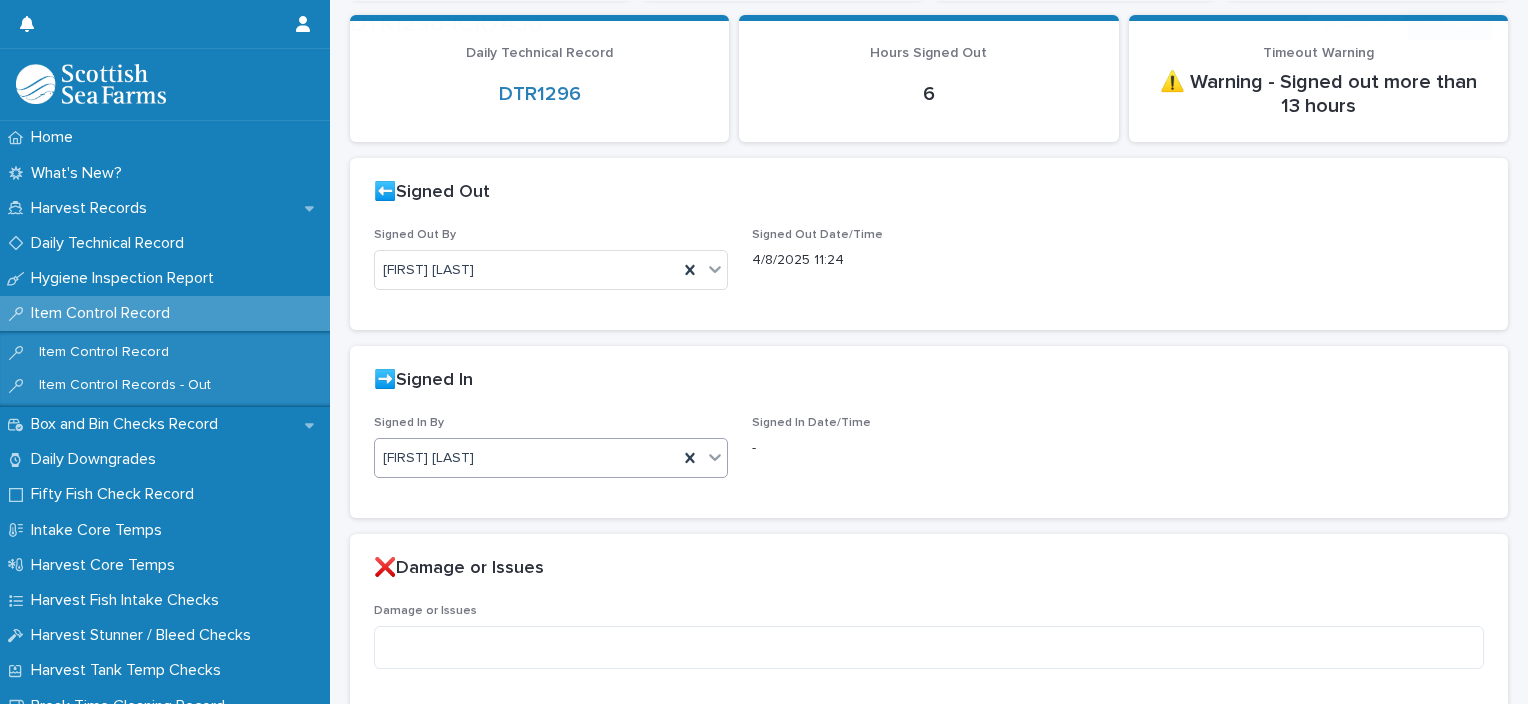 scroll, scrollTop: 360, scrollLeft: 0, axis: vertical 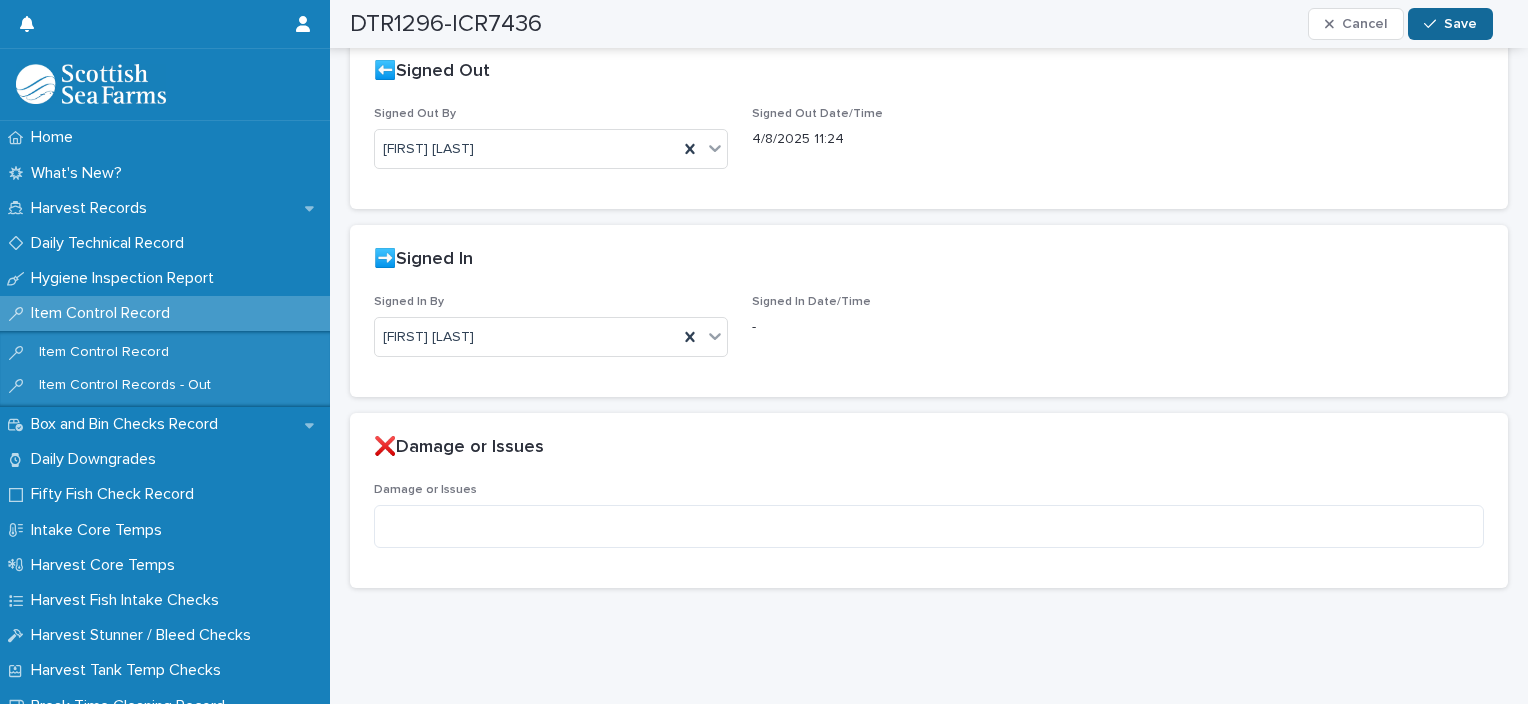 click on "Save" at bounding box center [1450, 24] 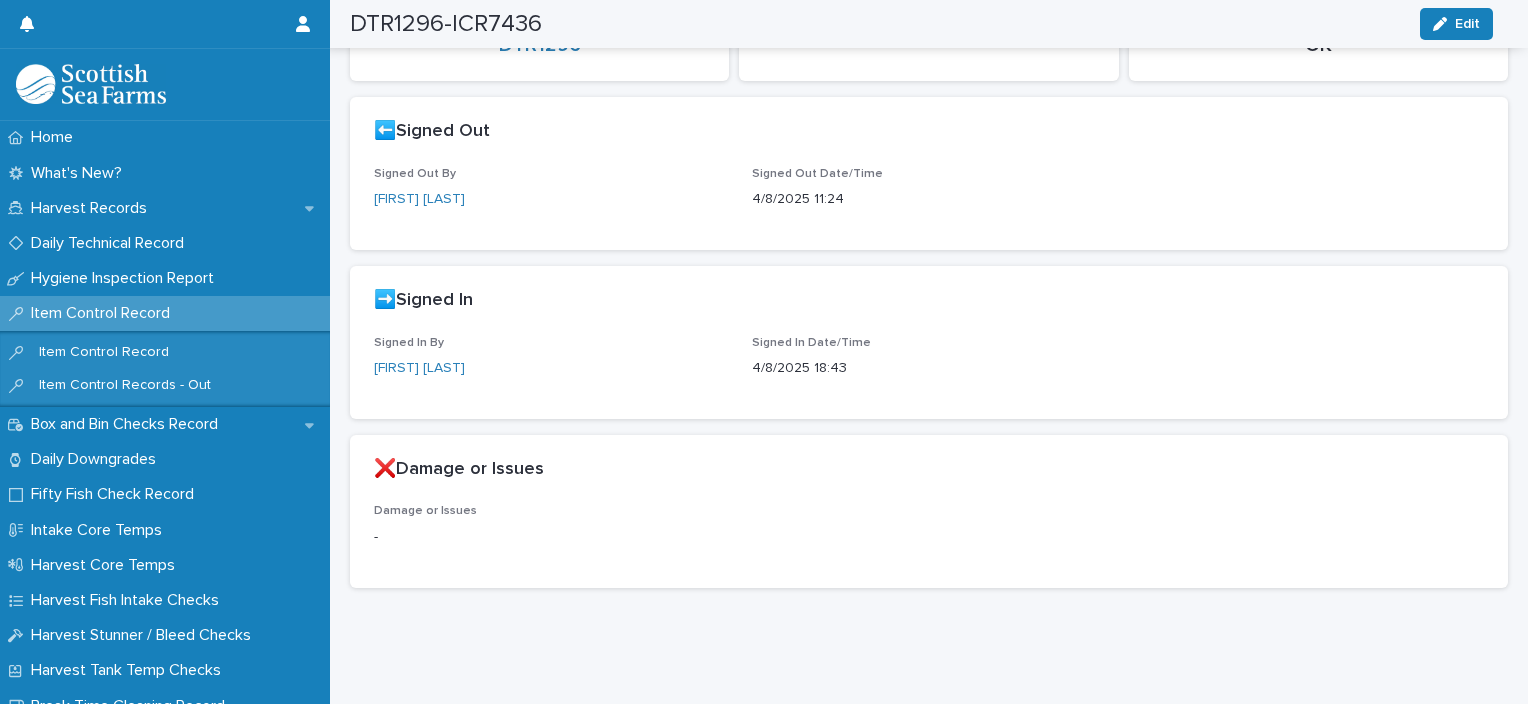 scroll, scrollTop: 38, scrollLeft: 0, axis: vertical 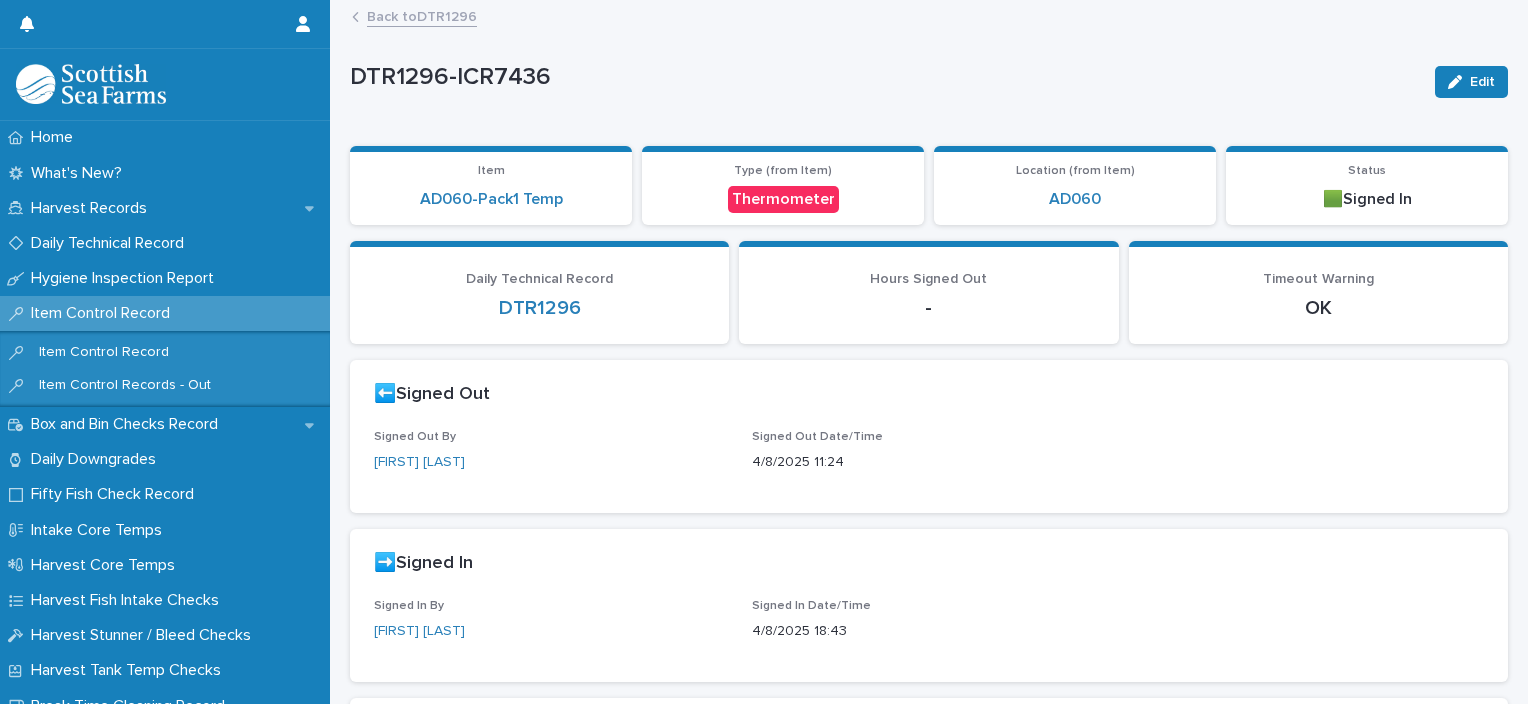 click on "Back to  DTR1296" at bounding box center (422, 15) 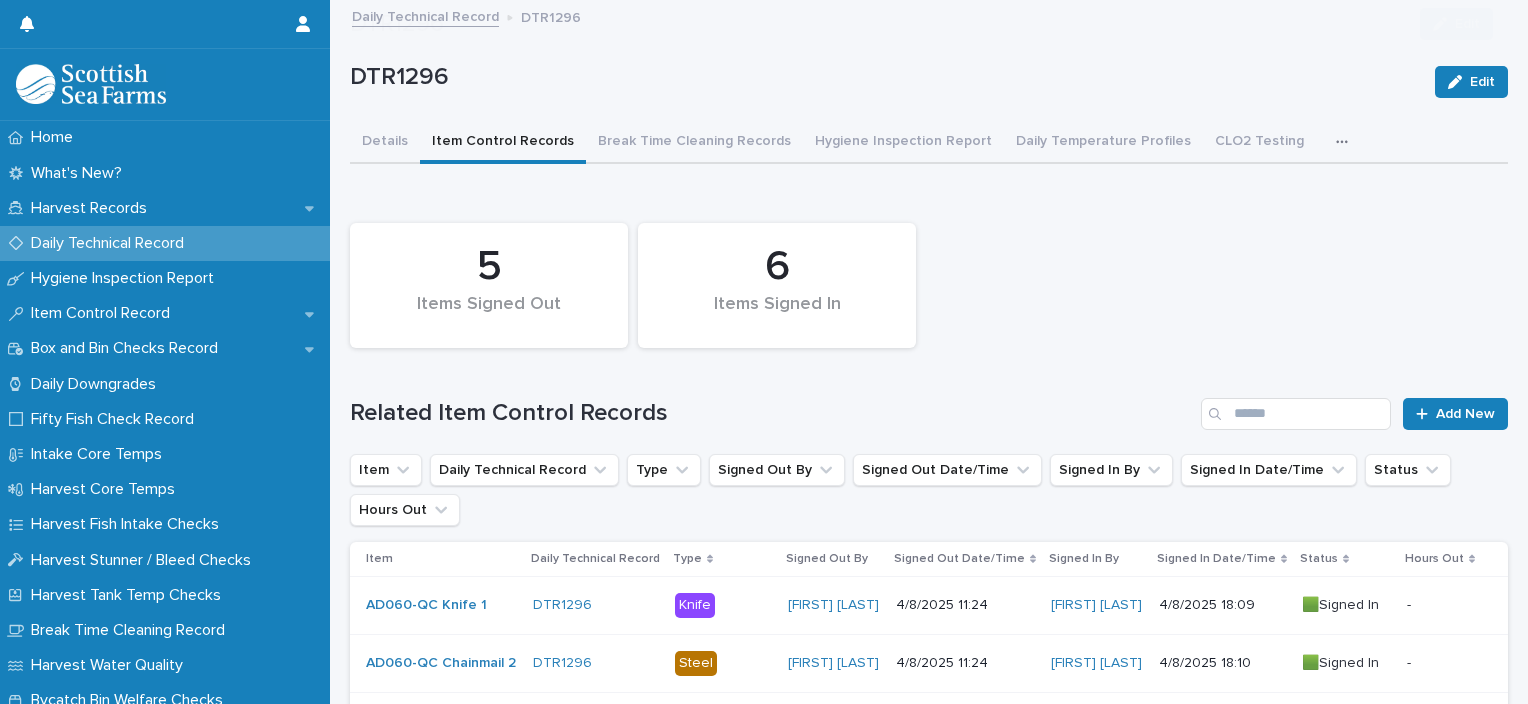 scroll, scrollTop: 656, scrollLeft: 0, axis: vertical 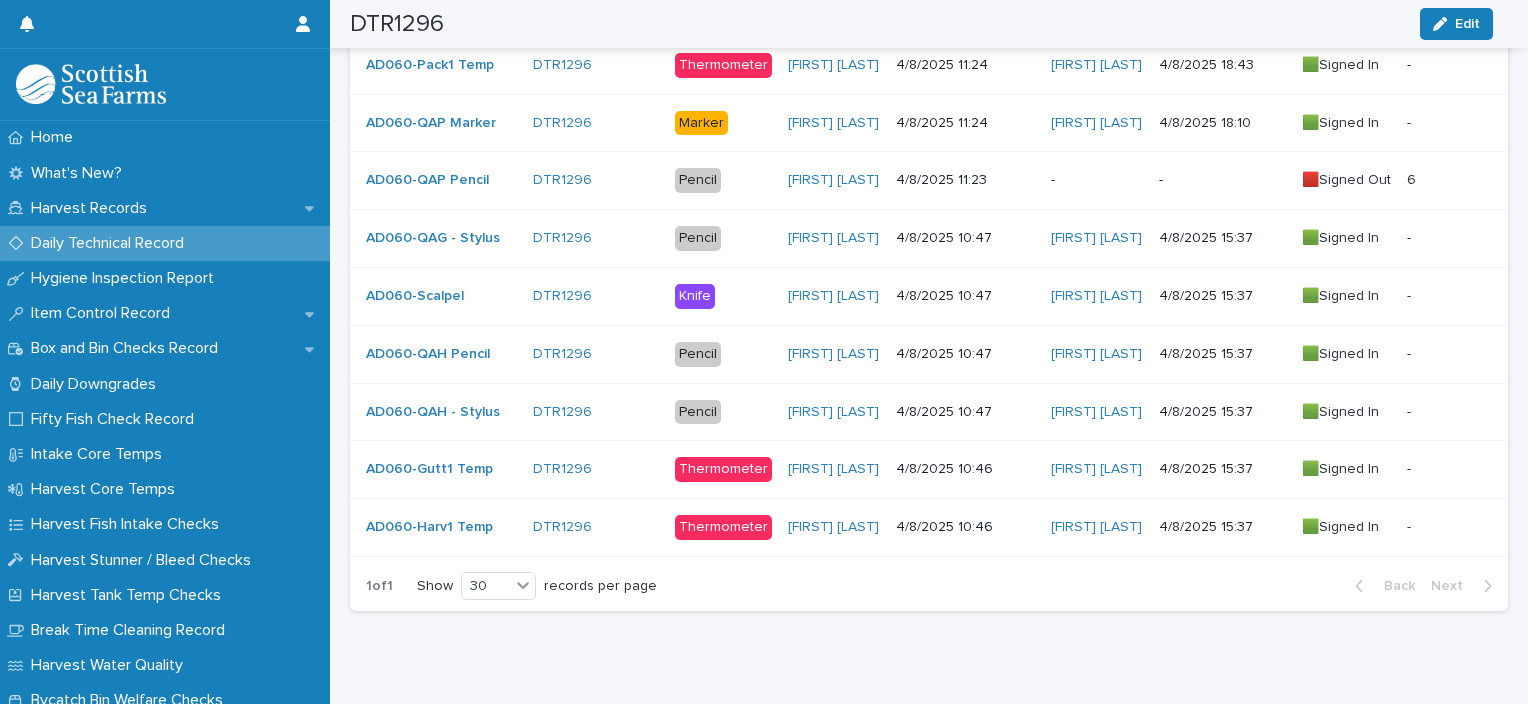 click on "-" at bounding box center [1097, 180] 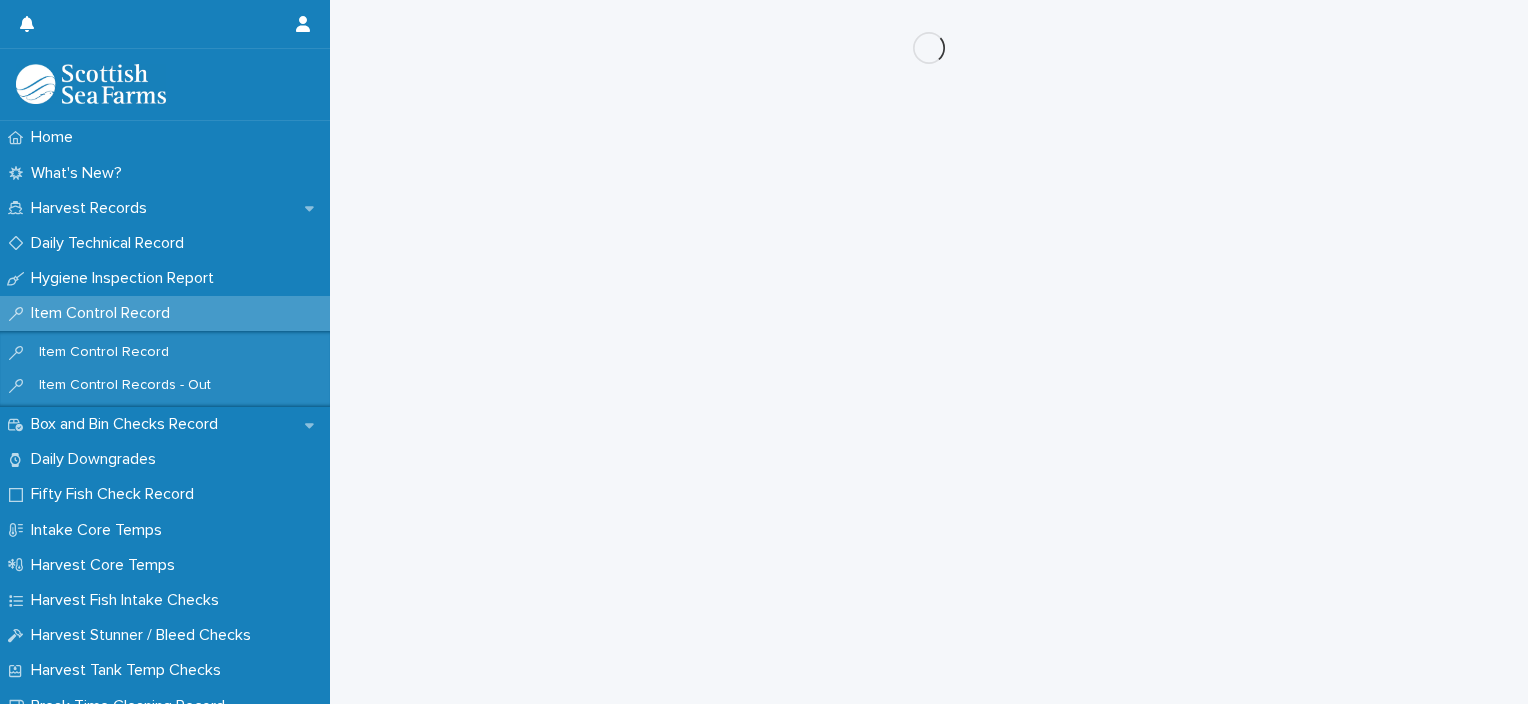 scroll, scrollTop: 0, scrollLeft: 0, axis: both 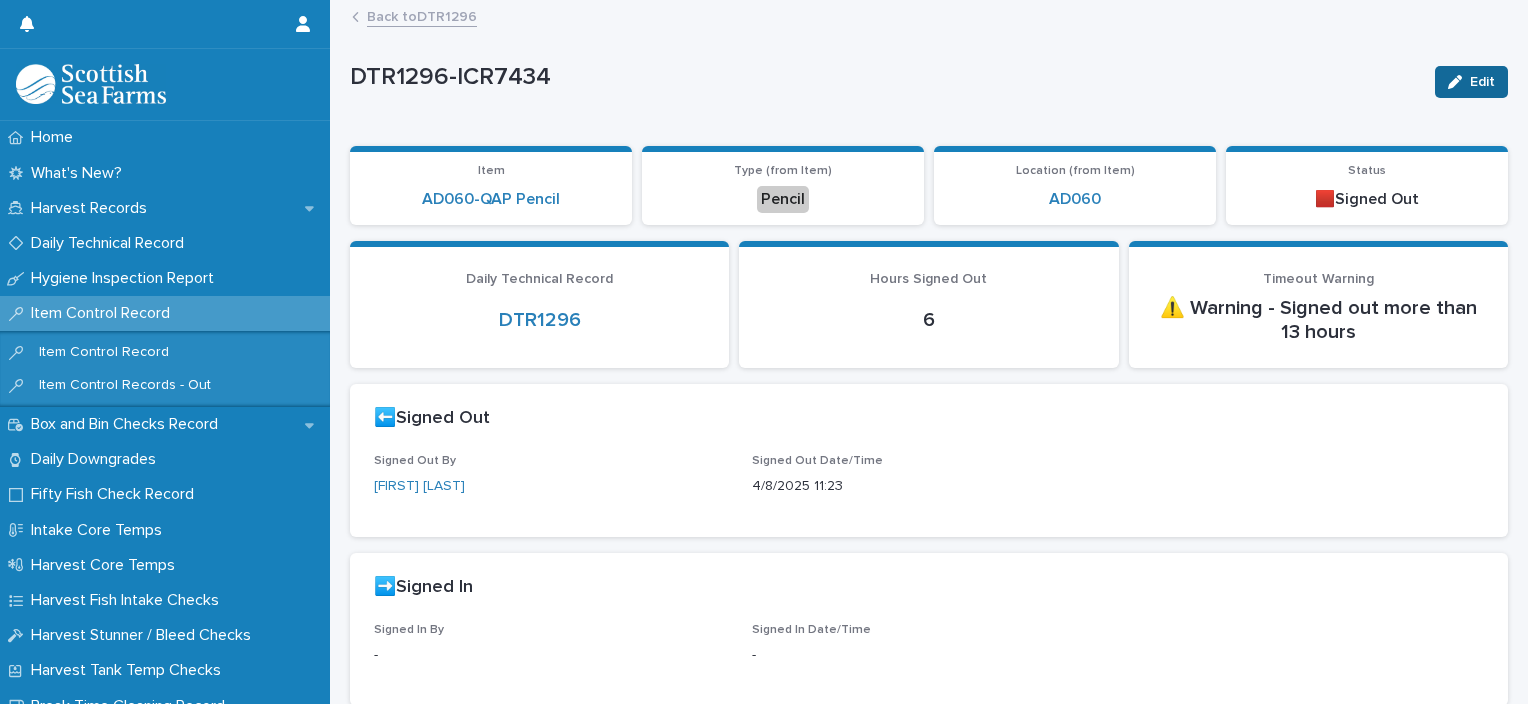 click on "Edit" at bounding box center (1482, 82) 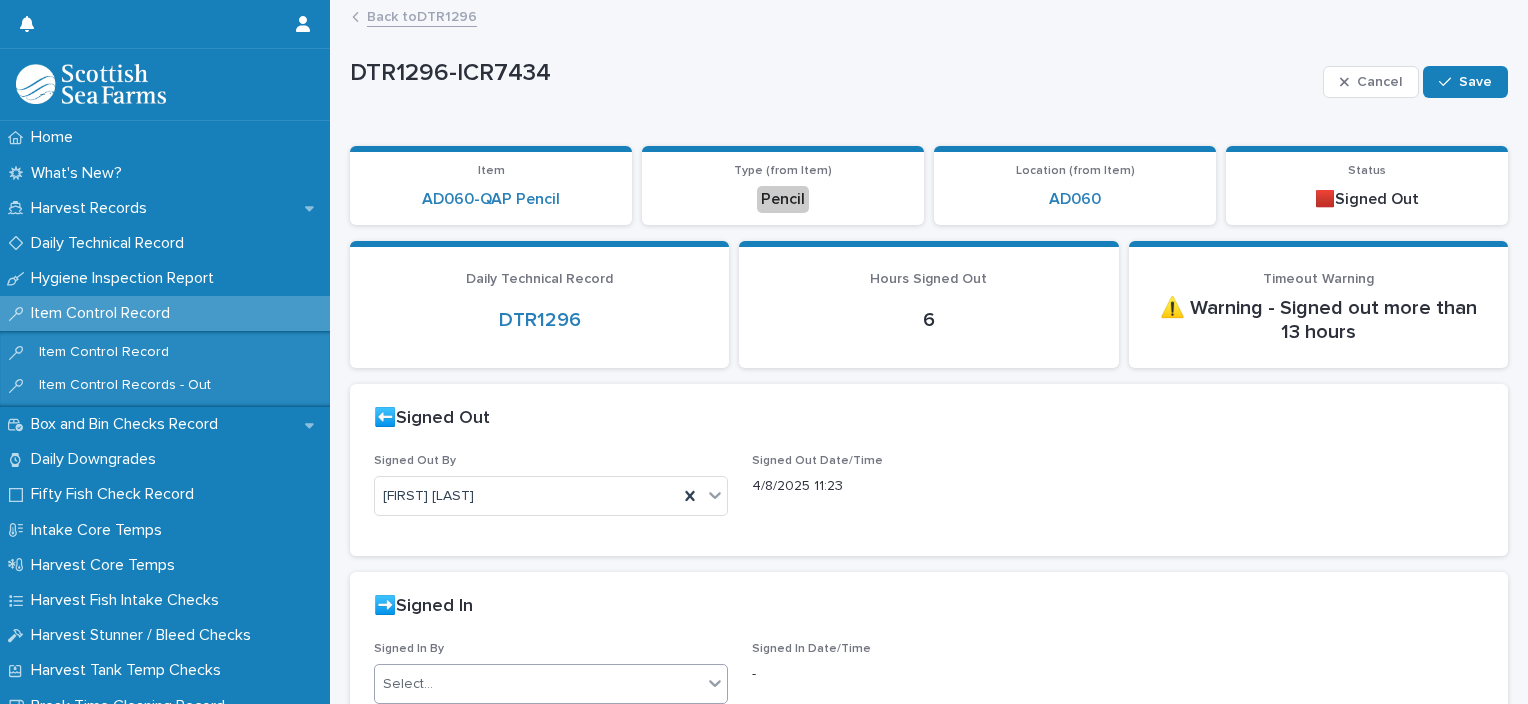 click on "Select..." at bounding box center [538, 684] 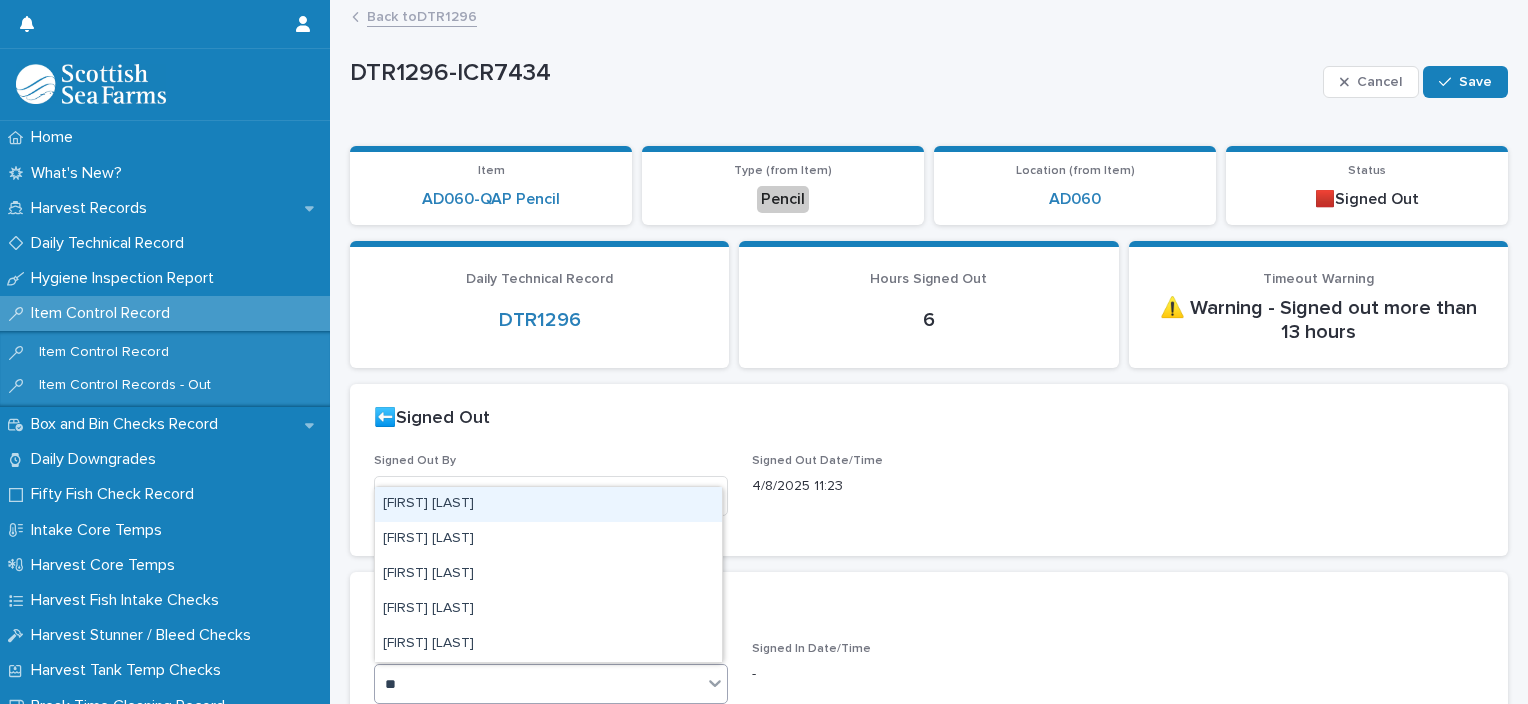 type on "***" 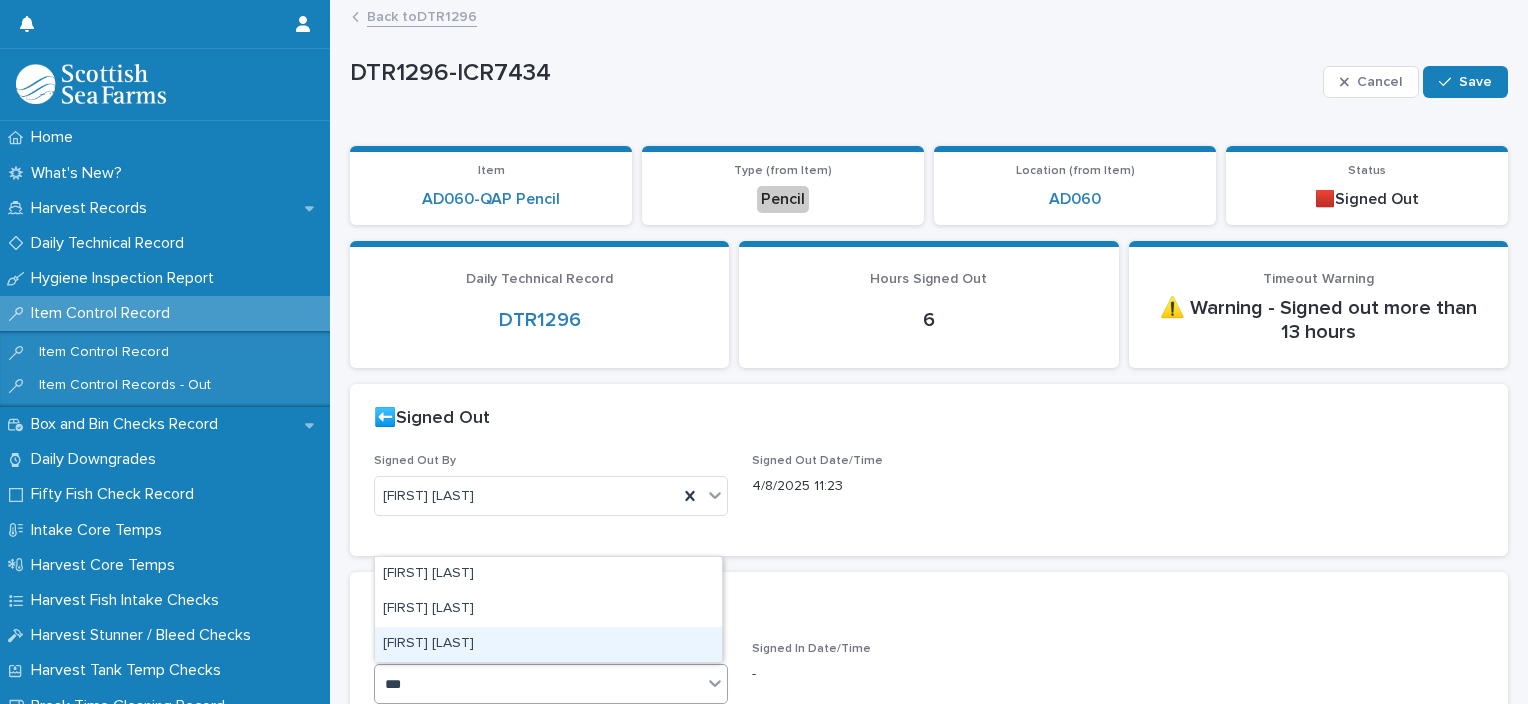 click on "Ionel Stoica" at bounding box center [548, 644] 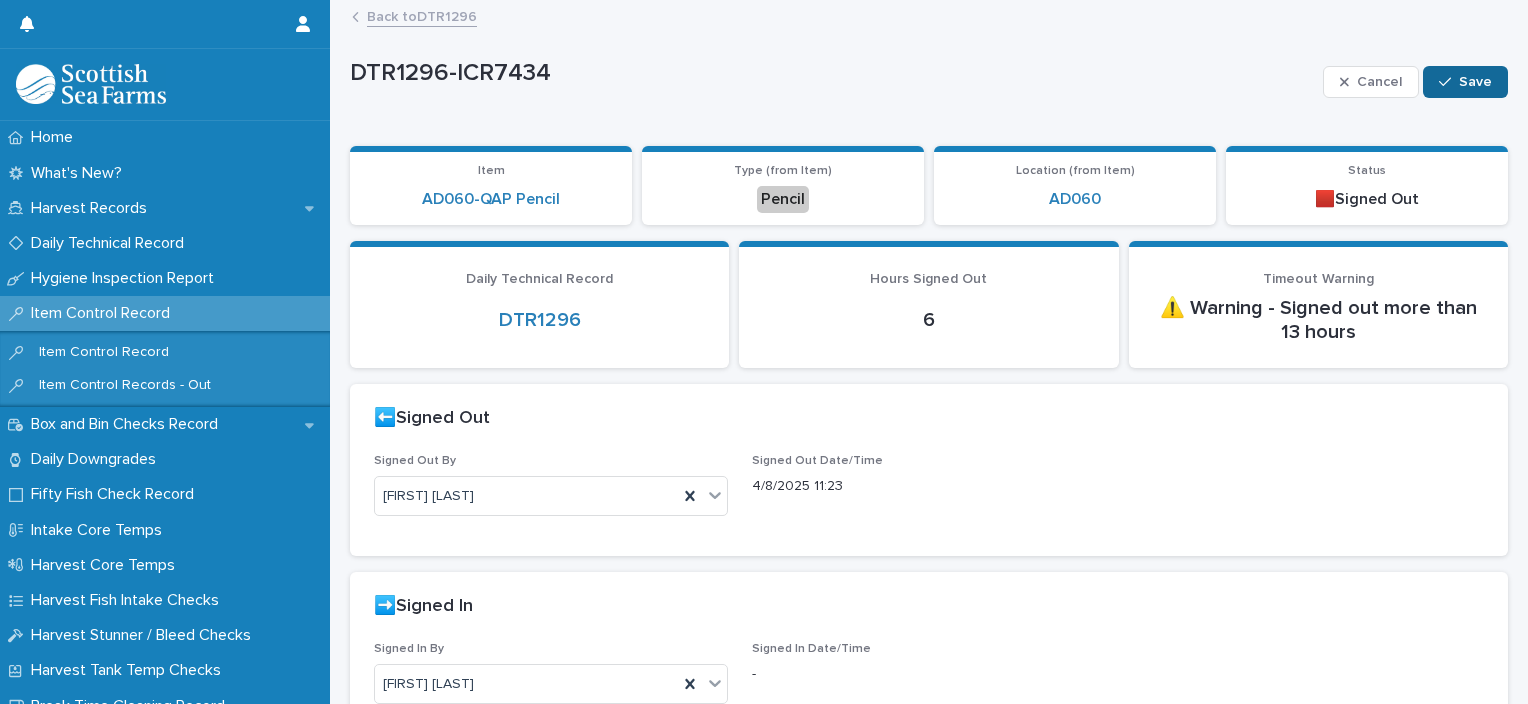 click on "Save" at bounding box center [1465, 82] 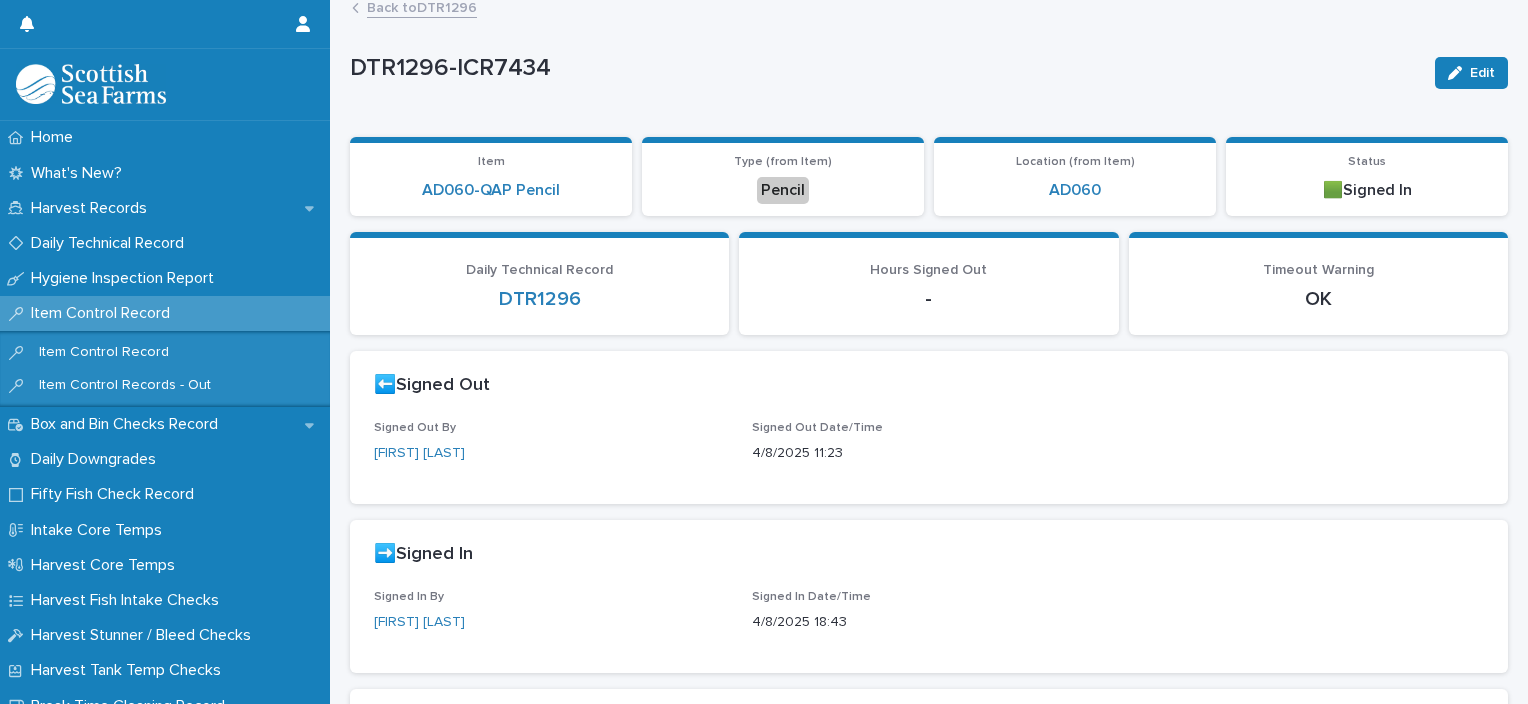 scroll, scrollTop: 0, scrollLeft: 0, axis: both 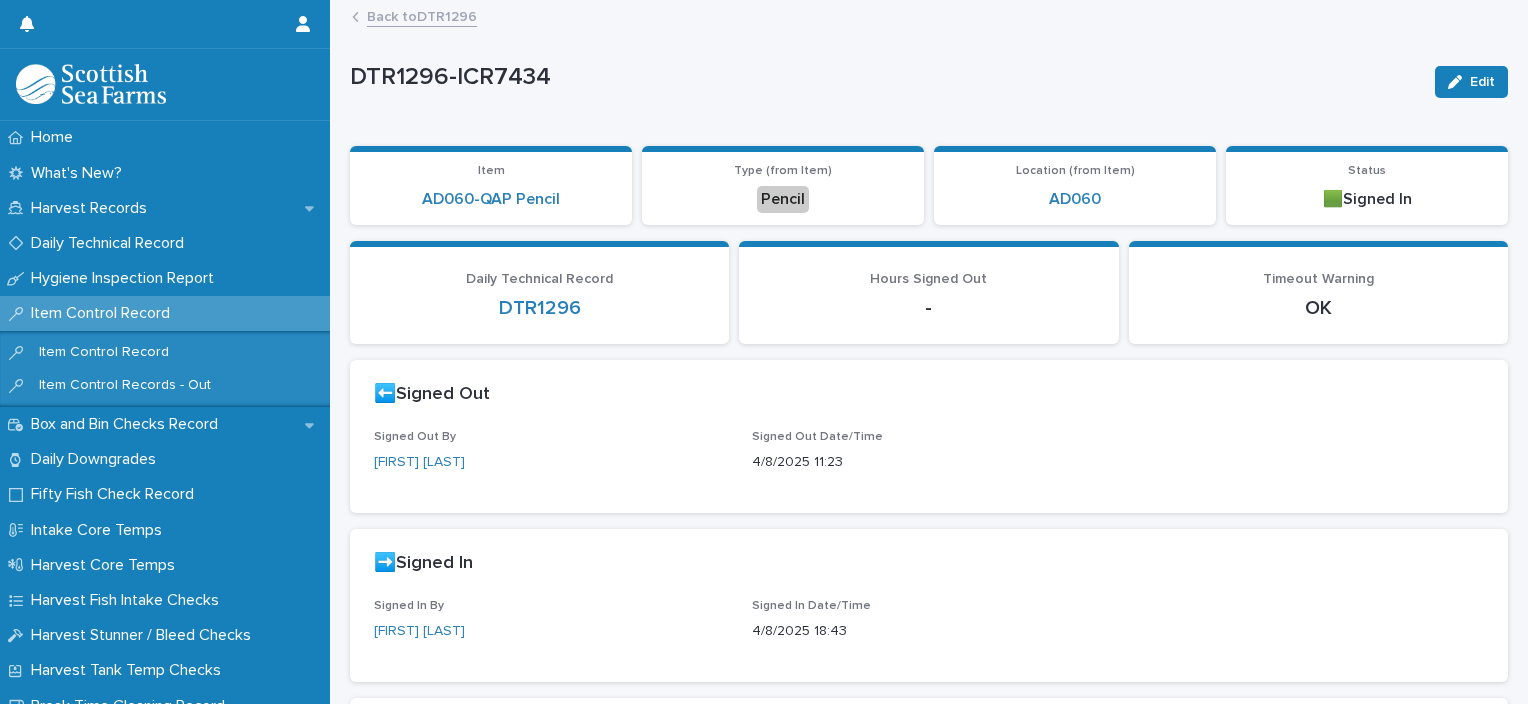 click on "Back to  DTR1296" at bounding box center [422, 15] 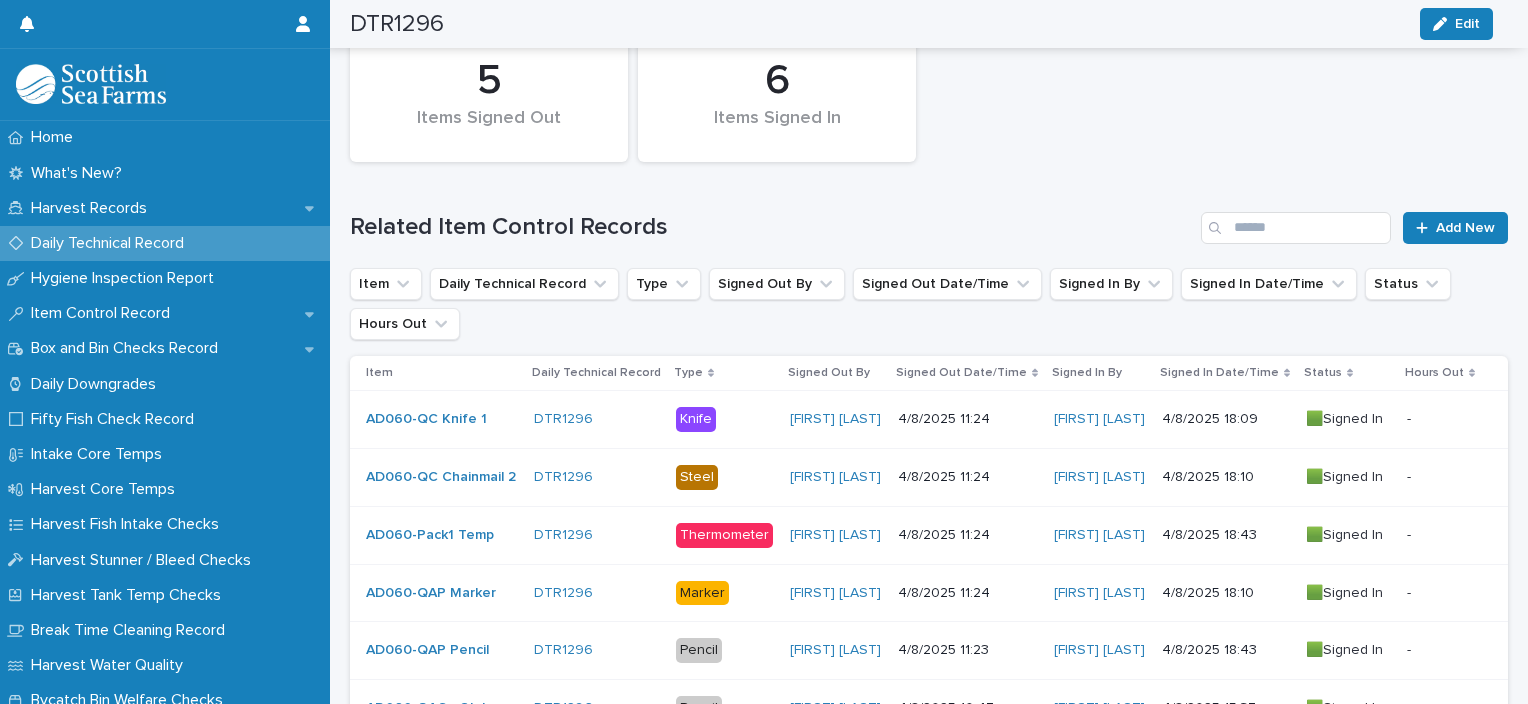 scroll, scrollTop: 100, scrollLeft: 0, axis: vertical 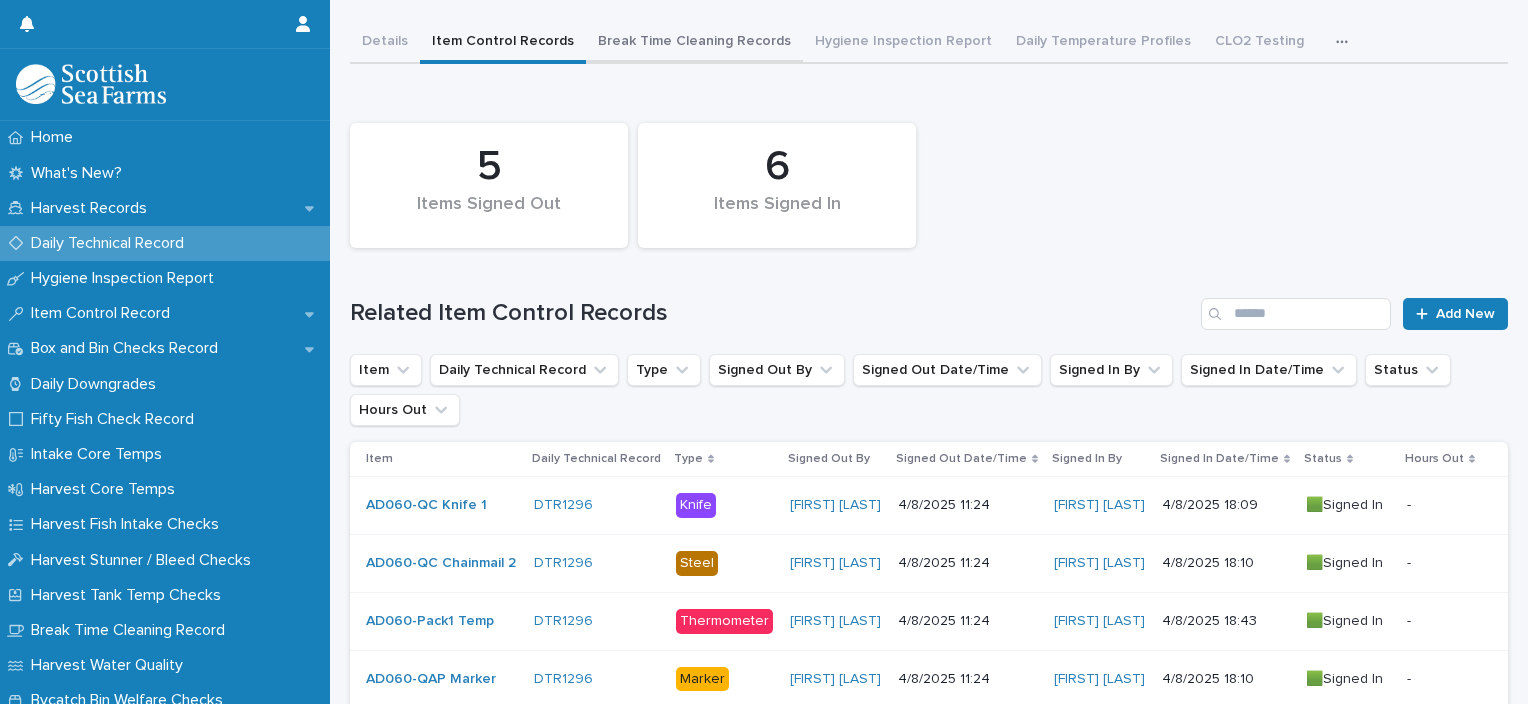 click on "DTR1296 Edit DTR1296 Edit Sorry, there was an error saving your record. Please try again. Please fill out the required fields below. Details Item Control Records Break Time Cleaning Records Hygiene Inspection Report Daily Temperature Profiles CLO2 Testing ATP Hand, Boots, Ear Defenders Dashboard (In Dev) Can't display tree at index  0 Loading... Saving… Loading... Saving… Loading... Saving… Loading... Saving… 6 Items Signed In 5 Items Signed Out Related Item Control Records Add New Item Daily Technical Record Type Signed Out By Signed Out Date/Time Signed In By Signed In Date/Time Status Hours Out Item Daily Technical Record Type Signed Out By Signed Out Date/Time Signed In By Signed In Date/Time Status Hours Out AD060-QC Knife 1   DTR1296   Knife Ionel Stoica   4/8/2025 11:24 Ionel Stoica   4/8/2025 18:09 🟩Signed In - -   AD060-QC Chainmail 2   DTR1296   Steel Ionel Stoica   4/8/2025 11:24 Ionel Stoica   4/8/2025 18:10 🟩Signed In - -   AD060-Pack1 Temp   DTR1296   Thermometer Ionel Stoica" at bounding box center (929, 542) 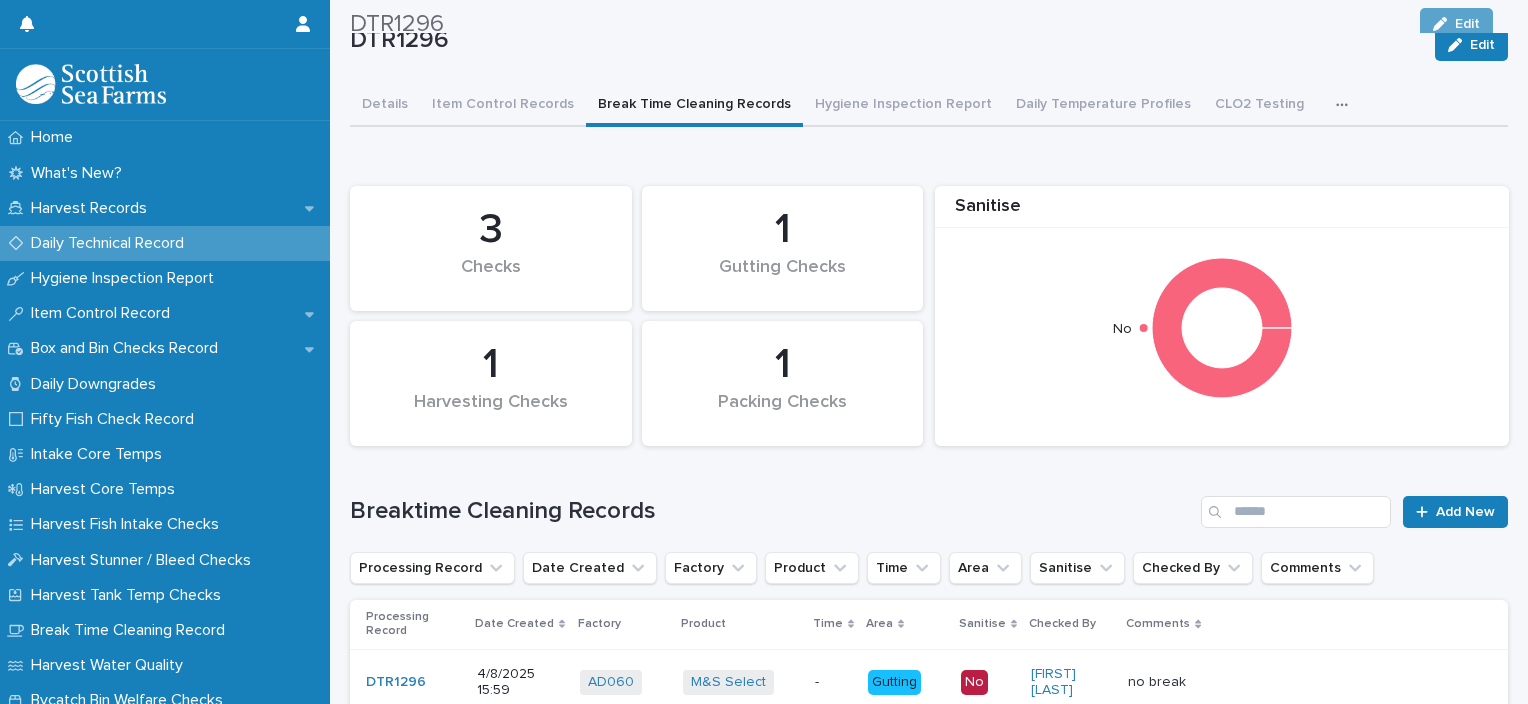 scroll, scrollTop: 0, scrollLeft: 0, axis: both 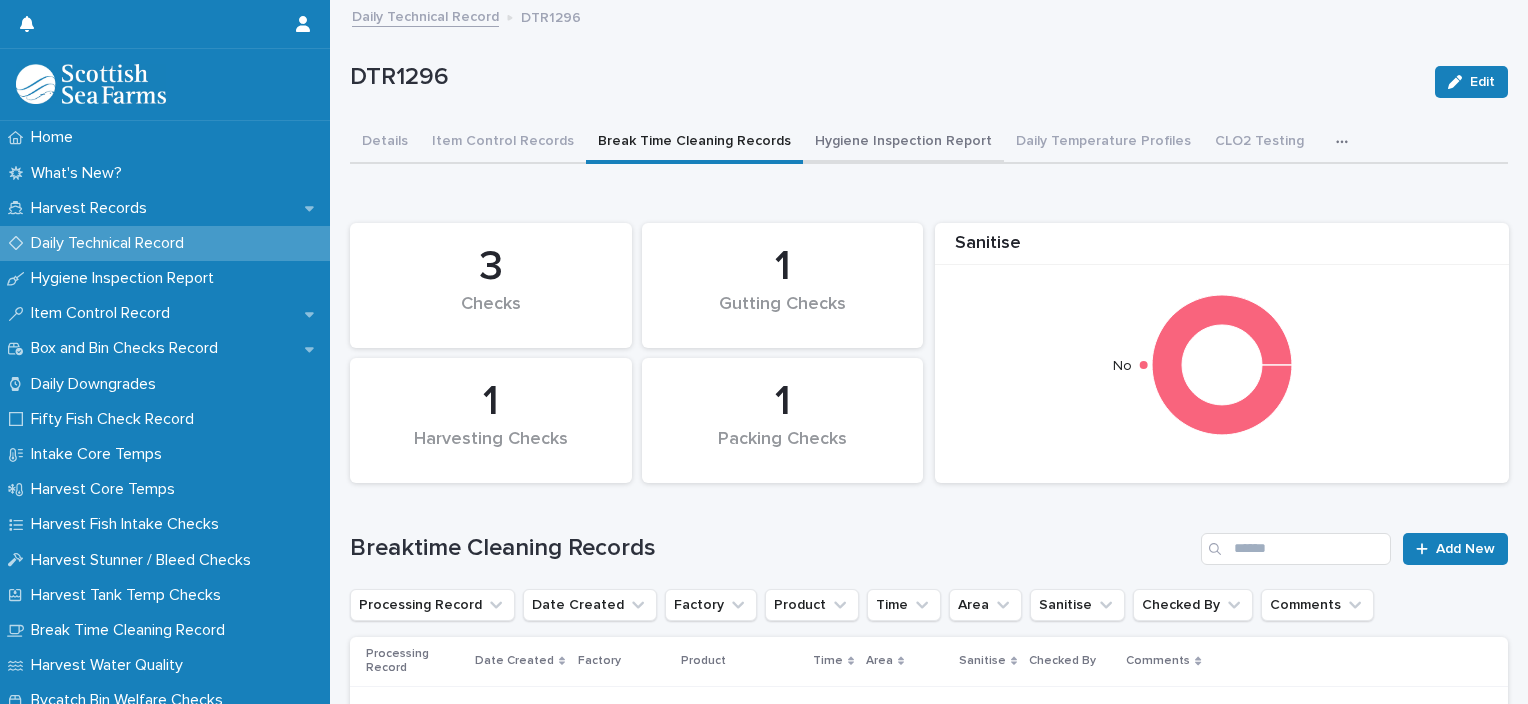 click on "Hygiene Inspection Report" at bounding box center [903, 143] 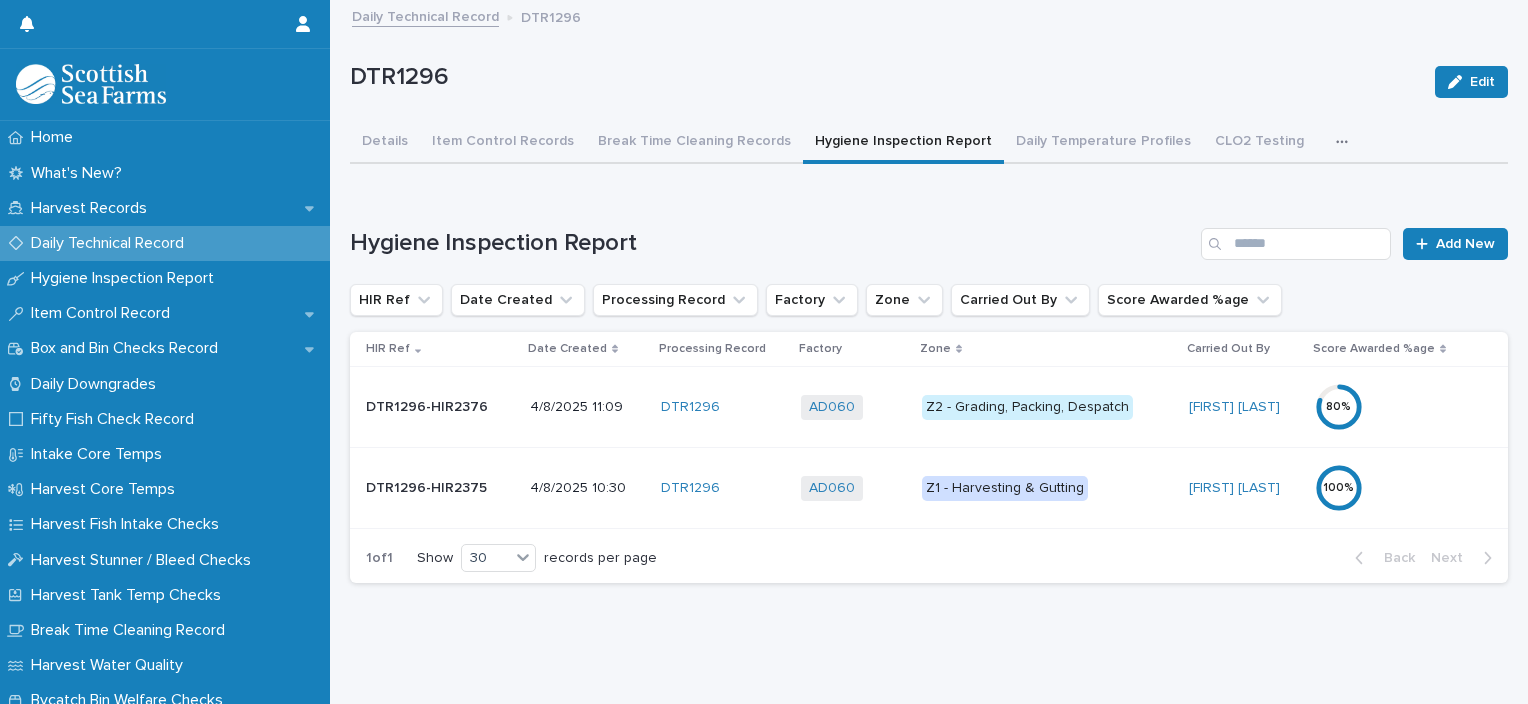 scroll, scrollTop: 0, scrollLeft: 0, axis: both 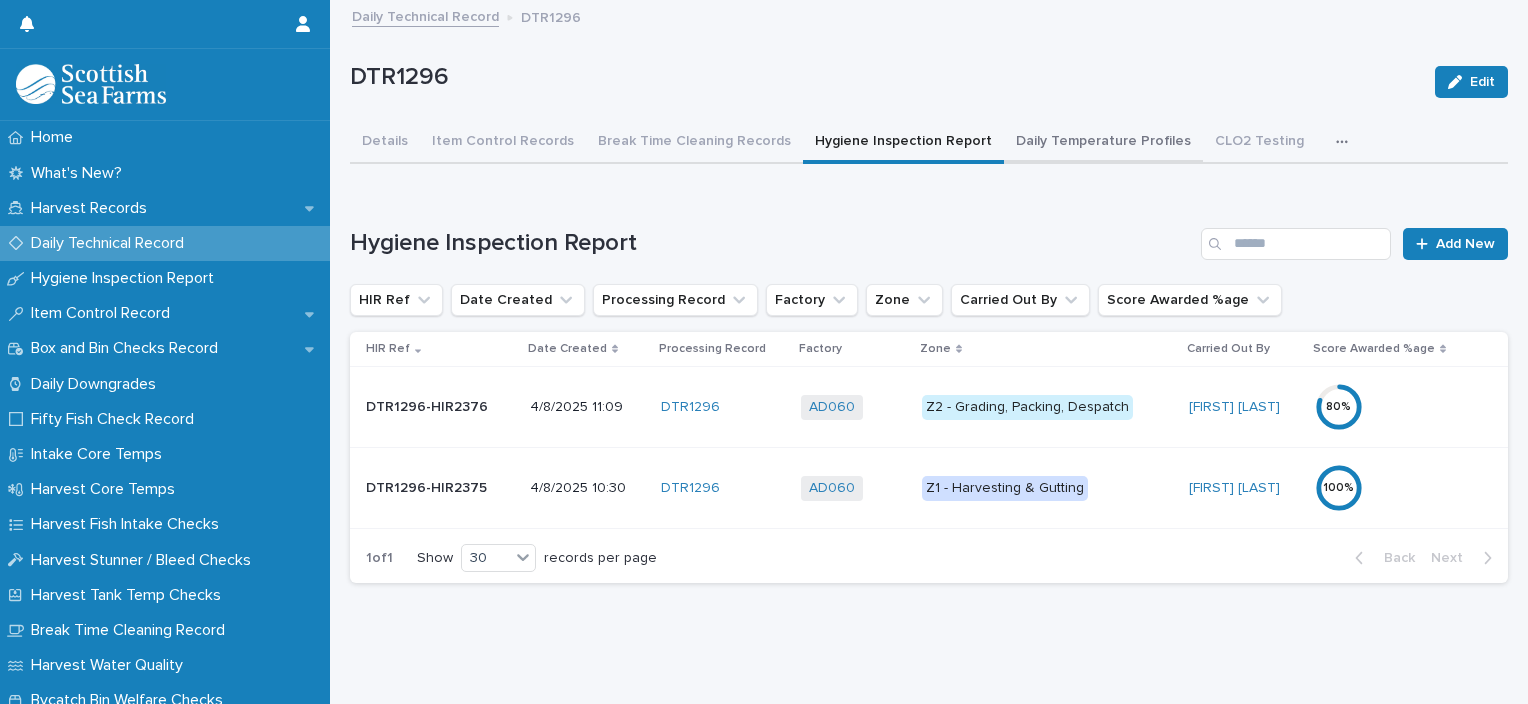 click on "Daily Temperature Profiles" at bounding box center [1103, 143] 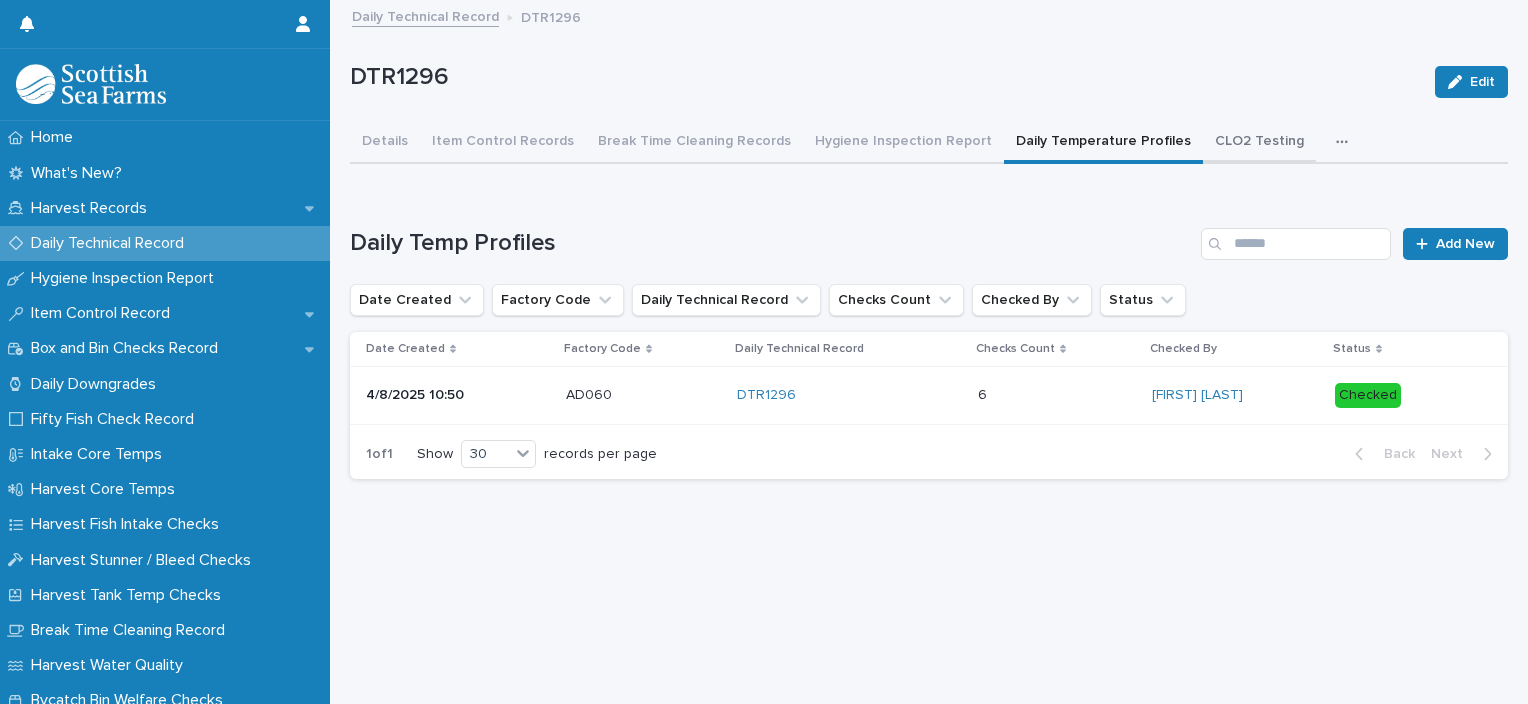 click on "CLO2 Testing" at bounding box center (1259, 143) 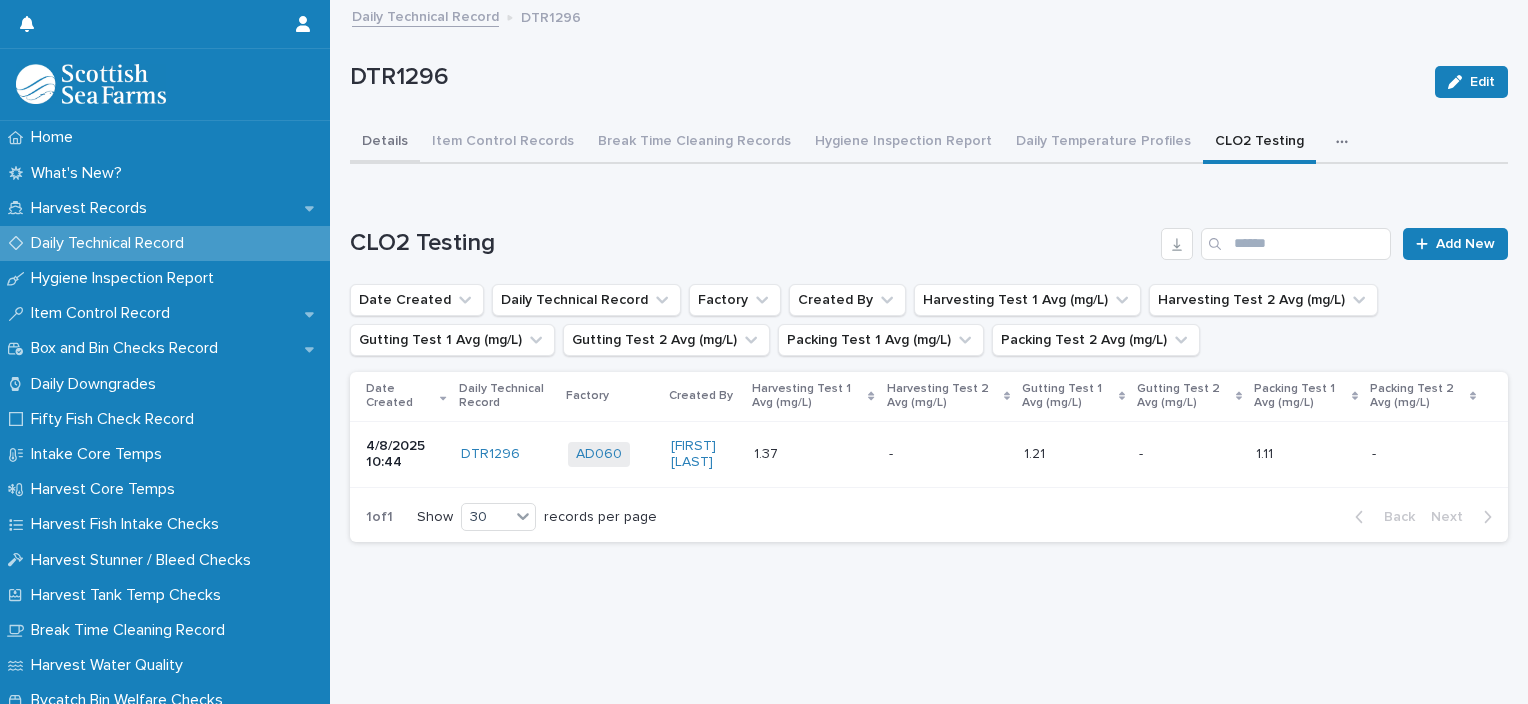 click on "Details" at bounding box center [385, 143] 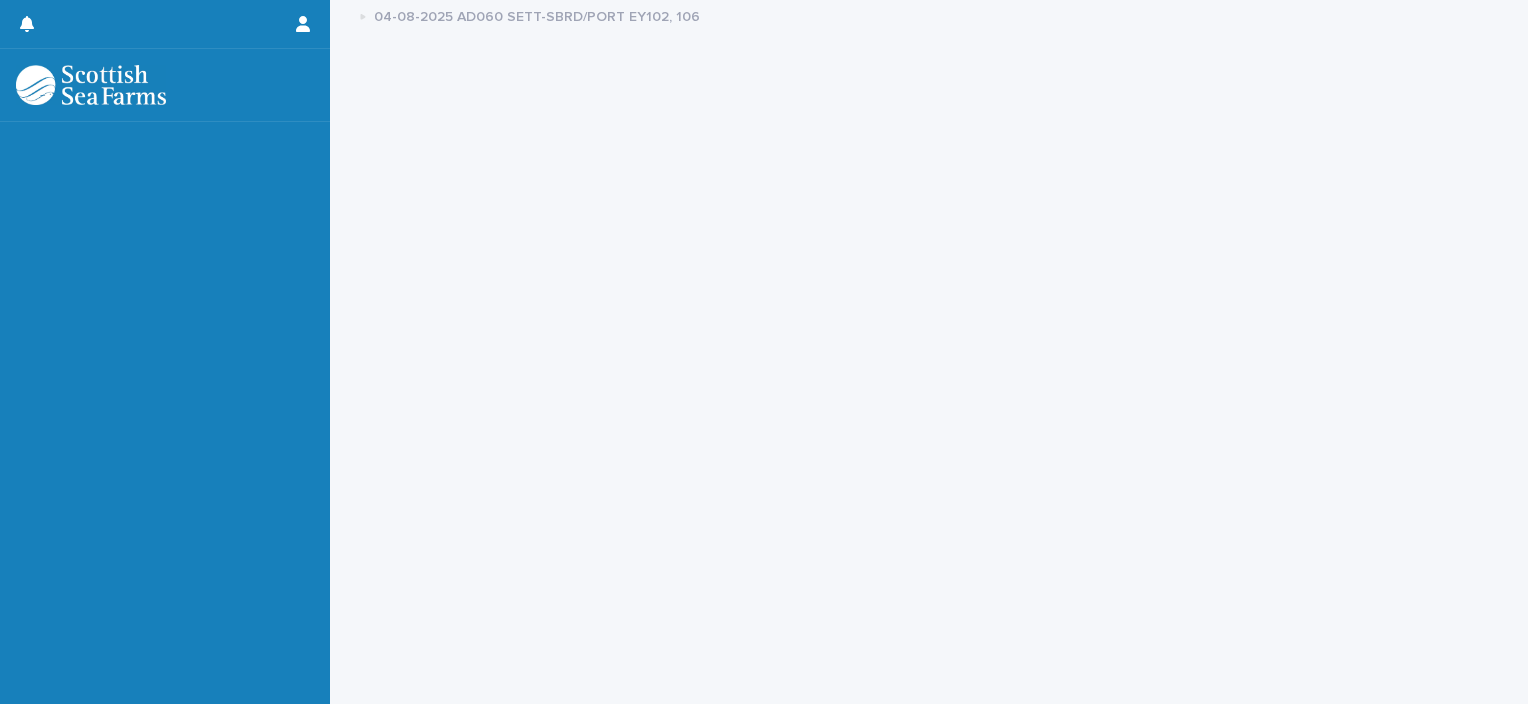 scroll, scrollTop: 0, scrollLeft: 0, axis: both 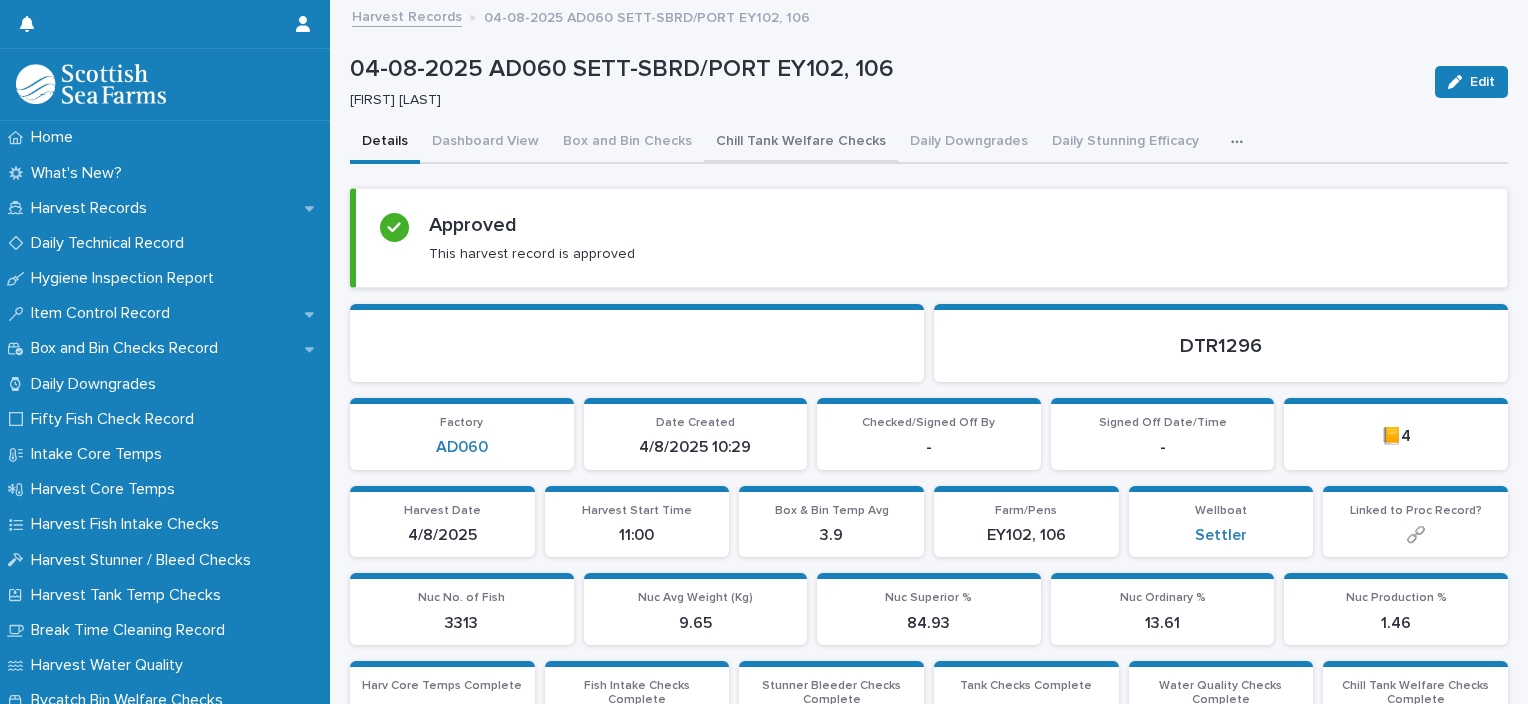 click on "Chill Tank Welfare Checks" at bounding box center (801, 143) 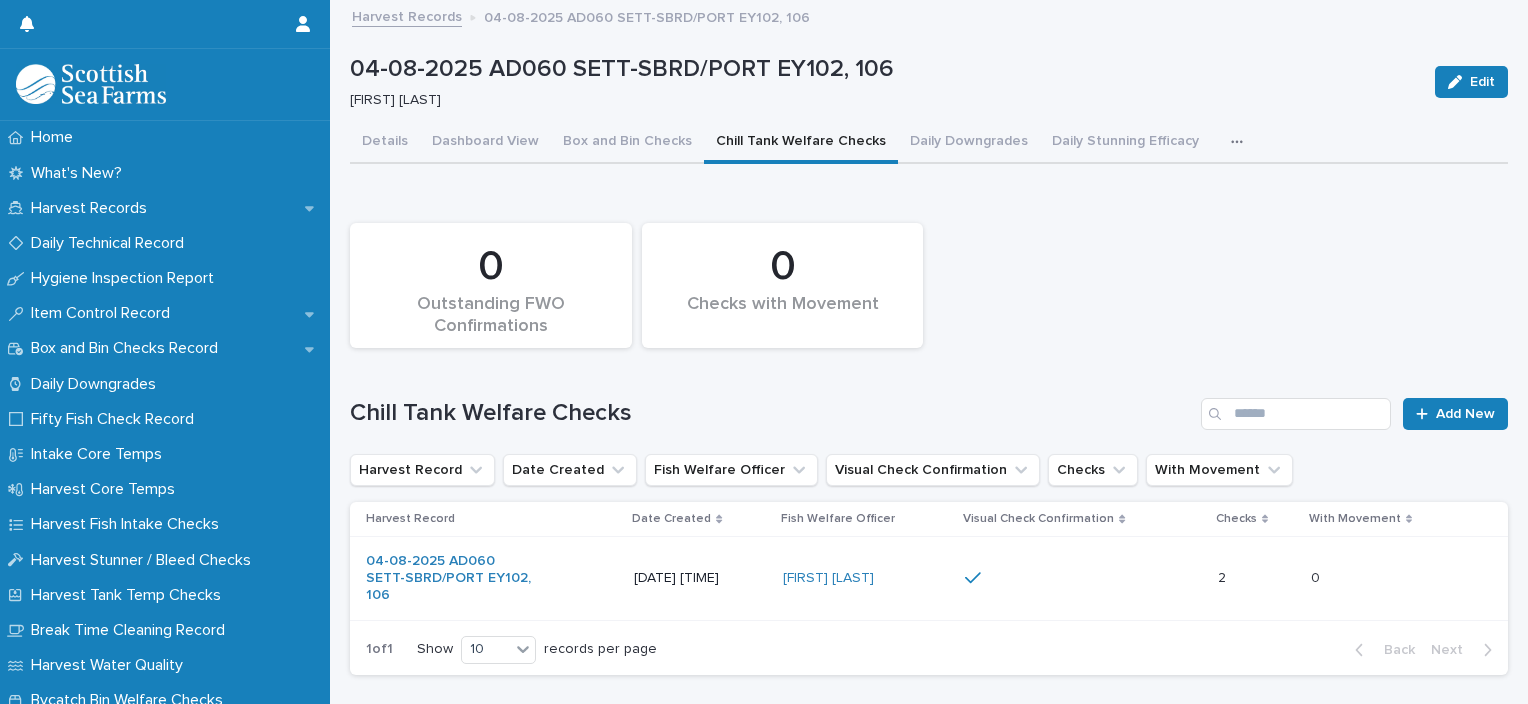 click at bounding box center [1241, 142] 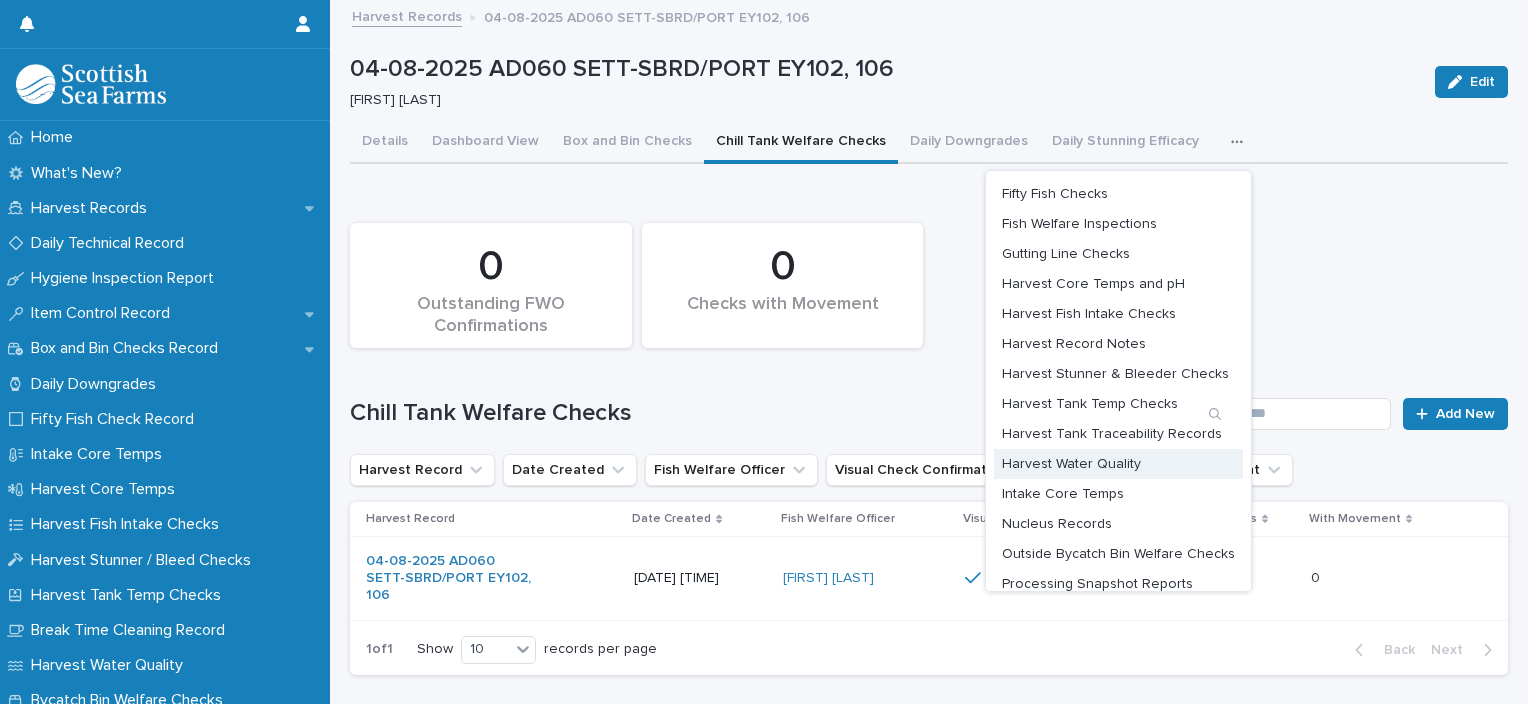 click on "Harvest Water Quality" at bounding box center (1118, 464) 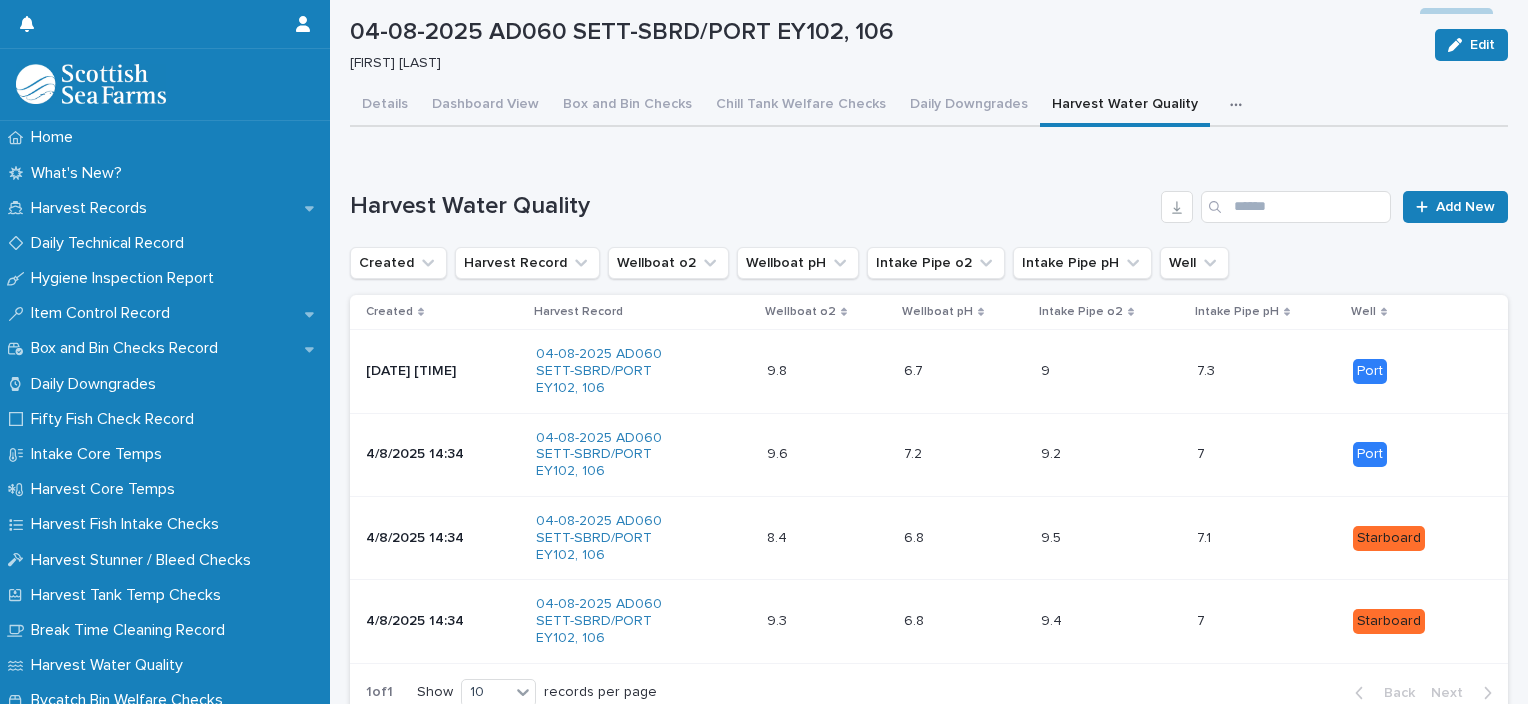 scroll, scrollTop: 28, scrollLeft: 0, axis: vertical 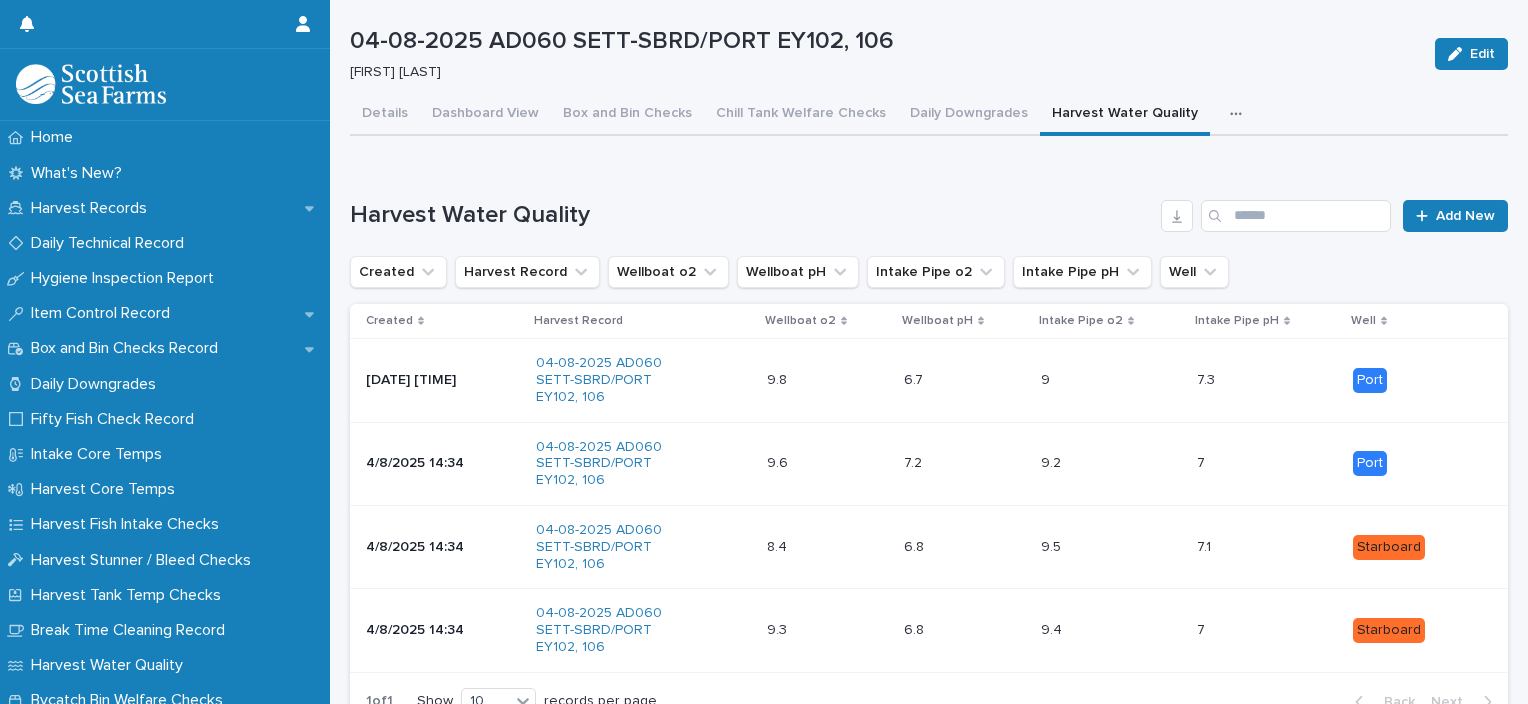 click at bounding box center [1240, 114] 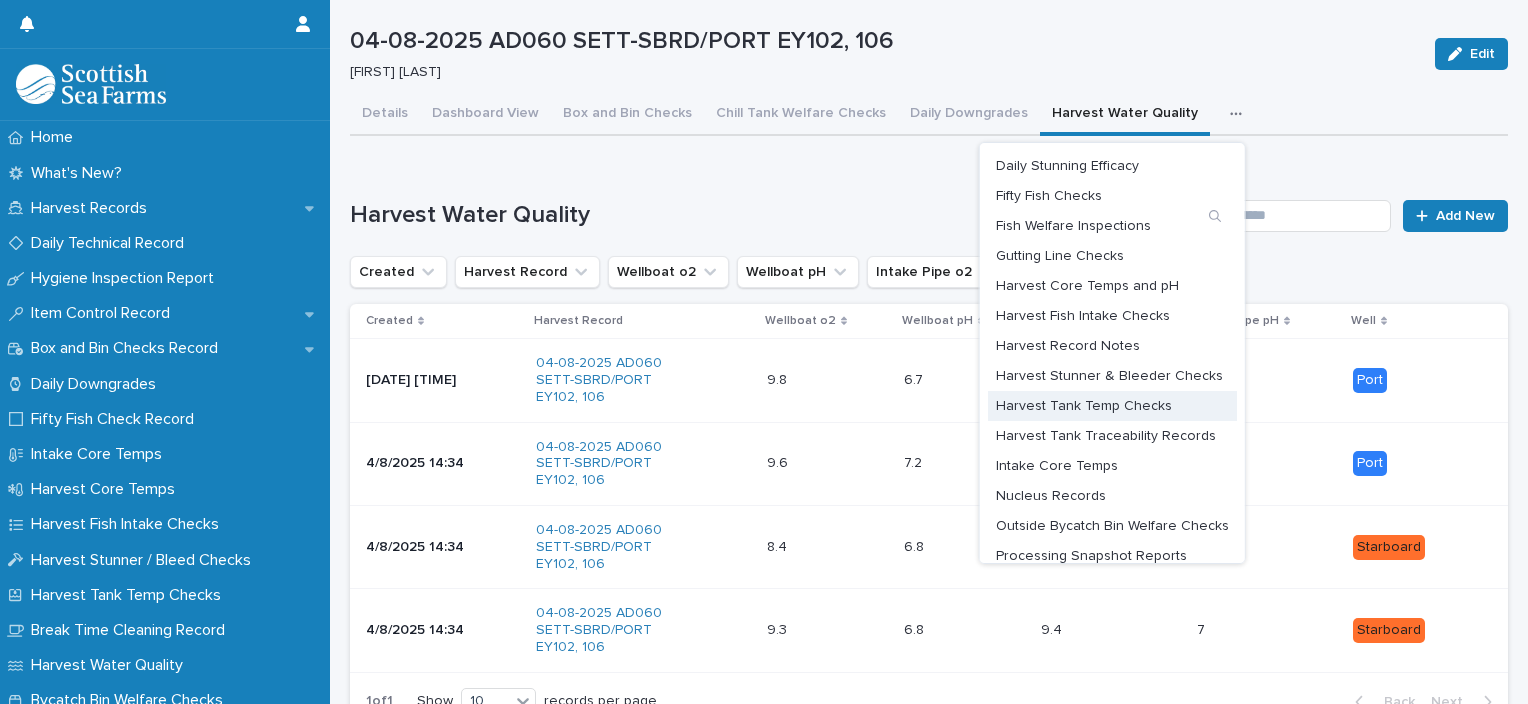 click on "Harvest Tank Temp Checks" at bounding box center (1084, 406) 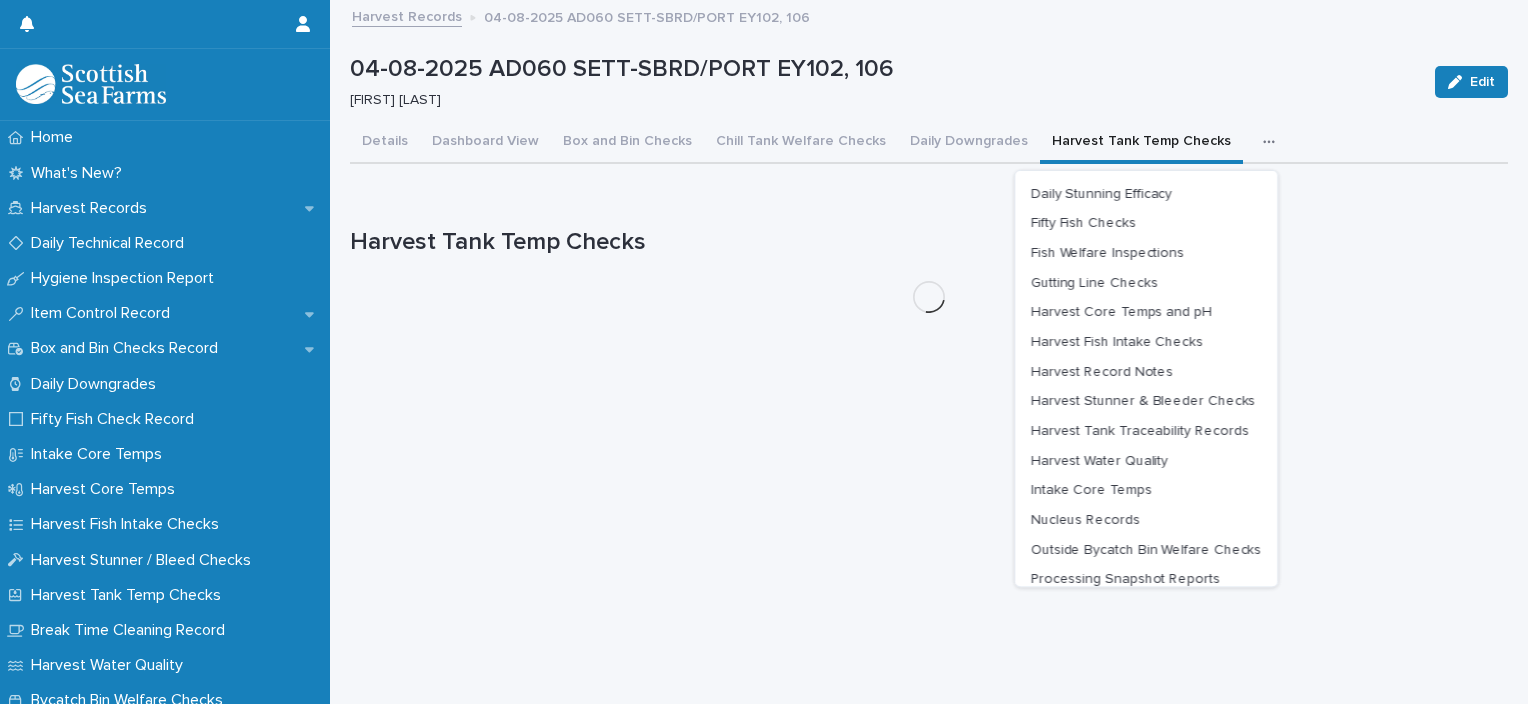 scroll, scrollTop: 15, scrollLeft: 0, axis: vertical 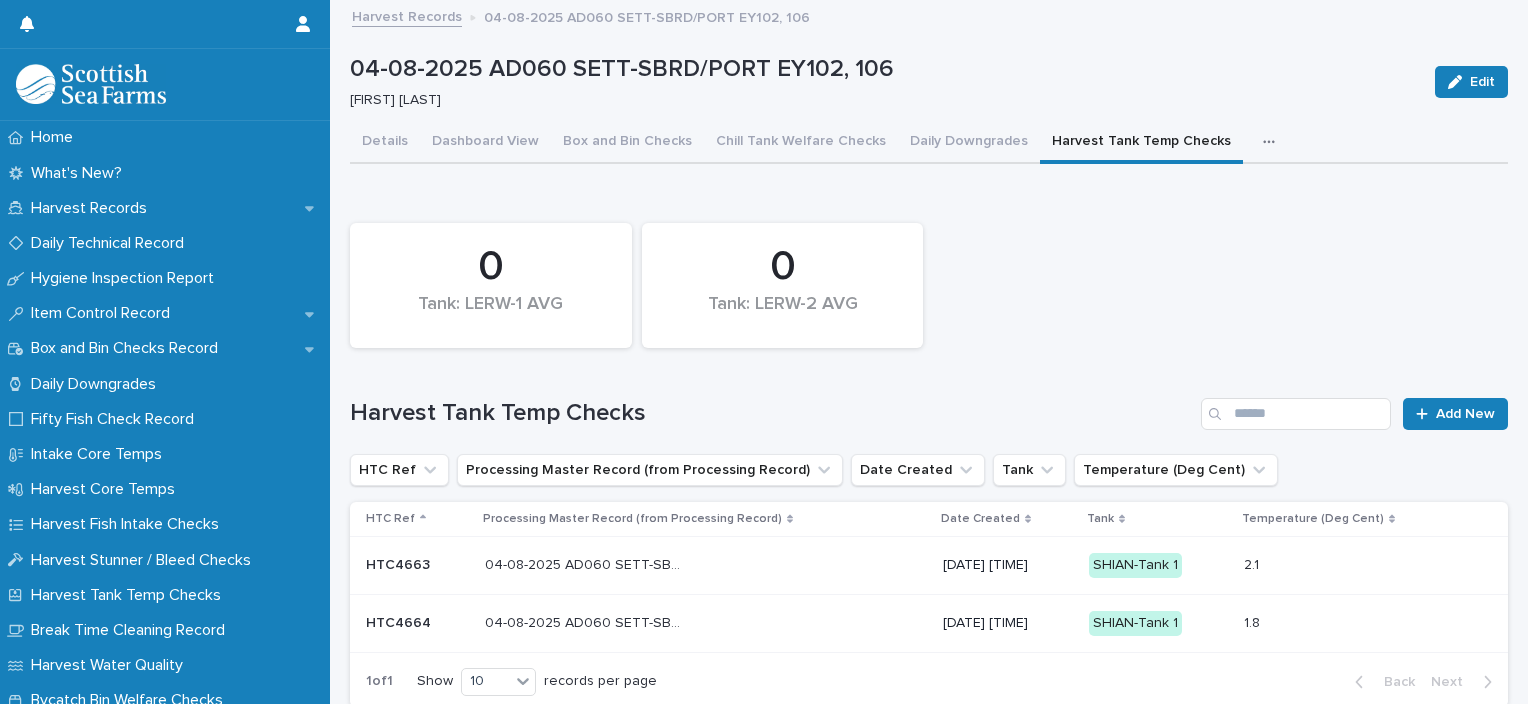 click 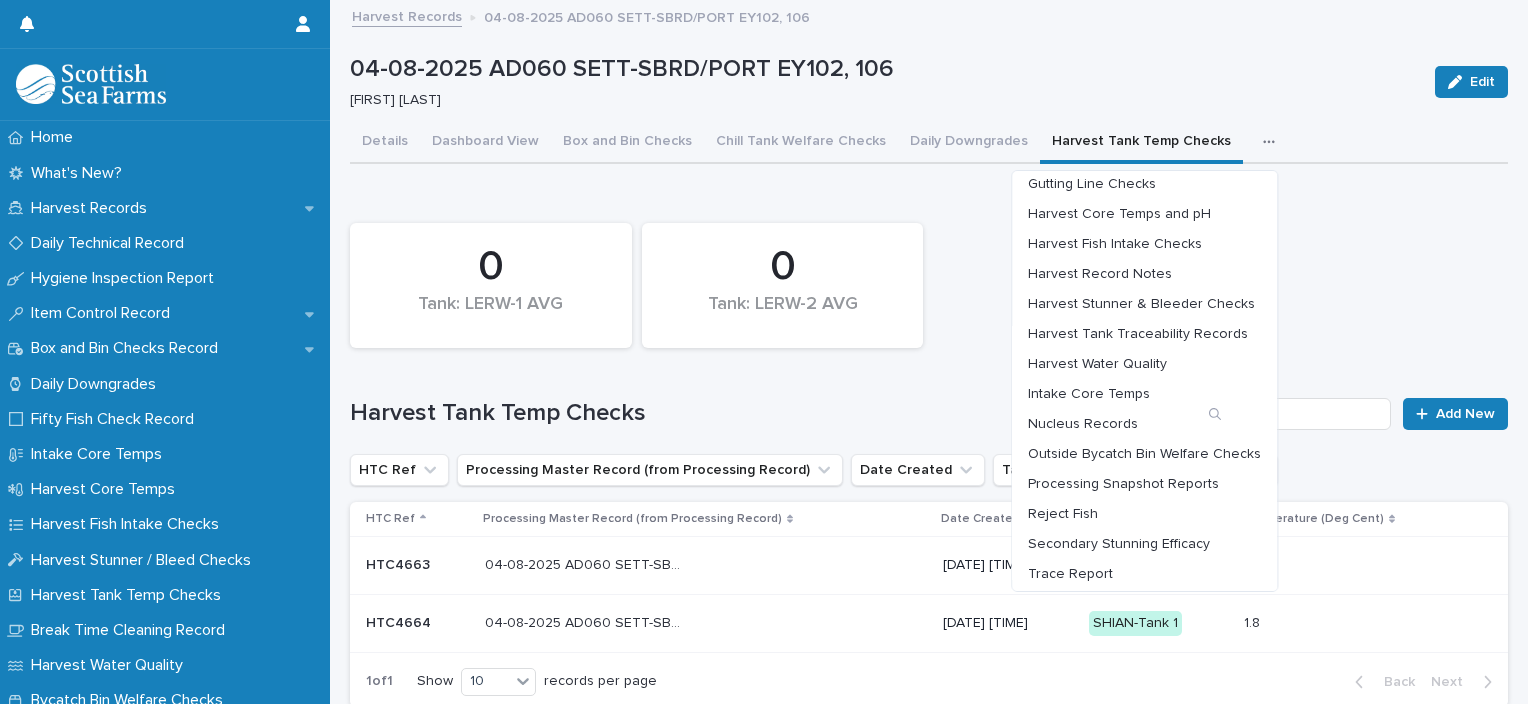 scroll, scrollTop: 105, scrollLeft: 0, axis: vertical 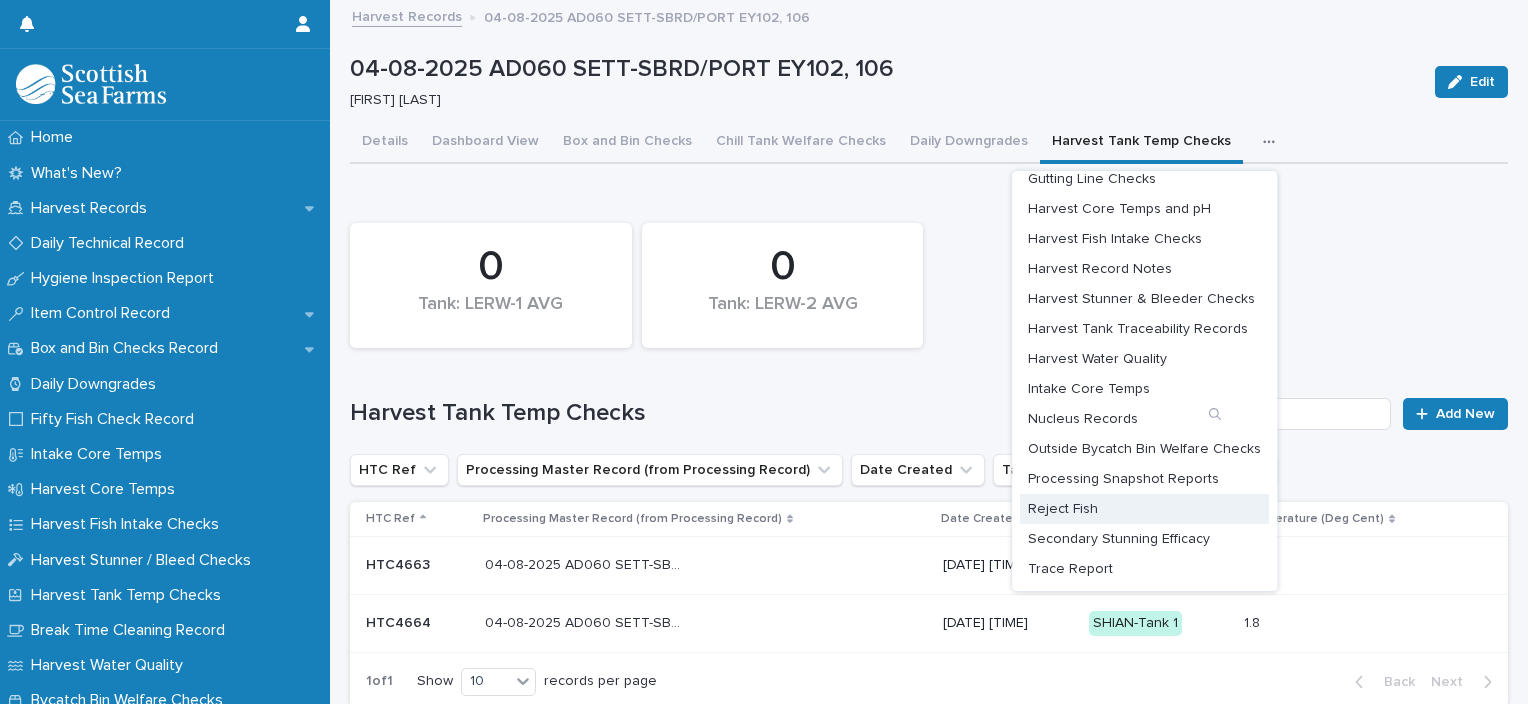 click on "Reject Fish" at bounding box center (1144, 509) 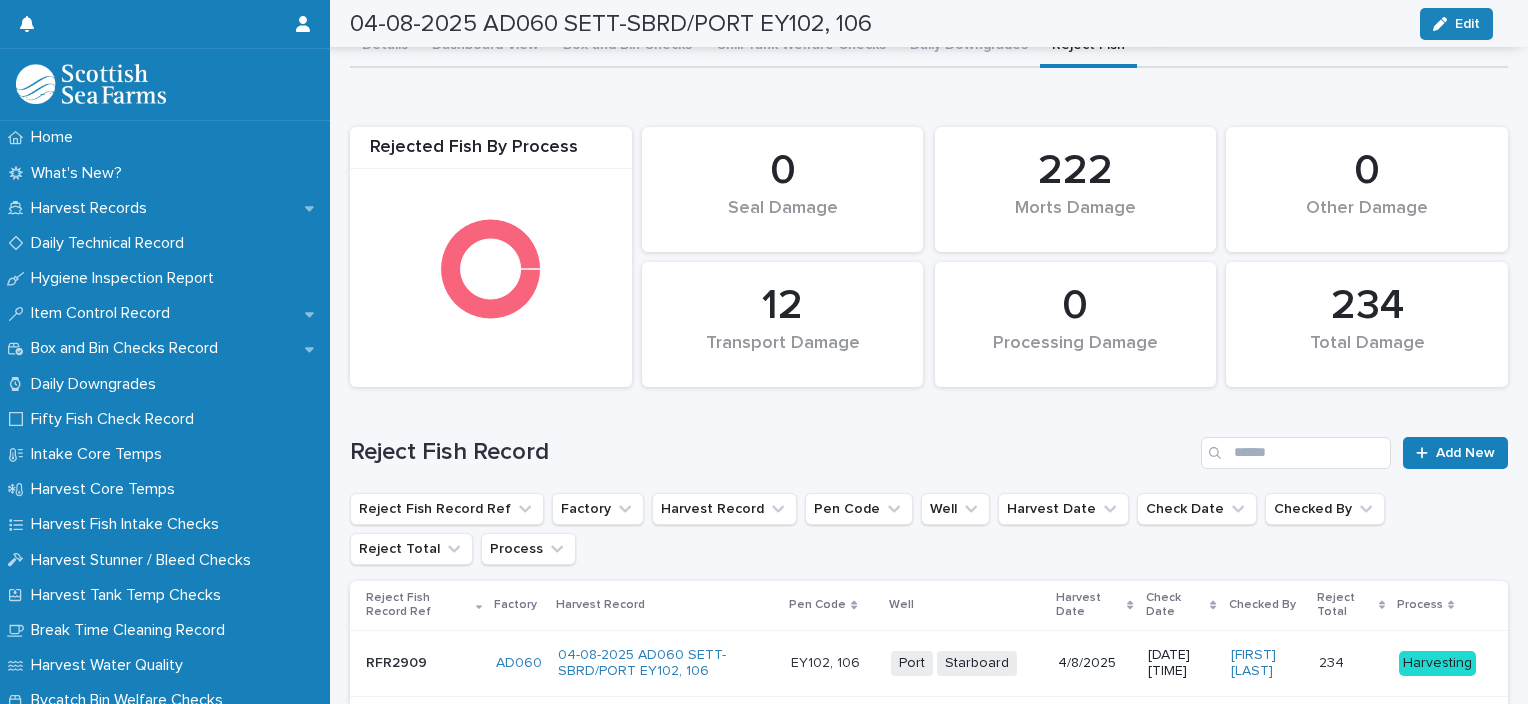 scroll, scrollTop: 0, scrollLeft: 0, axis: both 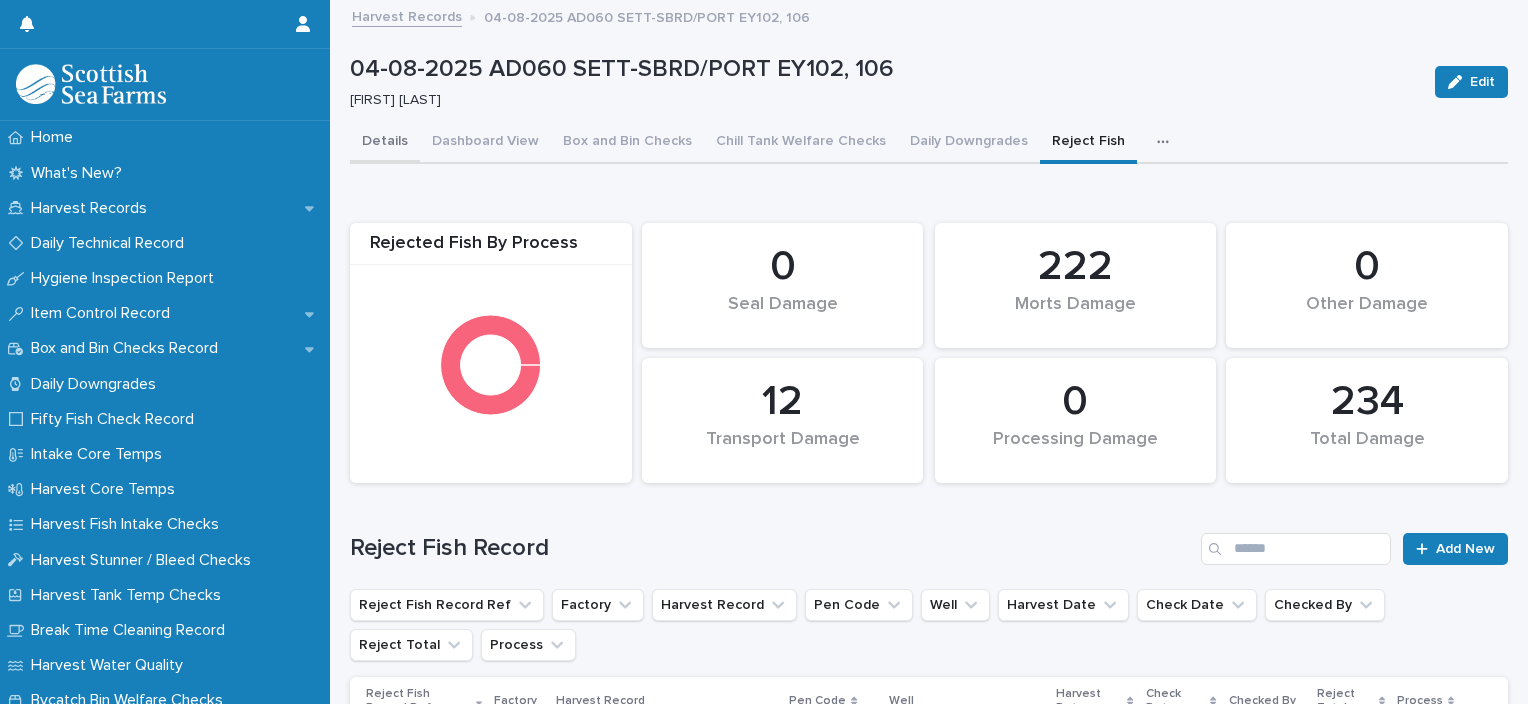 click on "Details" at bounding box center (385, 143) 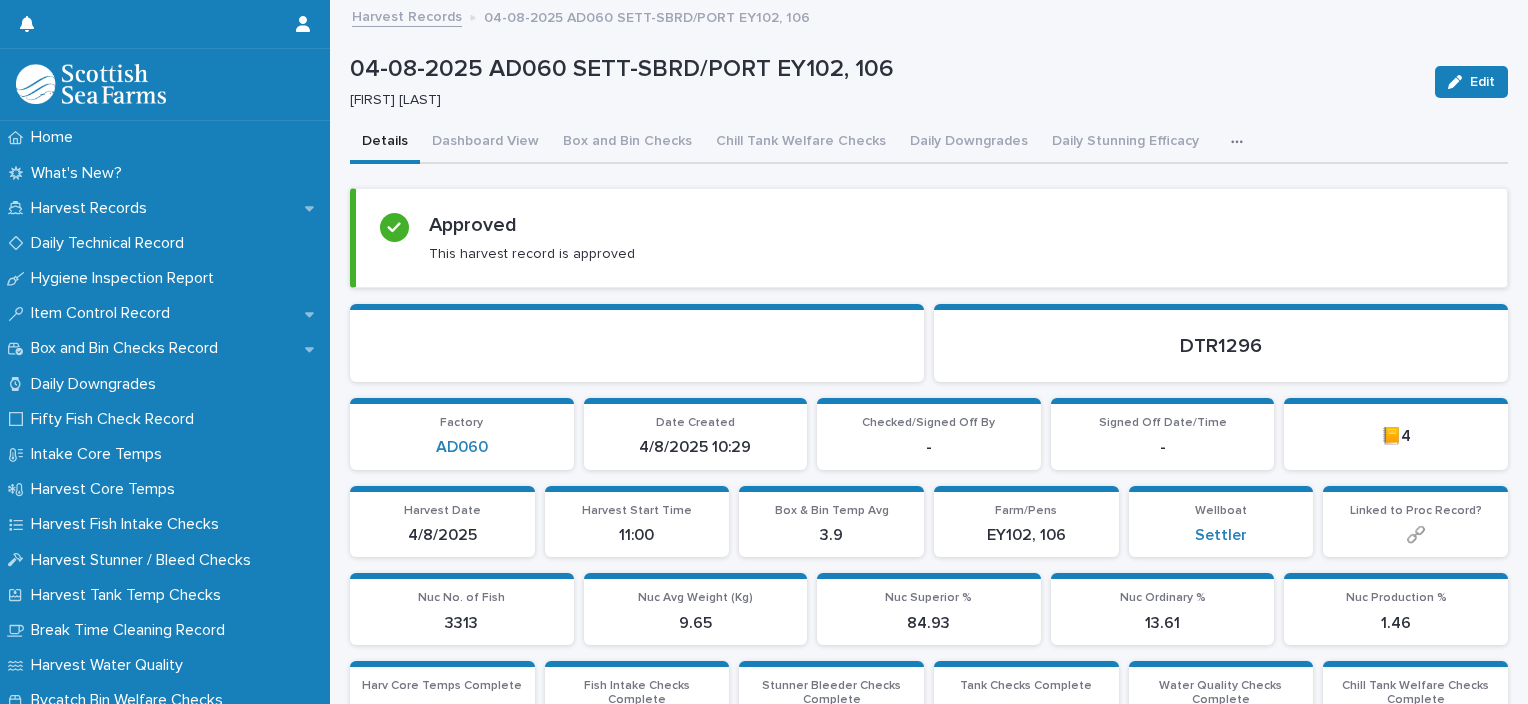click at bounding box center [1241, 142] 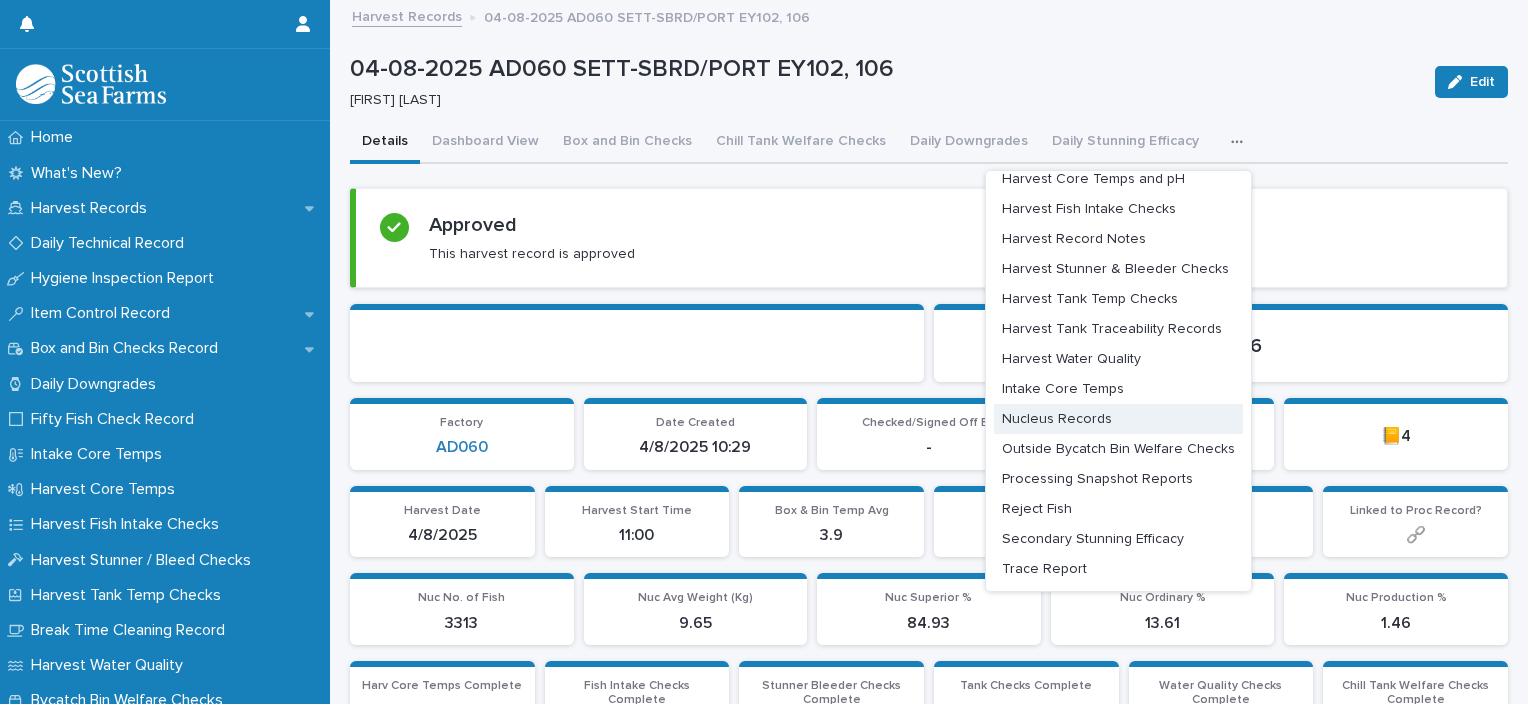 click on "Nucleus Records" at bounding box center (1118, 419) 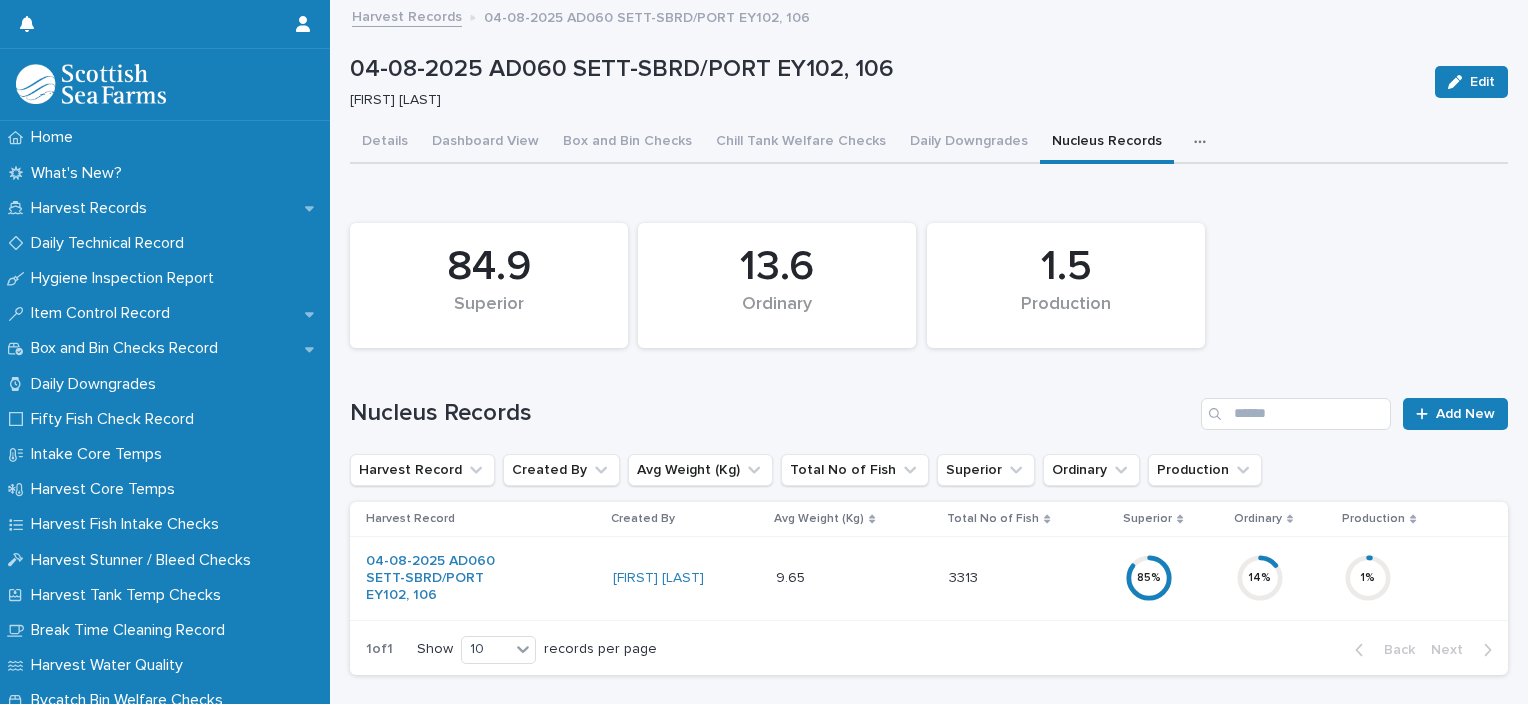 click on "84.9 Superior 13.6 Ordinary 1.5 Production" at bounding box center (929, 285) 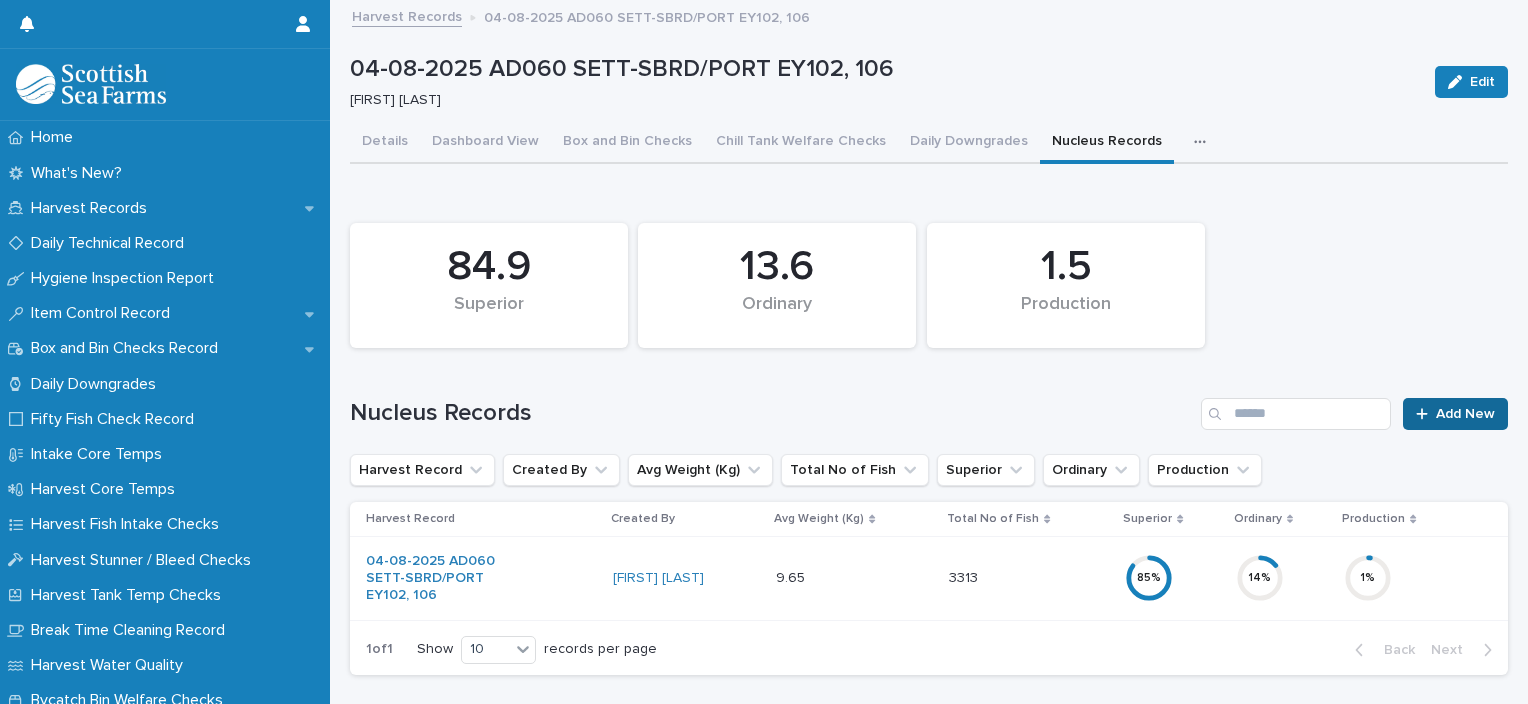 click on "Add New" at bounding box center [1465, 414] 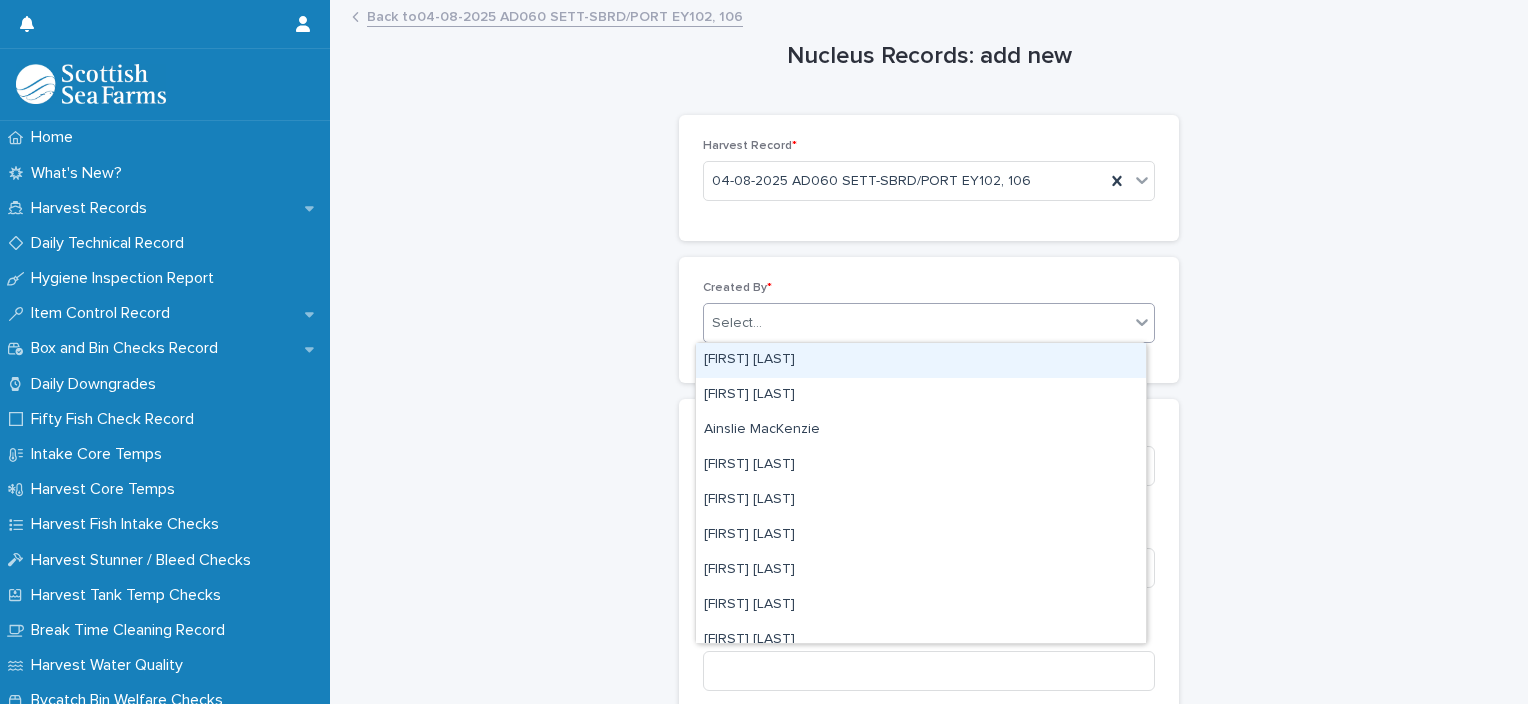 click on "Select..." at bounding box center [916, 323] 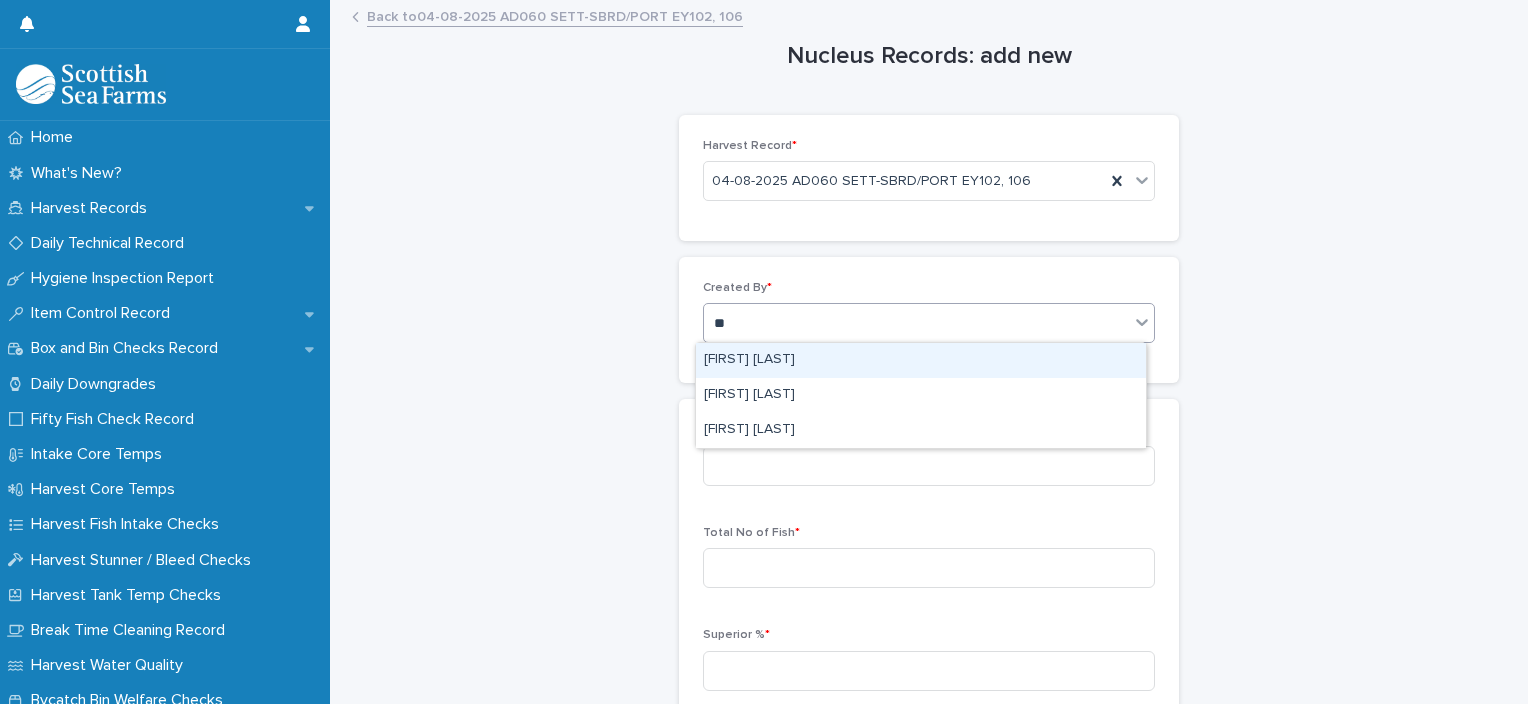 type on "*" 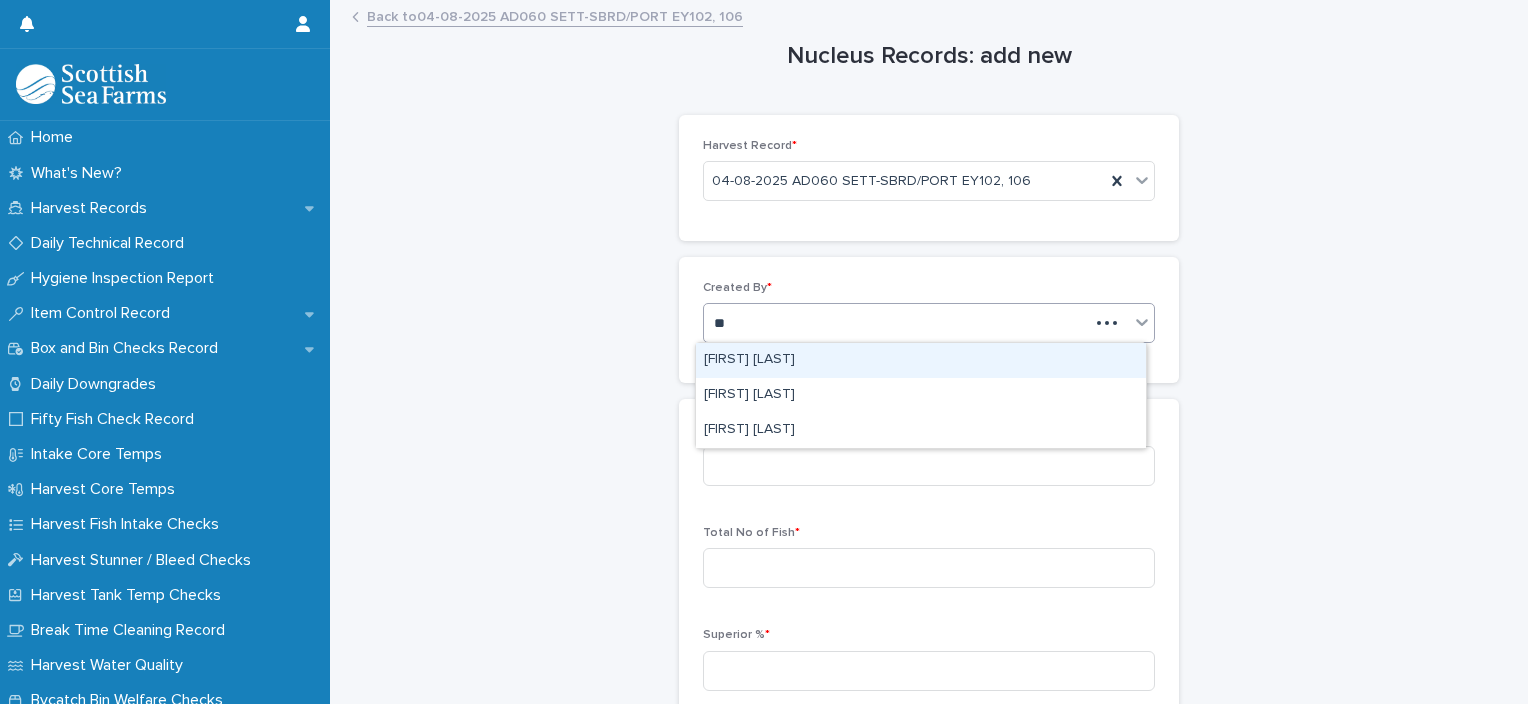 type on "***" 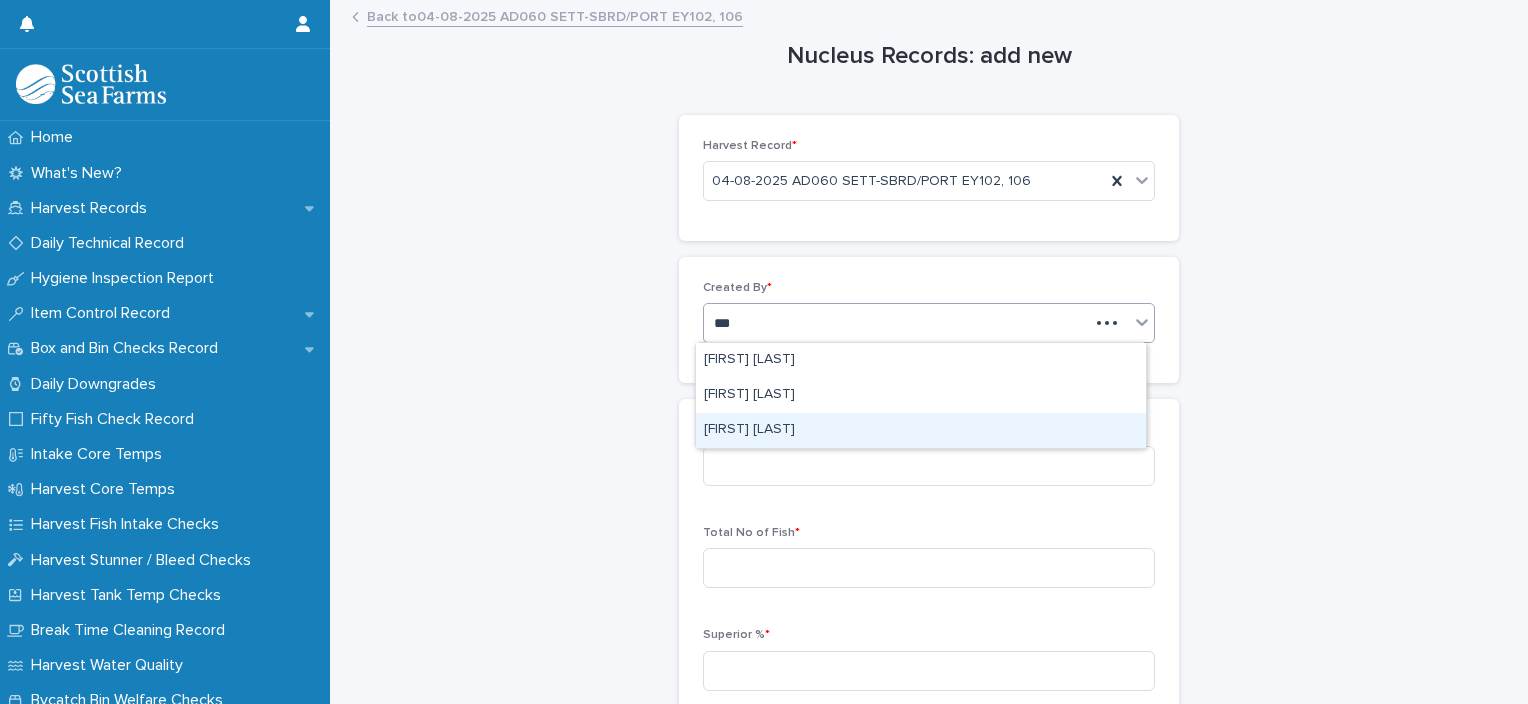 click on "Ionel Stoica" at bounding box center [921, 430] 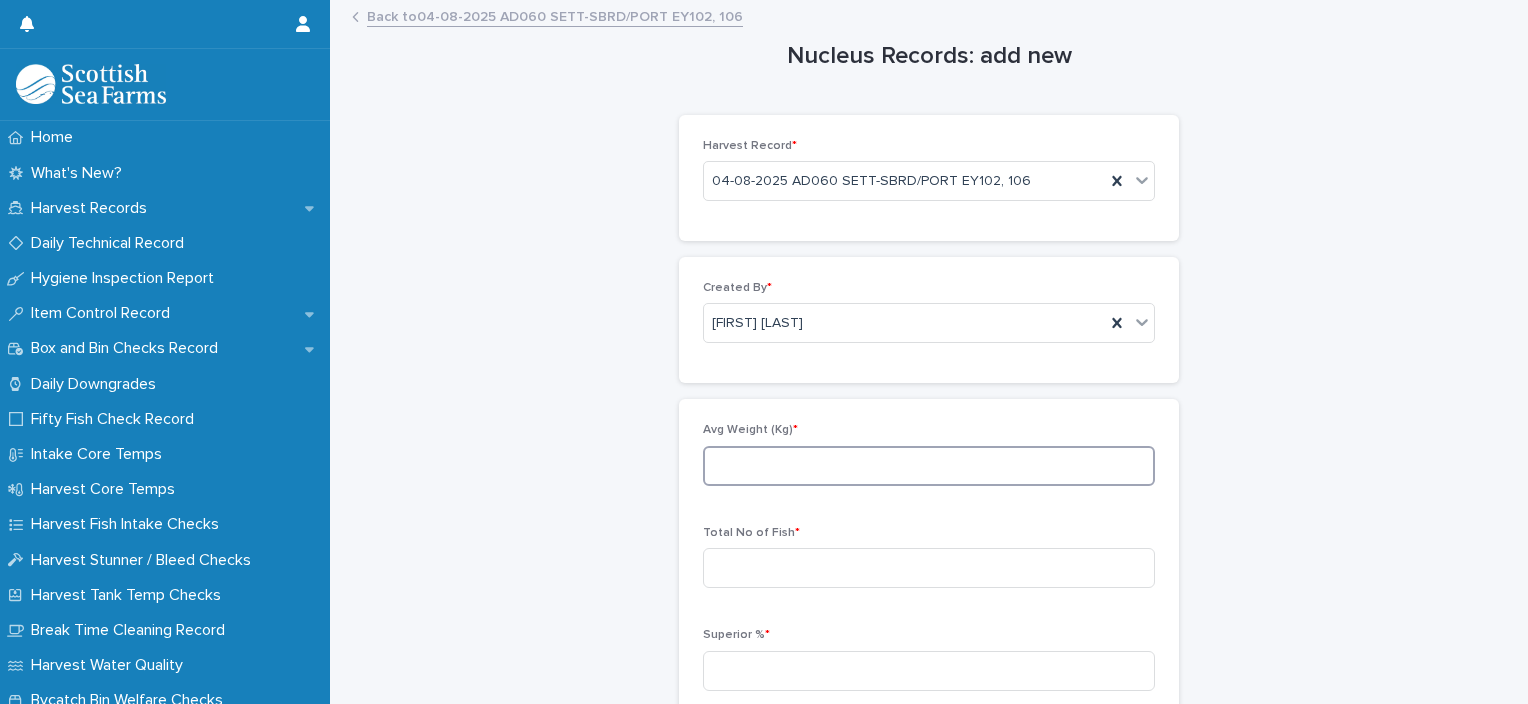 click at bounding box center [929, 466] 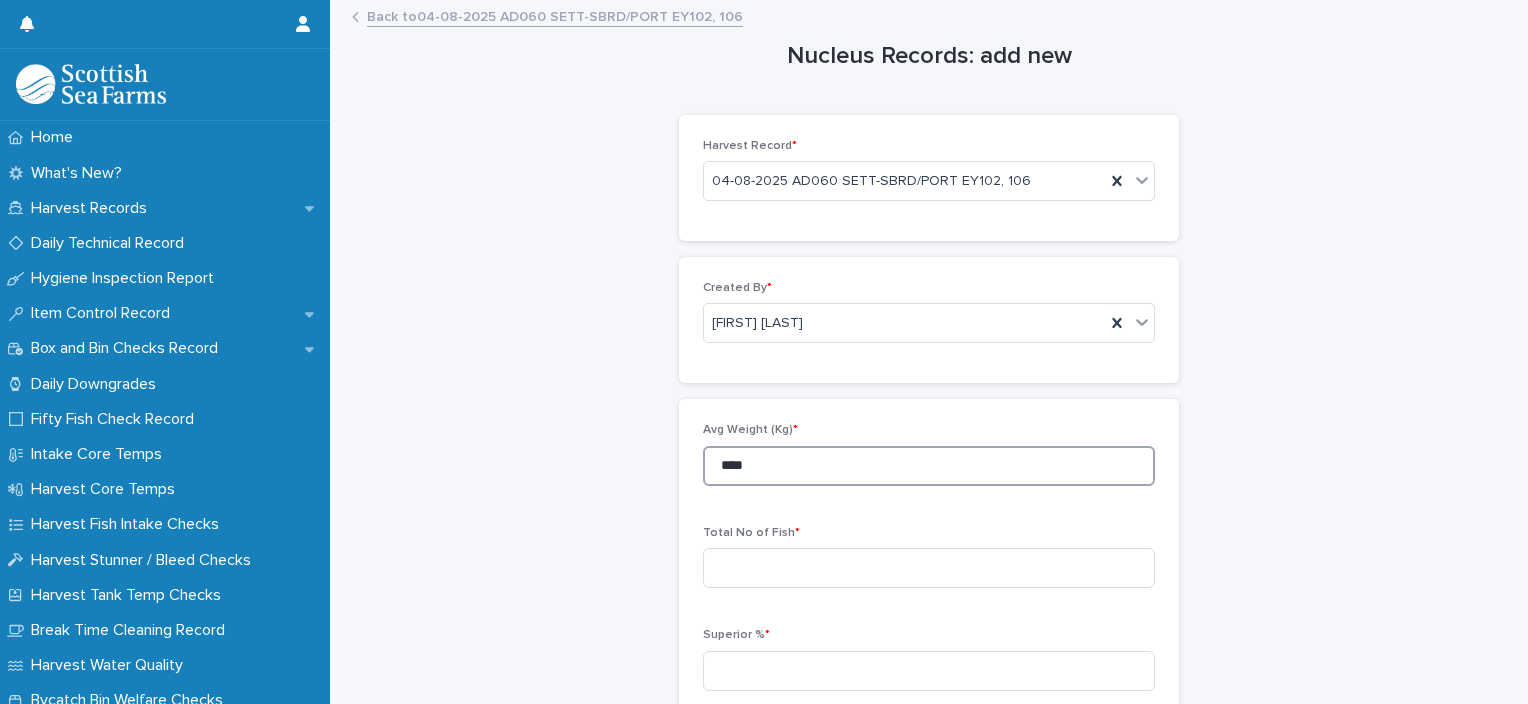 type on "****" 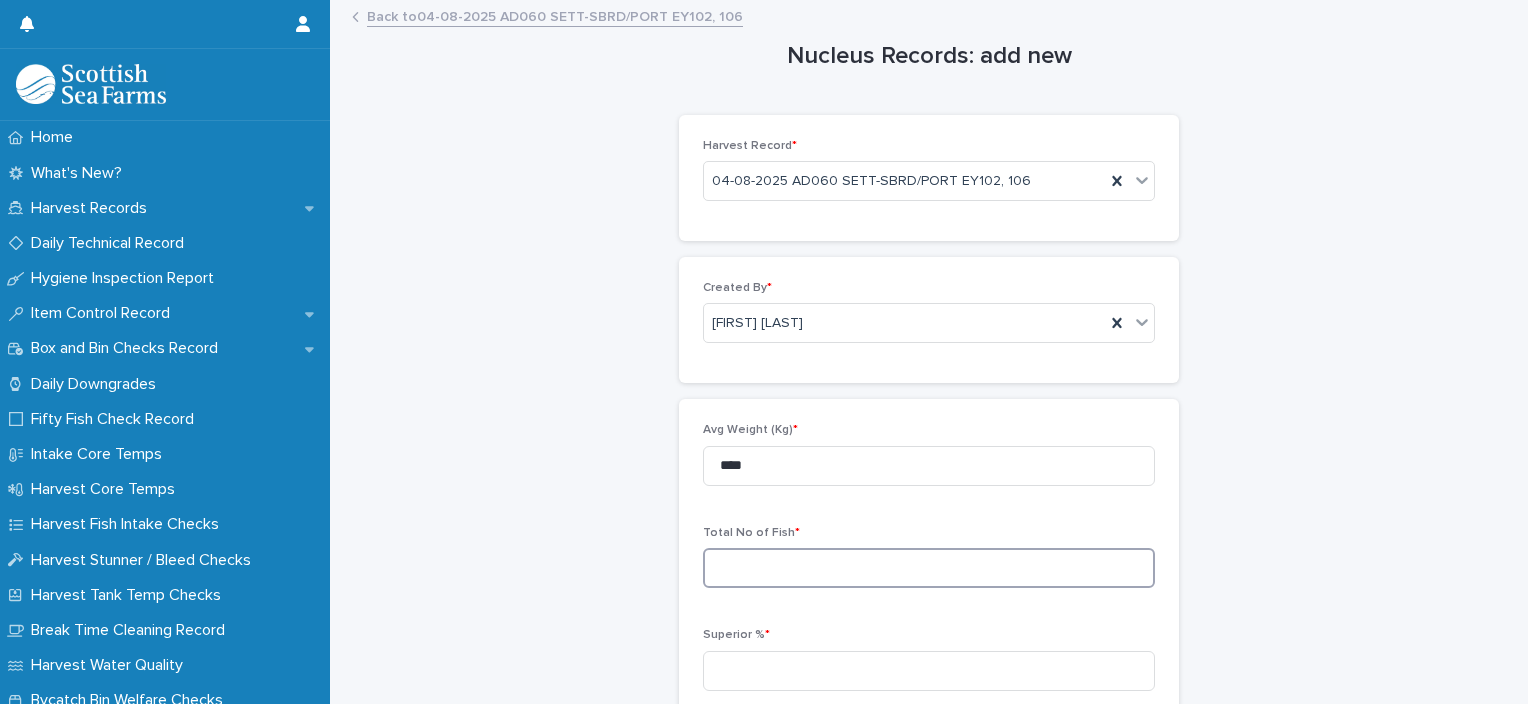 click at bounding box center [929, 568] 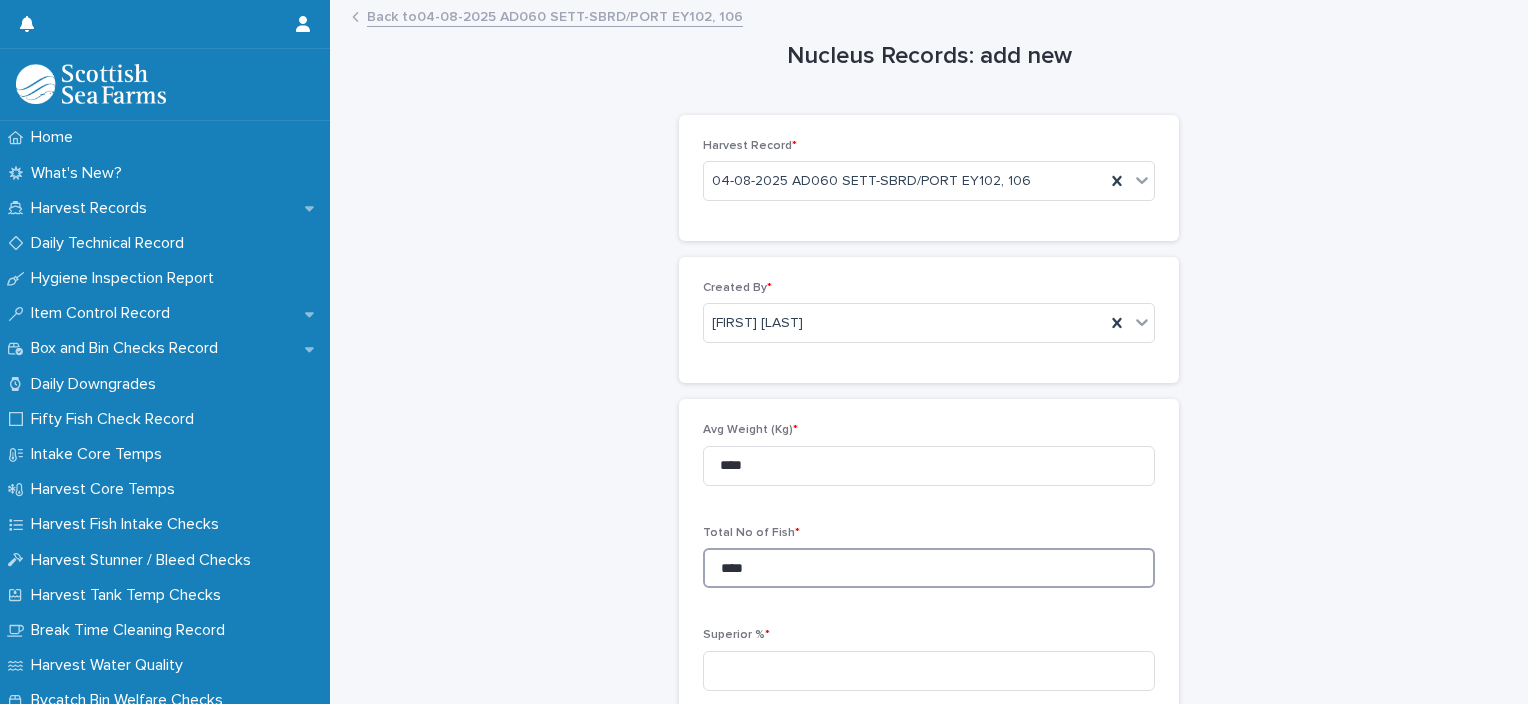 type on "****" 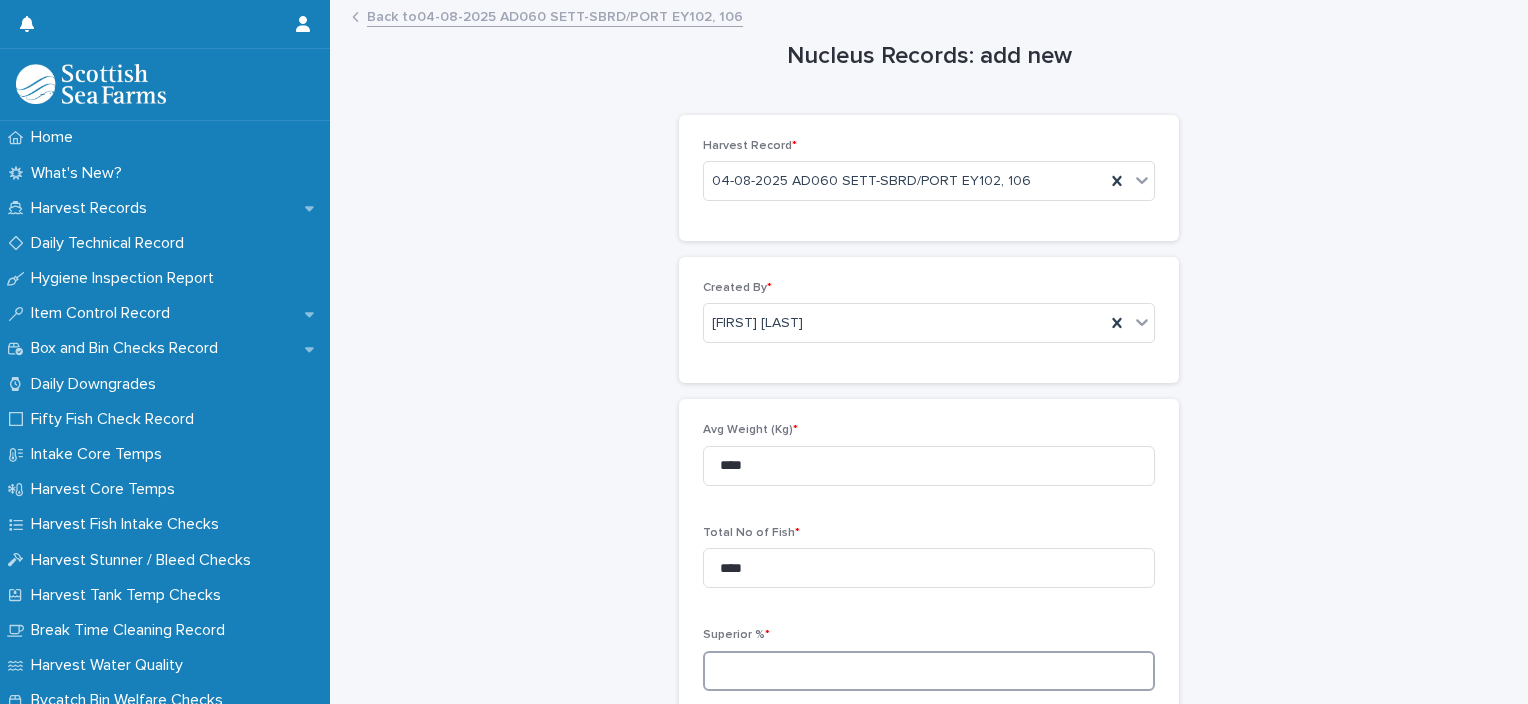 click at bounding box center [929, 671] 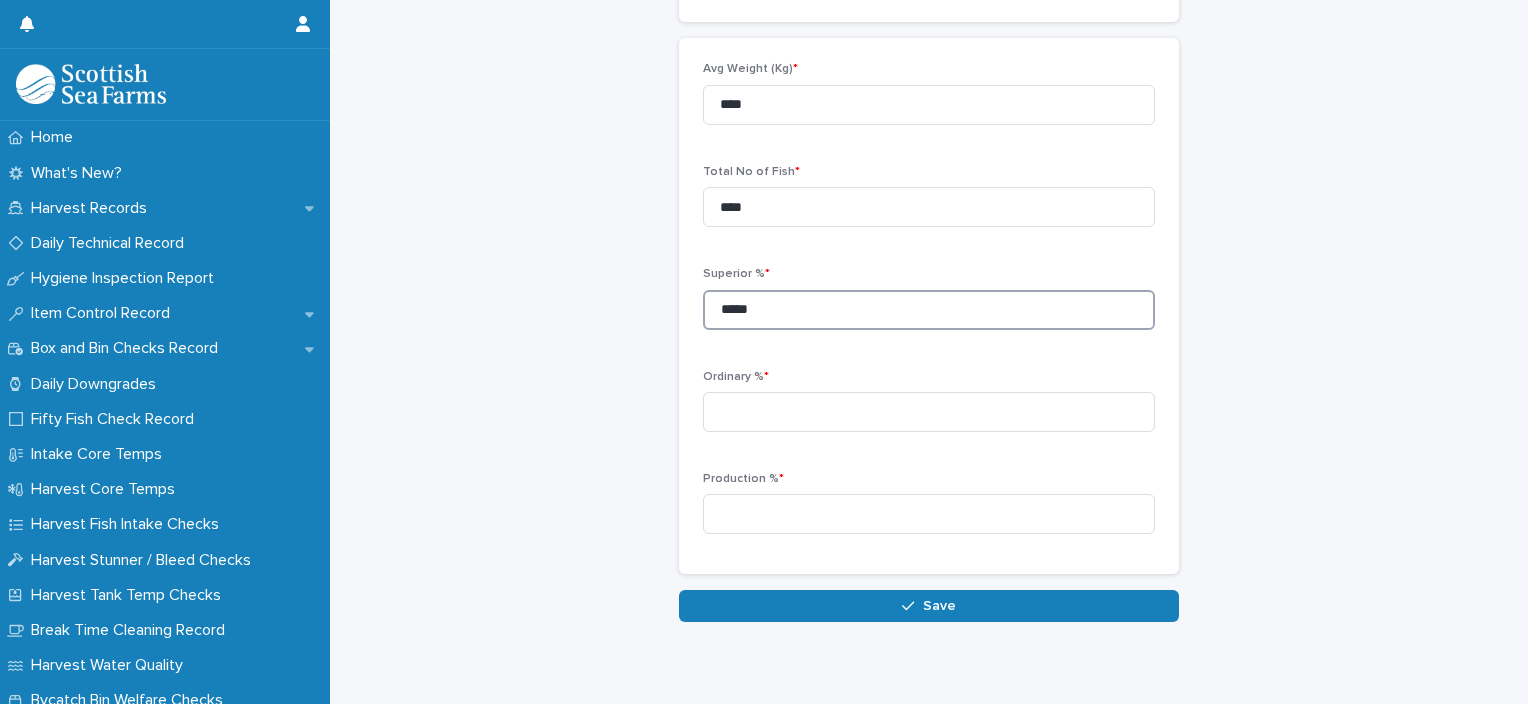 scroll, scrollTop: 371, scrollLeft: 0, axis: vertical 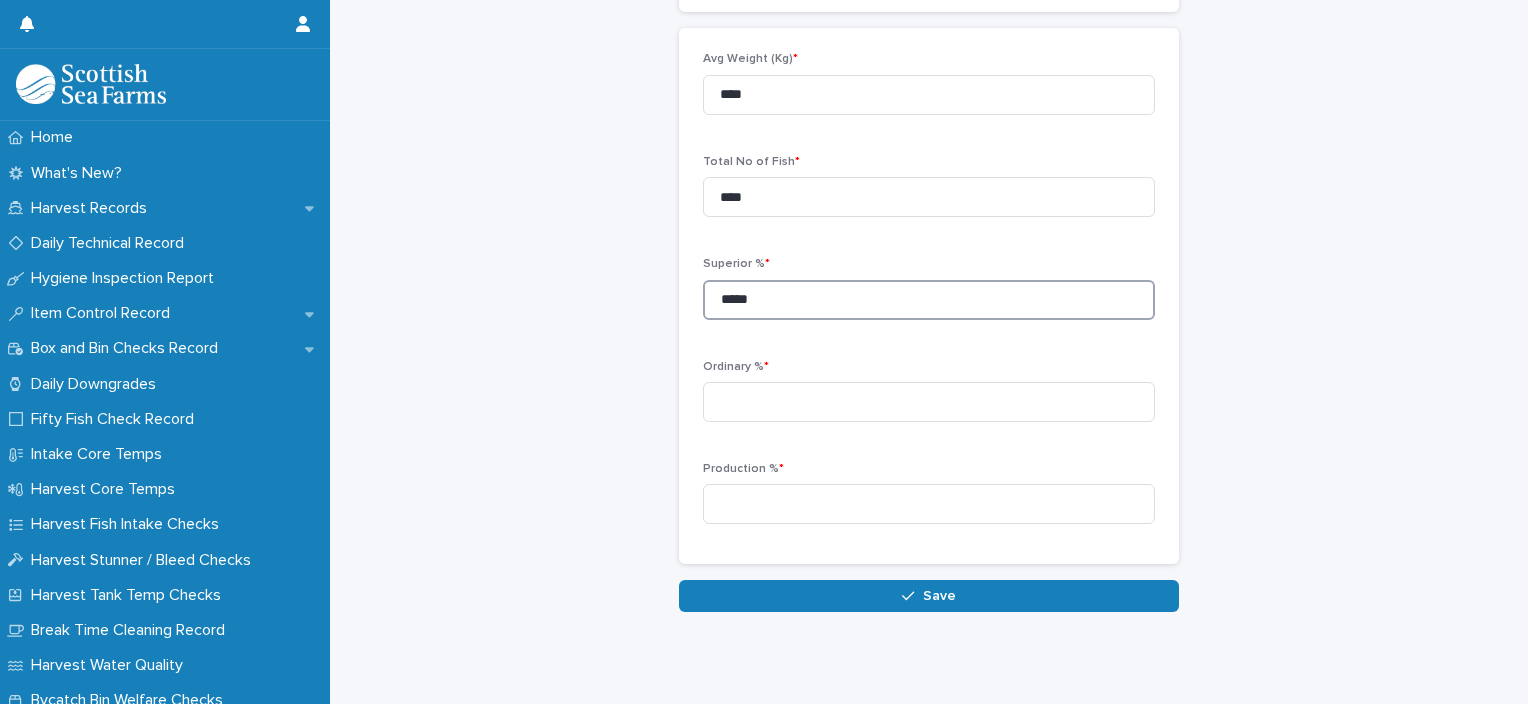 type on "*****" 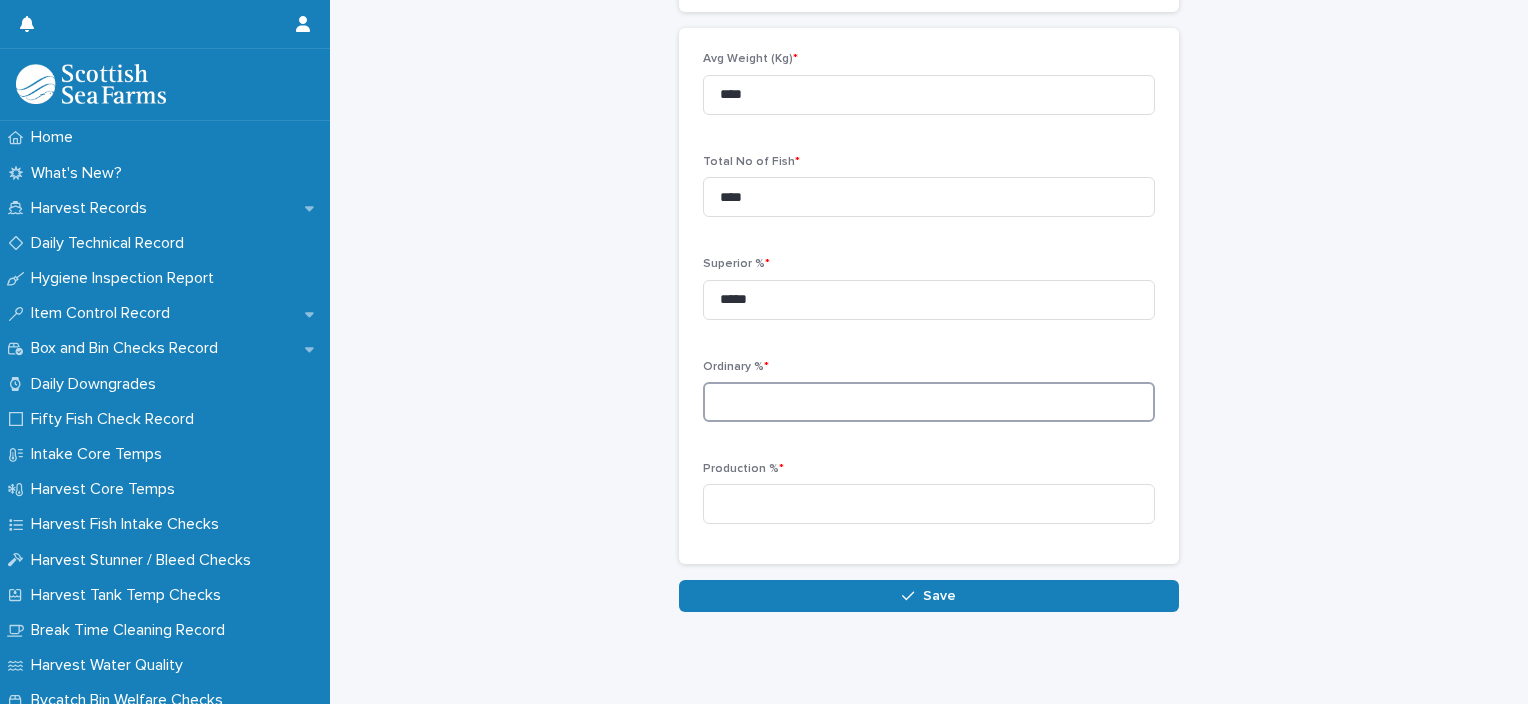click at bounding box center (929, 402) 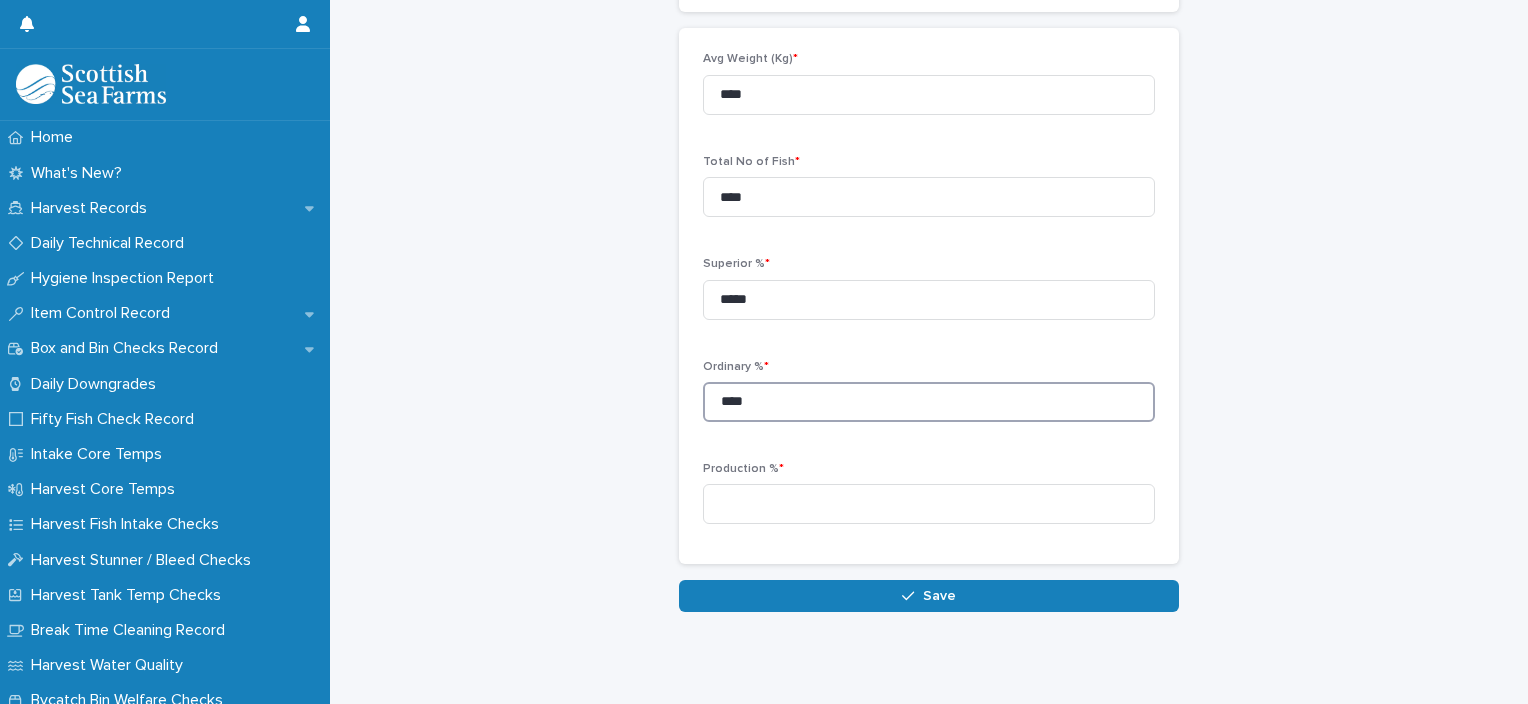 type on "****" 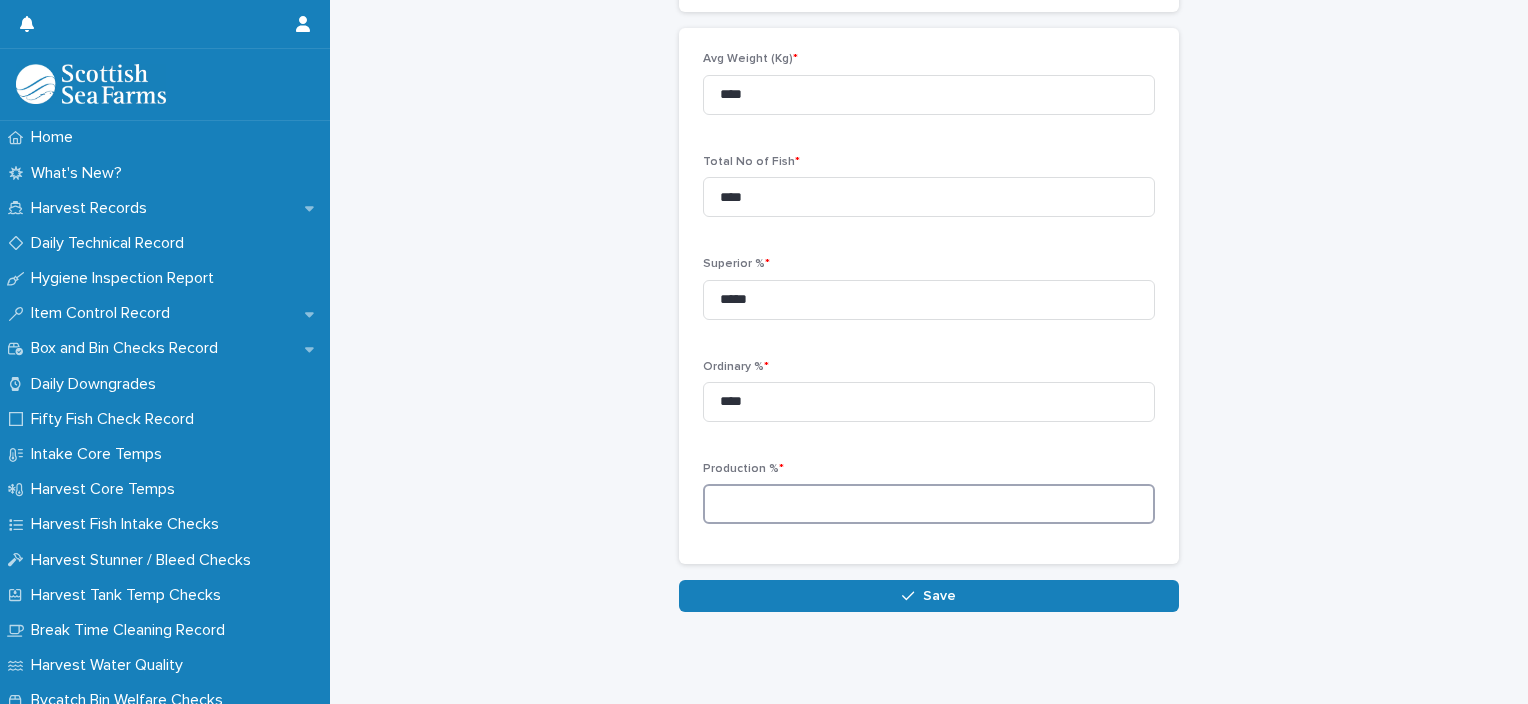 click at bounding box center [929, 504] 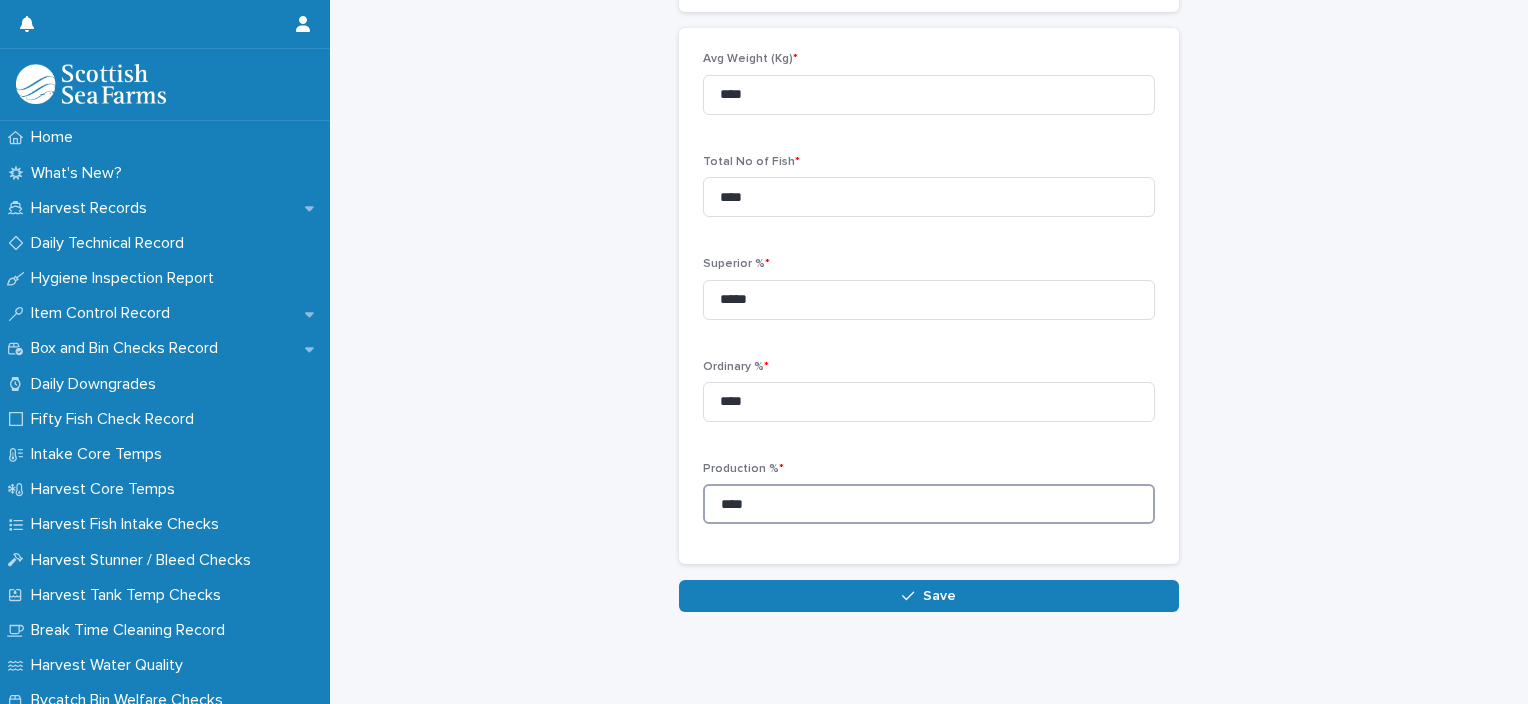 type on "****" 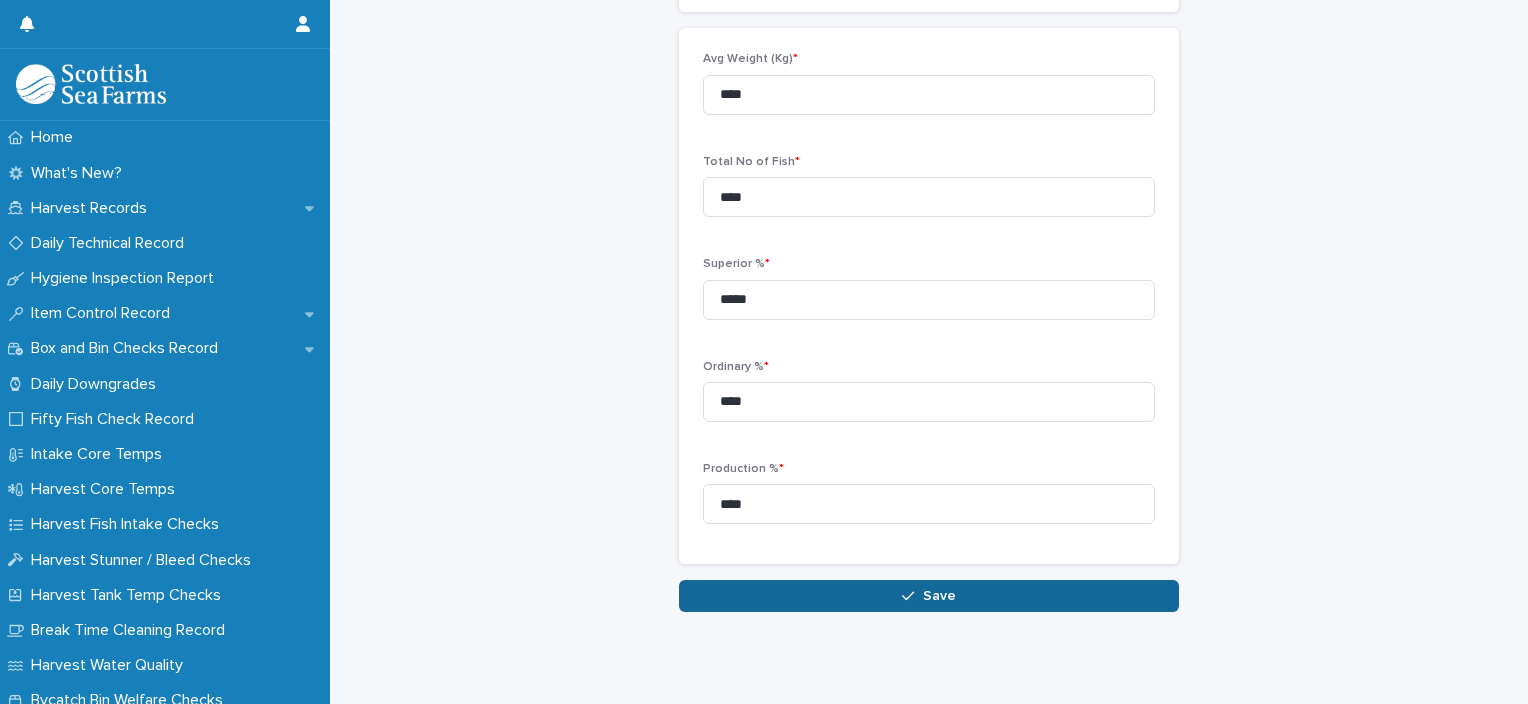 drag, startPoint x: 1061, startPoint y: 586, endPoint x: 1064, endPoint y: 596, distance: 10.440307 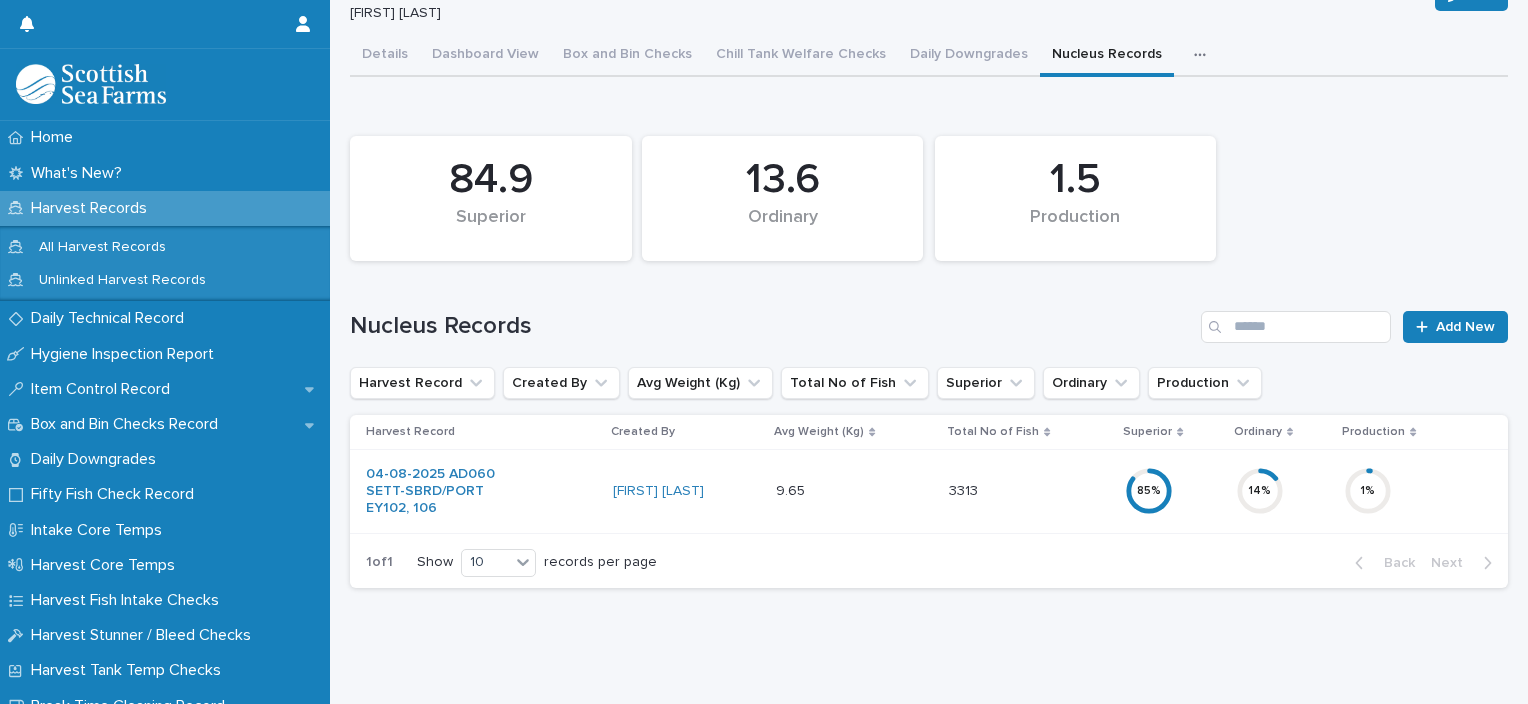 scroll, scrollTop: 0, scrollLeft: 0, axis: both 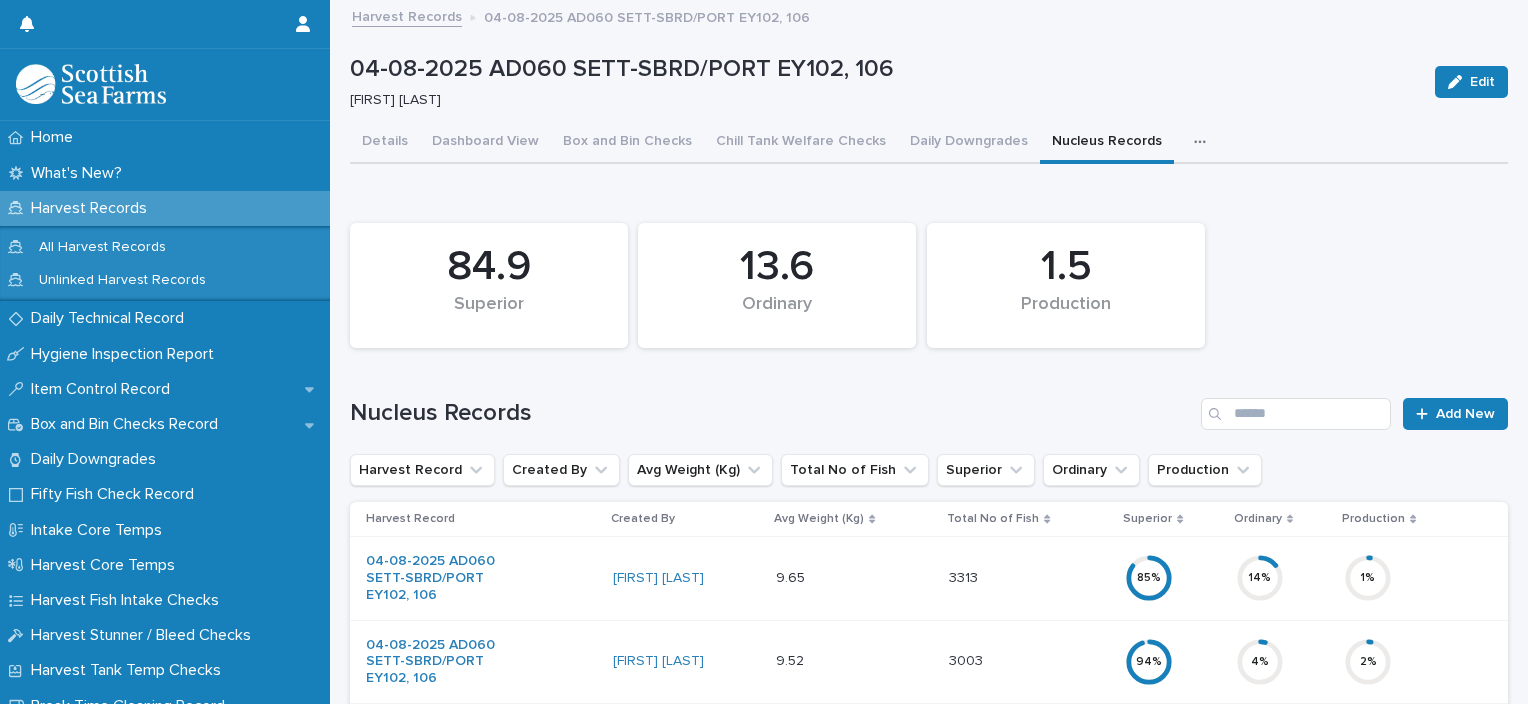 click at bounding box center (1204, 142) 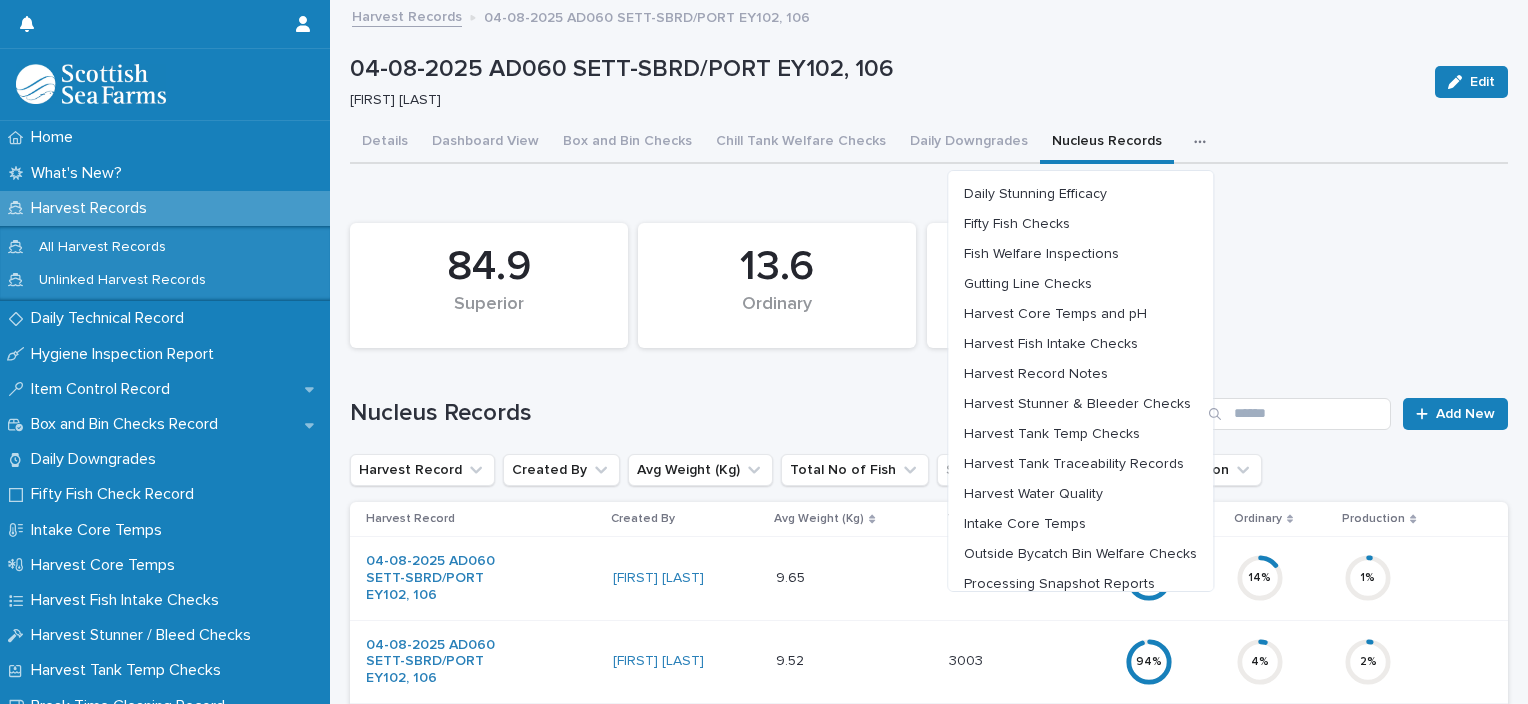 scroll, scrollTop: 105, scrollLeft: 0, axis: vertical 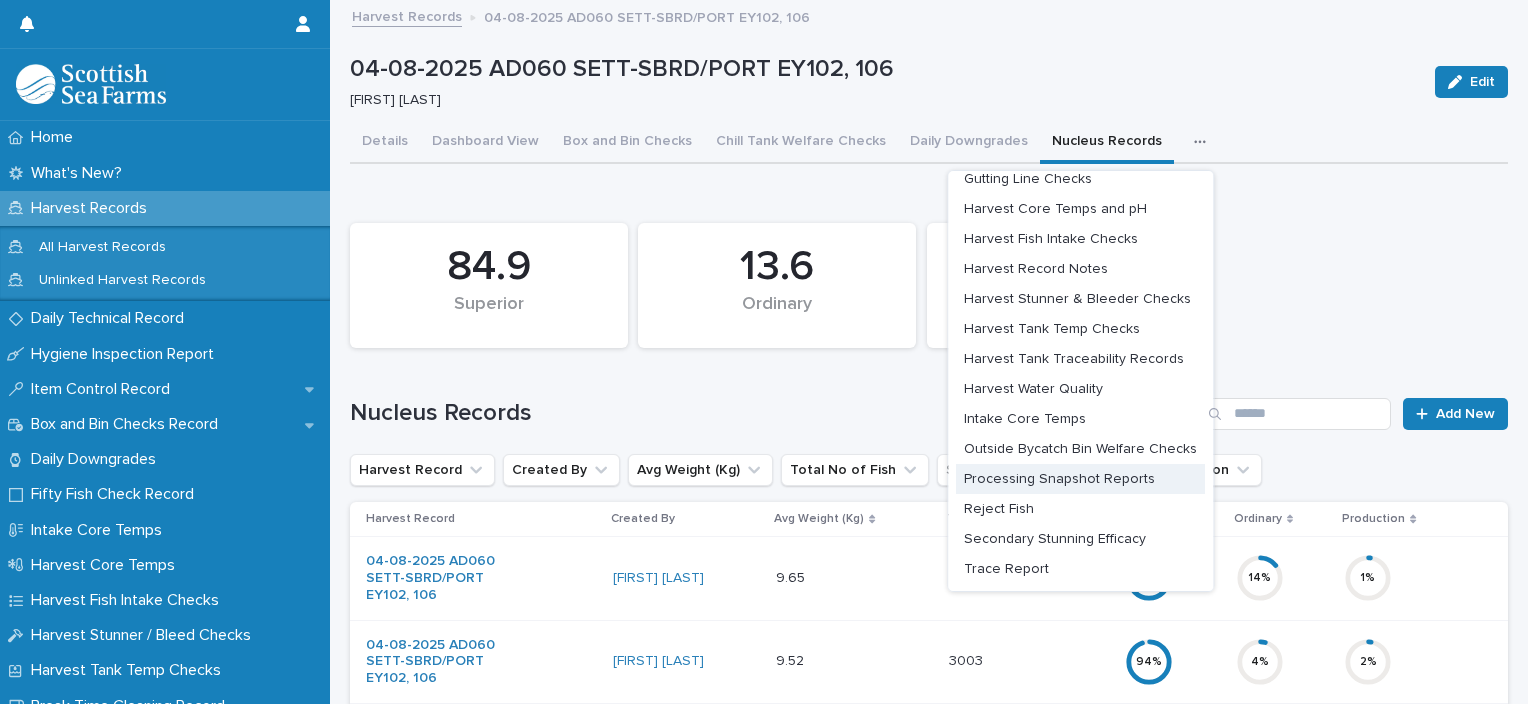 click on "Processing Snapshot Reports" at bounding box center (1059, 479) 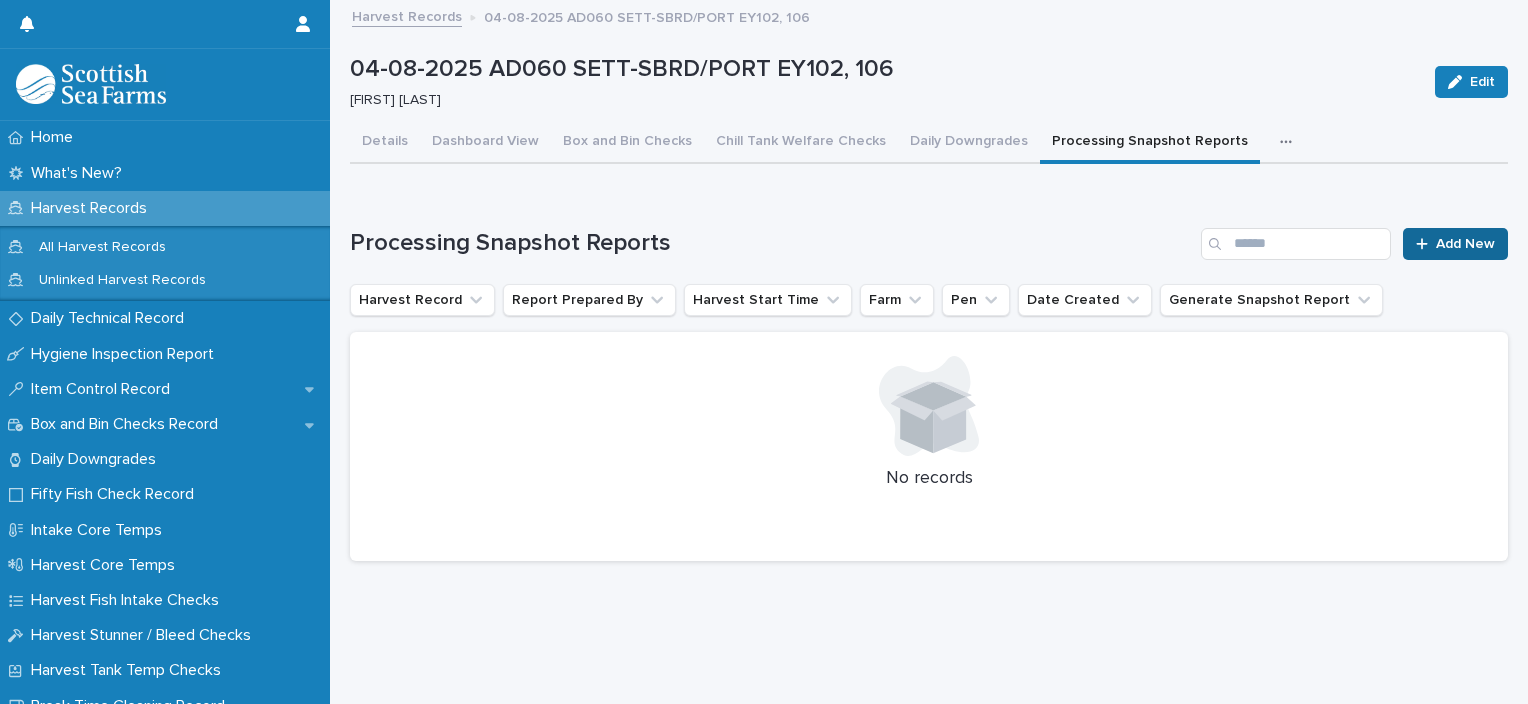 click on "Add New" at bounding box center [1455, 244] 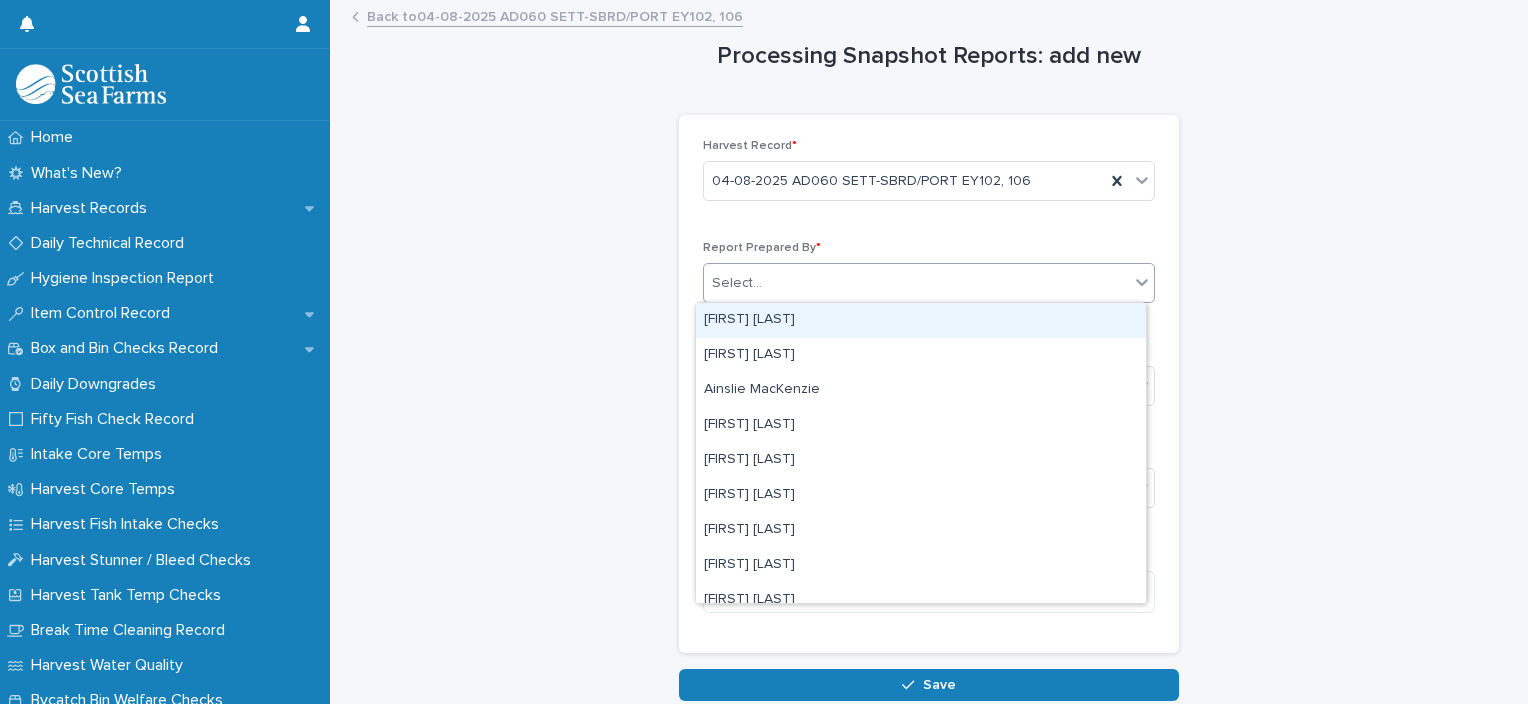 click on "Select..." at bounding box center [916, 283] 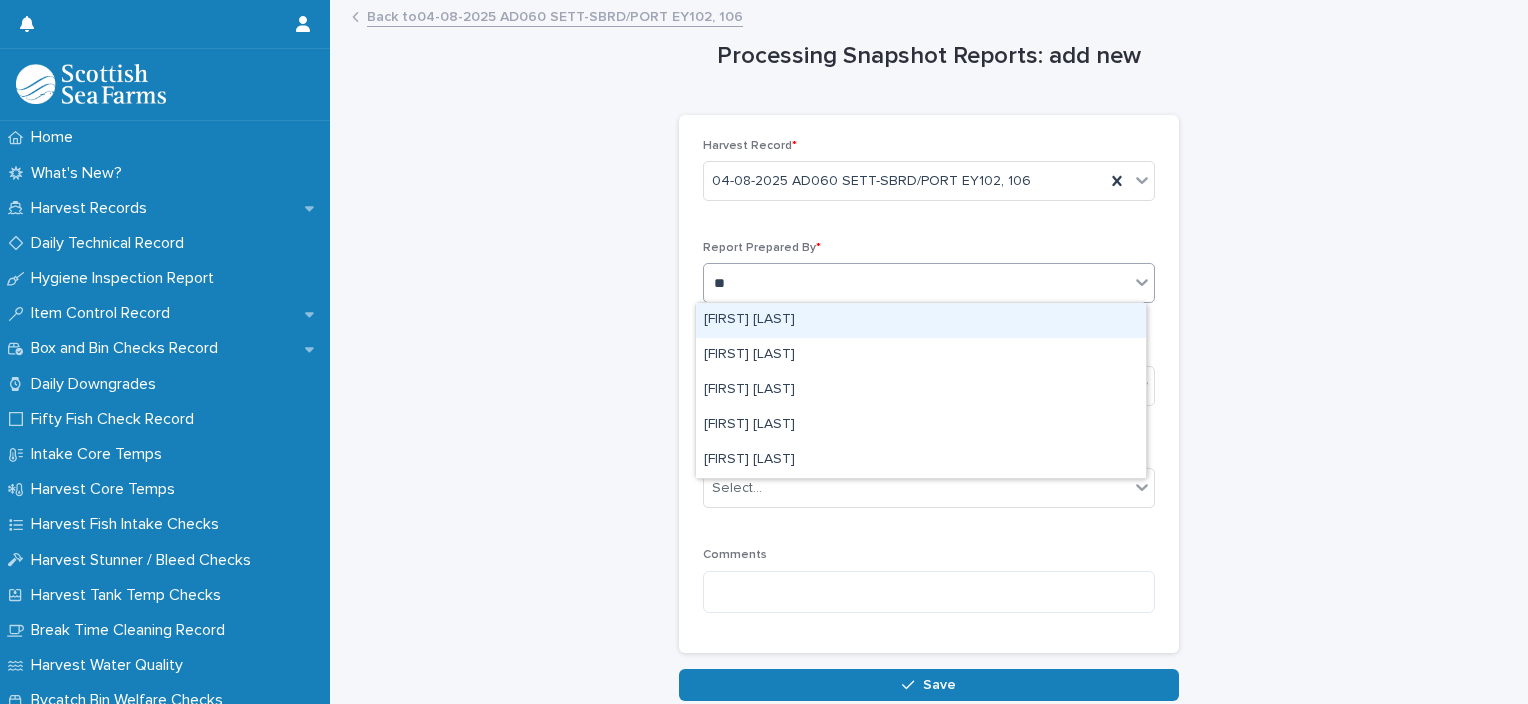 type on "***" 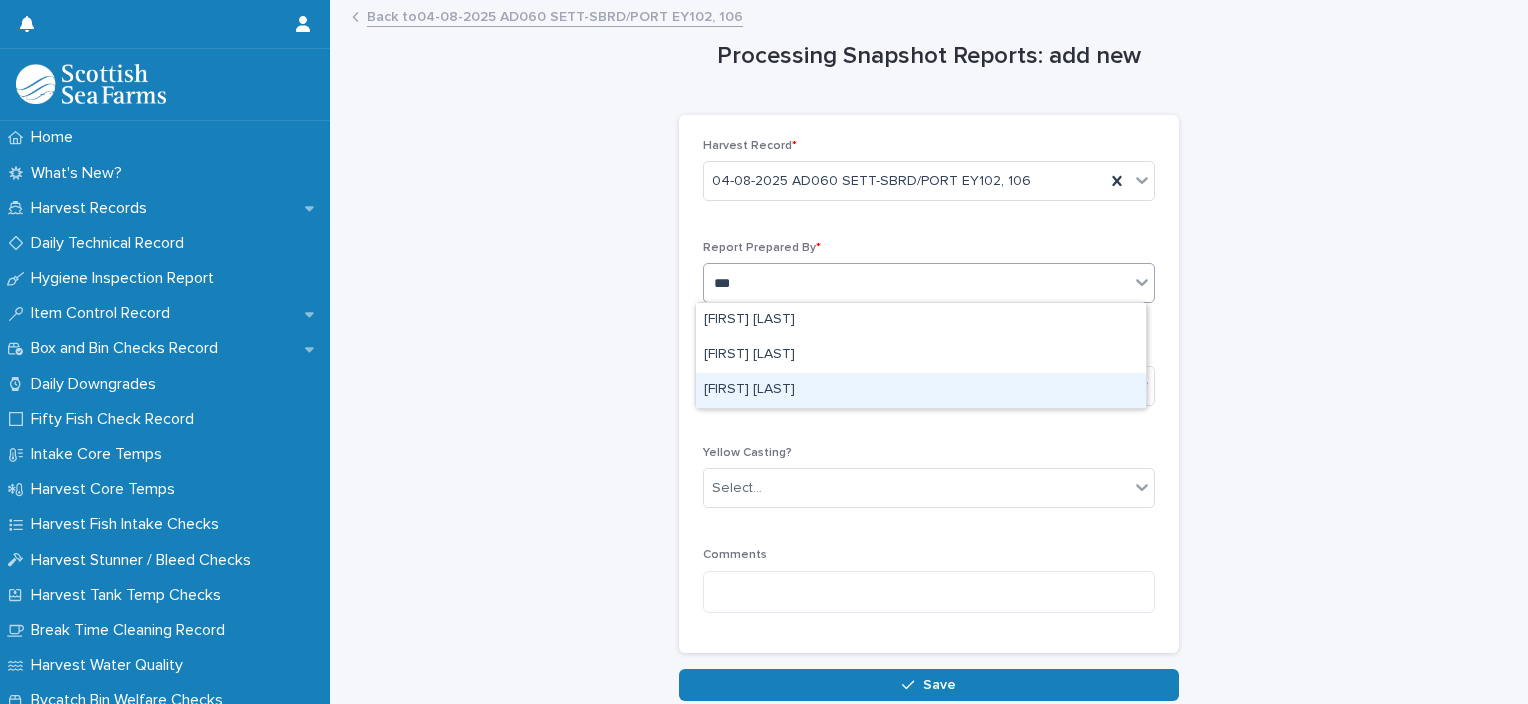 click on "Ionel Stoica" at bounding box center [921, 390] 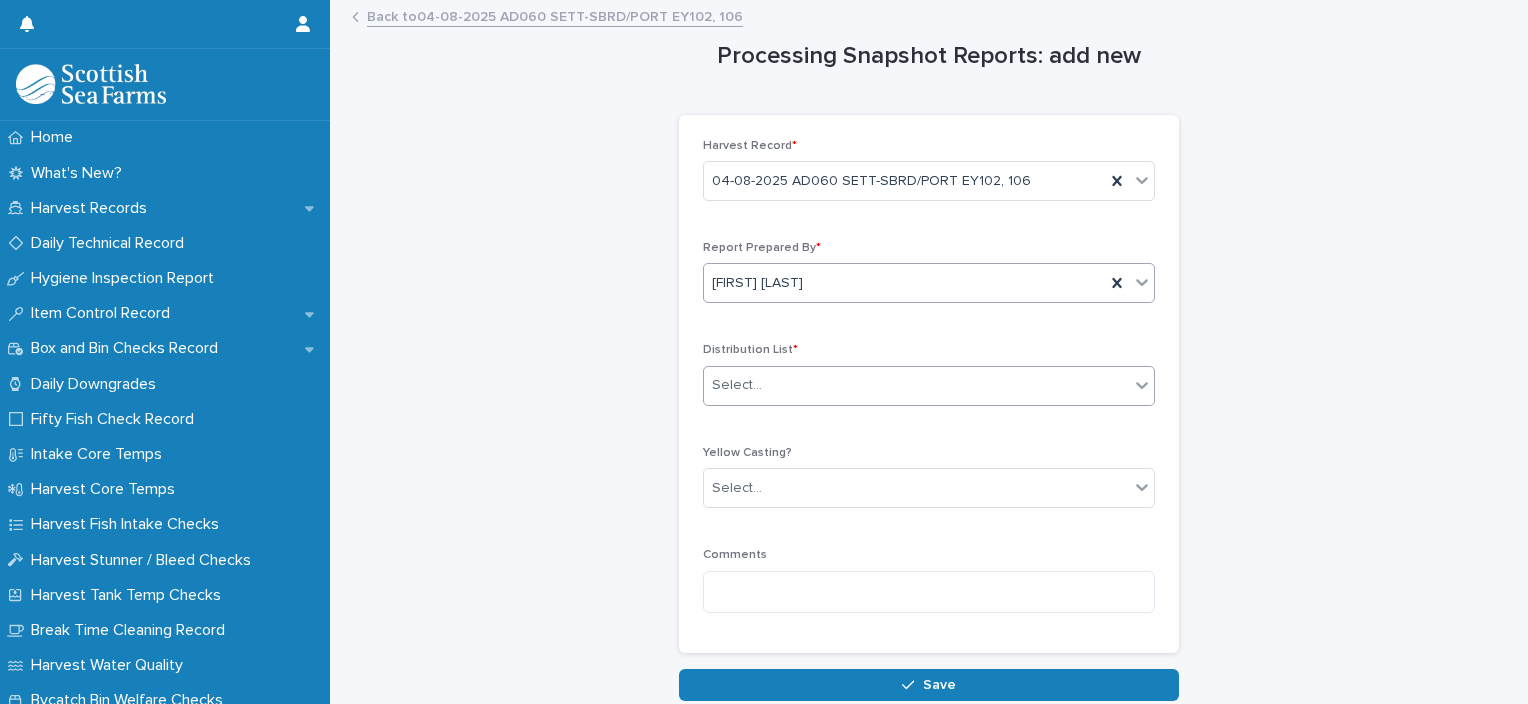 click on "Select..." at bounding box center (916, 385) 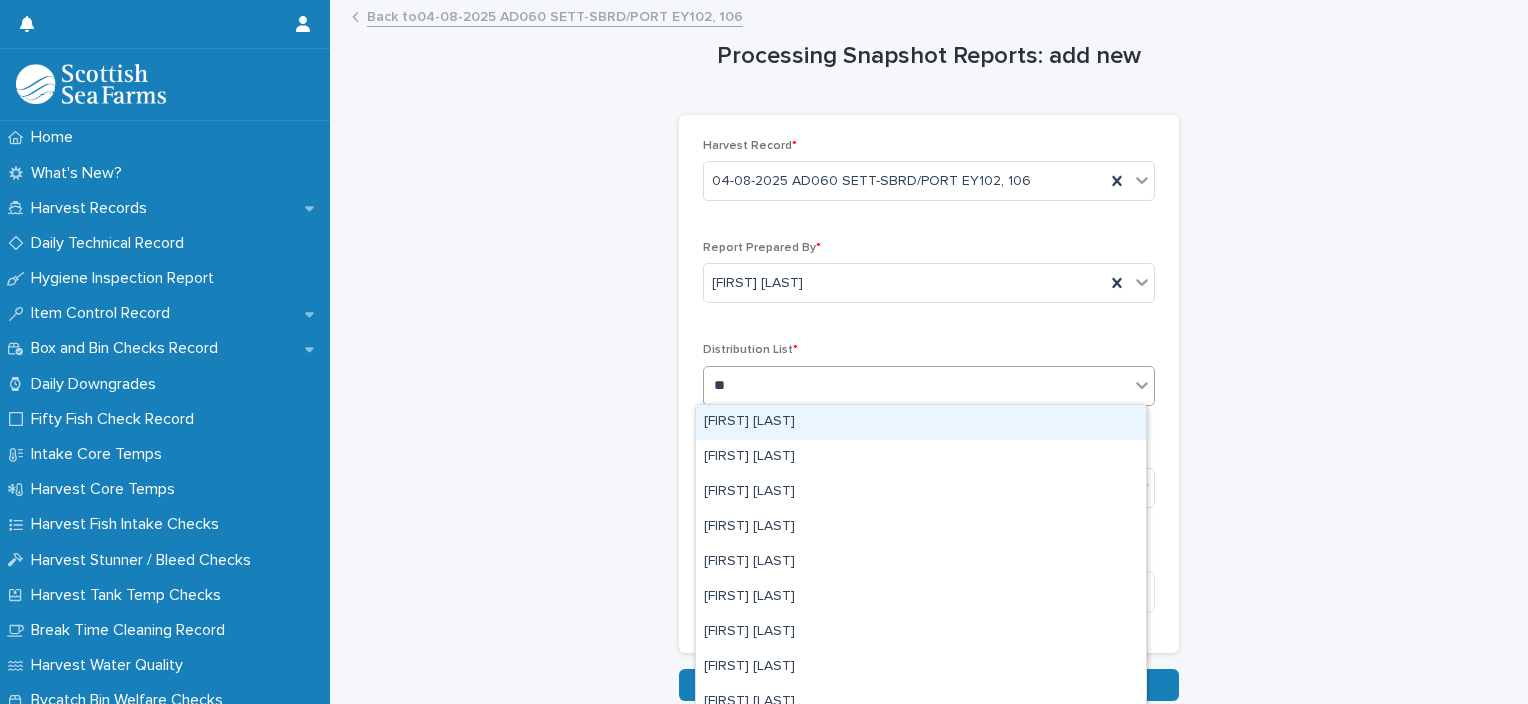type on "***" 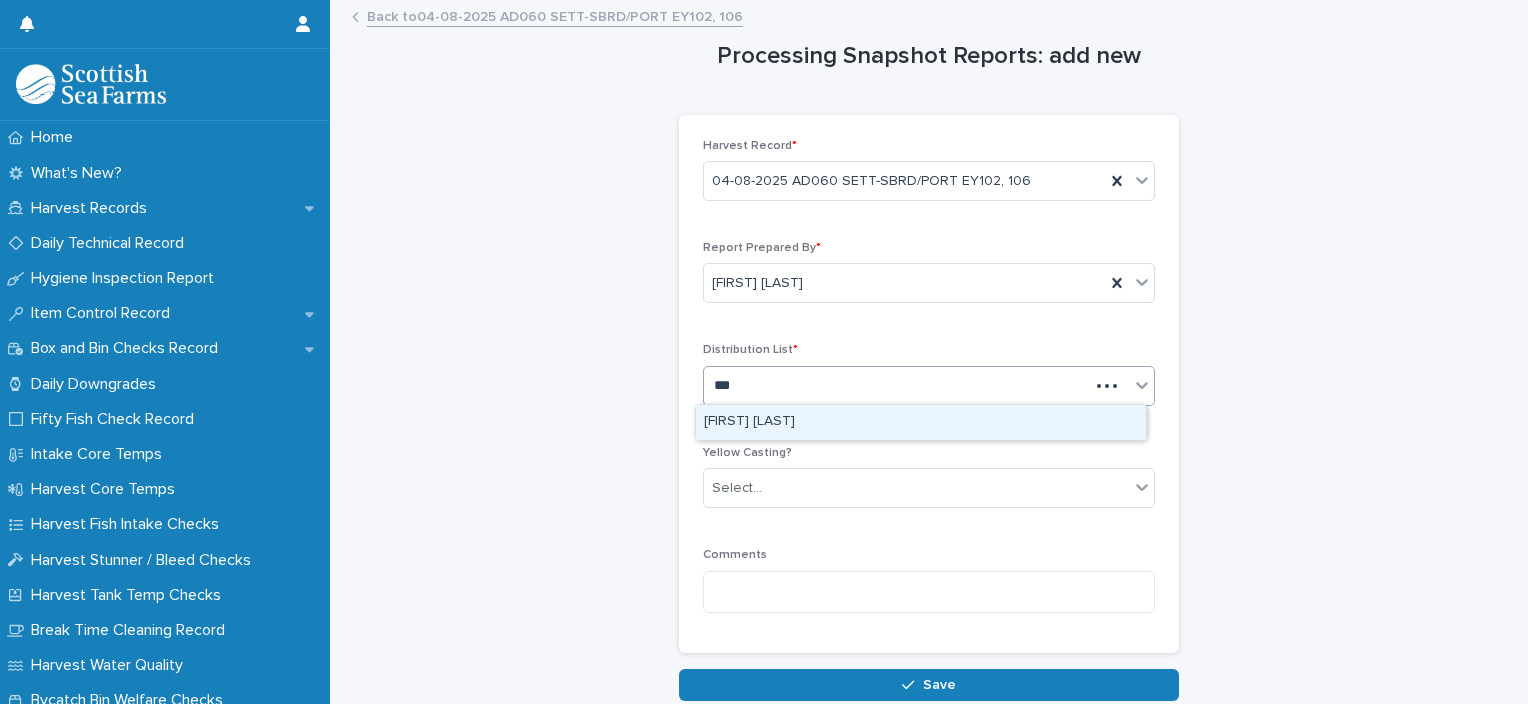 click on "Rebecca Buchanan" at bounding box center [921, 422] 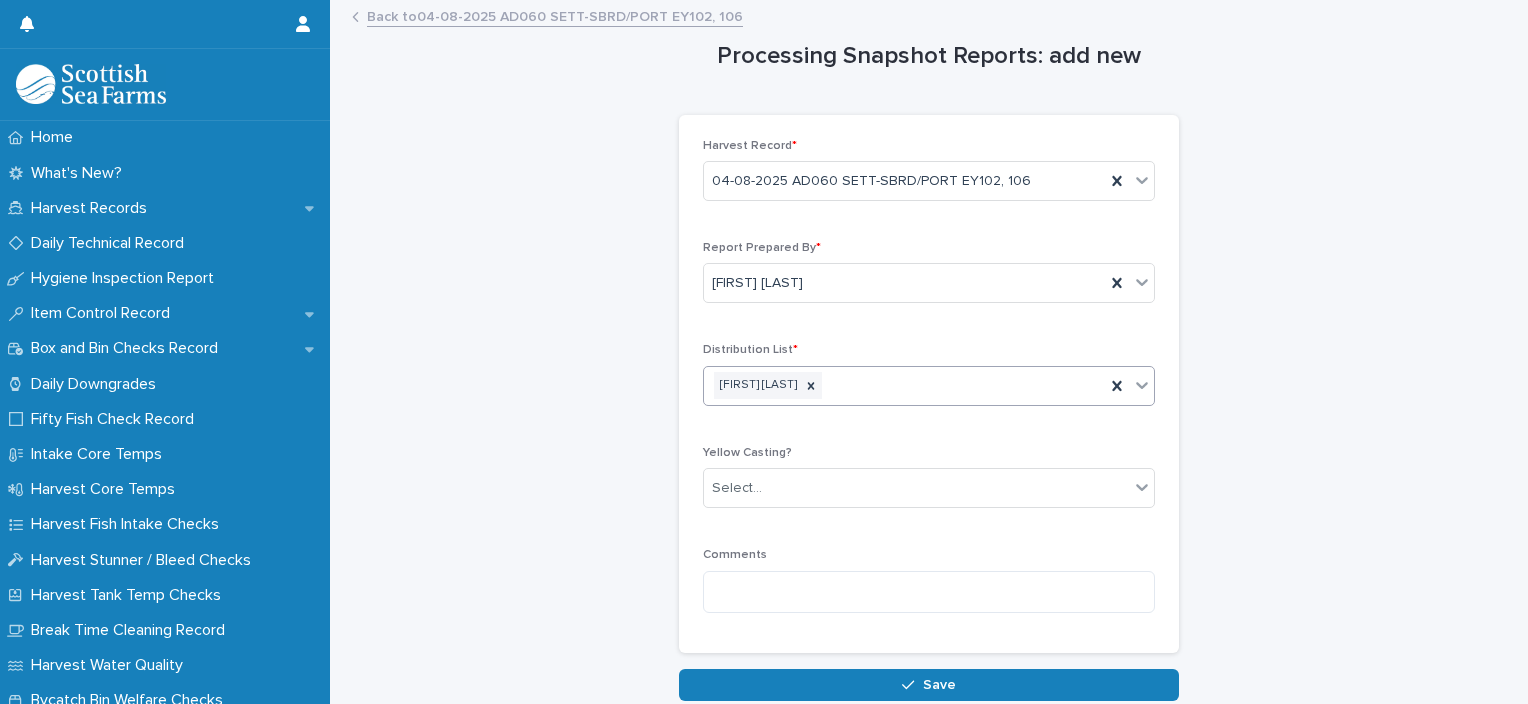 type on "*" 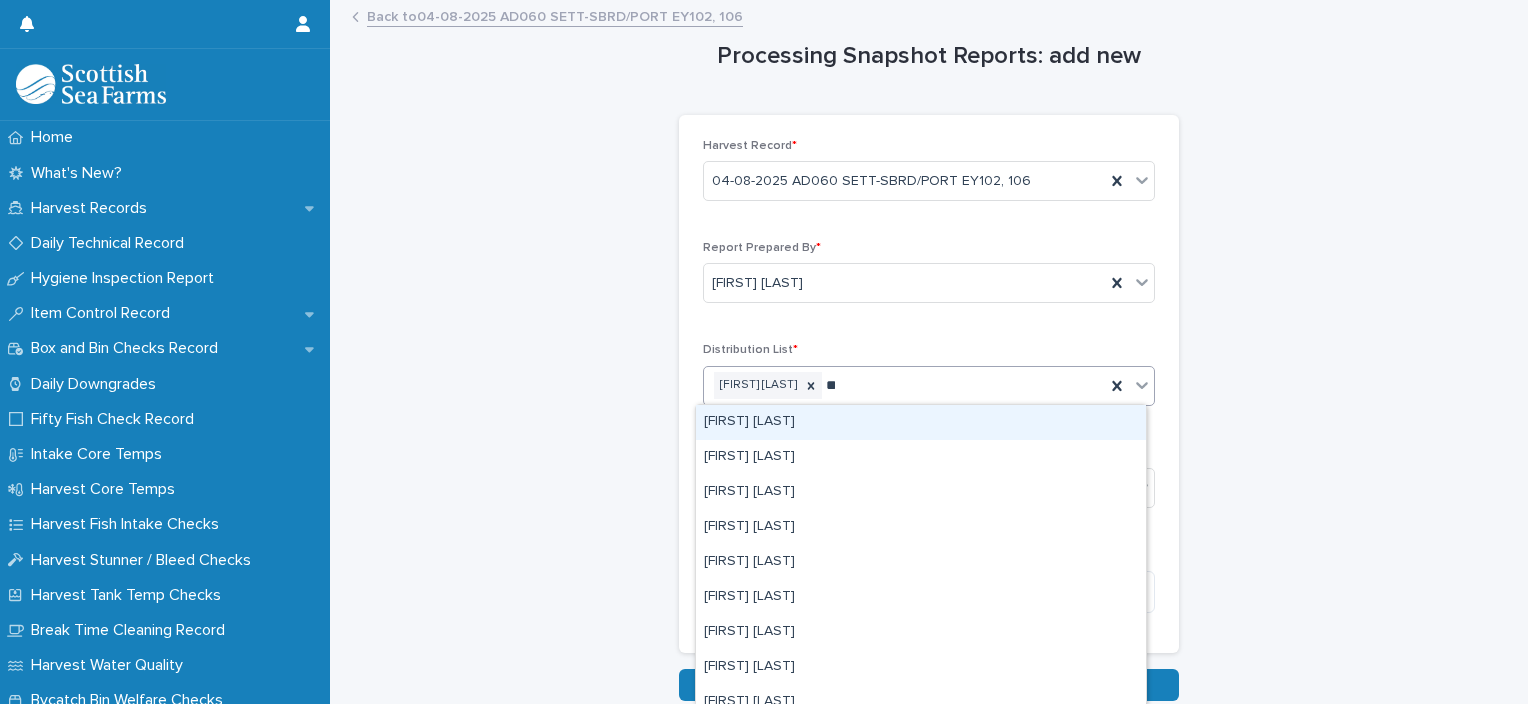 type on "***" 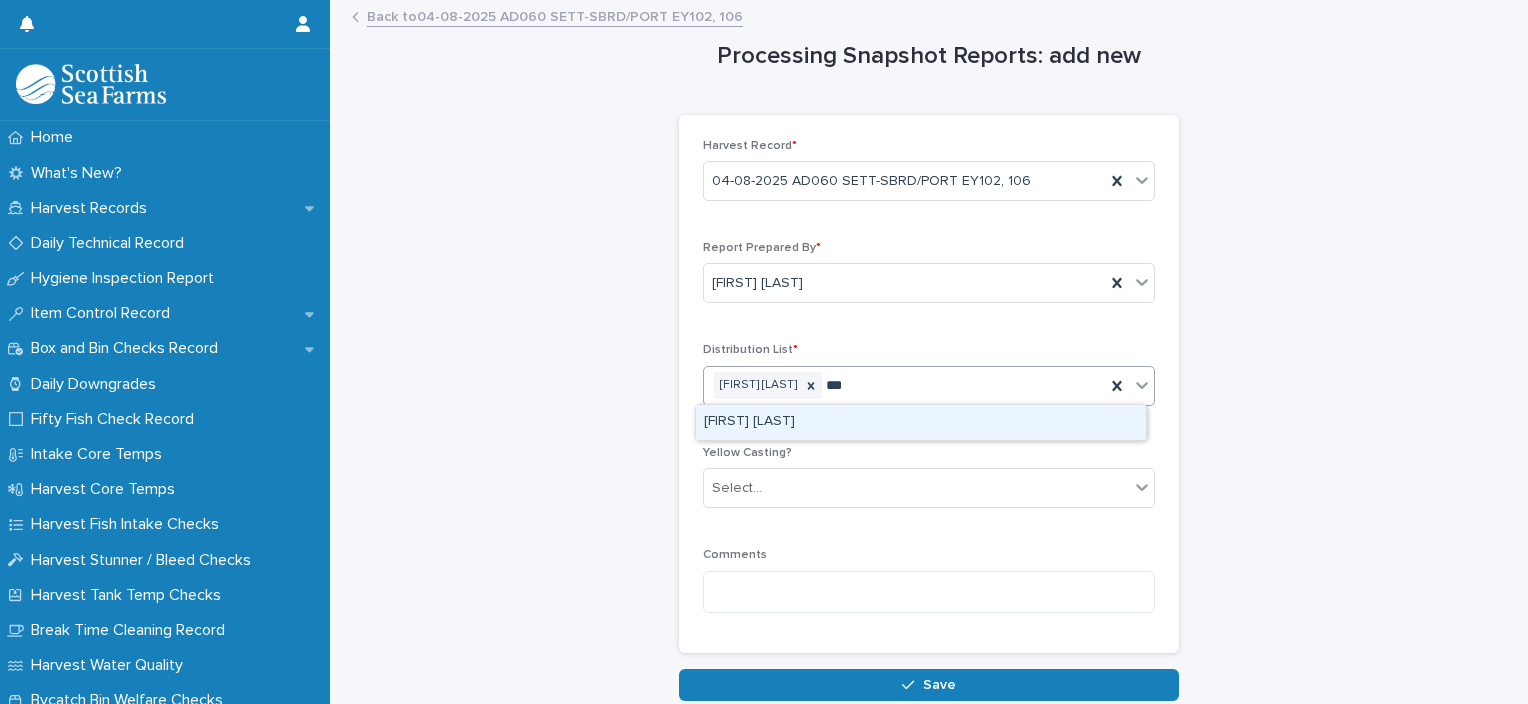 click on "Richard Cooper" at bounding box center [921, 422] 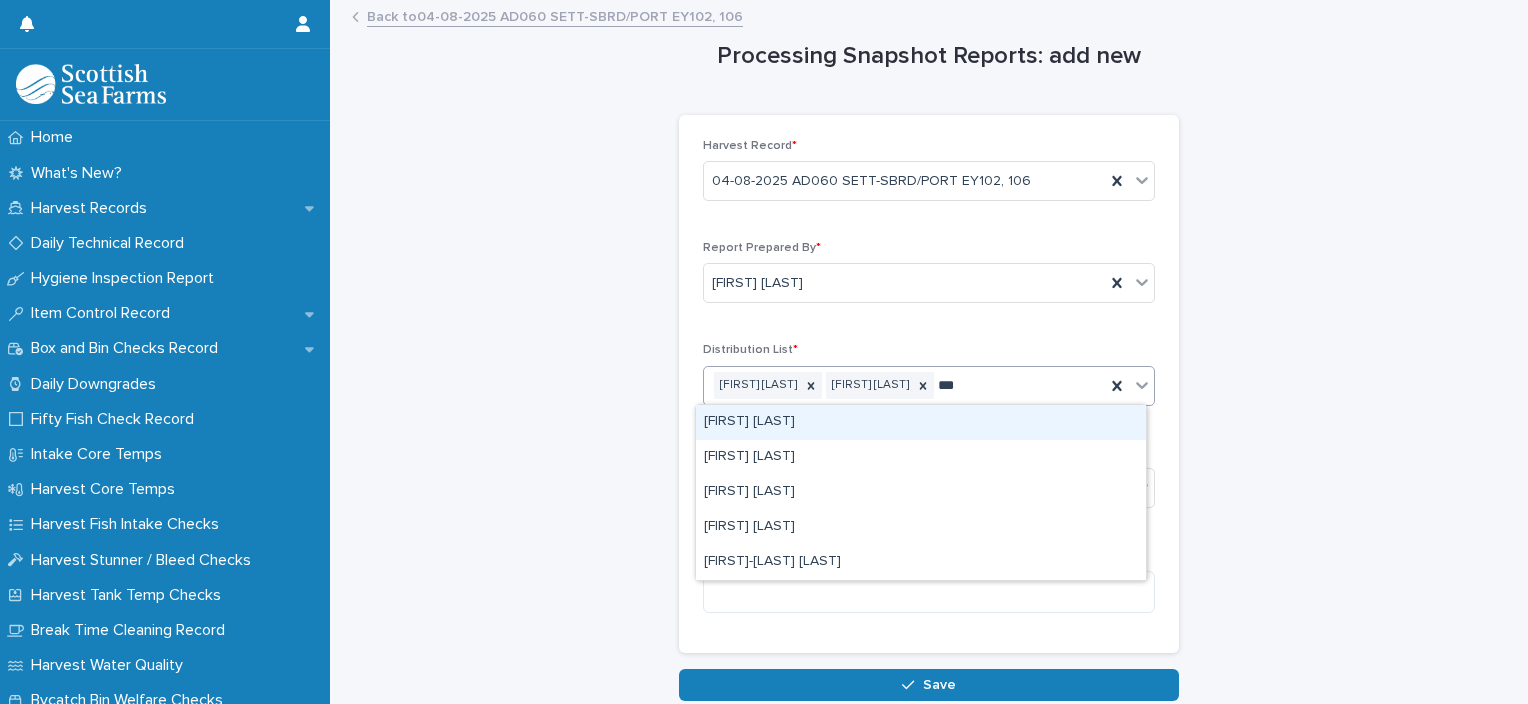 type on "****" 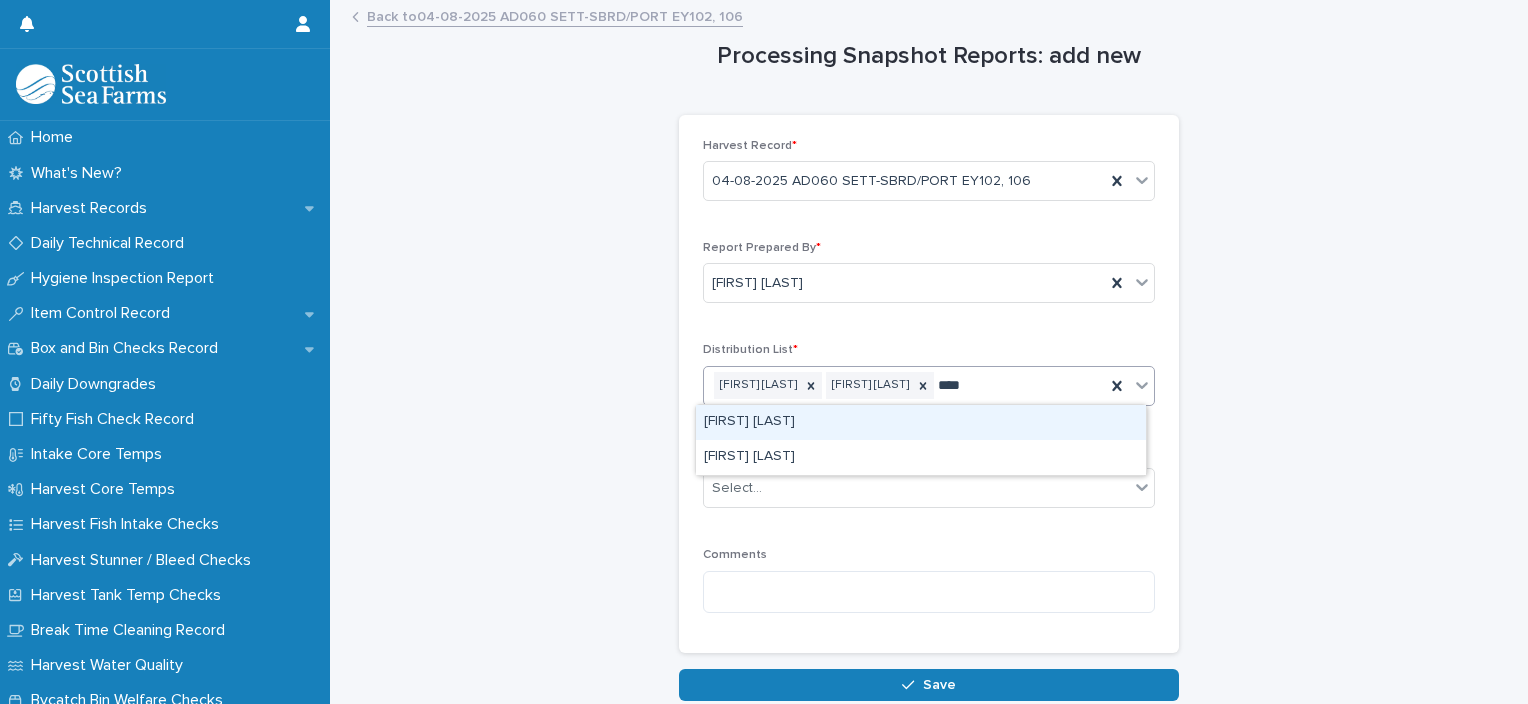 click on "Helen Conlon" at bounding box center (921, 422) 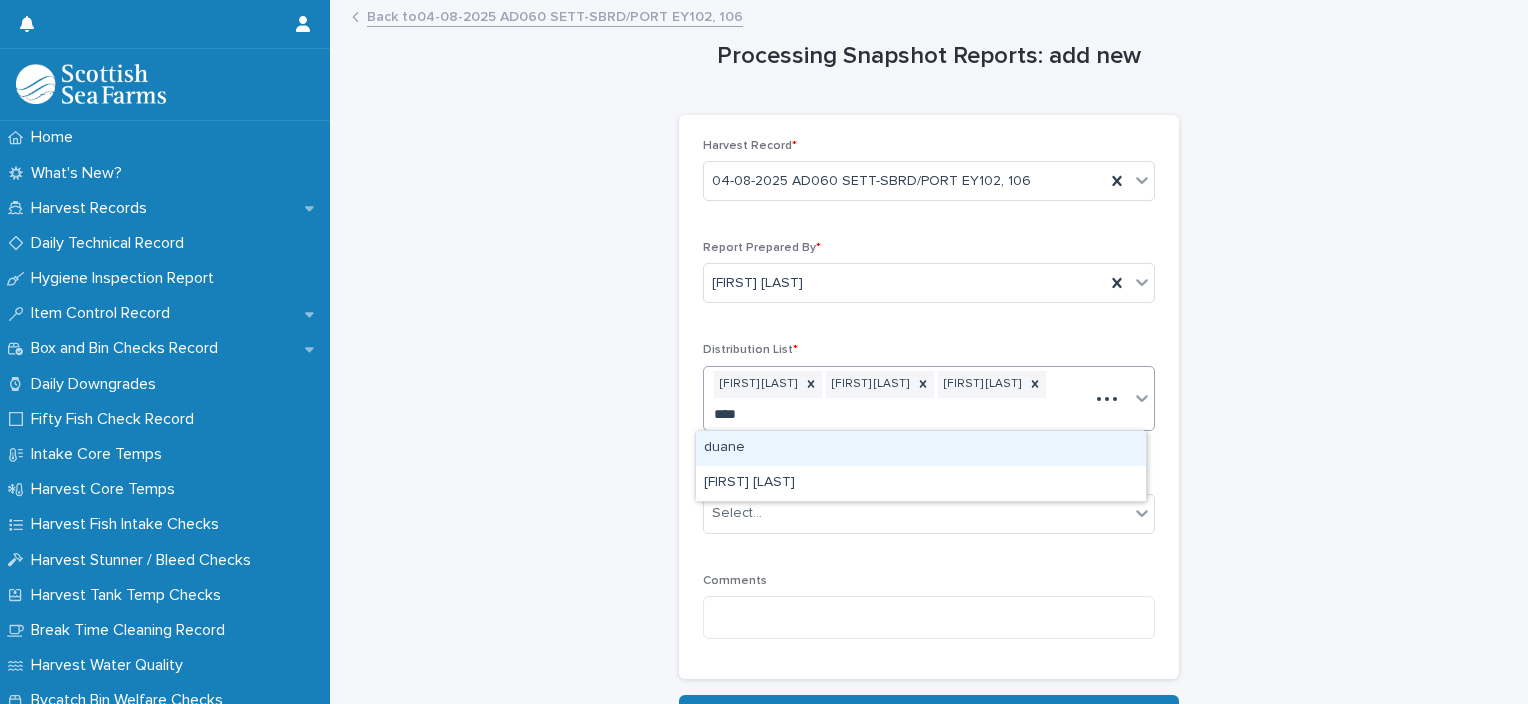 type on "*****" 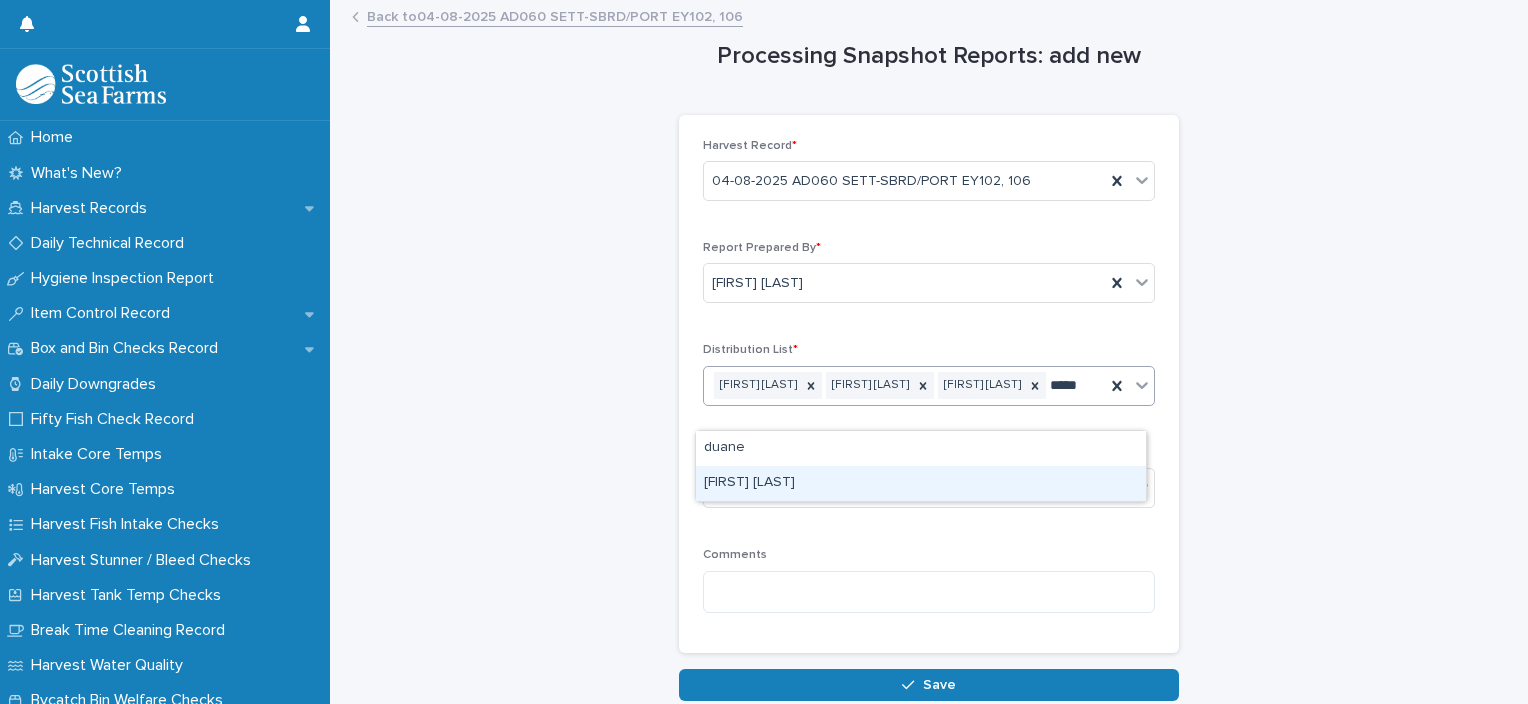 click on "Duane Coetzer" at bounding box center [921, 483] 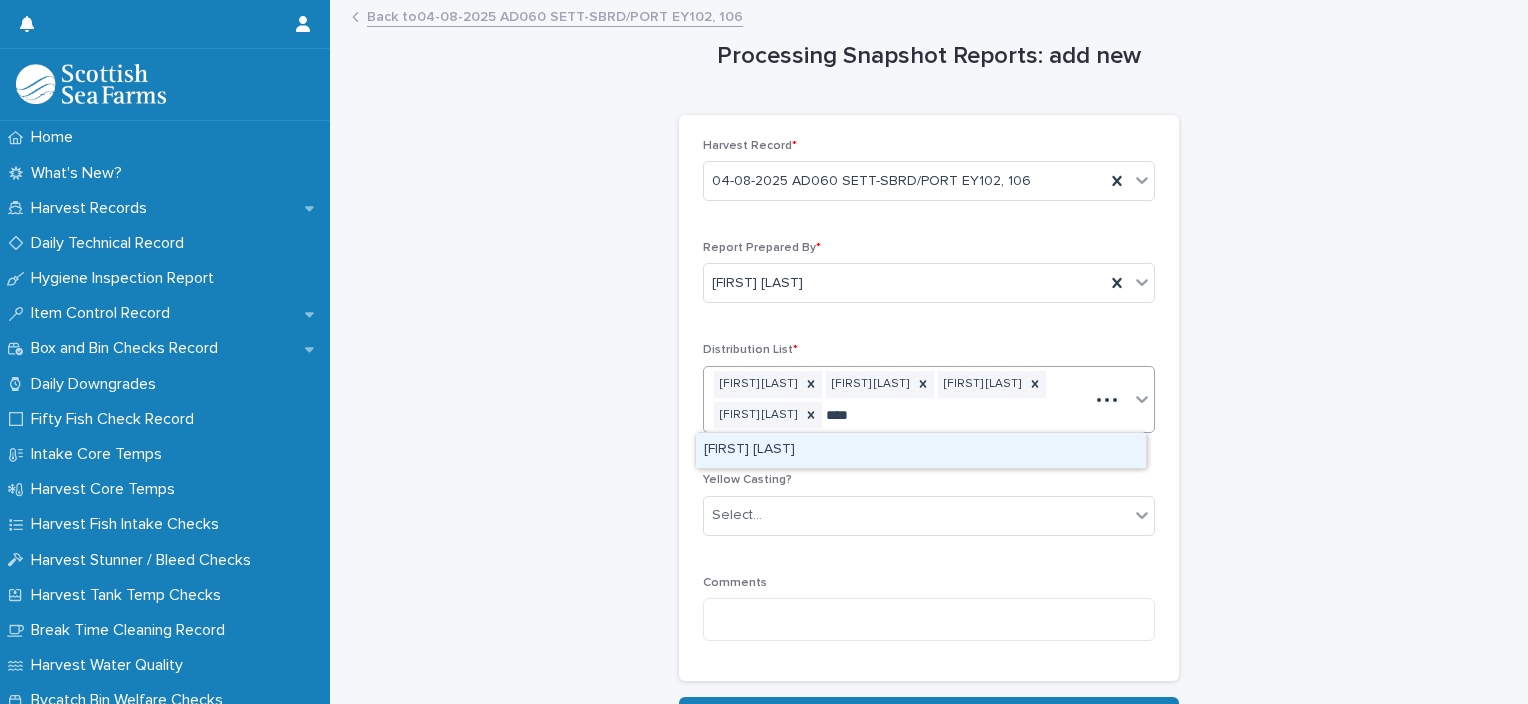 type on "*****" 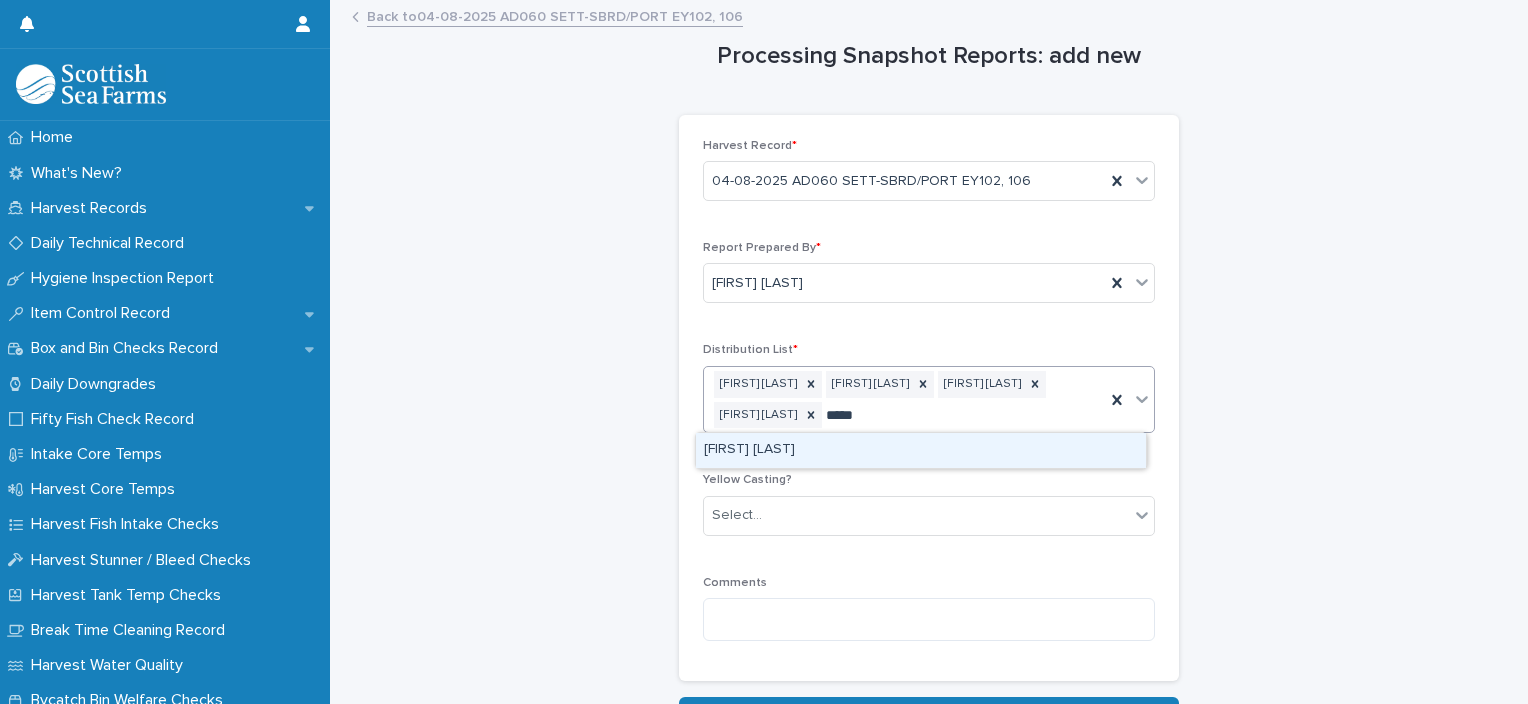 click on "James Dakin" at bounding box center (921, 450) 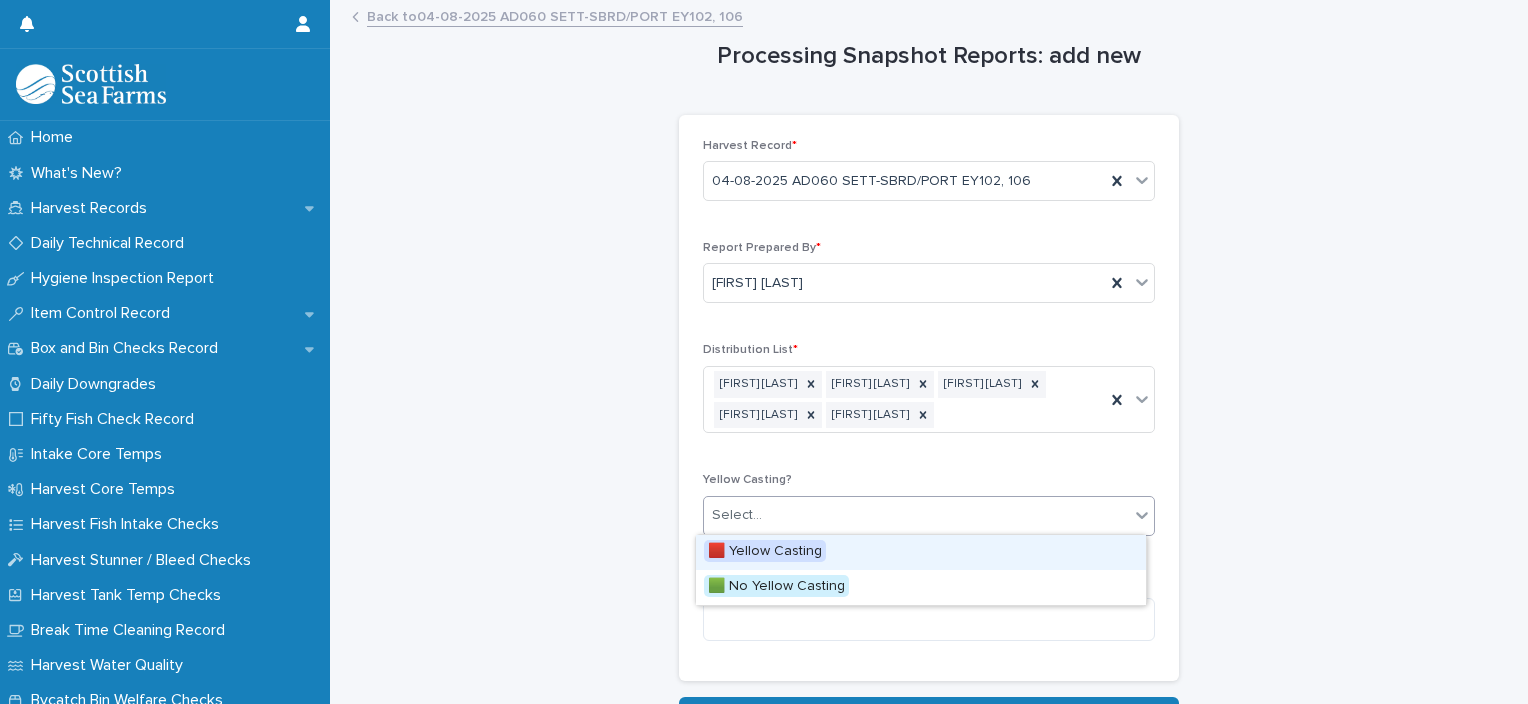 click on "Select..." at bounding box center (916, 515) 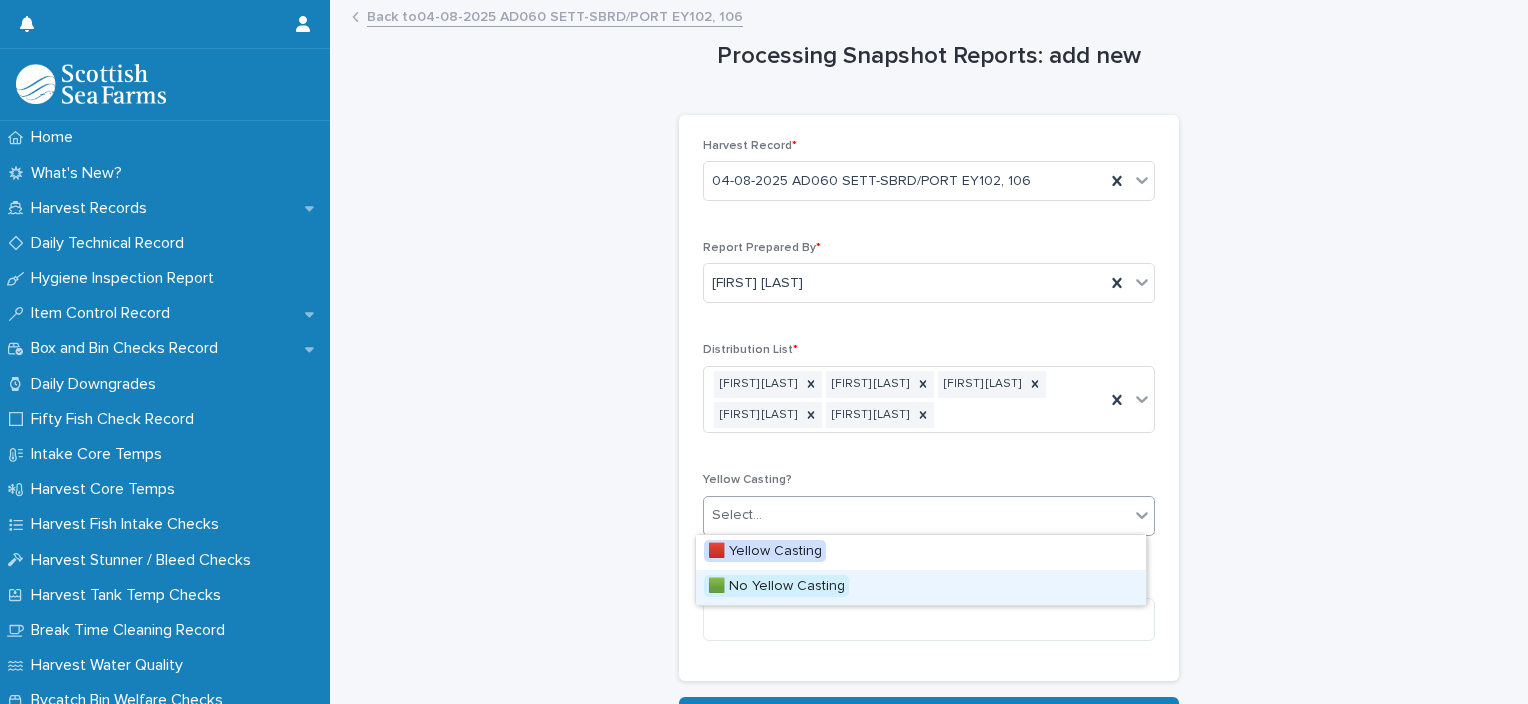 click on "🟩 No Yellow Casting" at bounding box center [921, 587] 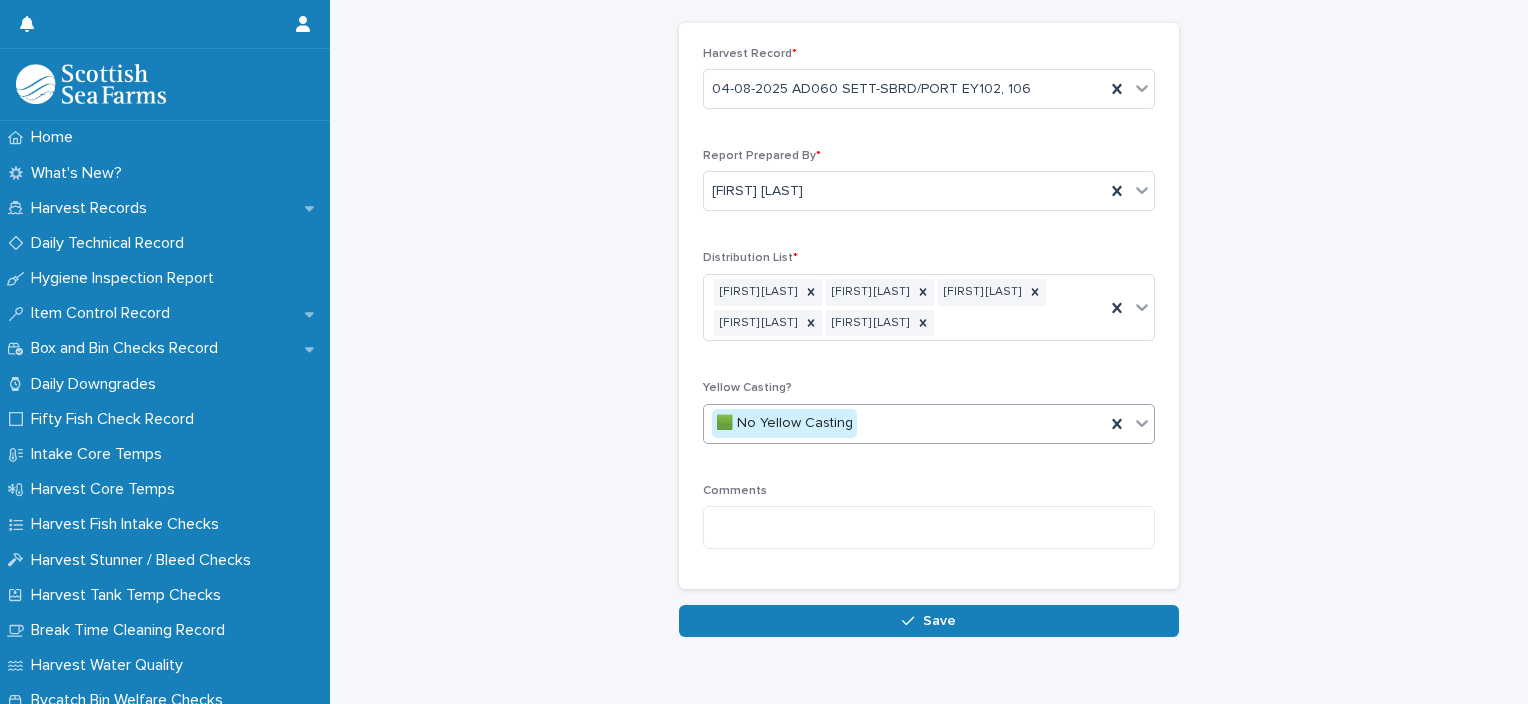 scroll, scrollTop: 138, scrollLeft: 0, axis: vertical 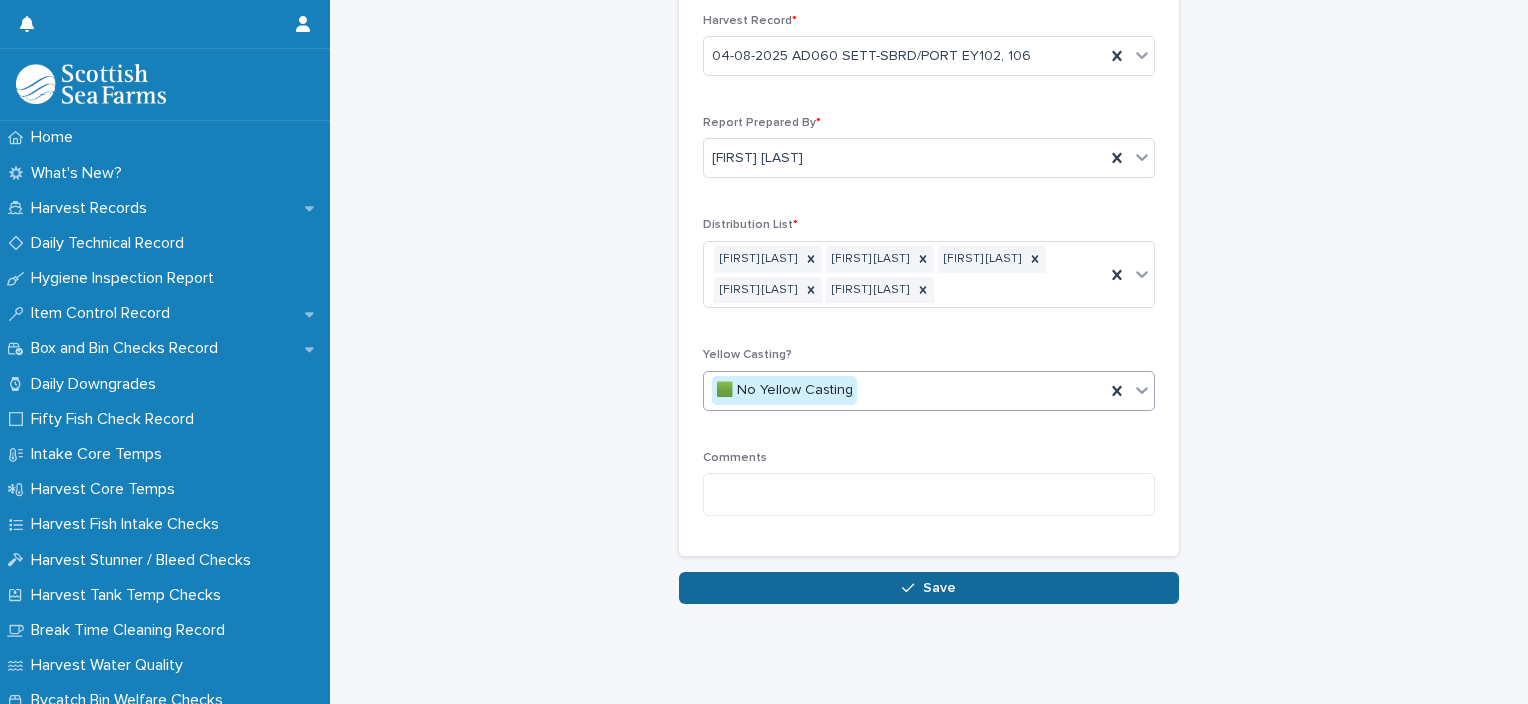 click on "Save" at bounding box center (929, 588) 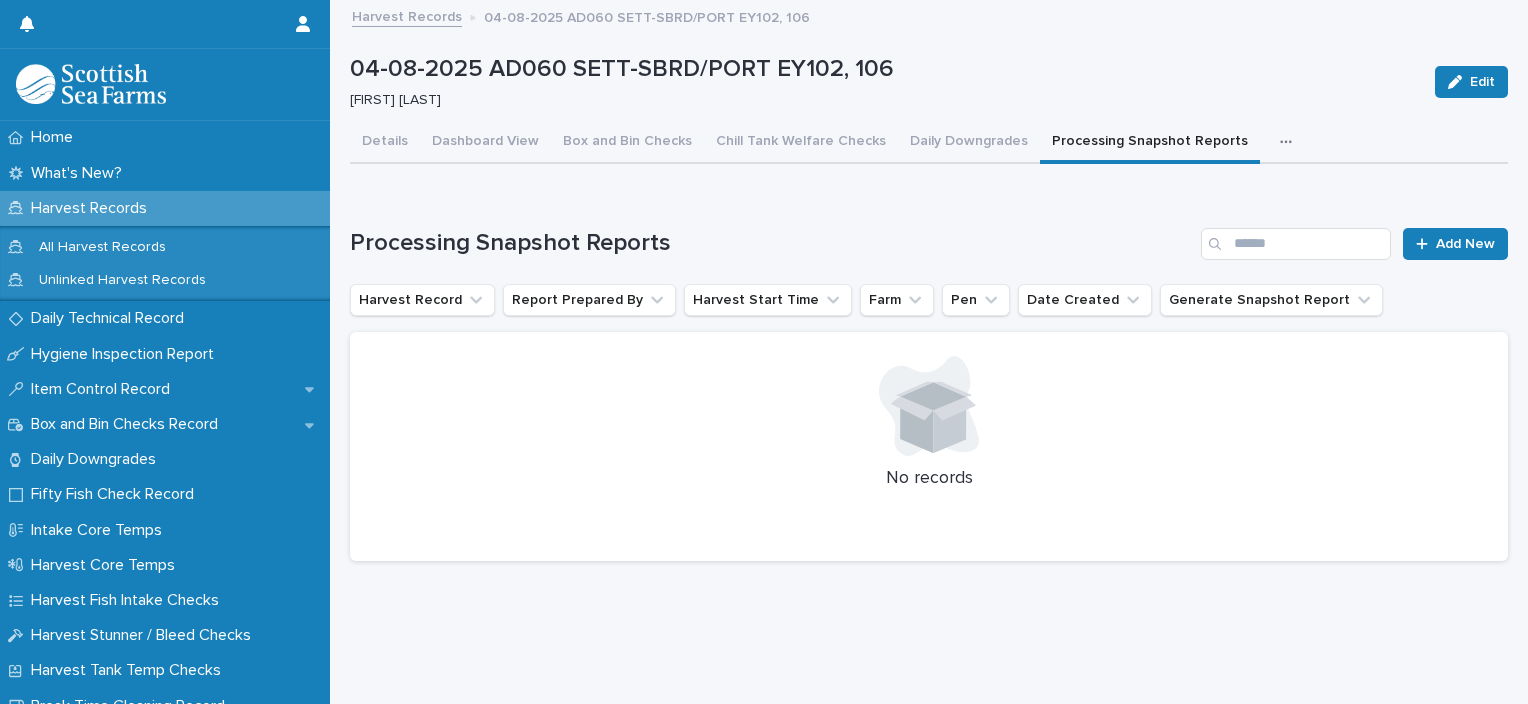 scroll, scrollTop: 0, scrollLeft: 0, axis: both 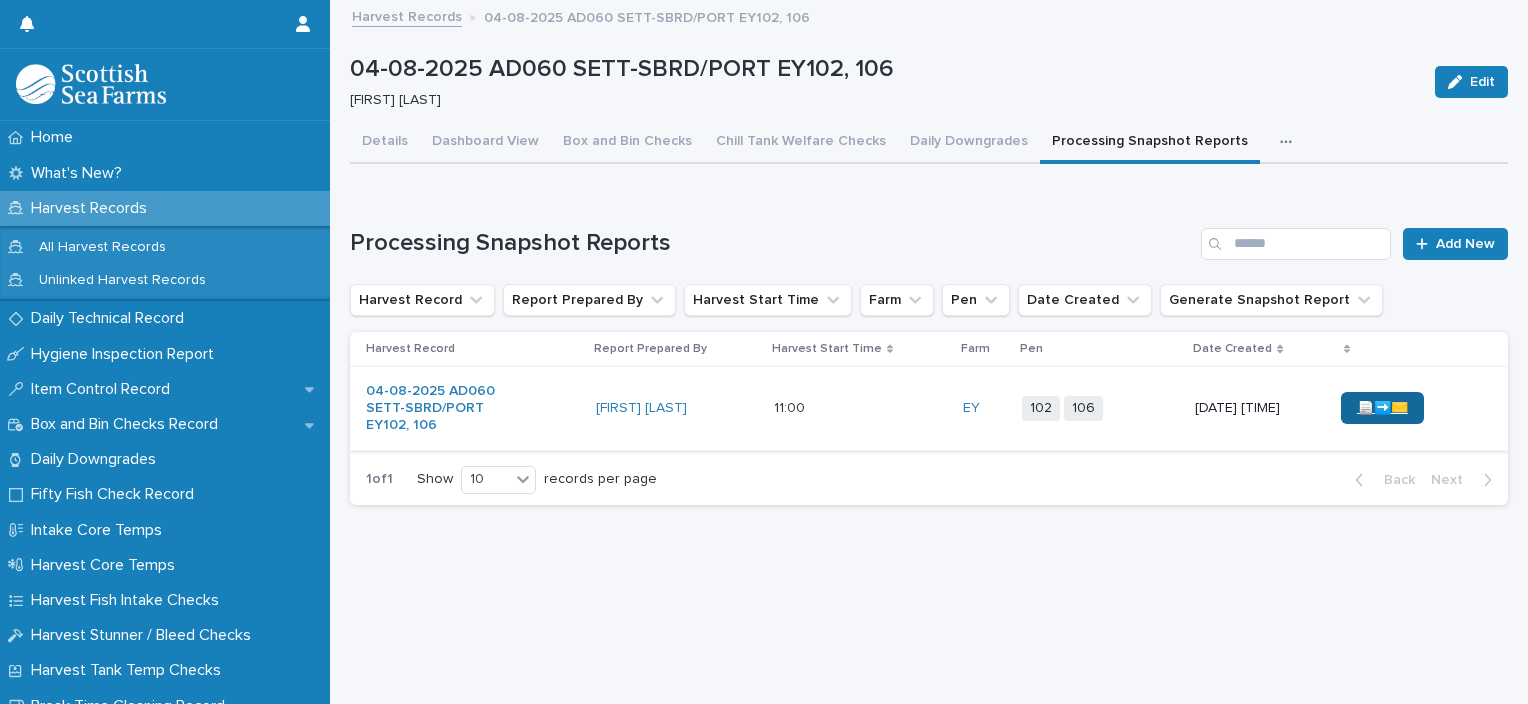 click on "📄➡️✉️" at bounding box center [1382, 408] 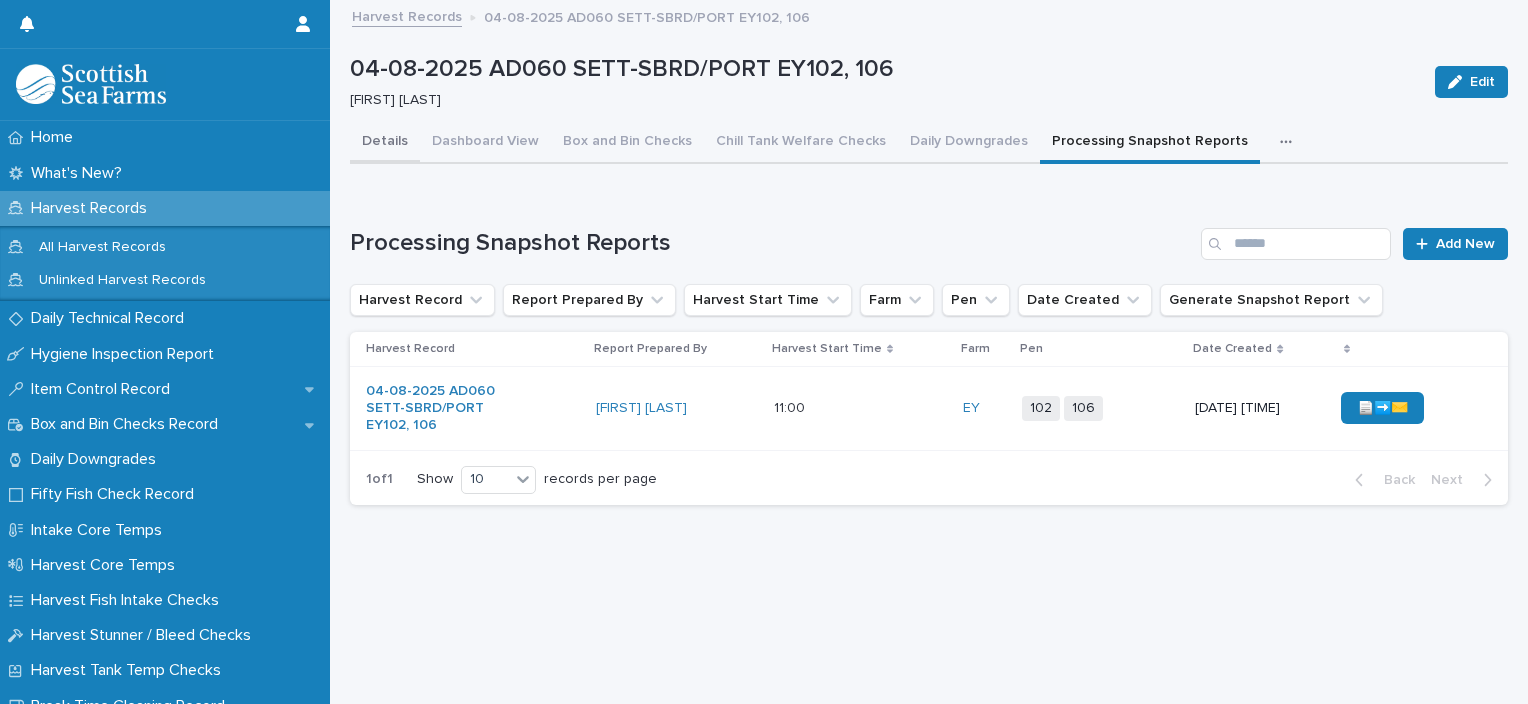 click on "Details" at bounding box center [385, 143] 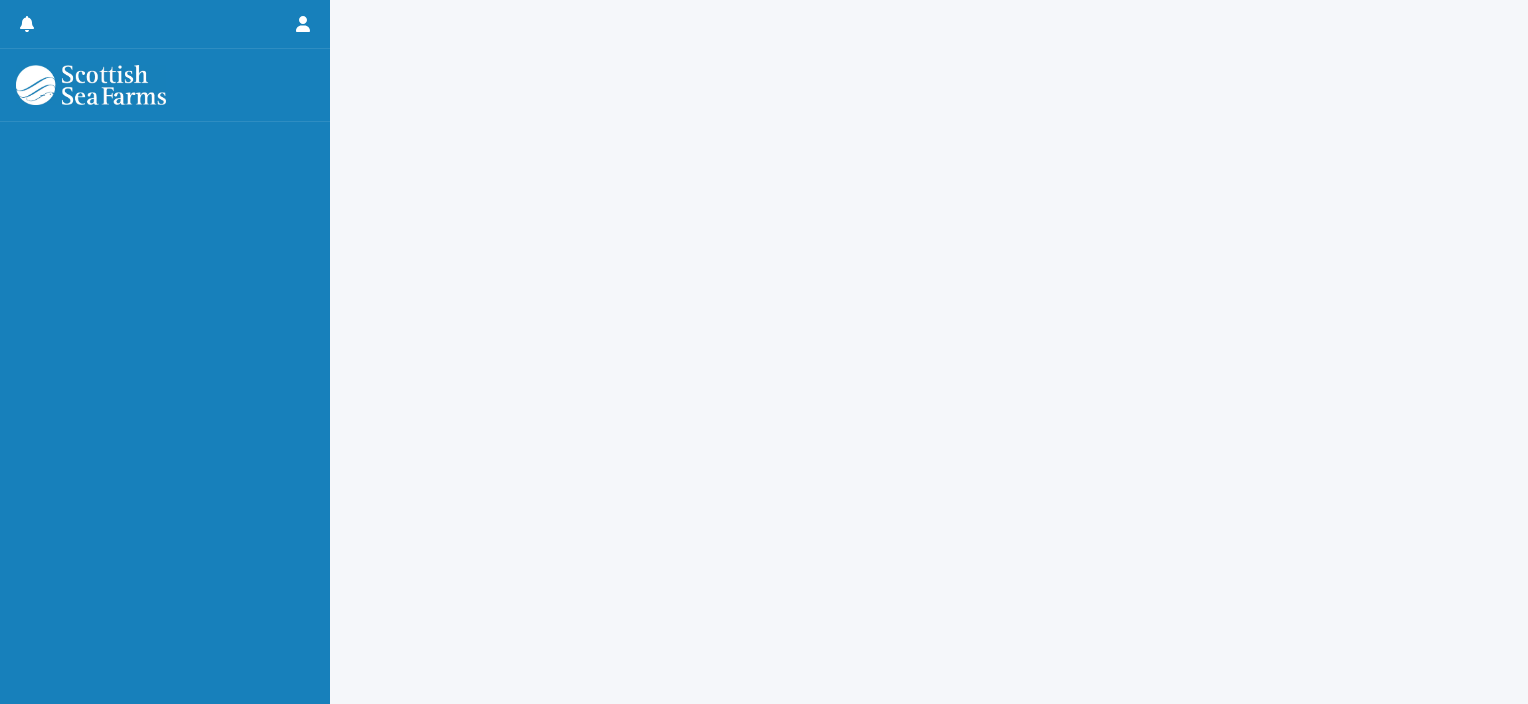 scroll, scrollTop: 0, scrollLeft: 0, axis: both 